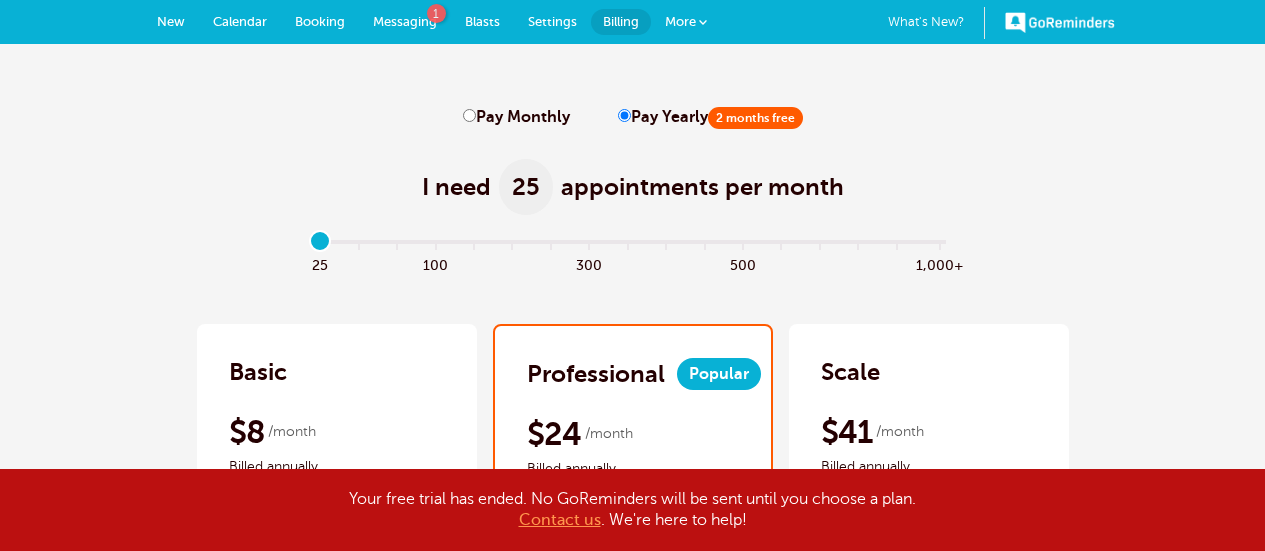 scroll, scrollTop: 0, scrollLeft: 0, axis: both 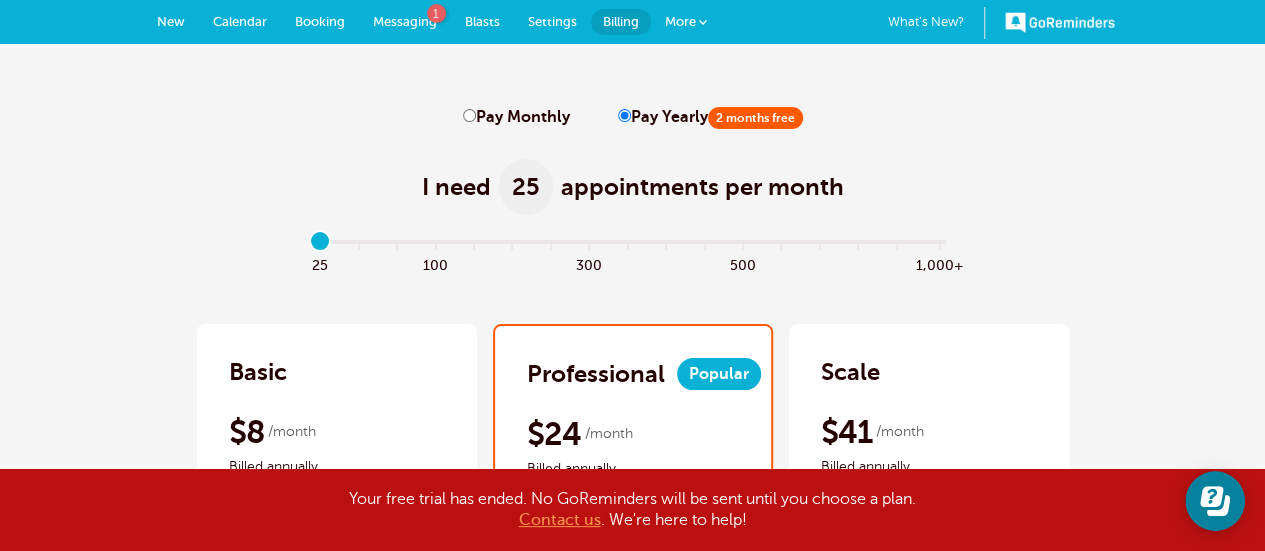 click on "100" at bounding box center (435, 263) 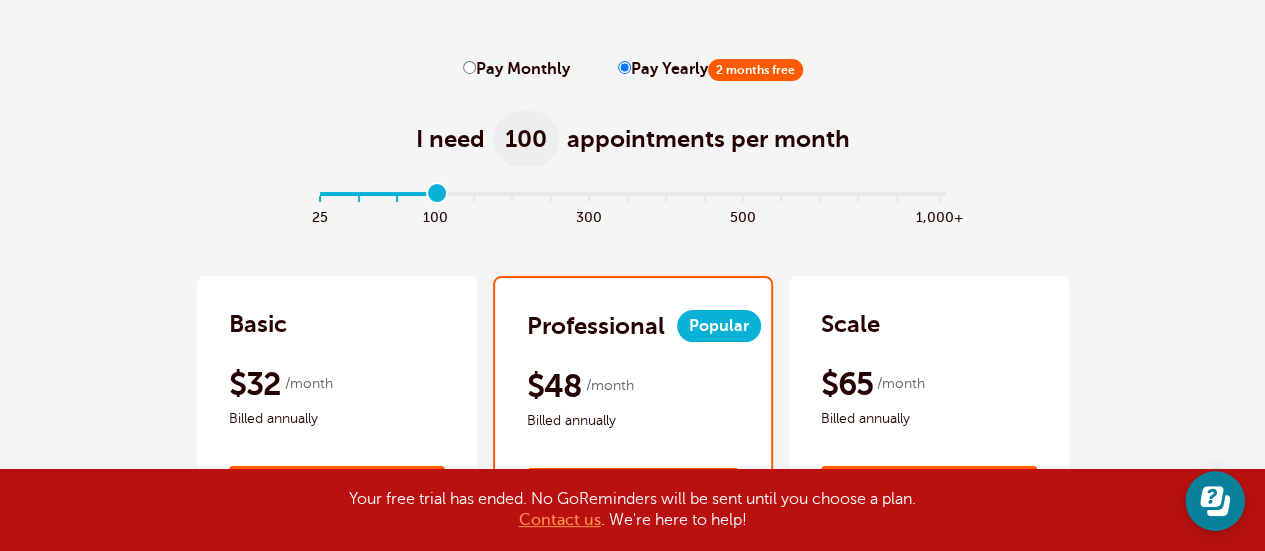 scroll, scrollTop: 0, scrollLeft: 0, axis: both 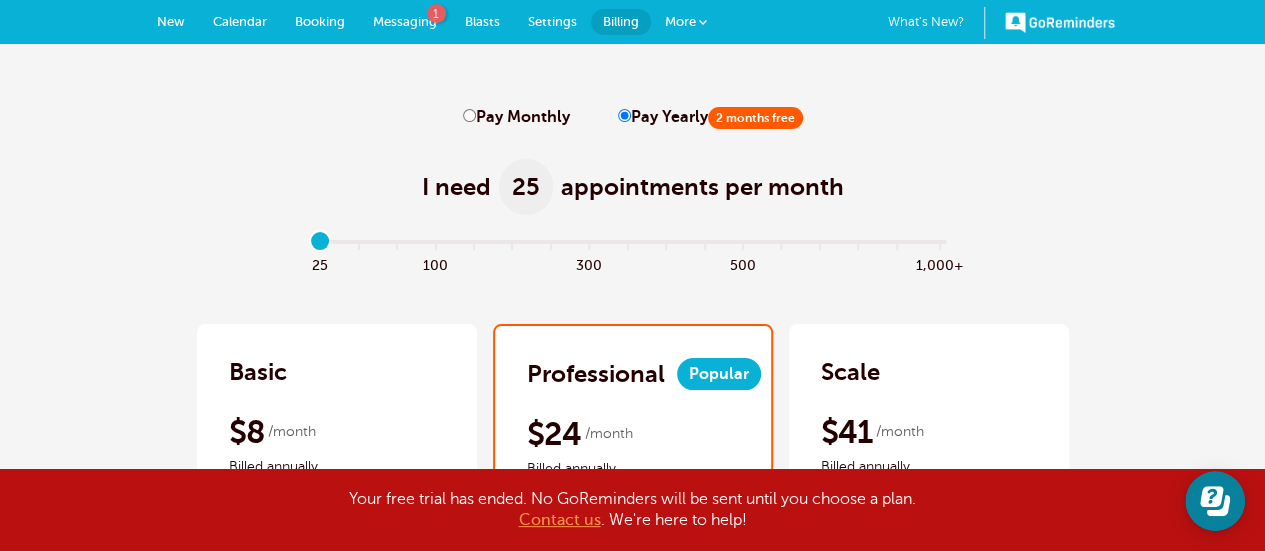 drag, startPoint x: 432, startPoint y: 245, endPoint x: 260, endPoint y: 213, distance: 174.95142 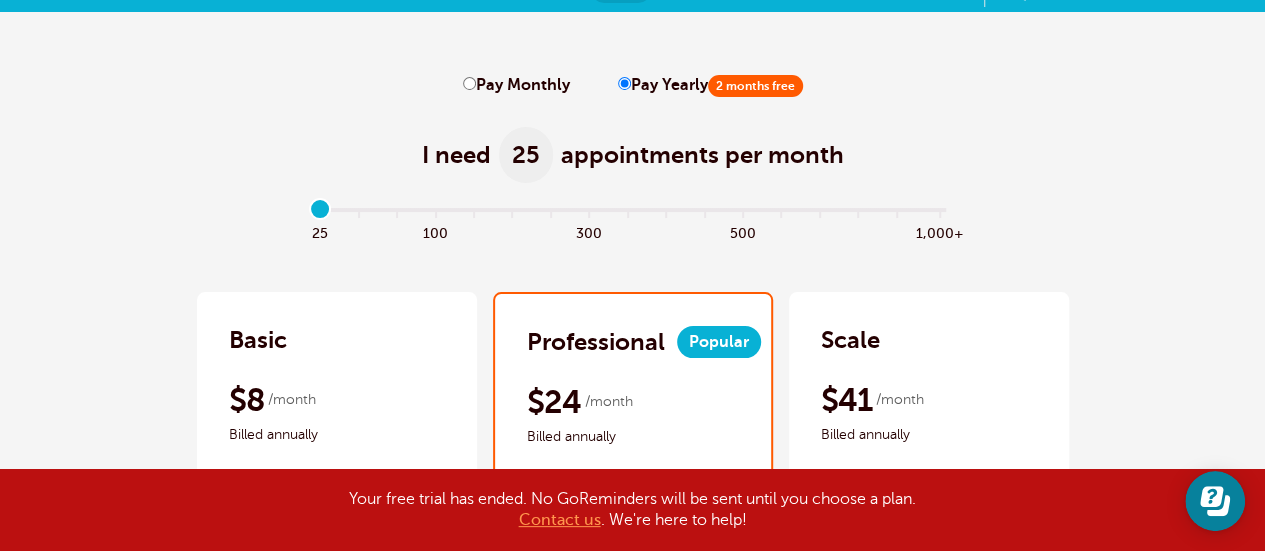 scroll, scrollTop: 0, scrollLeft: 0, axis: both 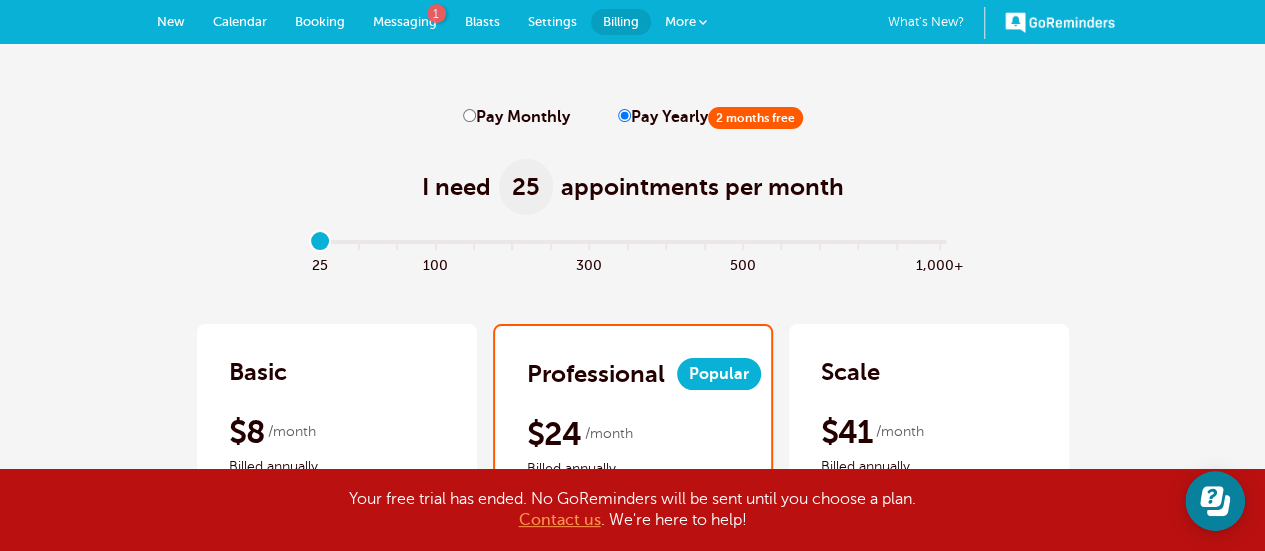 click on "Pay Monthly" at bounding box center [469, 115] 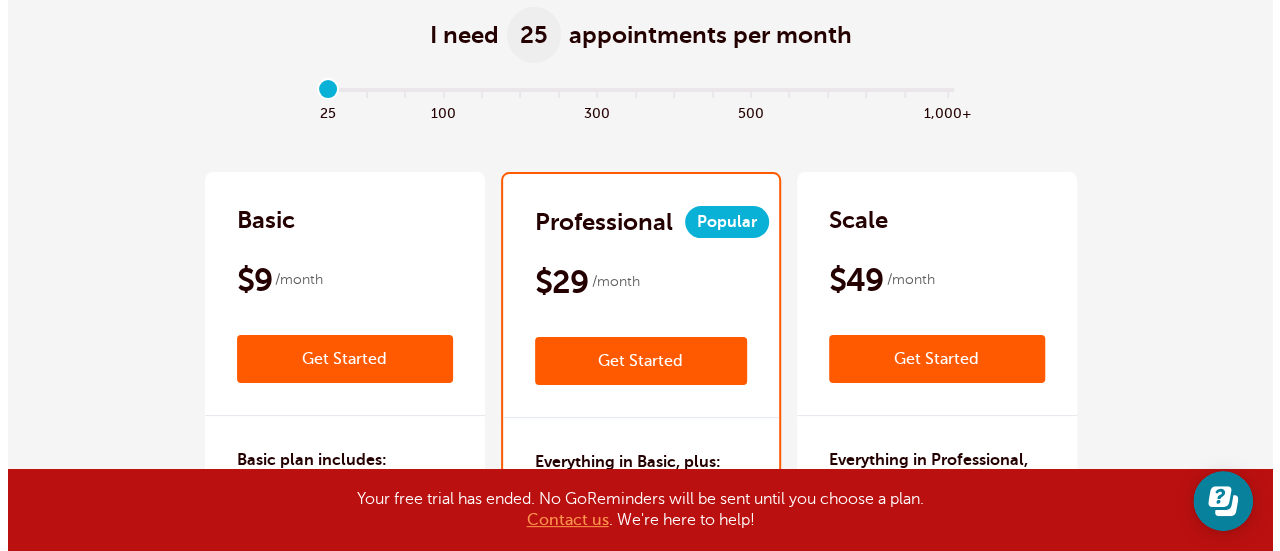scroll, scrollTop: 133, scrollLeft: 0, axis: vertical 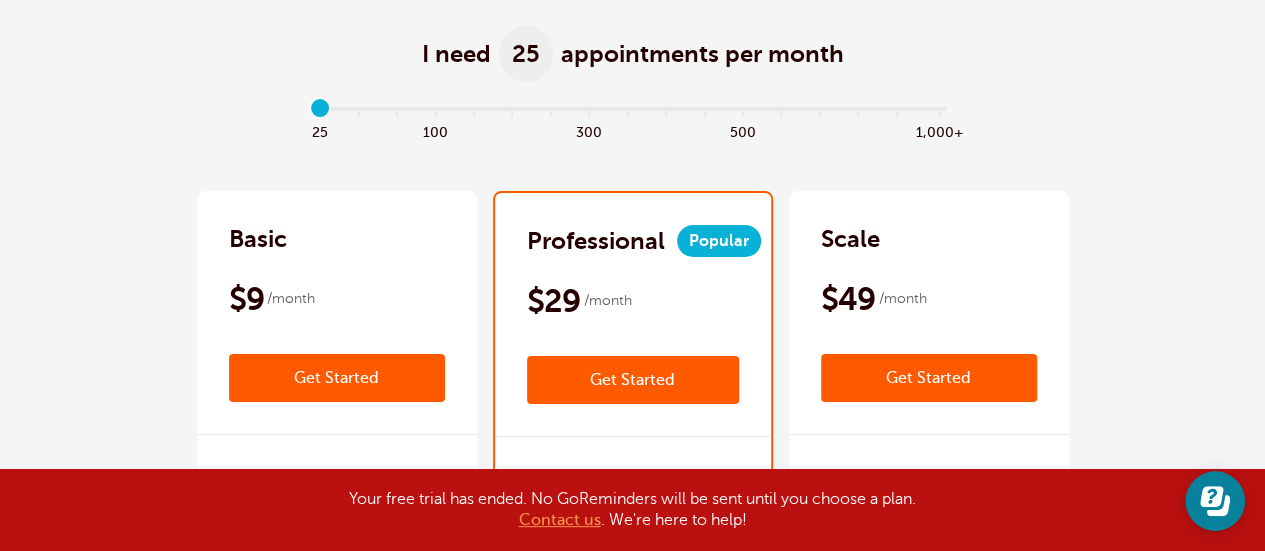click on "Get Started" at bounding box center [337, 378] 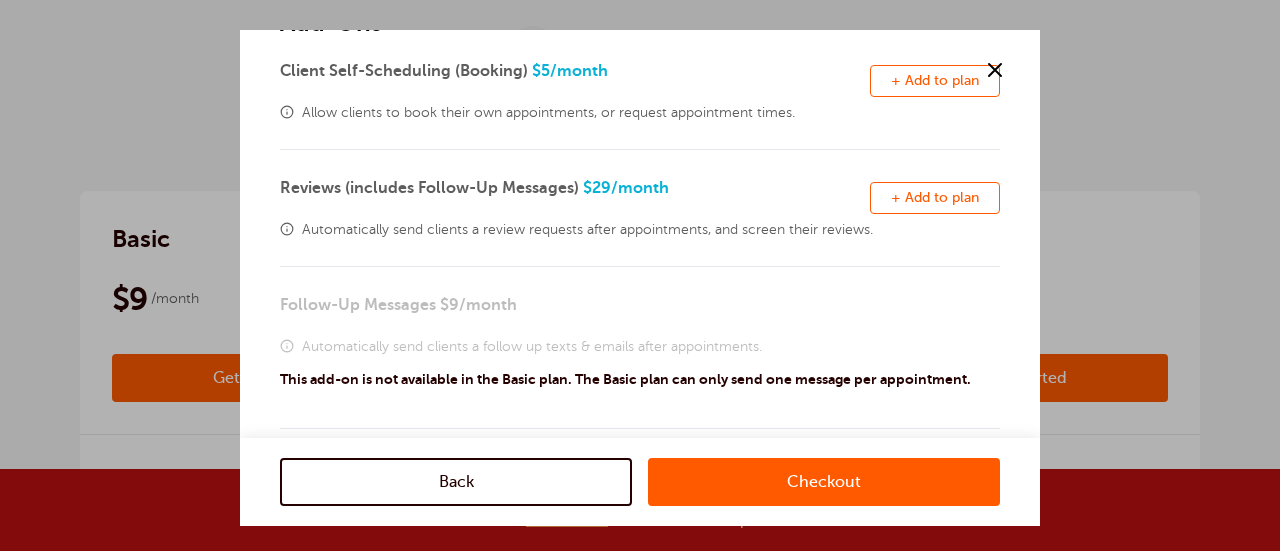 scroll, scrollTop: 266, scrollLeft: 0, axis: vertical 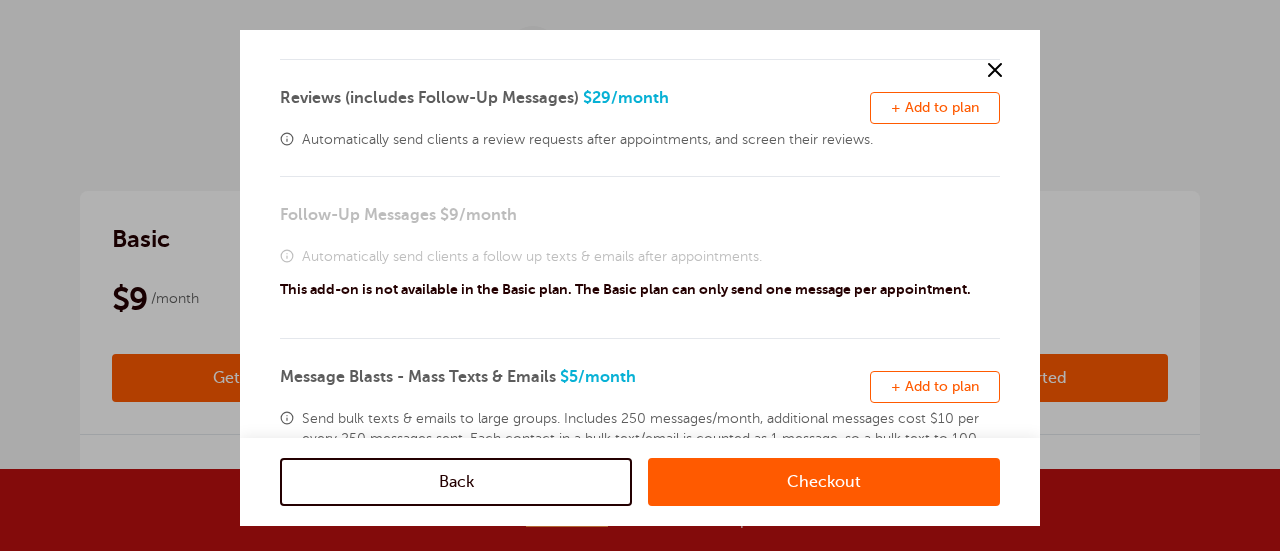 click on "Checkout" at bounding box center [824, 482] 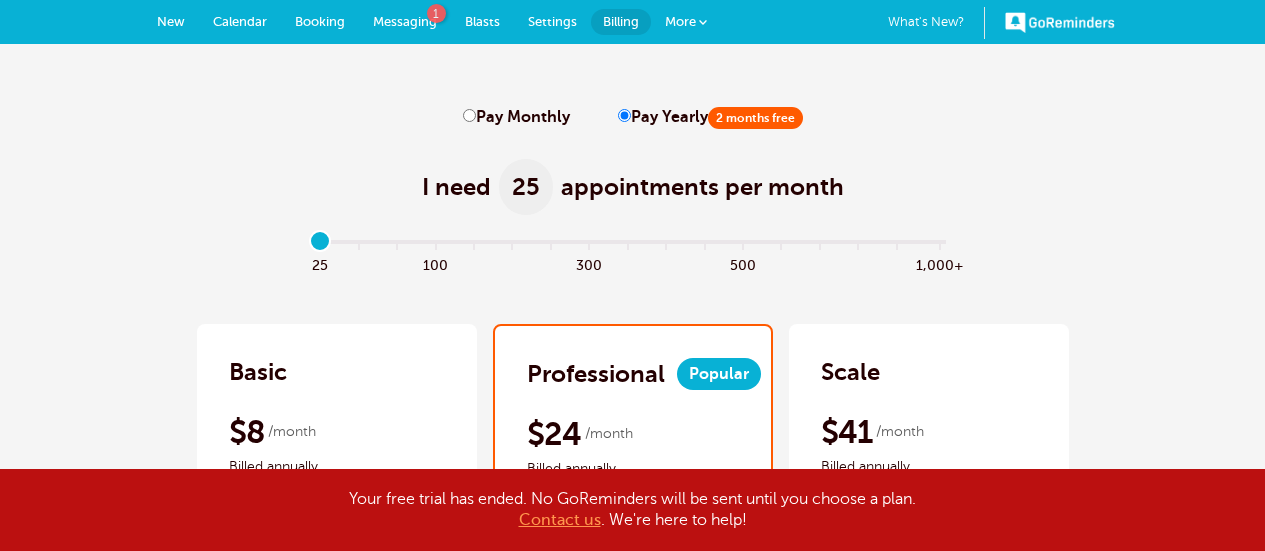 scroll, scrollTop: 0, scrollLeft: 0, axis: both 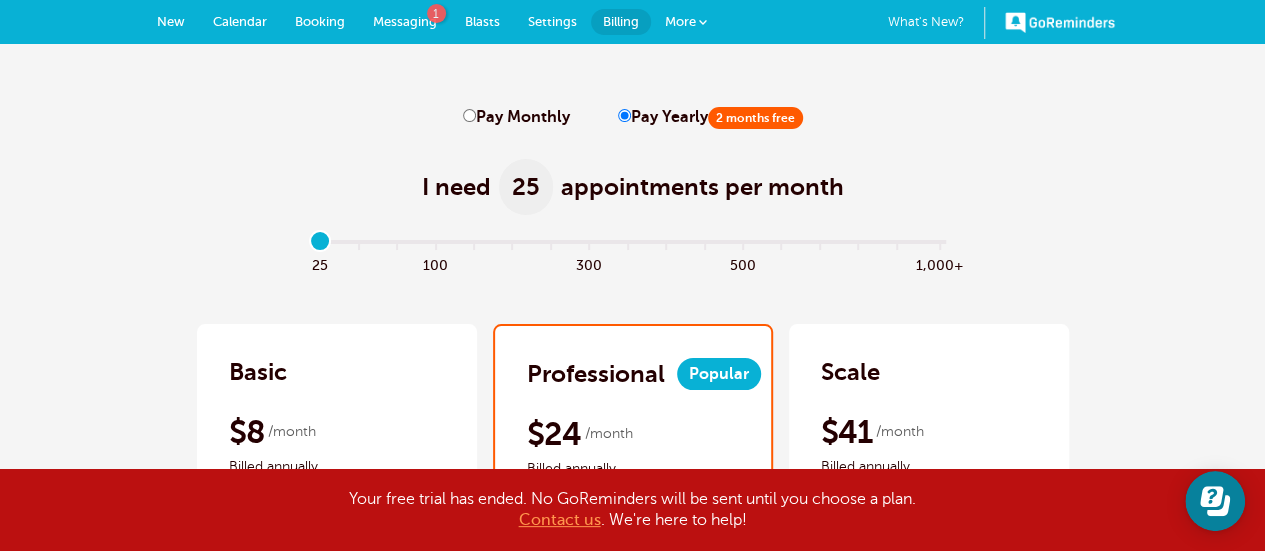 click on "Pay Monthly" at bounding box center [469, 115] 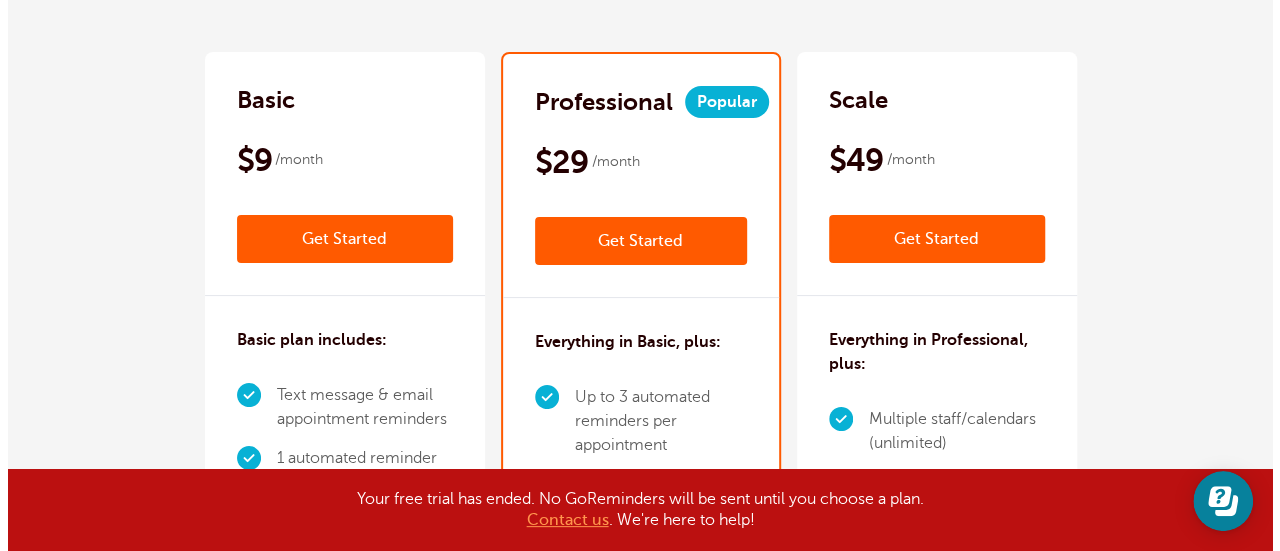 scroll, scrollTop: 133, scrollLeft: 0, axis: vertical 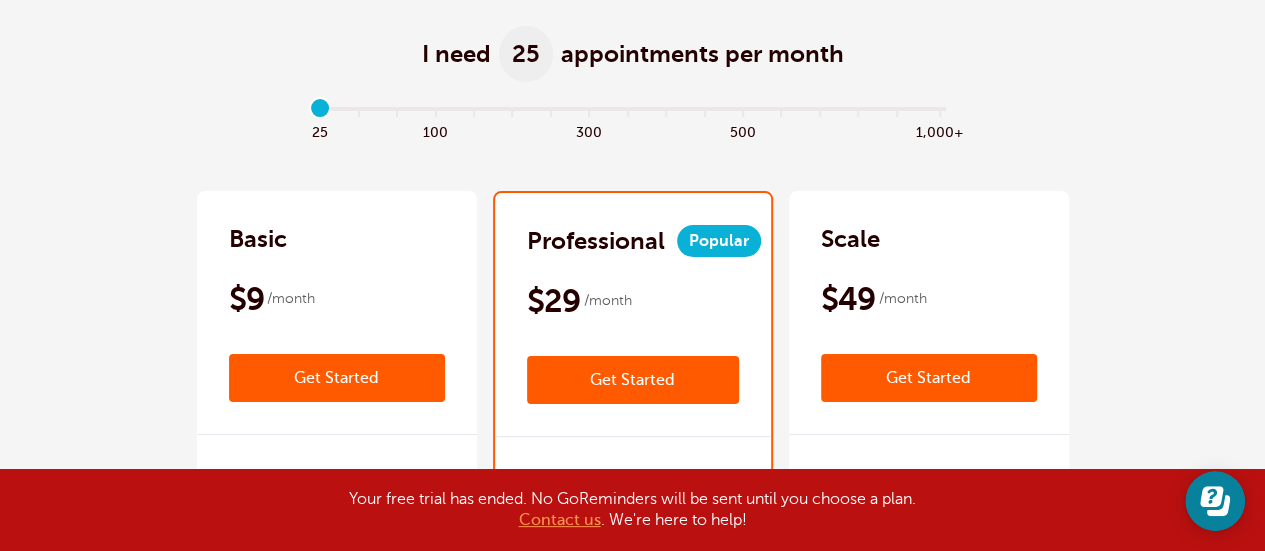 click on "Get Started" at bounding box center (337, 378) 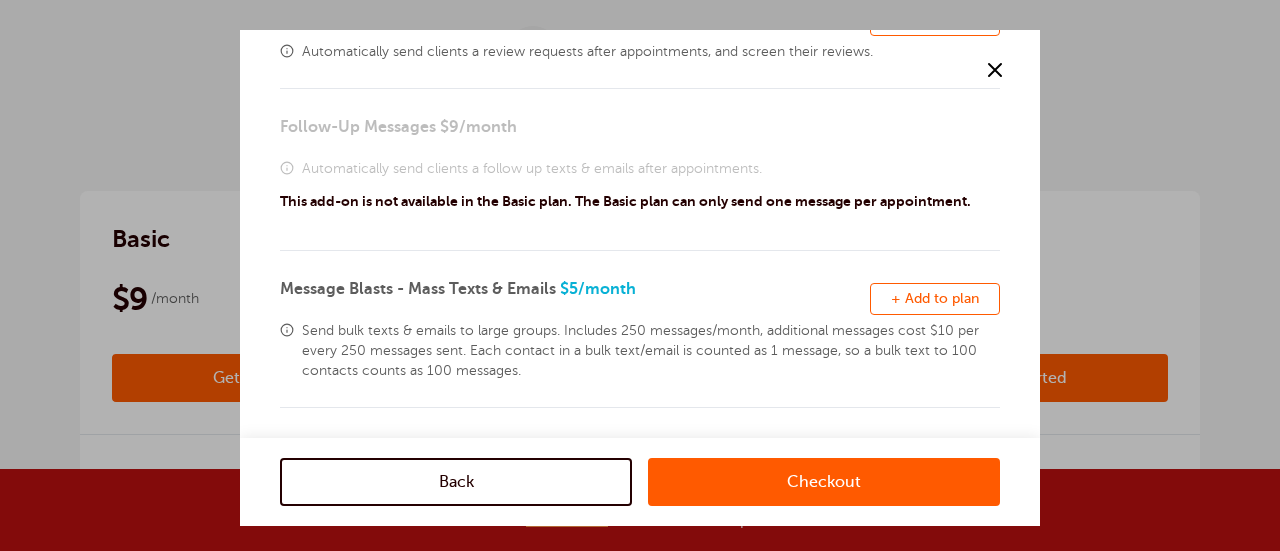 scroll, scrollTop: 220, scrollLeft: 0, axis: vertical 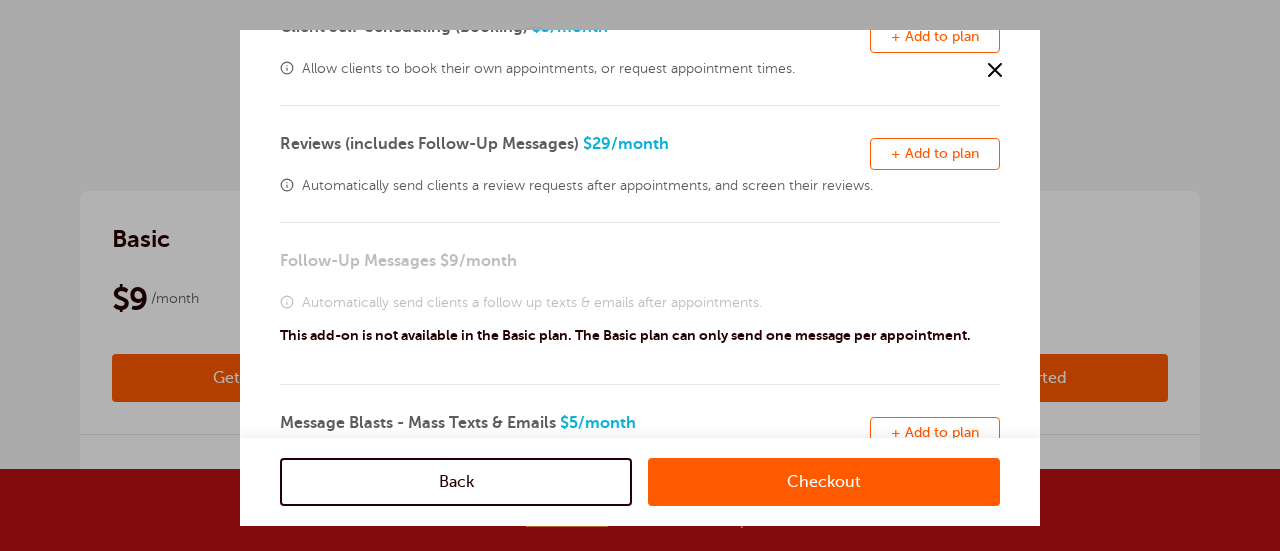 click on "Checkout" at bounding box center (824, 482) 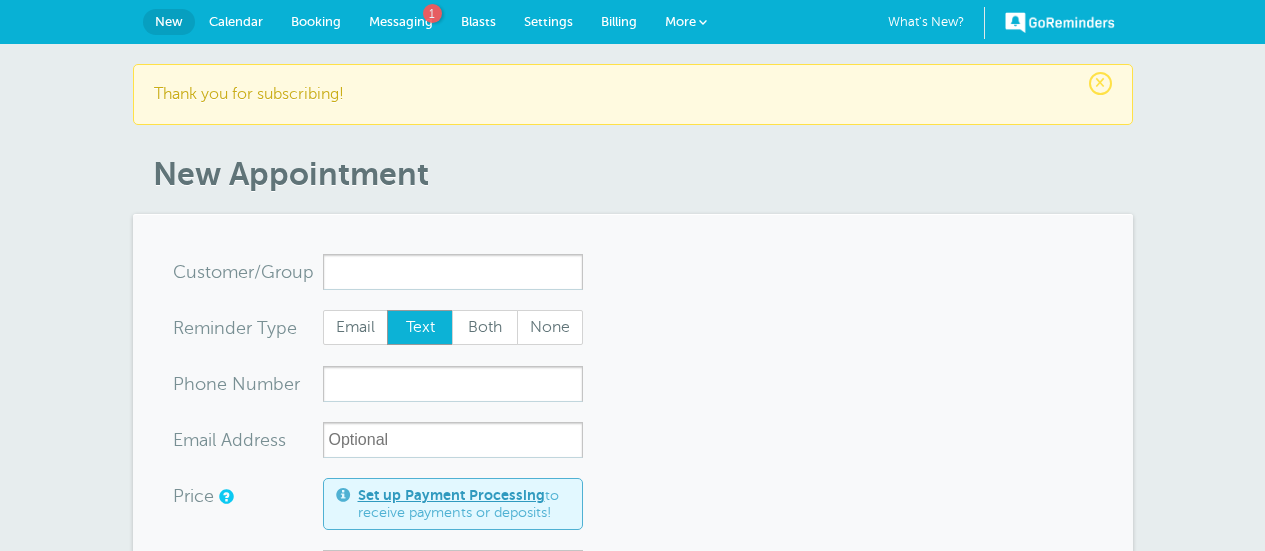 scroll, scrollTop: 0, scrollLeft: 0, axis: both 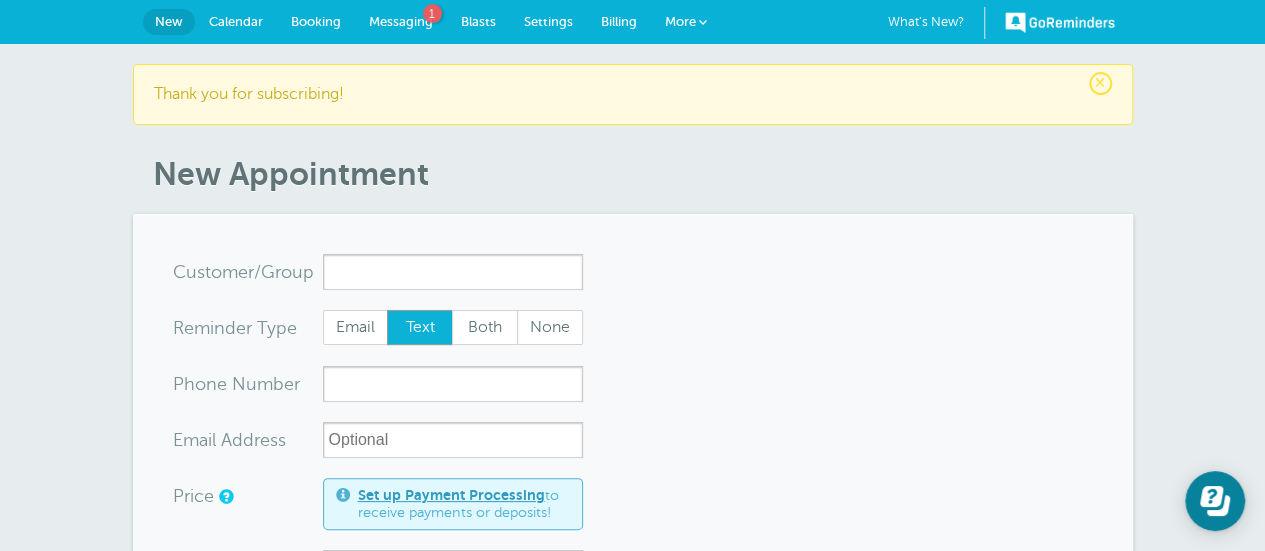 click on "Messaging
1" at bounding box center (401, 22) 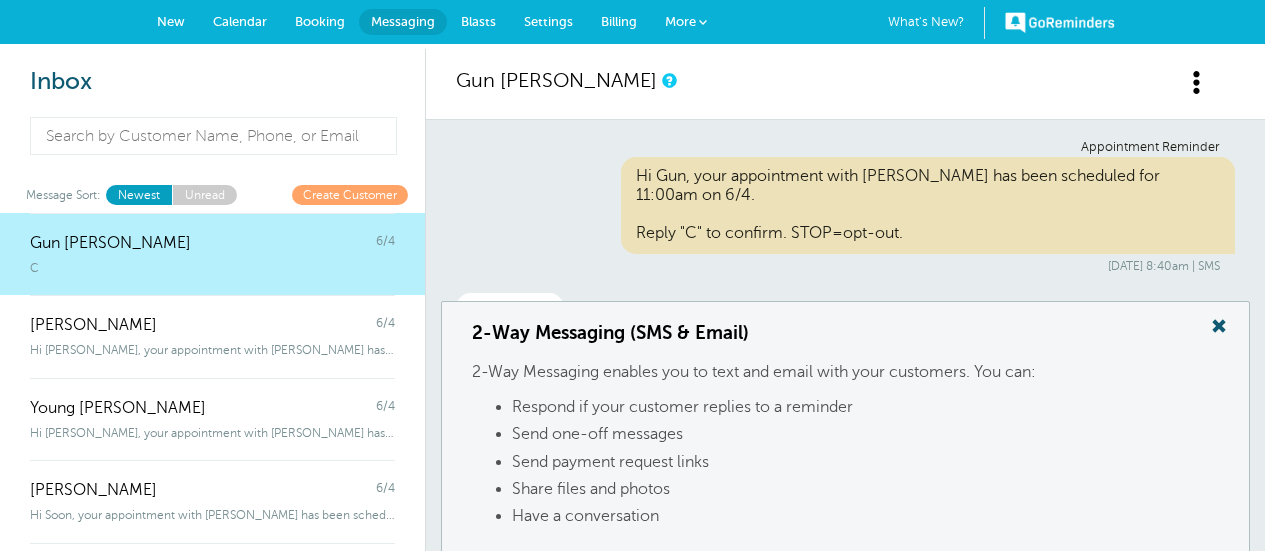 scroll, scrollTop: 0, scrollLeft: 0, axis: both 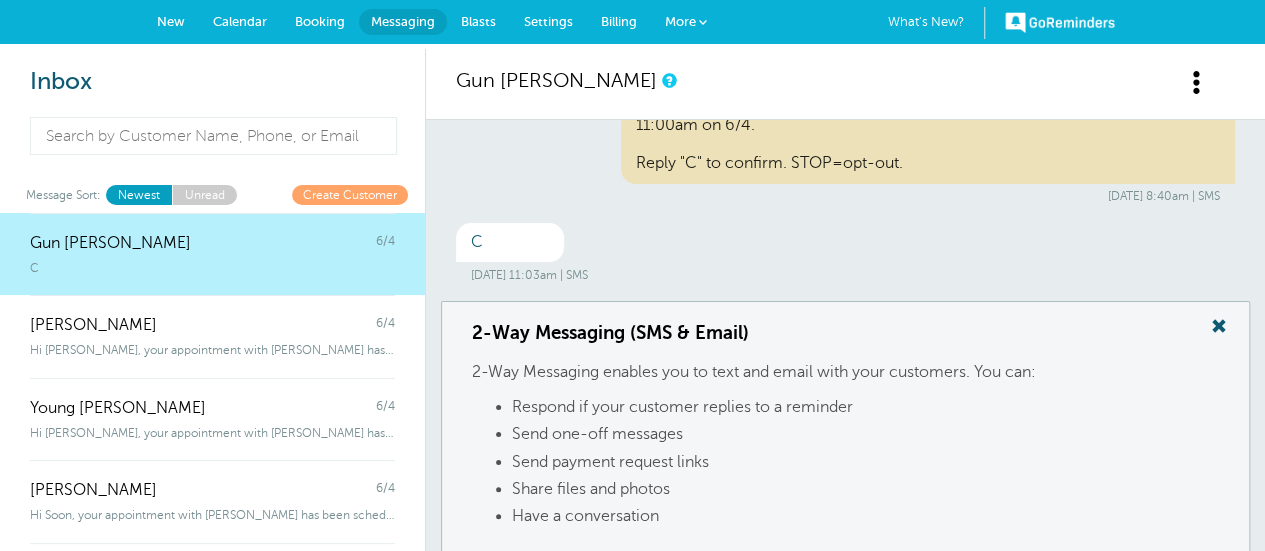 click on "New" at bounding box center (171, 22) 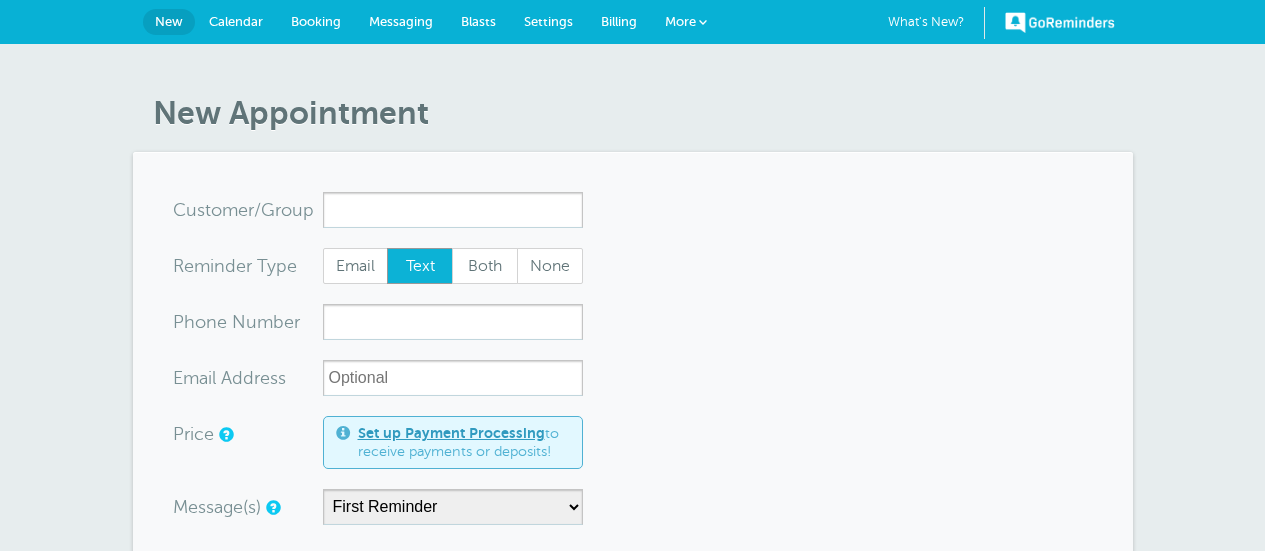 scroll, scrollTop: 0, scrollLeft: 0, axis: both 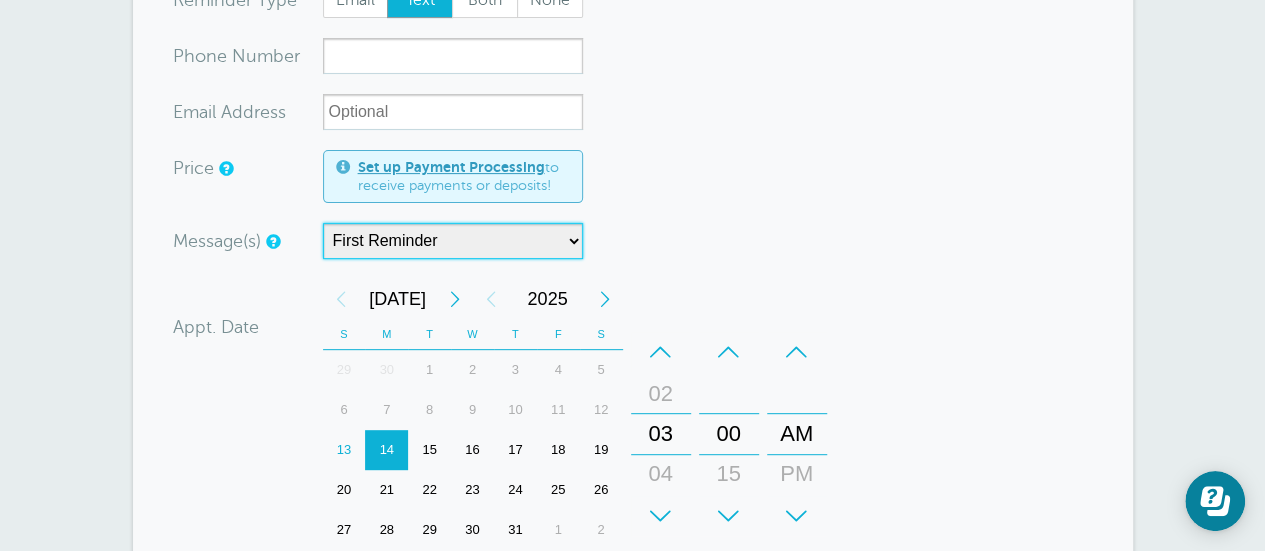 click on "First Reminder" at bounding box center (453, 241) 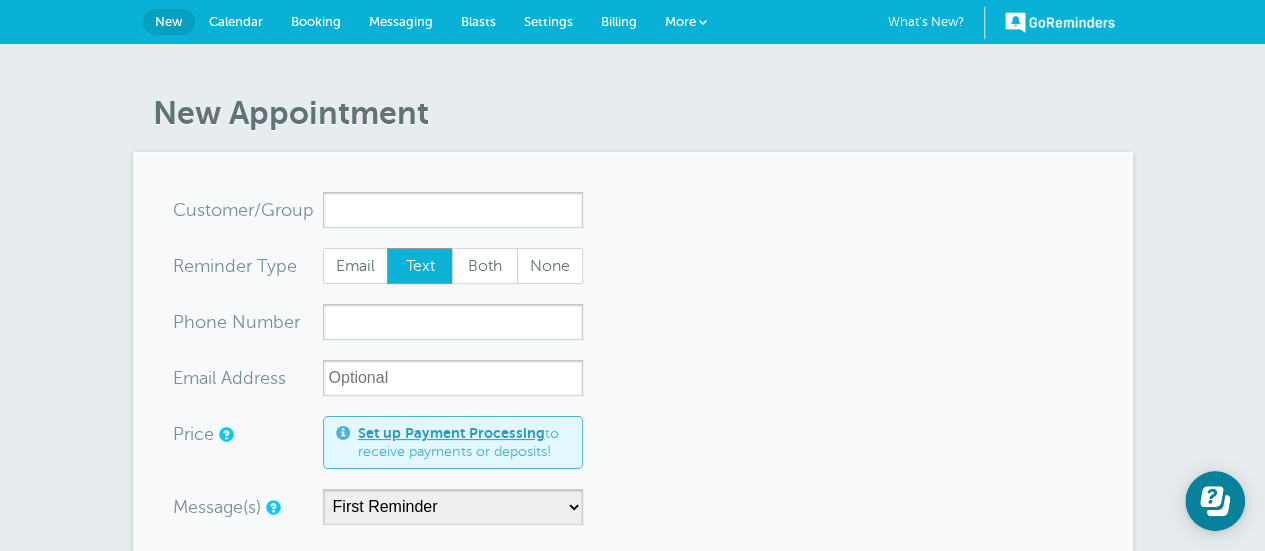 click on "Settings" at bounding box center (548, 21) 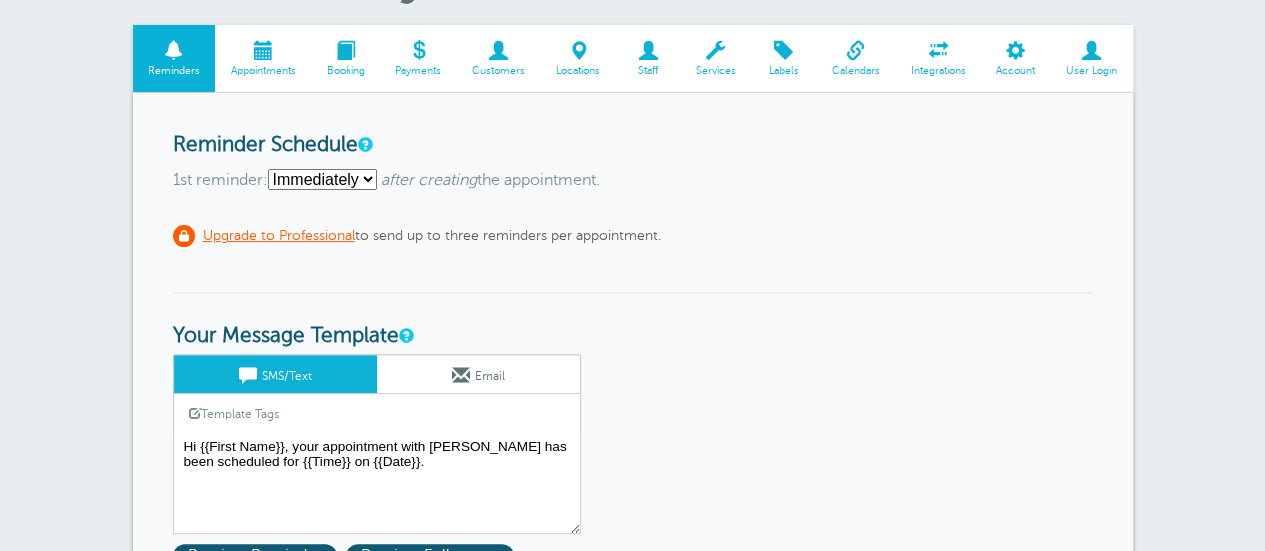 scroll, scrollTop: 133, scrollLeft: 0, axis: vertical 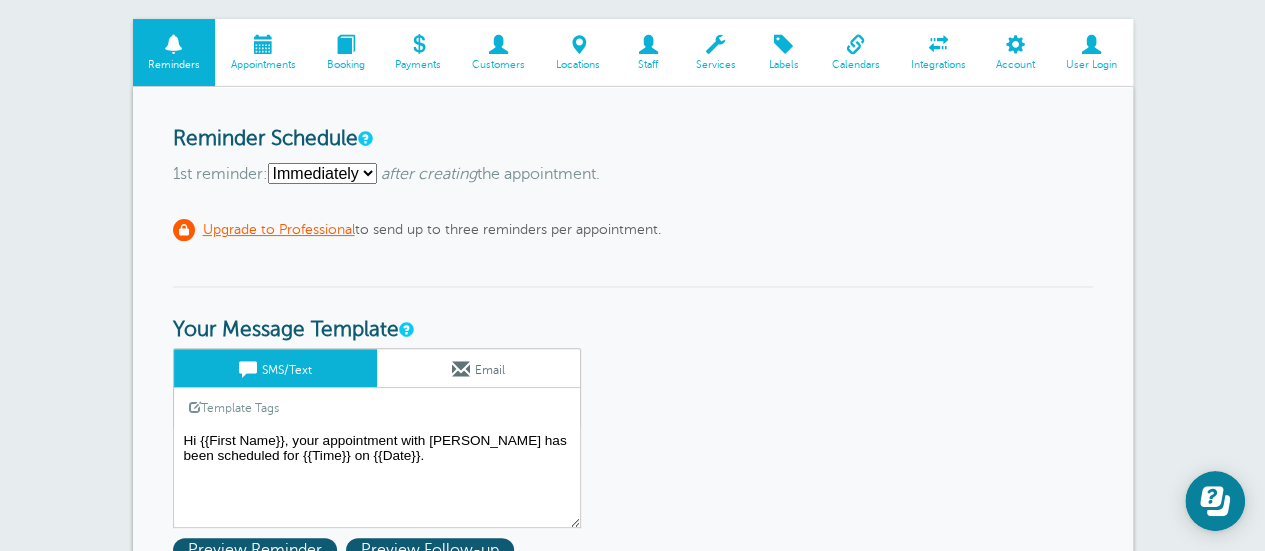 click on "Immediately 1 2 3 4 5 6 7 8 9 10 11 12 13 14 15 16 17 18 19 20 21 22 23 24 25 26 27 28 29 30" at bounding box center (322, 173) 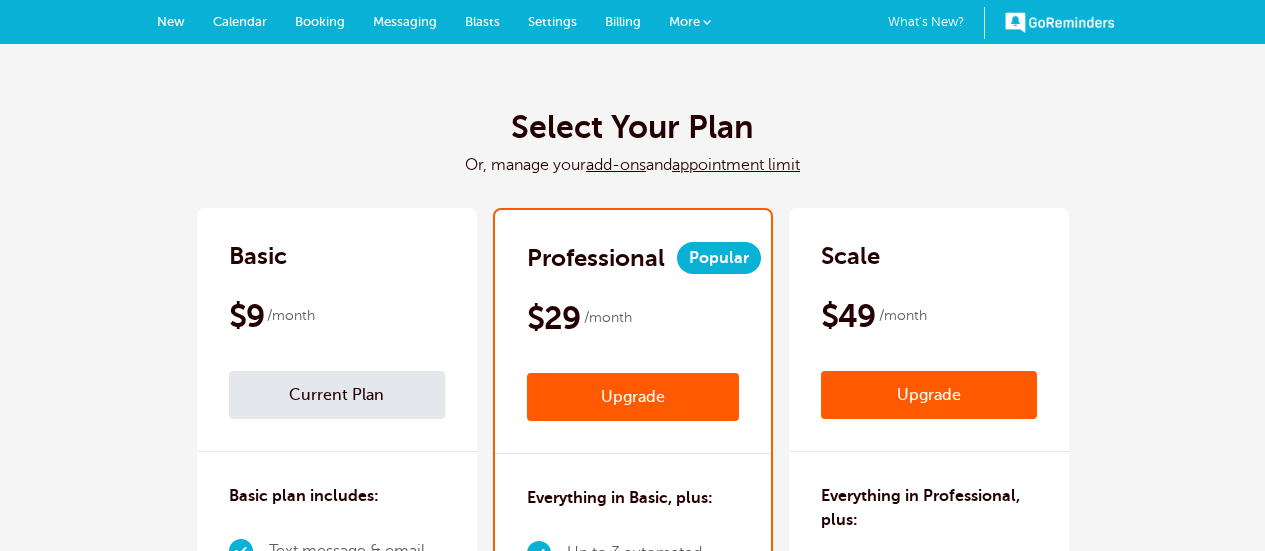 scroll, scrollTop: 0, scrollLeft: 0, axis: both 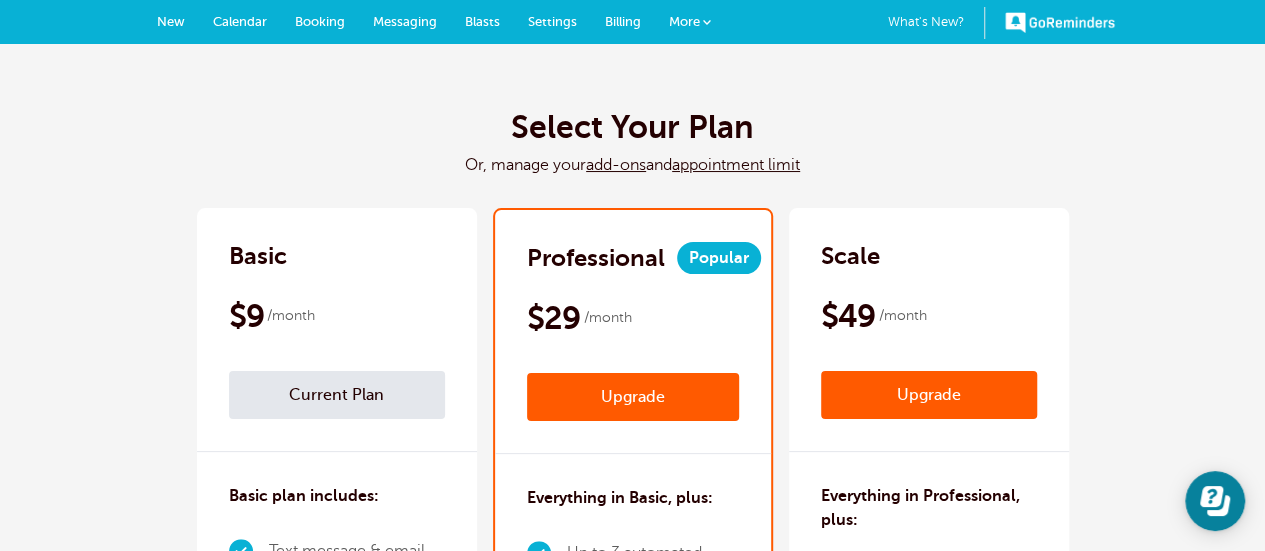 click on "Messaging" at bounding box center [405, 22] 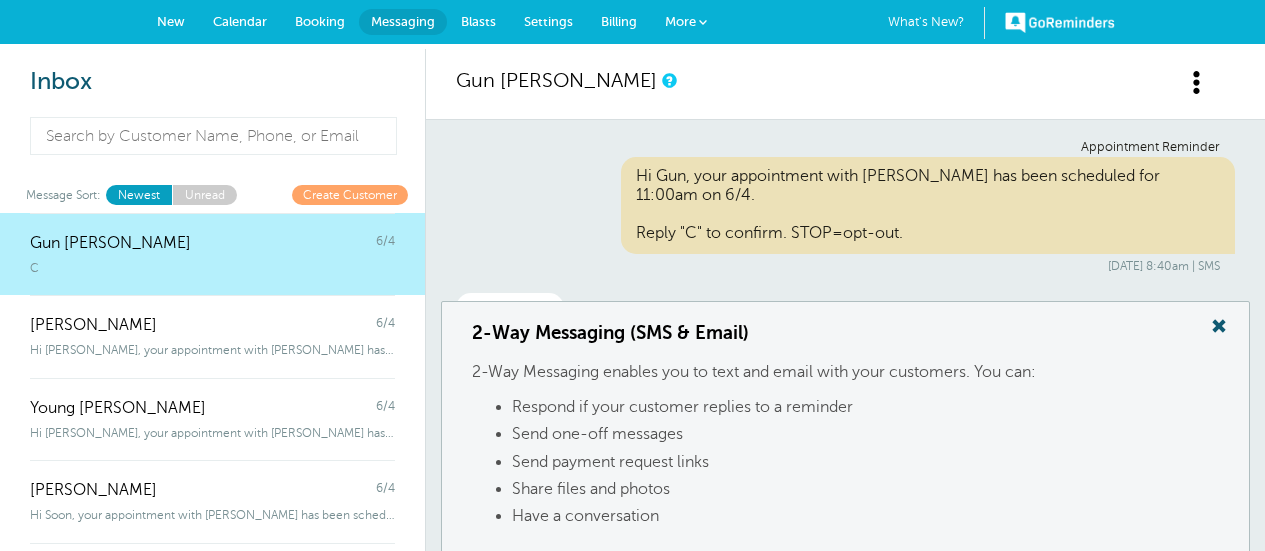 scroll, scrollTop: 0, scrollLeft: 0, axis: both 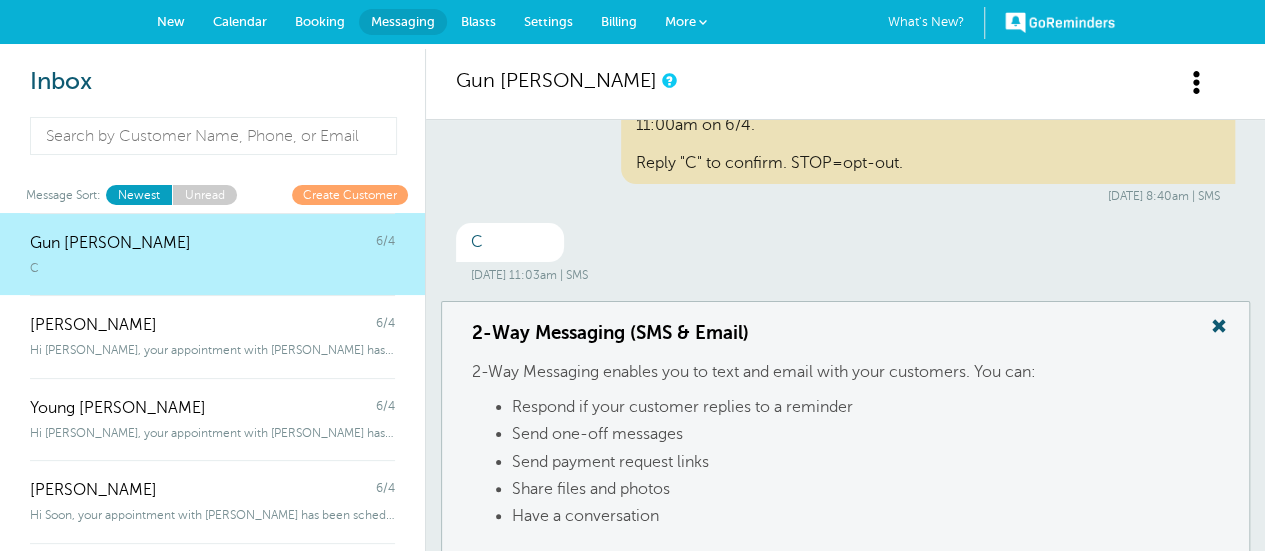 click on "Settings" at bounding box center [548, 21] 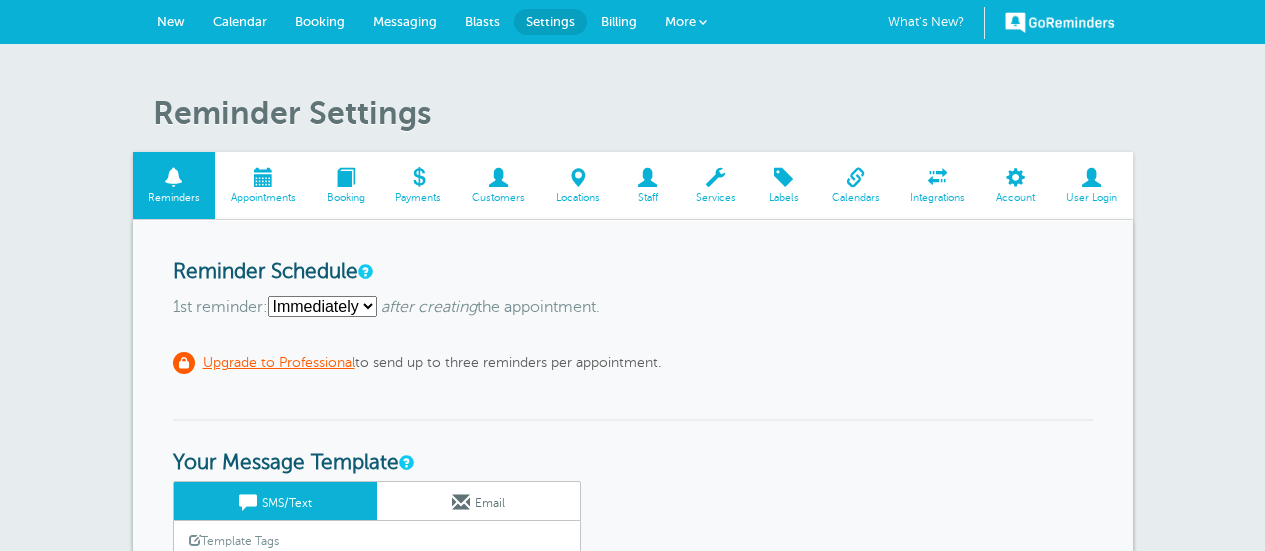 scroll, scrollTop: 0, scrollLeft: 0, axis: both 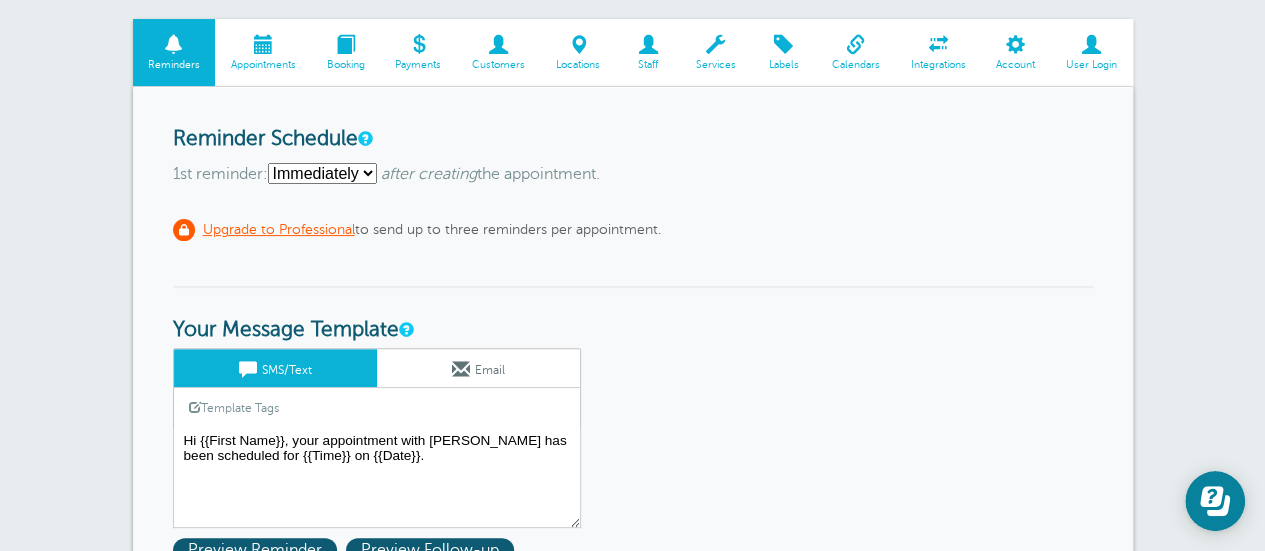 click on "Immediately 1 2 3 4 5 6 7 8 9 10 11 12 13 14 15 16 17 18 19 20 21 22 23 24 25 26 27 28 29 30" at bounding box center [322, 173] 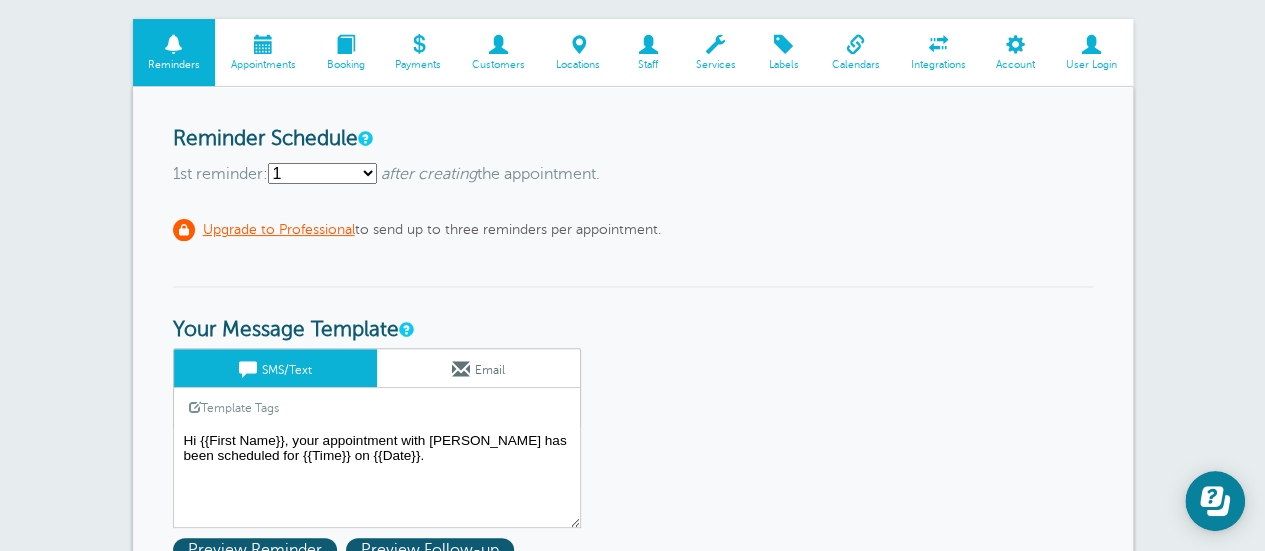 click on "Immediately 1 2 3 4 5 6 7 8 9 10 11 12 13 14 15 16 17 18 19 20 21 22 23 24 25 26 27 28 29 30" at bounding box center [322, 173] 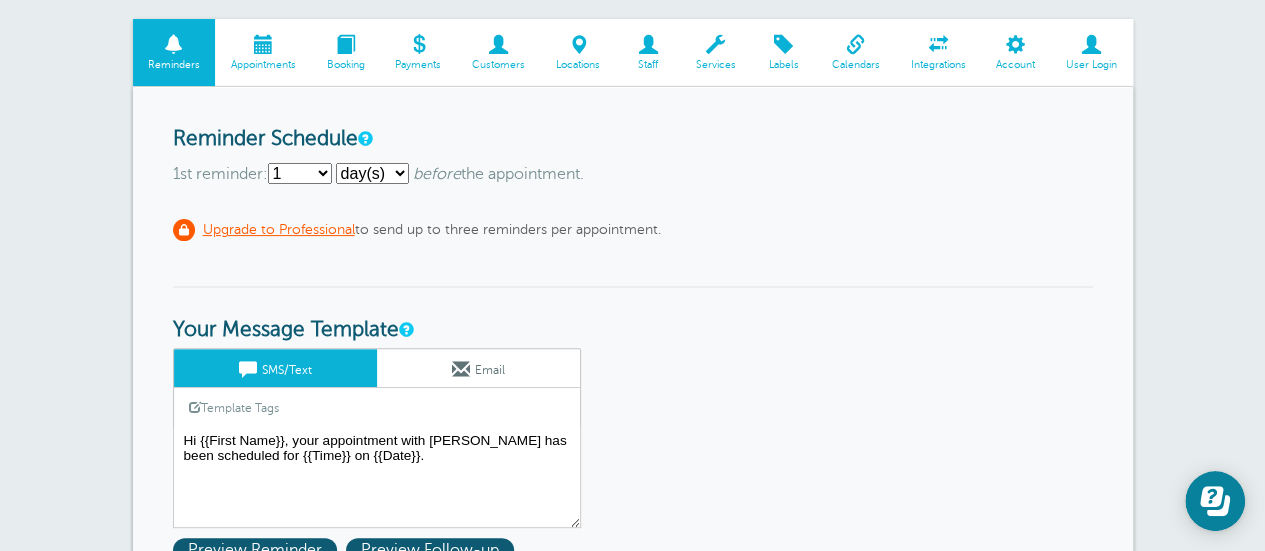 click on "hour(s) day(s)" at bounding box center (372, 173) 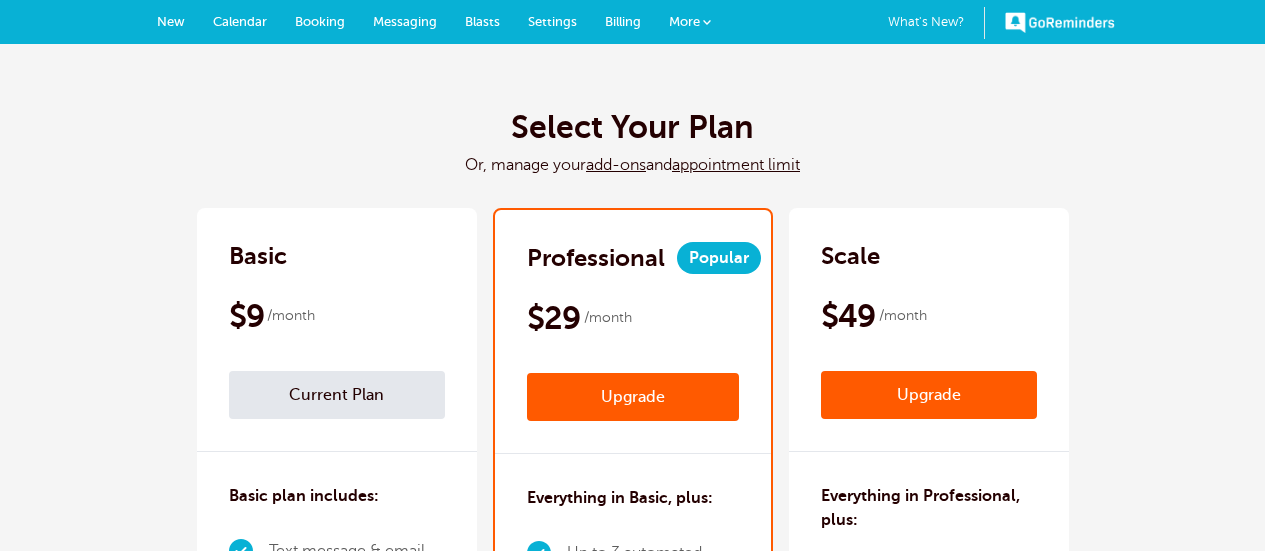 scroll, scrollTop: 0, scrollLeft: 0, axis: both 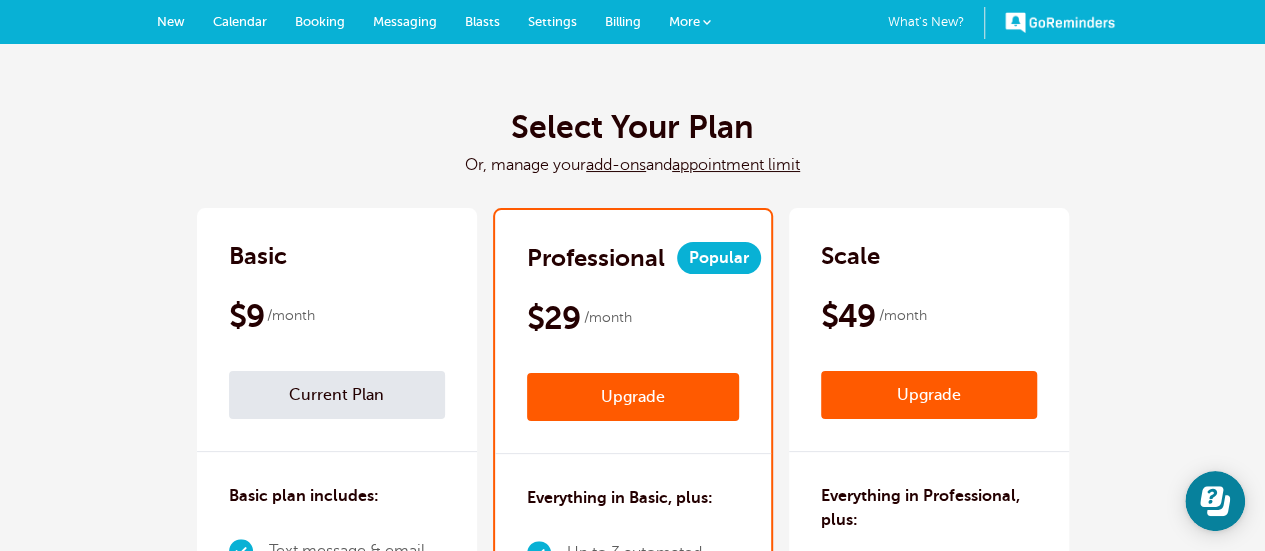 click on "Settings" at bounding box center (552, 22) 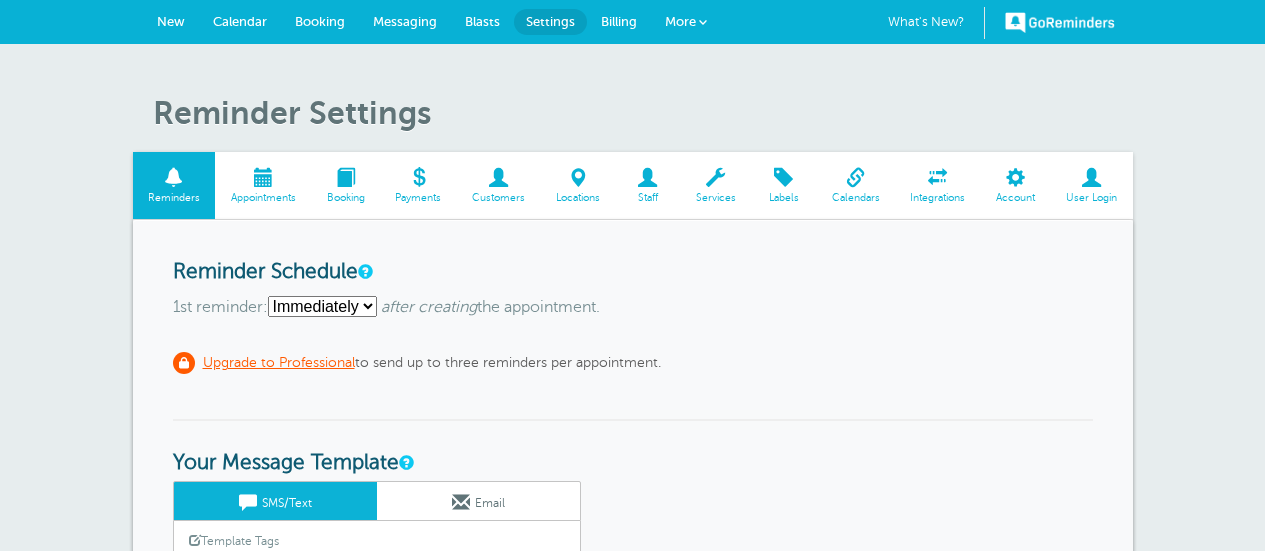 scroll, scrollTop: 0, scrollLeft: 0, axis: both 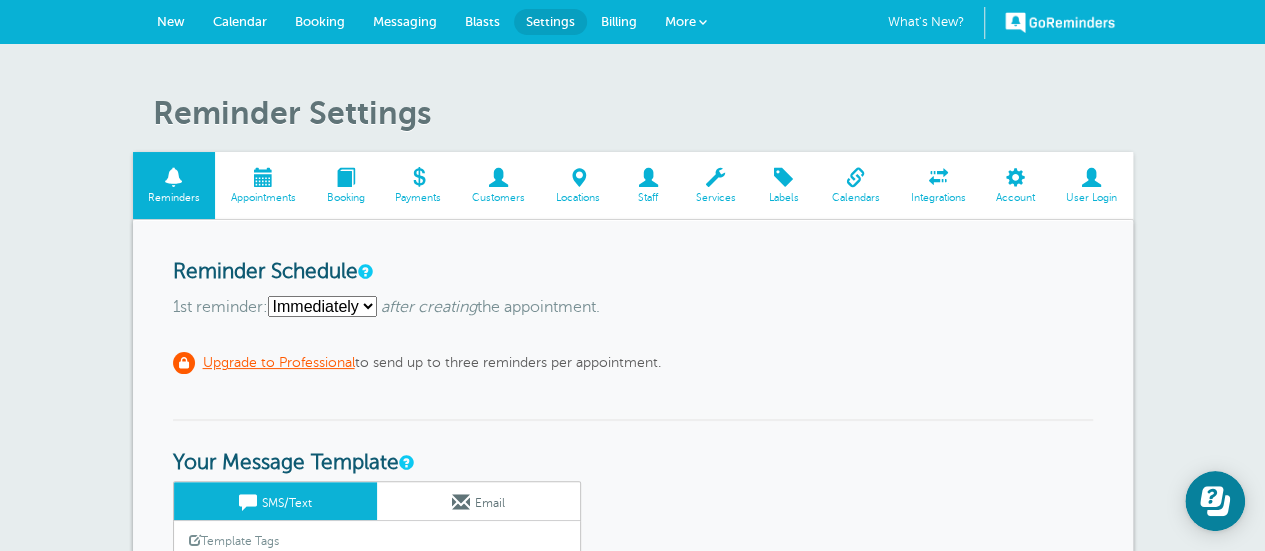 click on "Immediately 1 2 3 4 5 6 7 8 9 10 11 12 13 14 15 16 17 18 19 20 21 22 23 24 25 26 27 28 29 30" at bounding box center [322, 306] 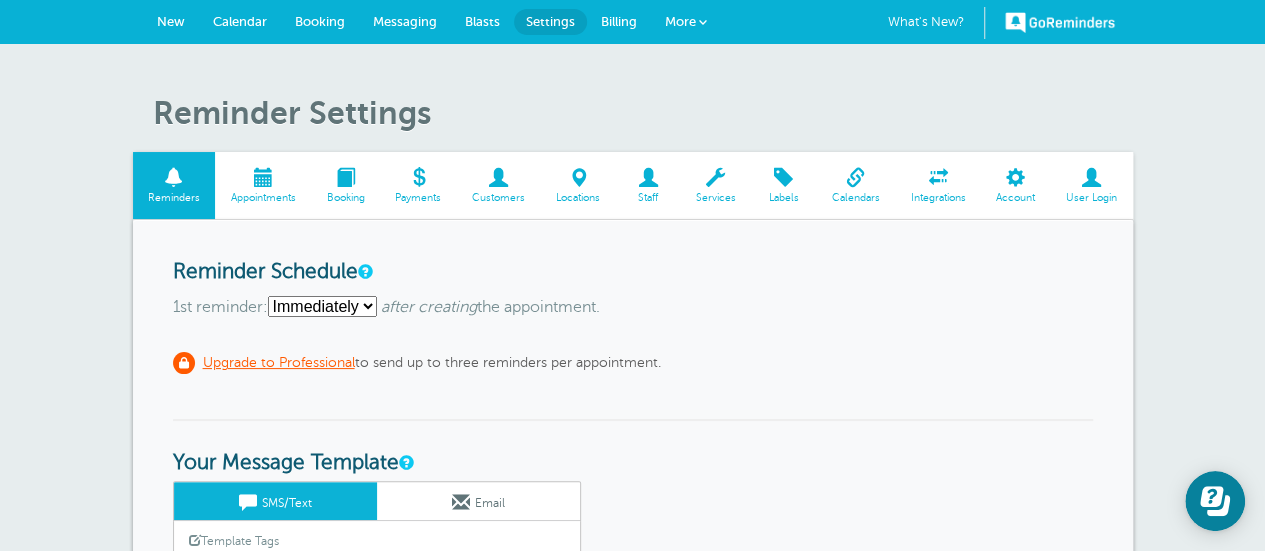 select on "1" 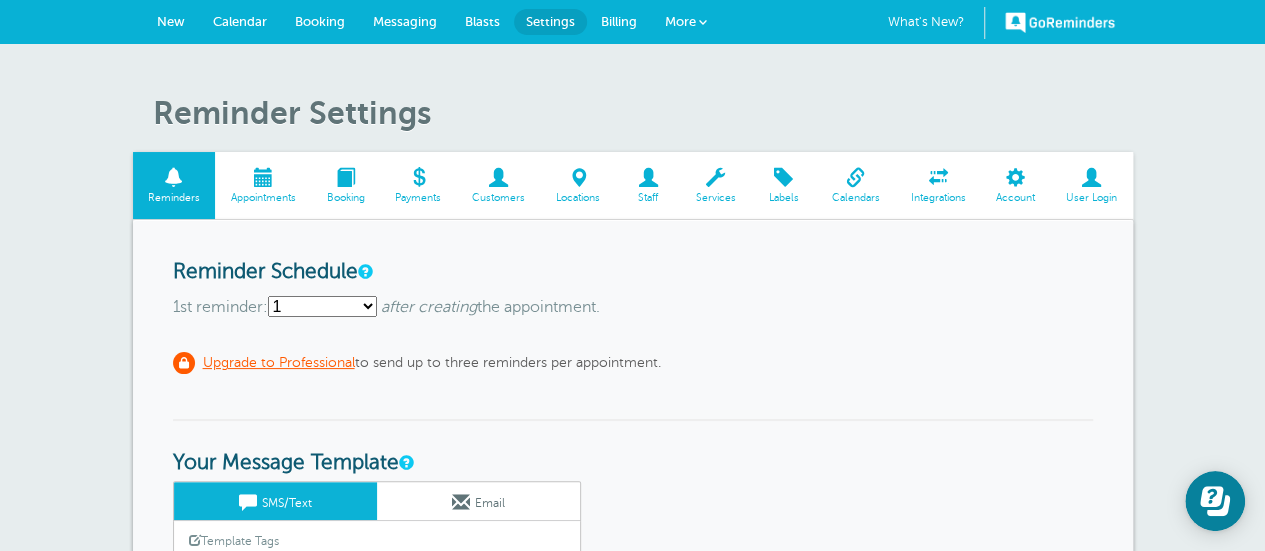 click on "Immediately 1 2 3 4 5 6 7 8 9 10 11 12 13 14 15 16 17 18 19 20 21 22 23 24 25 26 27 28 29 30" at bounding box center (322, 306) 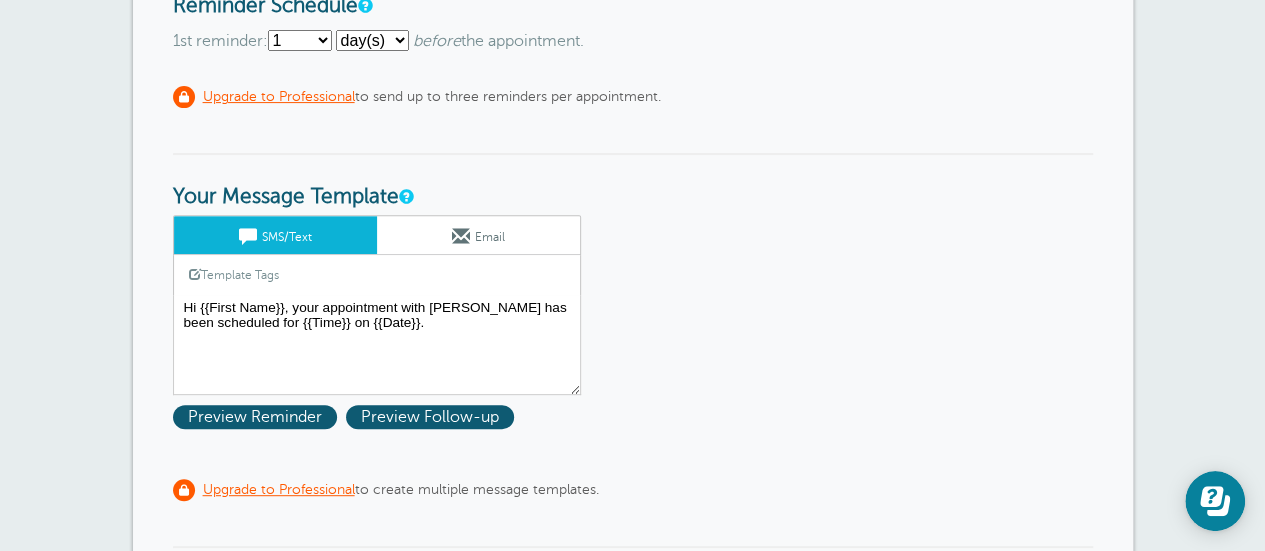 scroll, scrollTop: 400, scrollLeft: 0, axis: vertical 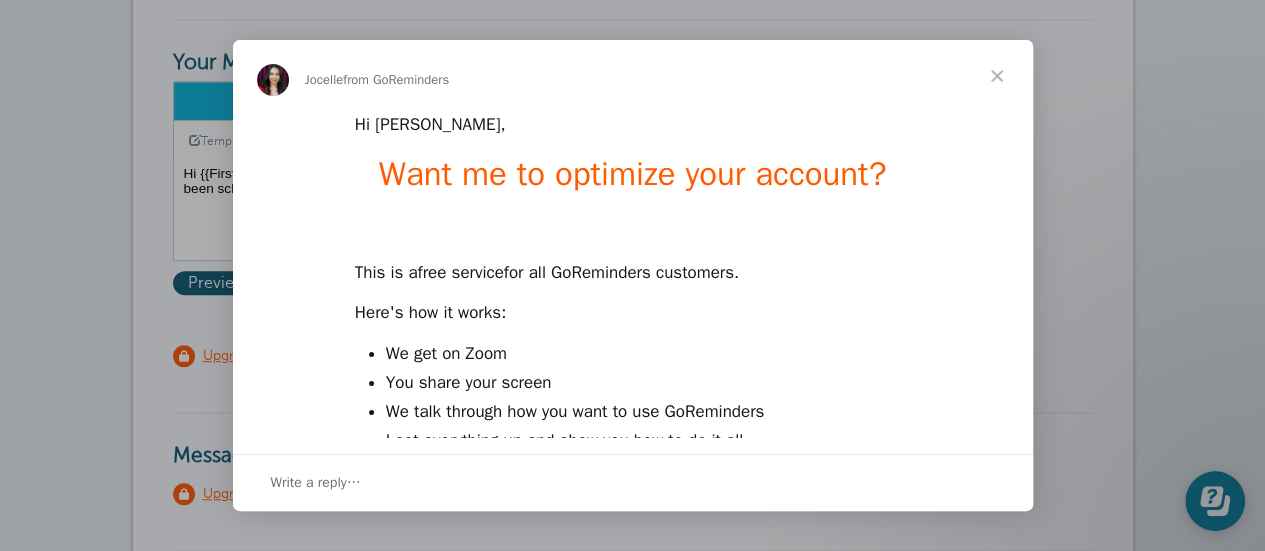 click at bounding box center (997, 76) 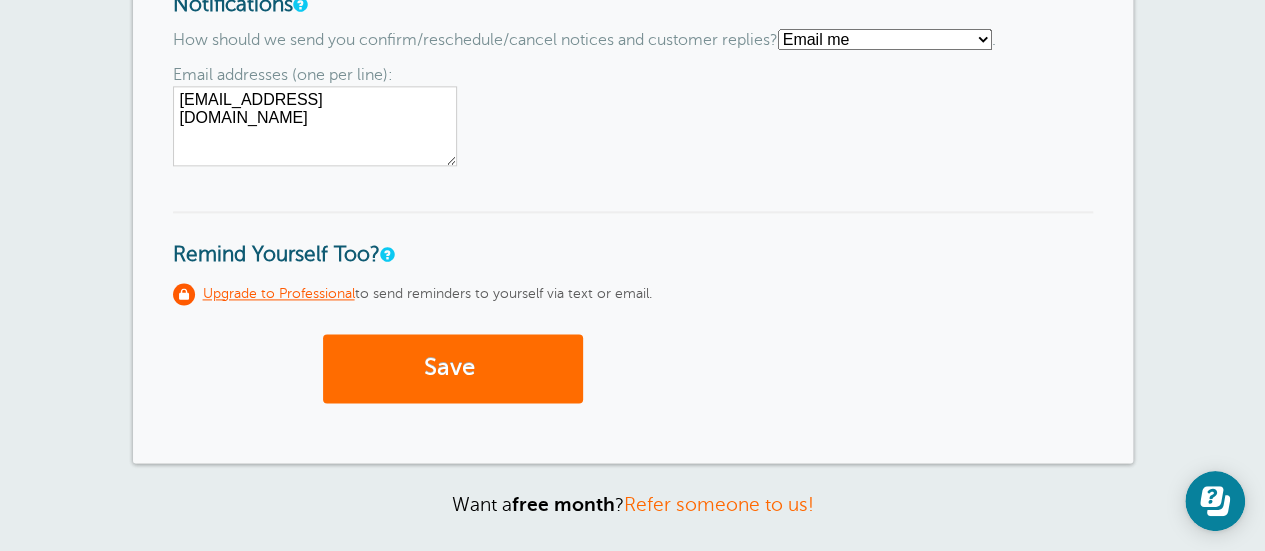 scroll, scrollTop: 1333, scrollLeft: 0, axis: vertical 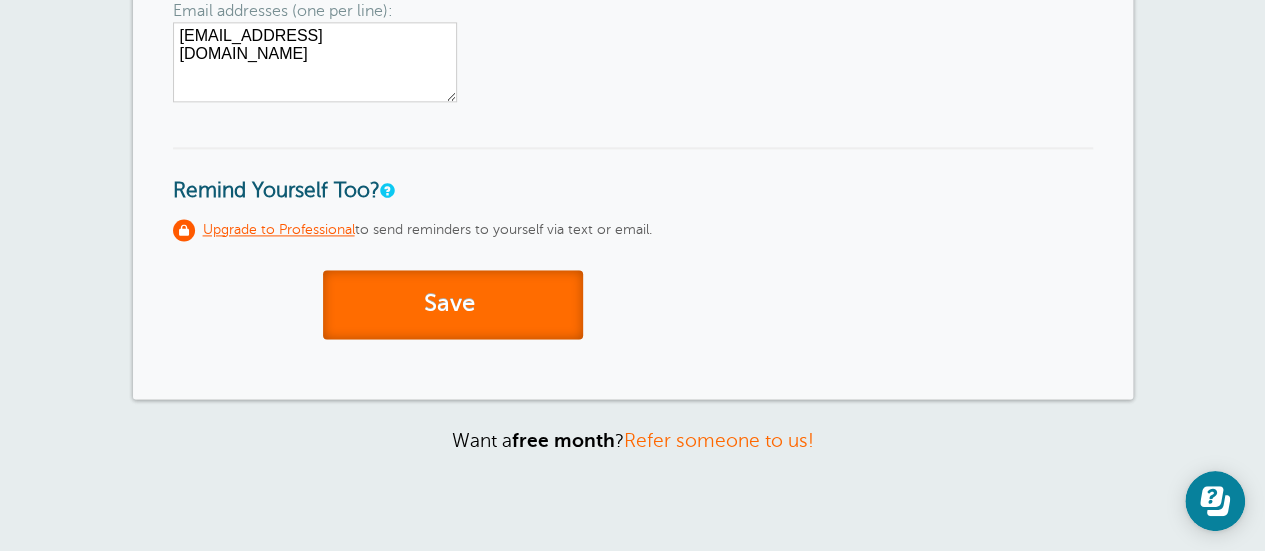 click on "Save" at bounding box center [453, 304] 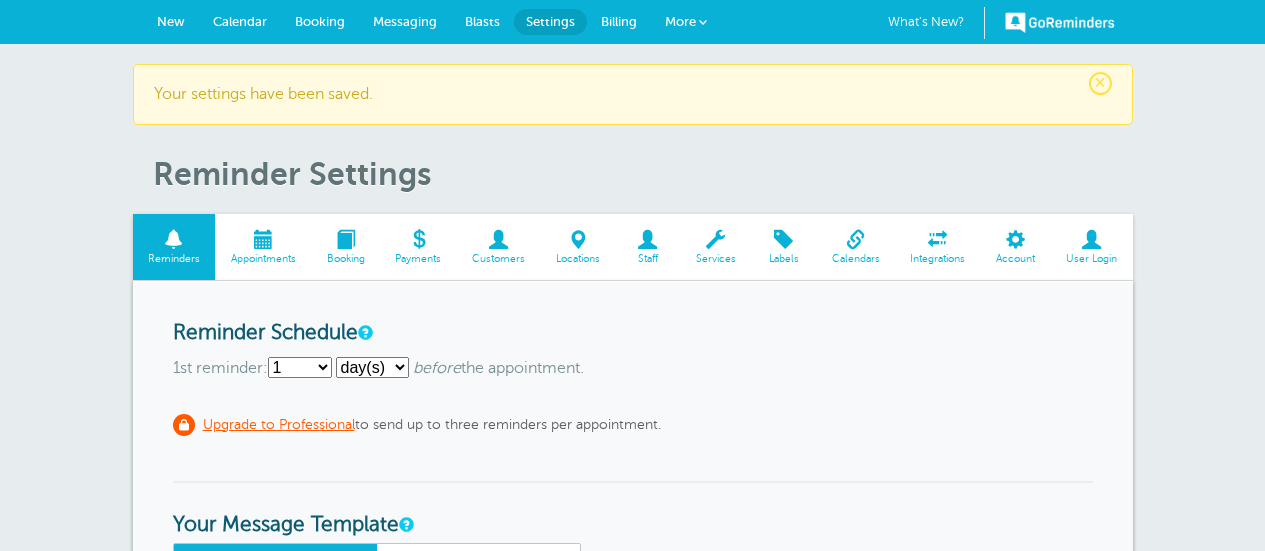 scroll, scrollTop: 0, scrollLeft: 0, axis: both 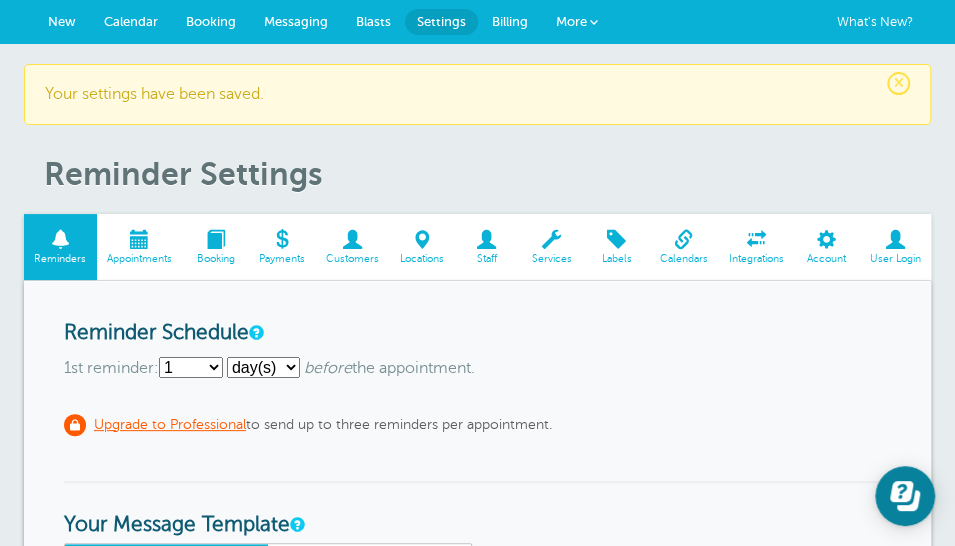 click at bounding box center (140, 239) 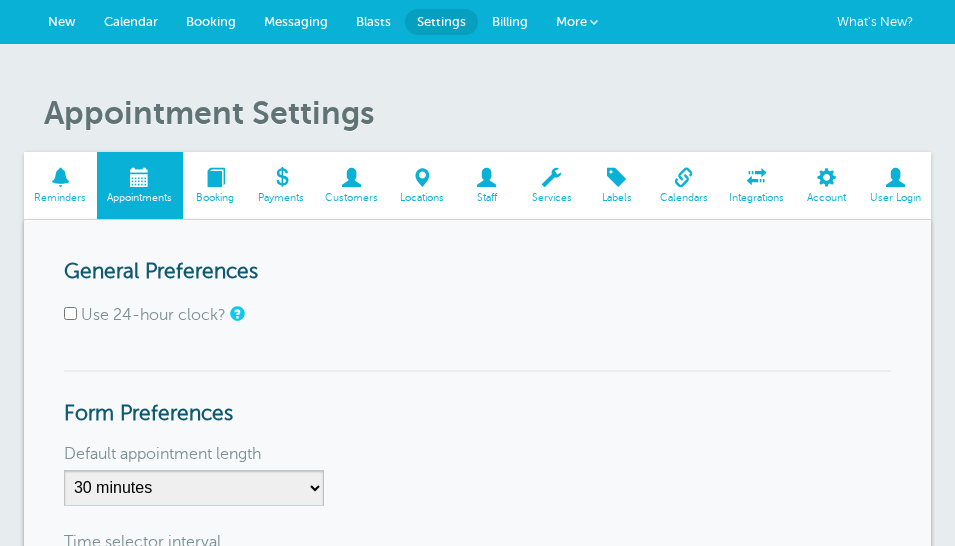 scroll, scrollTop: 0, scrollLeft: 0, axis: both 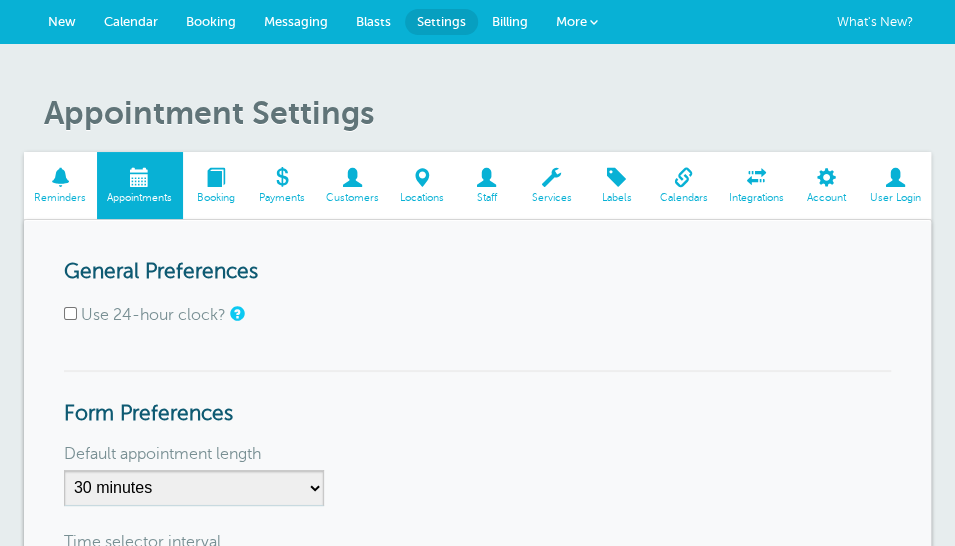 click on "Reminders" at bounding box center [60, 185] 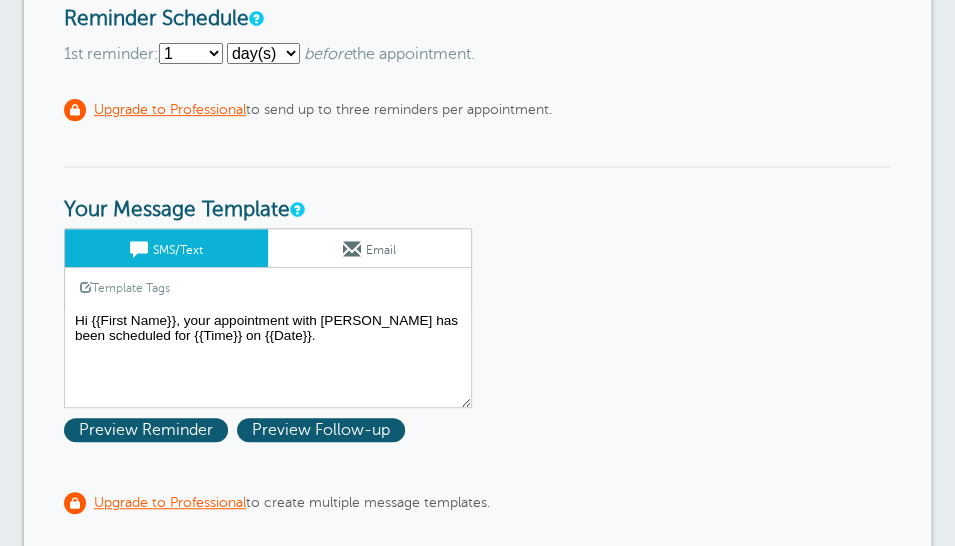 scroll, scrollTop: 266, scrollLeft: 0, axis: vertical 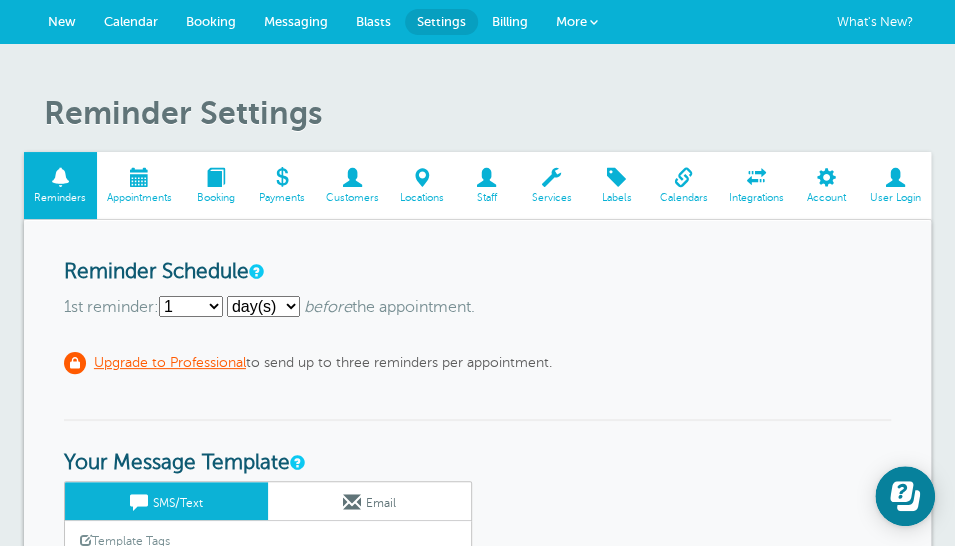 click on "New" at bounding box center (62, 22) 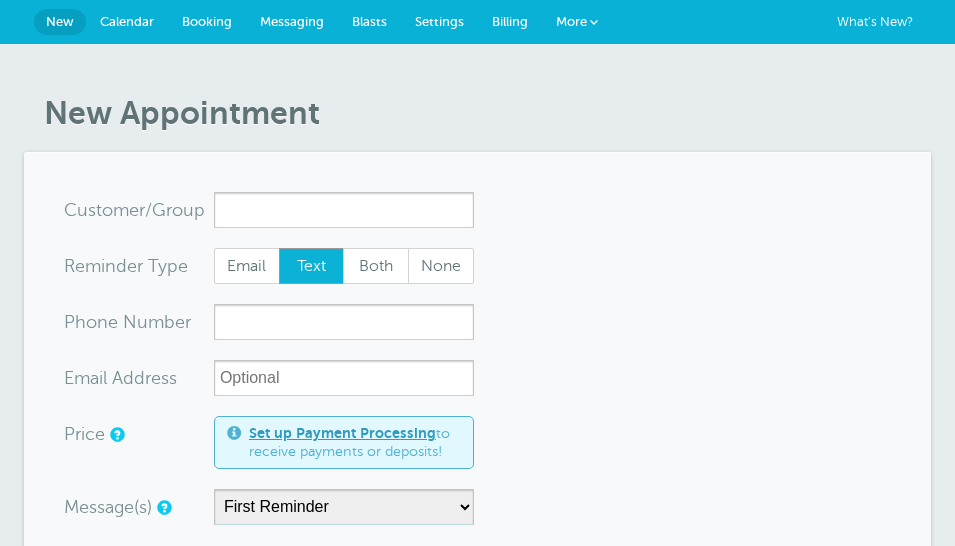 scroll, scrollTop: 0, scrollLeft: 0, axis: both 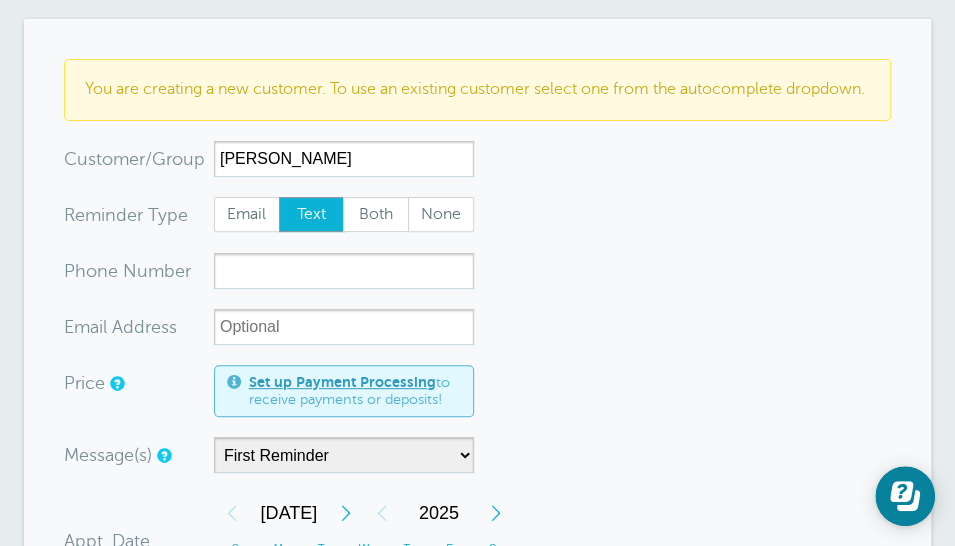 type on "[PERSON_NAME]" 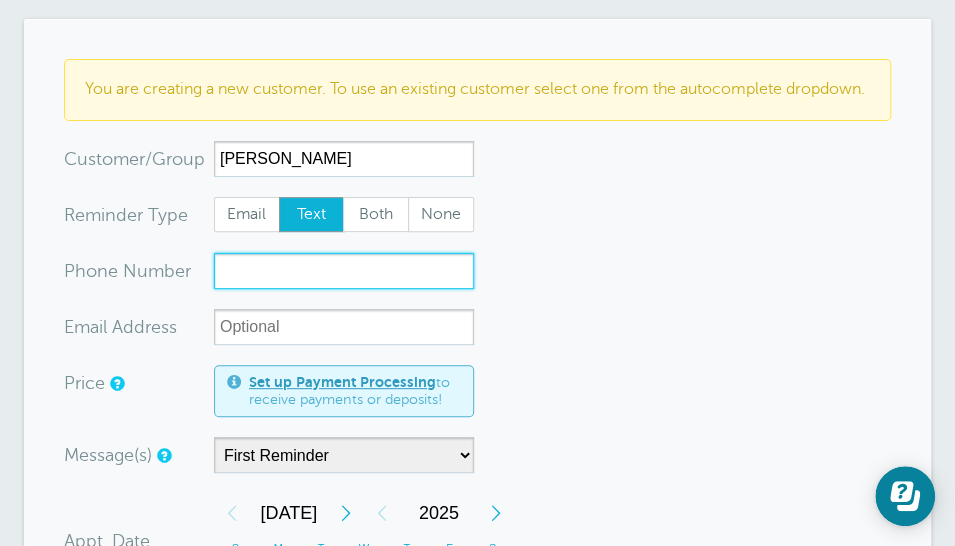 click on "xxx-no-autofill" at bounding box center [344, 271] 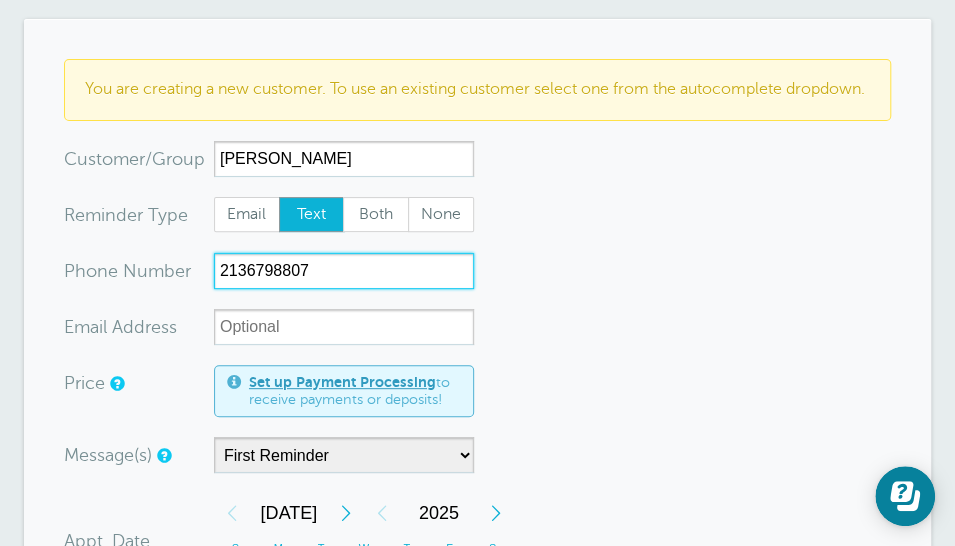 type on "2136798807" 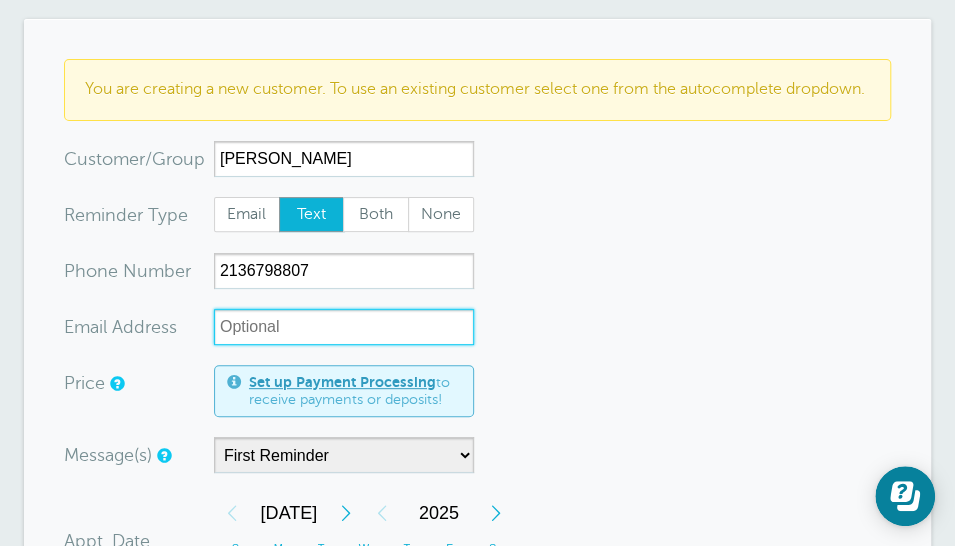 click on "xx-no-autofill" at bounding box center [344, 327] 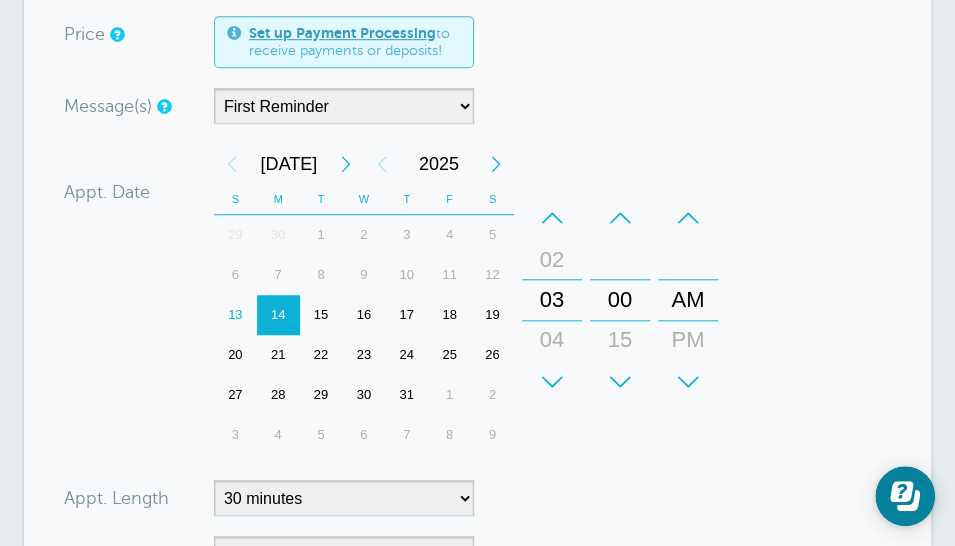 scroll, scrollTop: 533, scrollLeft: 0, axis: vertical 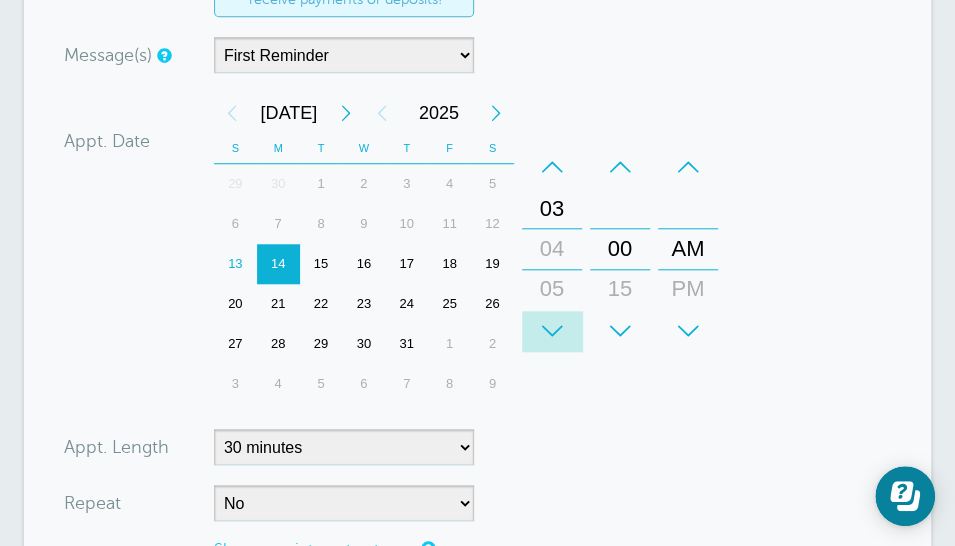 click on "+" at bounding box center [552, 331] 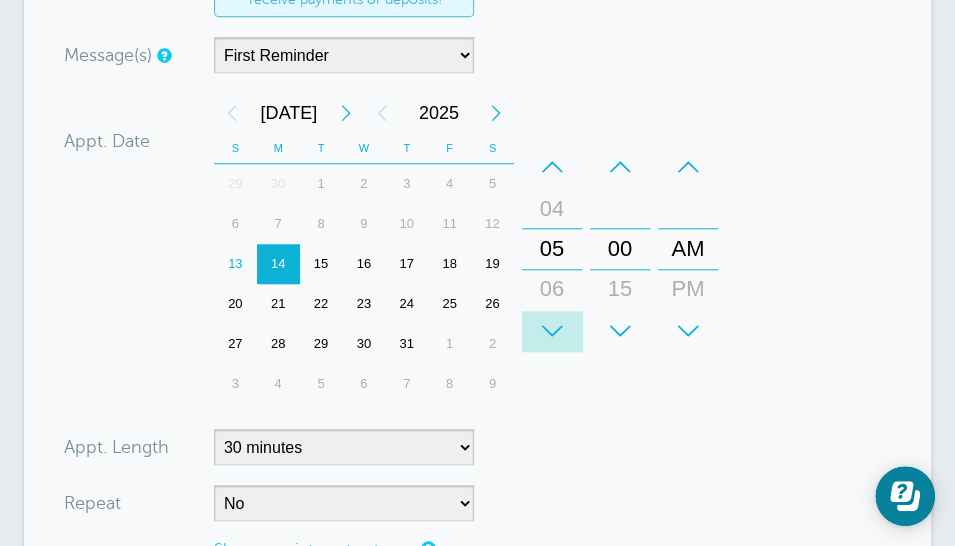 click on "+" at bounding box center [552, 331] 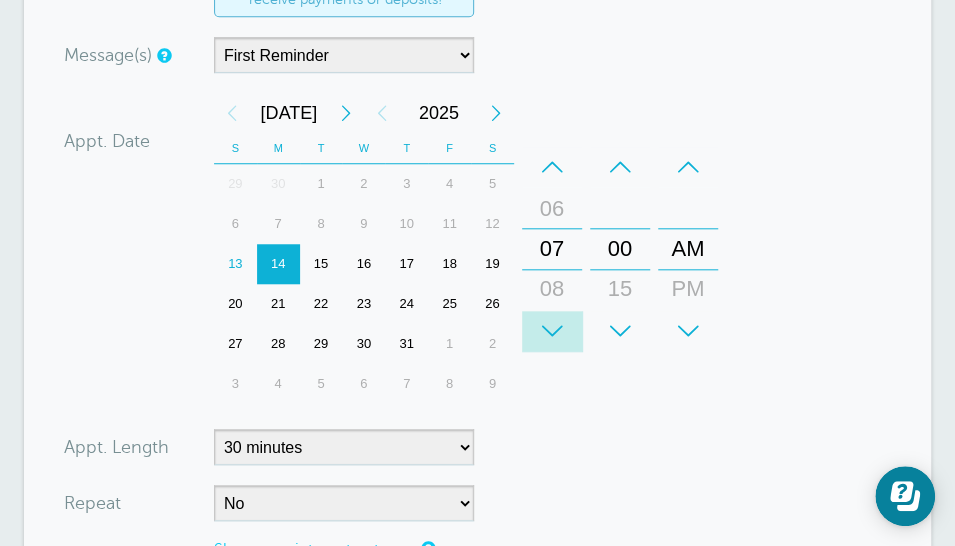 click on "+" at bounding box center [552, 331] 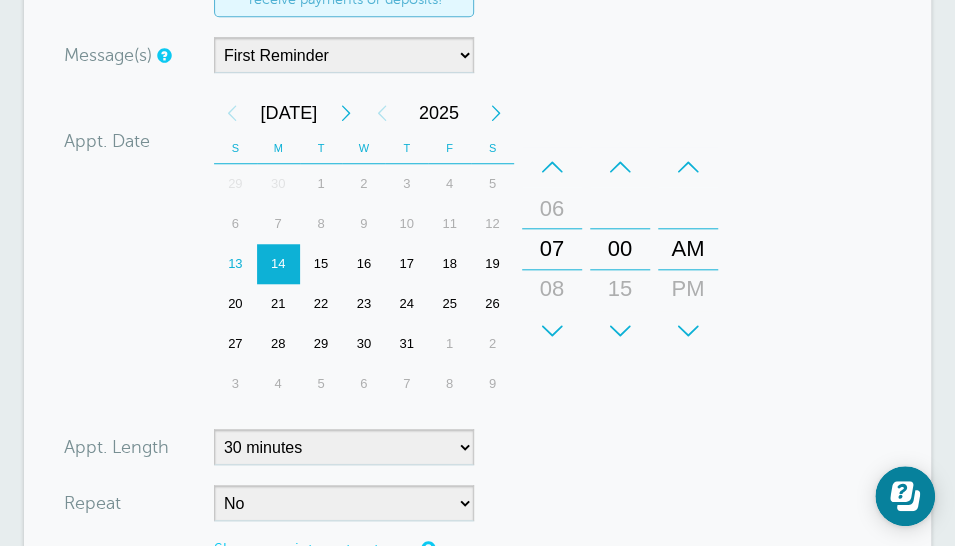 click on "+" at bounding box center (552, 331) 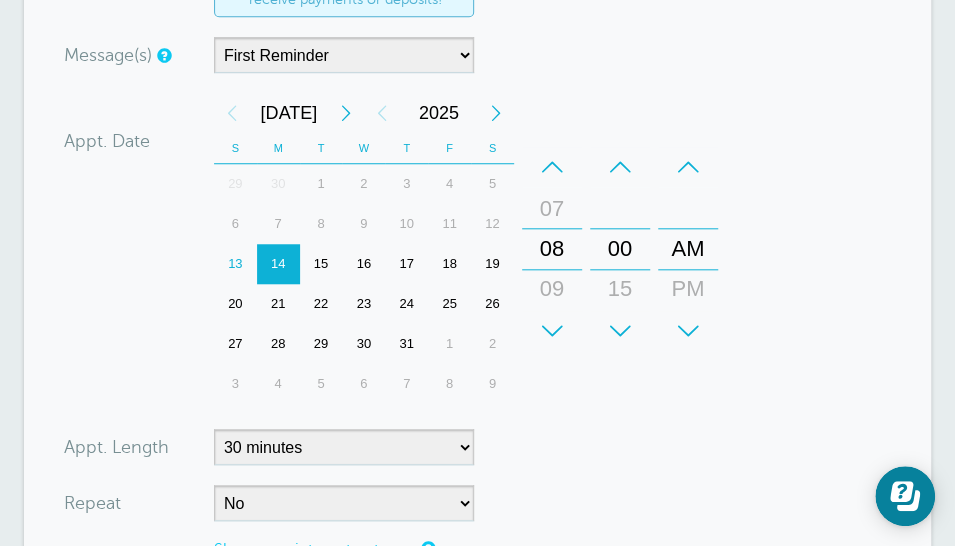 click on "+" at bounding box center (552, 331) 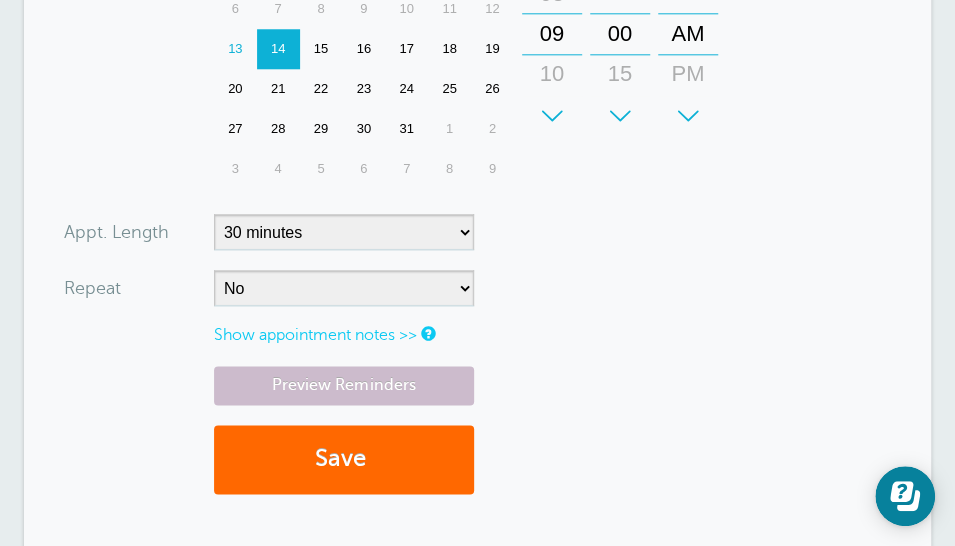 scroll, scrollTop: 800, scrollLeft: 0, axis: vertical 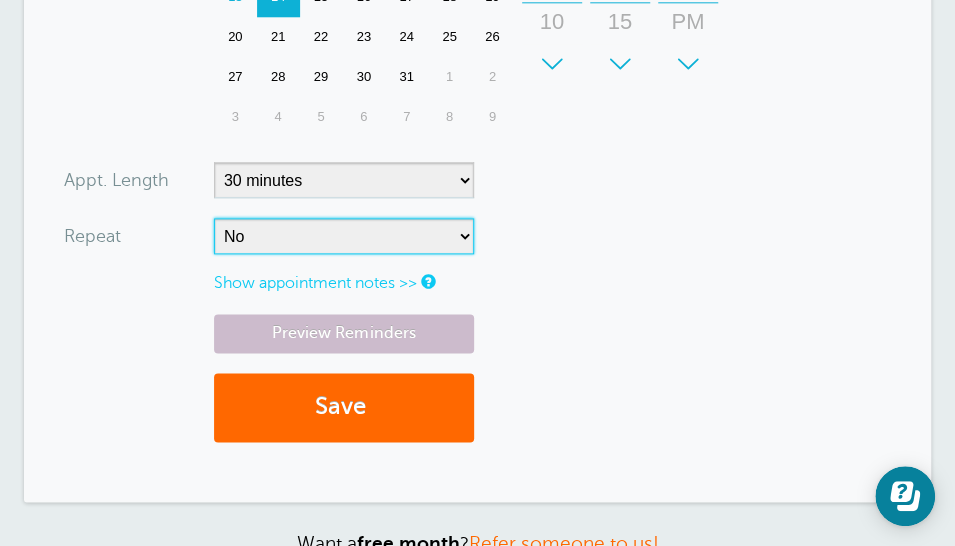 click on "No Daily Weekly Every 2 weeks Every 3 weeks Every 4 weeks Monthly Every 5 weeks Every 6 weeks Every 7 weeks Every 8 weeks Every other month Every 9 weeks Every 10 weeks Every 11 weeks Every 12 weeks Quarterly Every 4 months Every 6 months Yearly Every 18 months Every 2 years Every 3 years" at bounding box center [344, 236] 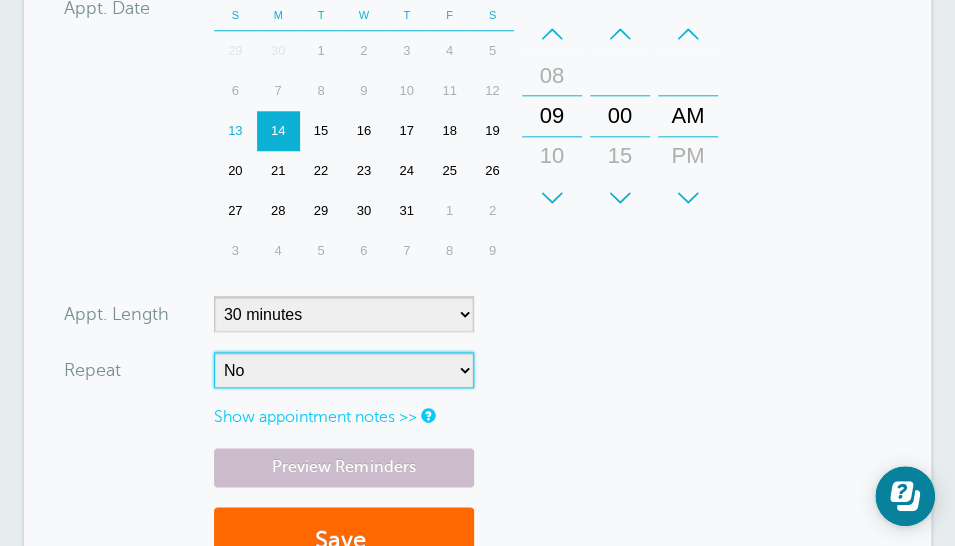 scroll, scrollTop: 933, scrollLeft: 0, axis: vertical 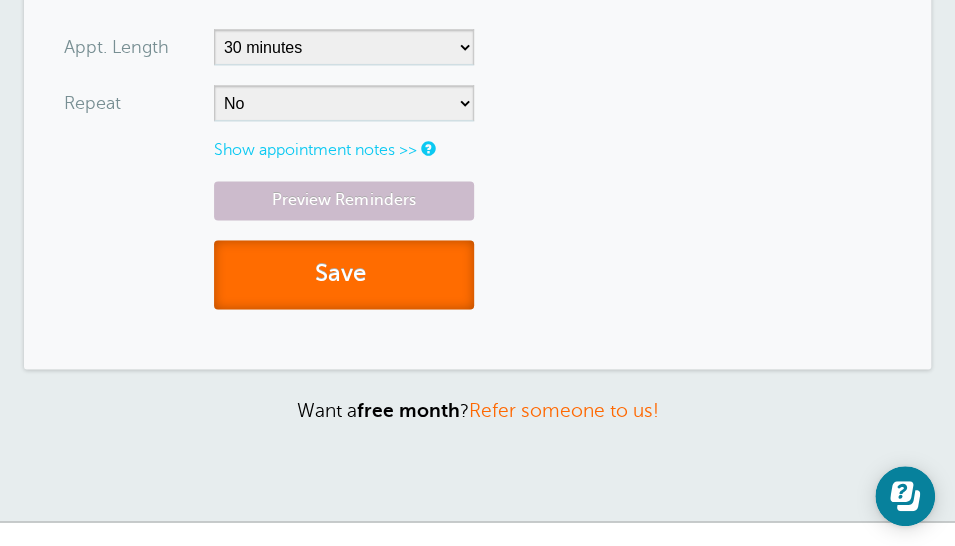 click on "Save" at bounding box center (344, 274) 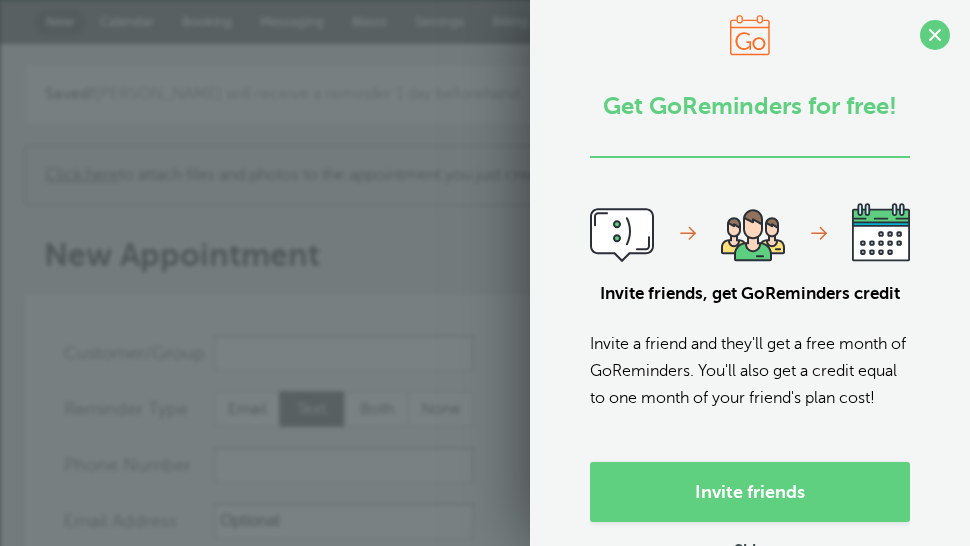 scroll, scrollTop: 0, scrollLeft: 0, axis: both 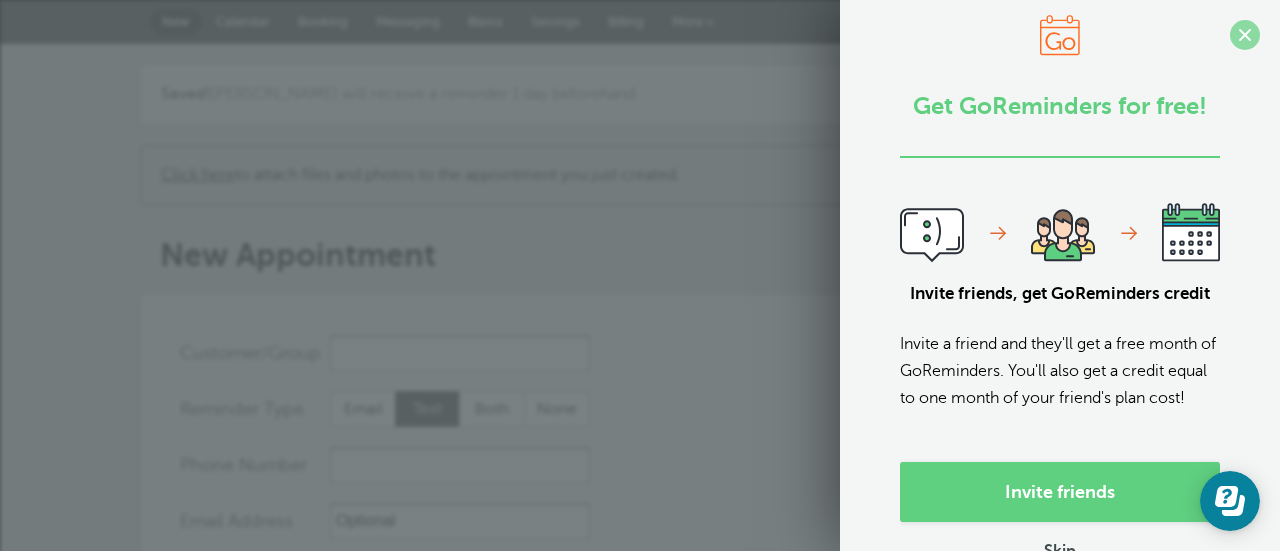 click at bounding box center [1245, 35] 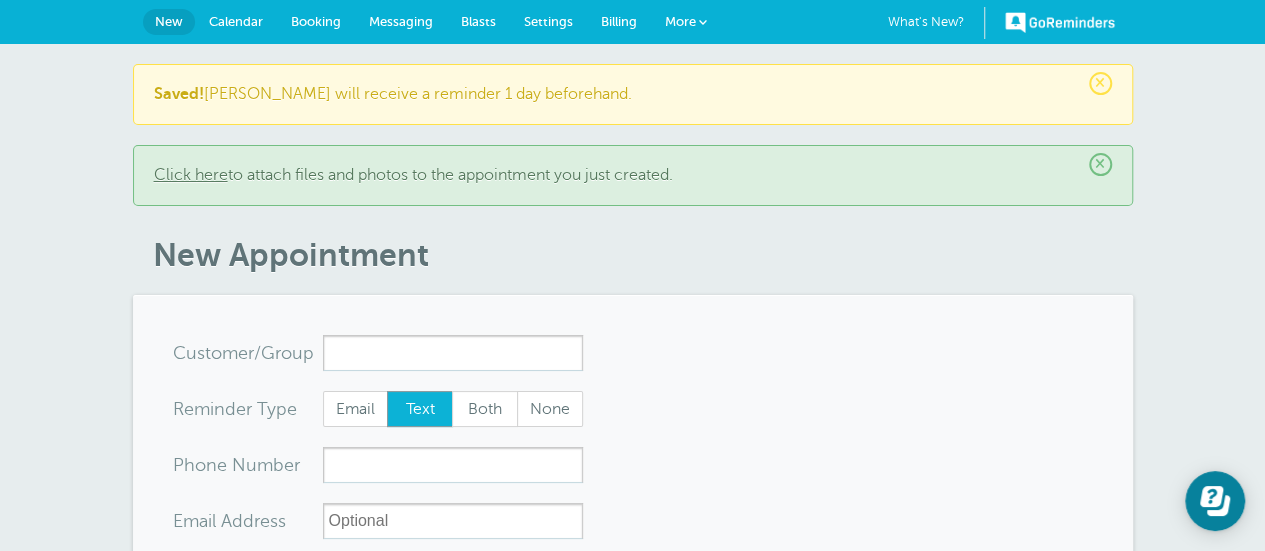 click on "Messaging" at bounding box center (401, 21) 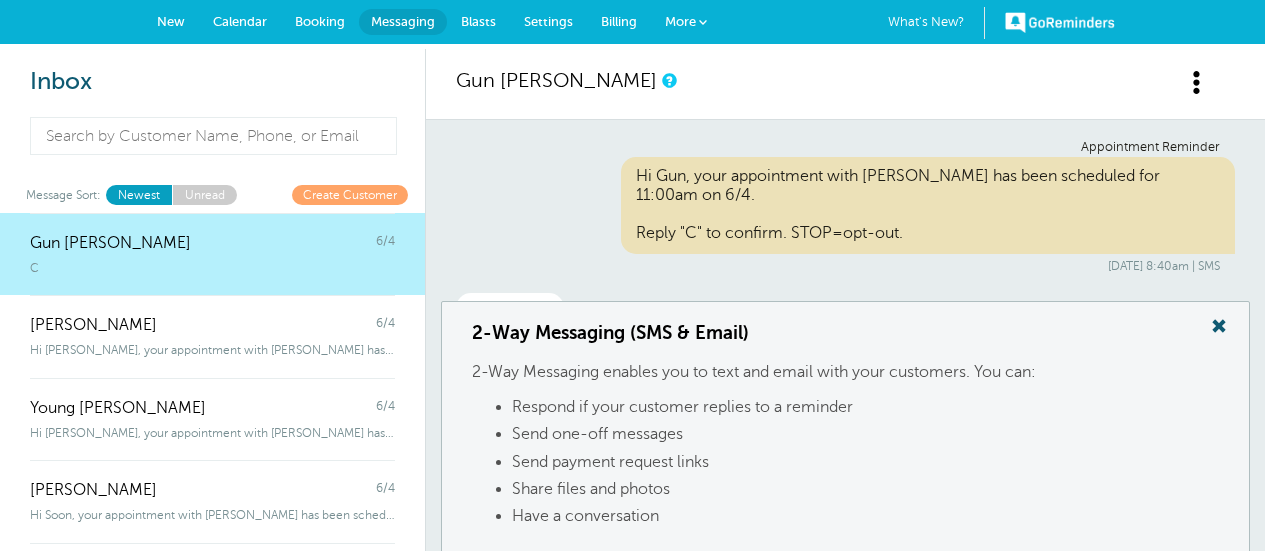 scroll, scrollTop: 0, scrollLeft: 0, axis: both 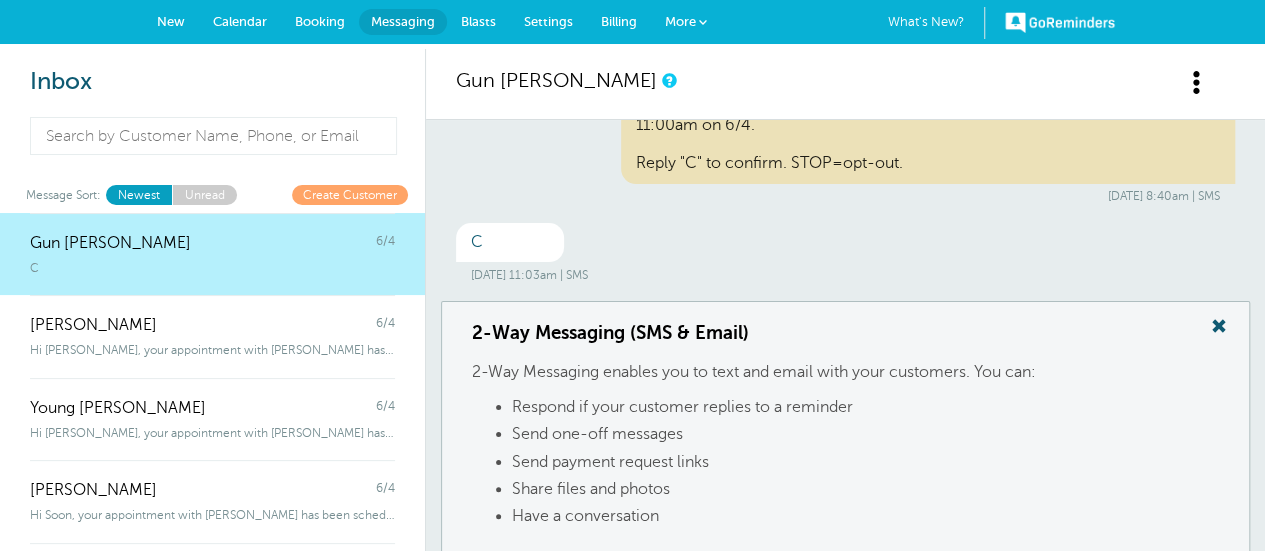 click on "Calendar" at bounding box center (240, 21) 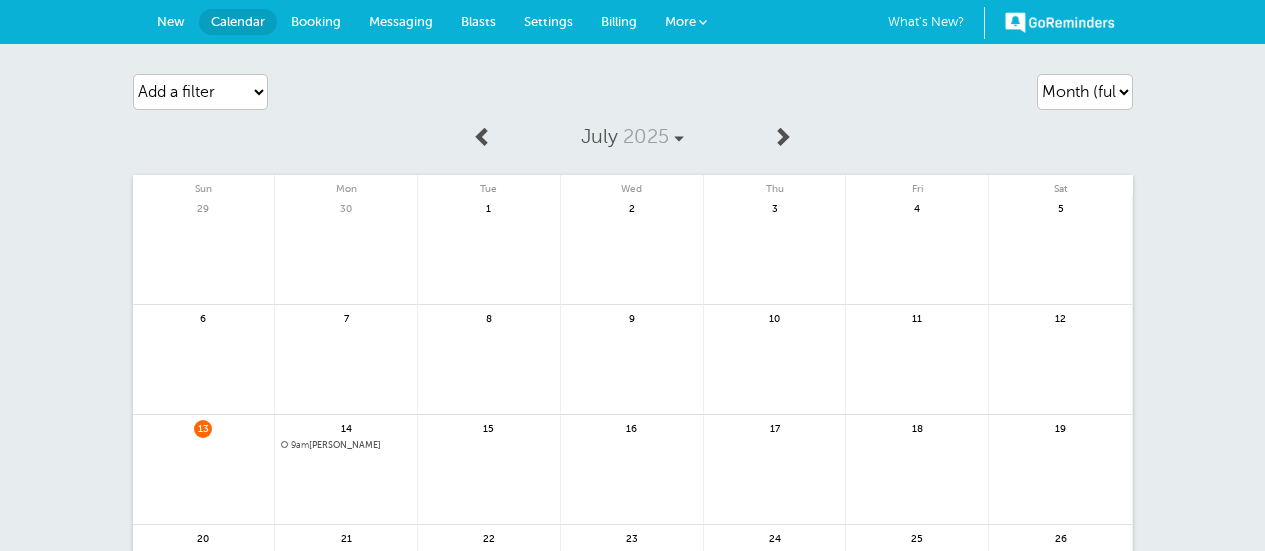 scroll, scrollTop: 0, scrollLeft: 0, axis: both 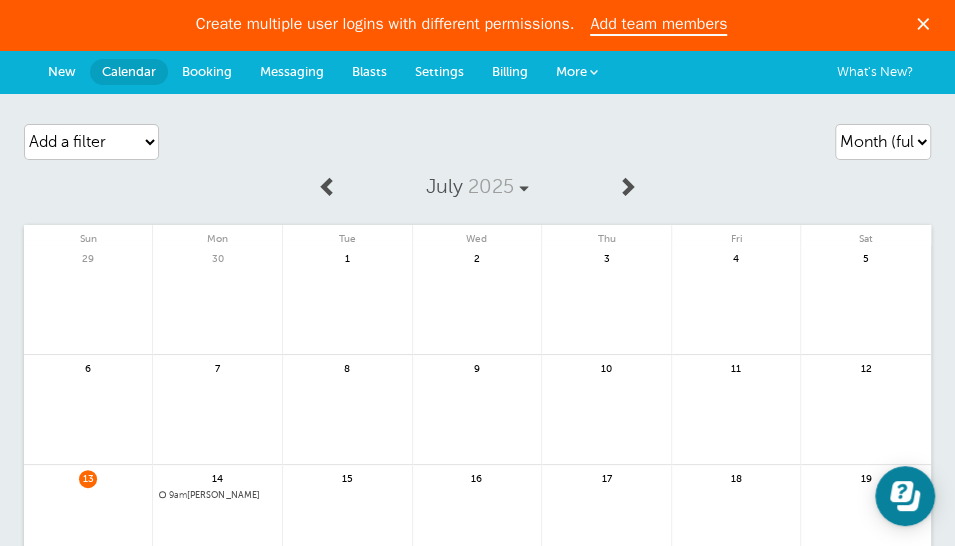 click on "New" at bounding box center (62, 72) 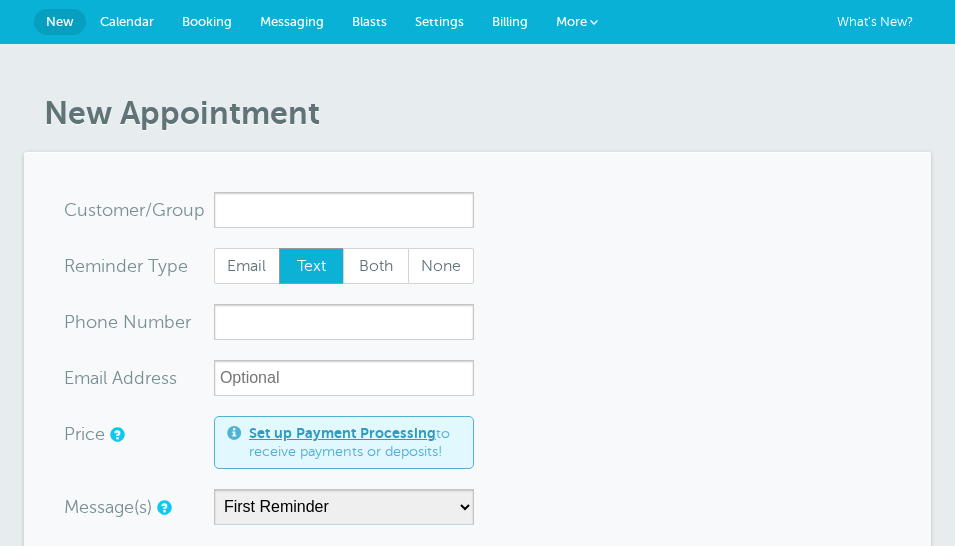 scroll, scrollTop: 0, scrollLeft: 0, axis: both 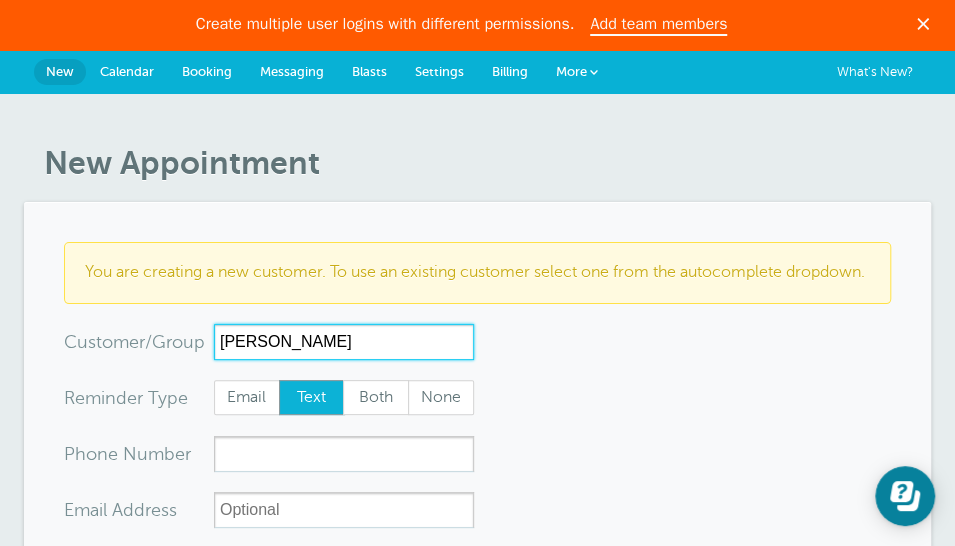 type on "Kook Jin Yoo" 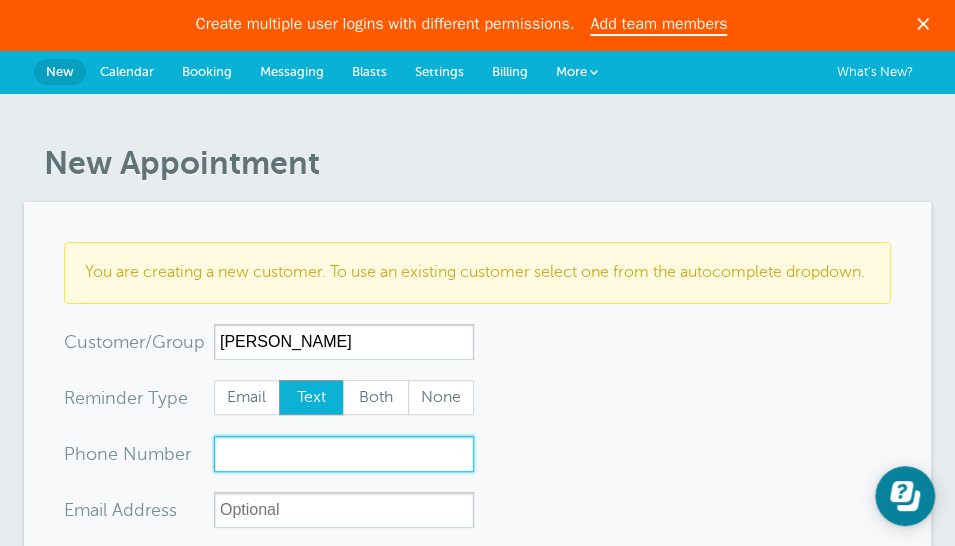 click on "xxx-no-autofill" at bounding box center [344, 454] 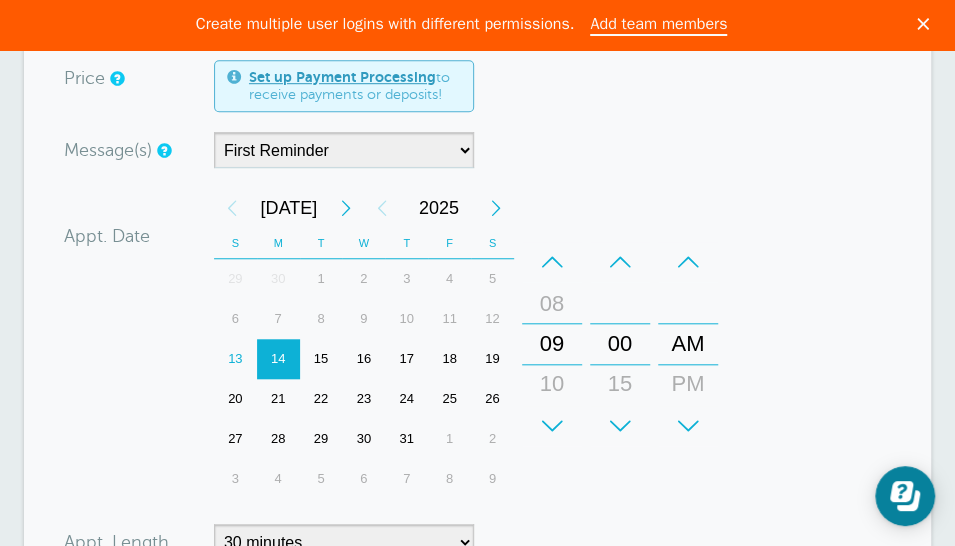 scroll, scrollTop: 533, scrollLeft: 0, axis: vertical 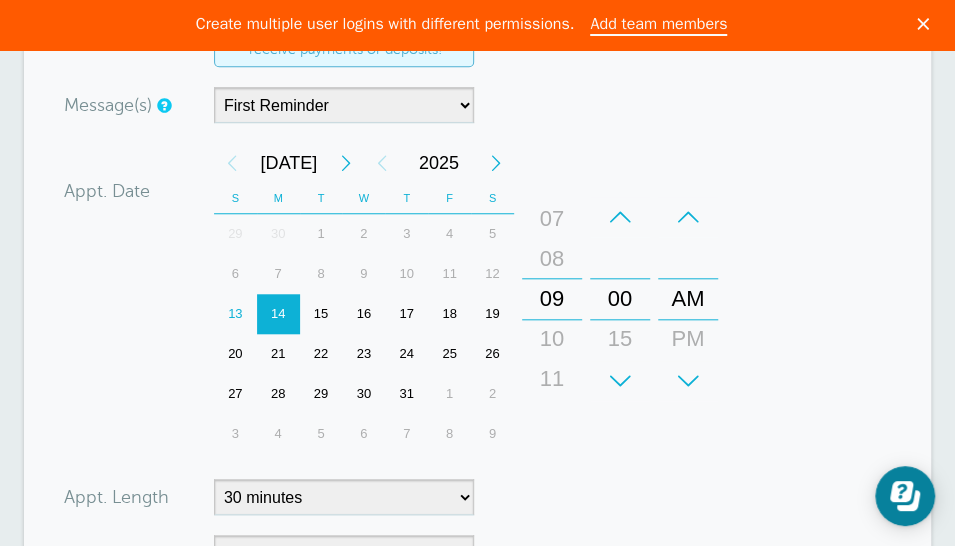 click on "10" at bounding box center [552, 339] 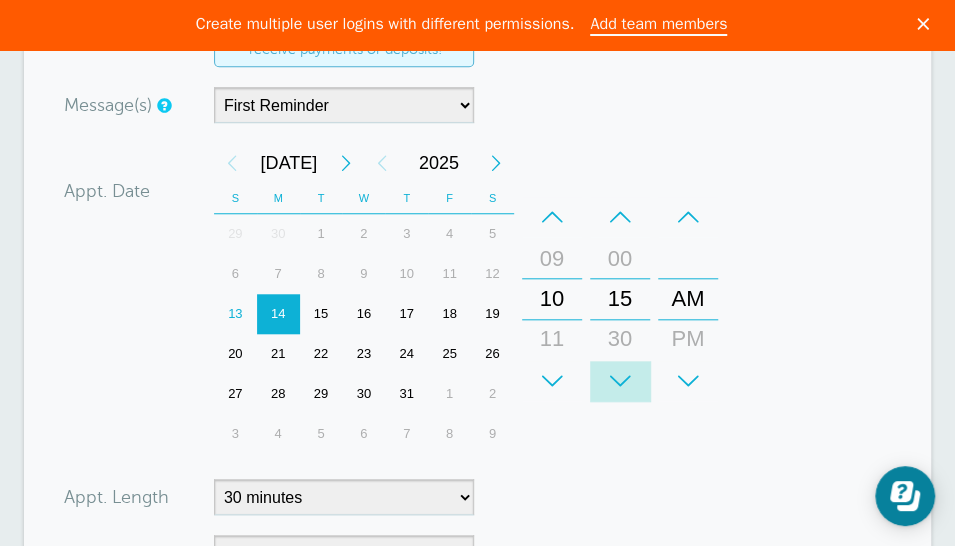 click on "+" at bounding box center [620, 381] 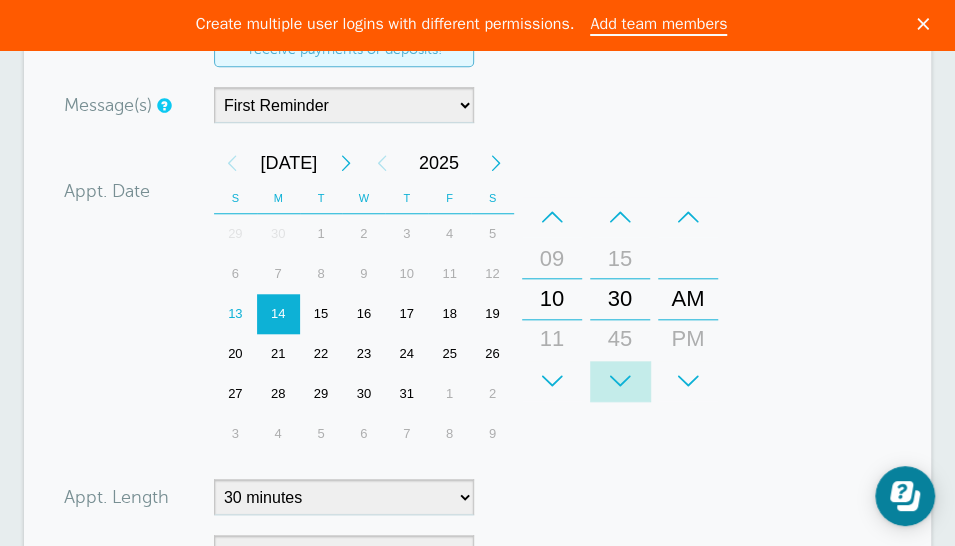 click on "+" at bounding box center [620, 381] 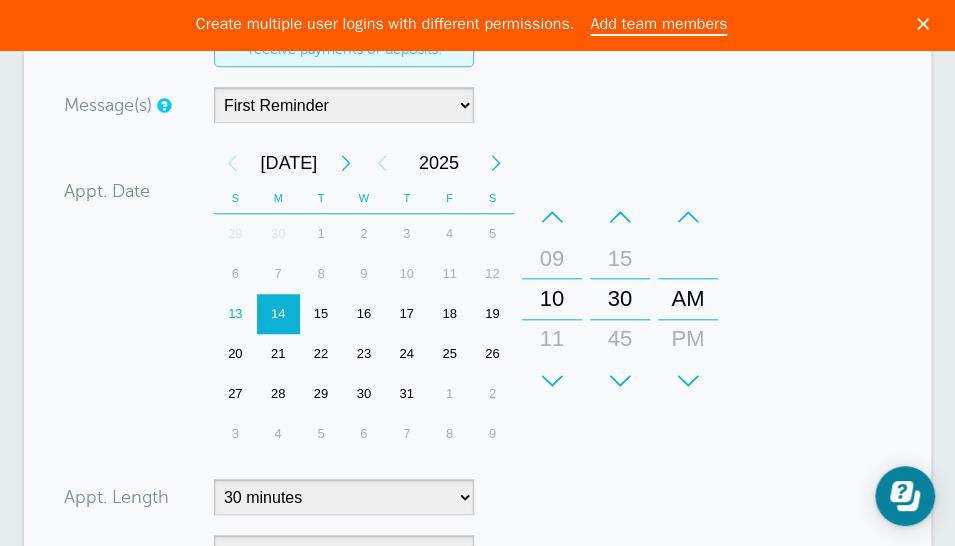 click on "+ – Month January February March April May June July August September October November December + – Day 01 02 03 04 05 06 07 08 09 10 11 12 13 14 15 16 17 18 19 20 21 22 23 24 25 26 27 28 29 30 31 + – Year 2025 2026 2027 2028 2029 2030 2031 2032 2033 2034 2035 Jul 2025 S M T W T F S 1 2 3 4 5 6 7 8 9 10 11 12 13 14 15 16 17 18 19 20 21 22 23 24 25 26 27 28 29 30 1 2 3 4 5 6 7 8 9 10 11 12 29 30 1 2 3 4 5 6 7 8 9 10 11 12 13 14 15 16 17 18 19 20 21 22 23 24 25 26 27 28 29 30 31 1 2 3 4 5 6 7 8 9 27 28 29 30 31 1 2 3 4 5 6 7 8 9 10 11 12 13 14 15 16 17 18 19 20 21 22 23 24 25 26 27 28 29 30 31 1 2 3 4 5 6                         Jan Feb Mar Apr May Jun Jul Aug Sep Oct Nov Dec                                                 2025 2026 2027 2028 2029 2030 2031 2032 2033 2034 2035                           + – Hours 12 01 02 03 04 05 06 07 08 09 10 11 + – Minutes 00 15 30 45 + –   AM PM" at bounding box center [470, 298] 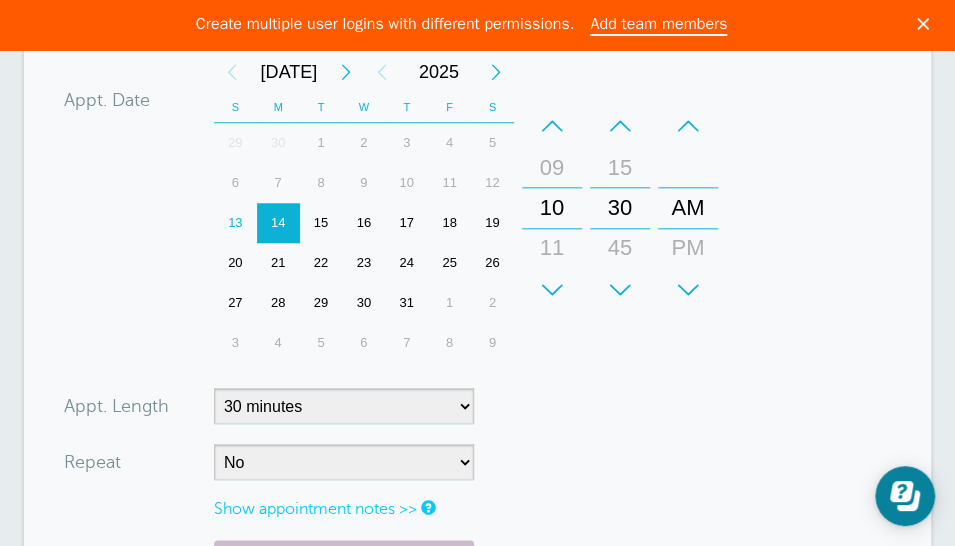 scroll, scrollTop: 800, scrollLeft: 0, axis: vertical 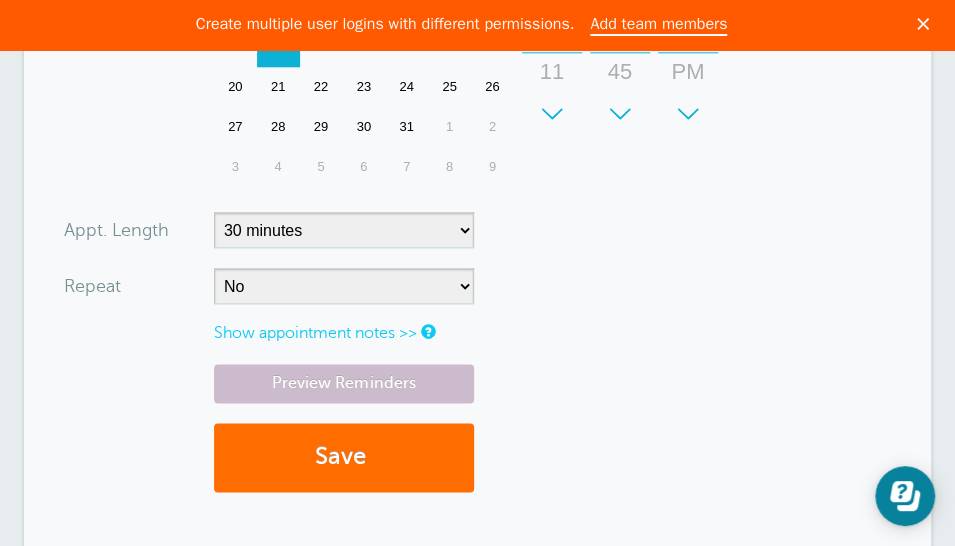 type on "2137008782" 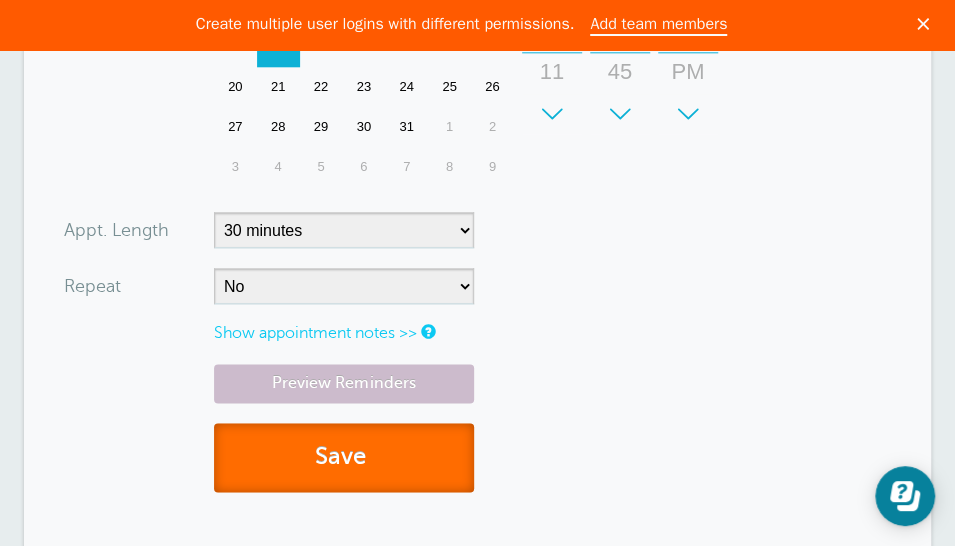 click on "Save" at bounding box center [344, 457] 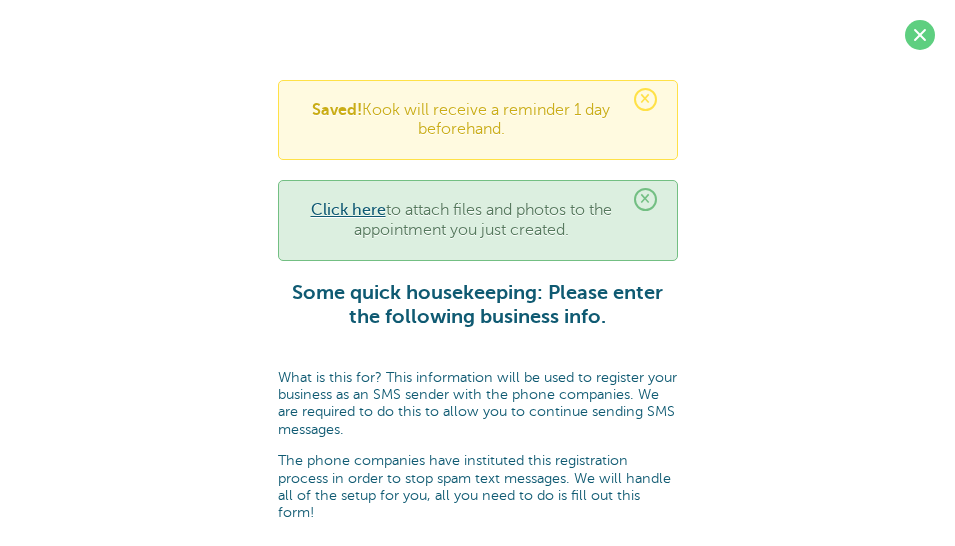 scroll, scrollTop: 0, scrollLeft: 0, axis: both 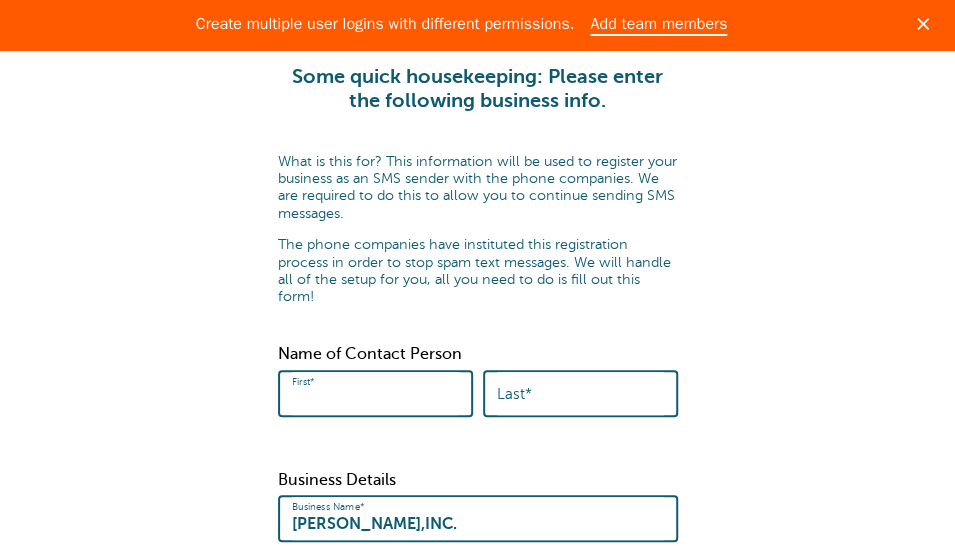 click on "First*" at bounding box center (375, 393) 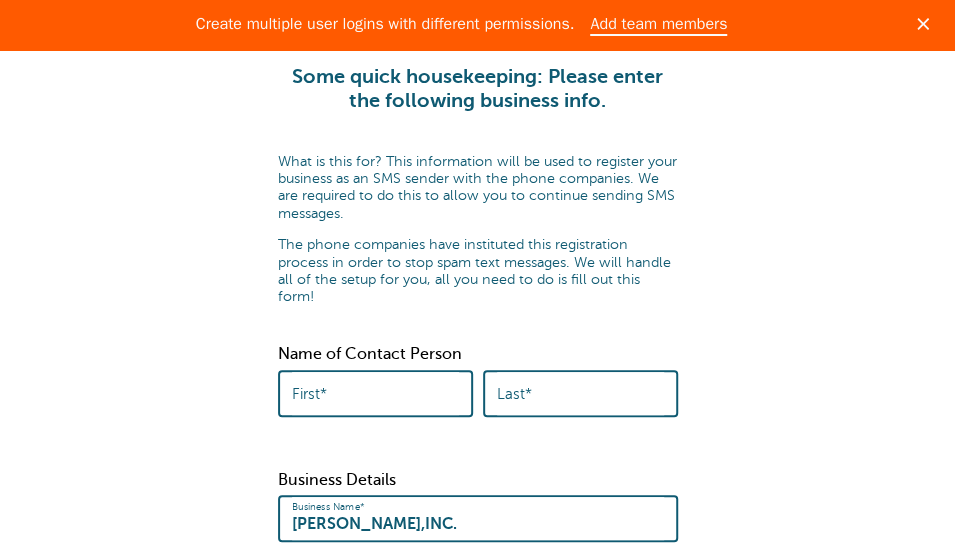click on "×
Saved!  Kook will receive a reminder 1 day beforehand.
×
Click here  to attach files and photos to the appointment you just created.
Some quick housekeeping: Please enter the following business info.
What is this for? This information will be used to register your business as an SMS sender
with the phone companies. We are required to do this to allow you to continue sending SMS
messages.
The phone companies have instituted this registration process
in order to stop spam text messages. We will handle all of the setup for you, all you need
to do is fill out this form!
Name of Contact Person
First*
Last*
Business Details
Business Name* [PERSON_NAME],INC.
Business Phone* [PHONE_NUMBER]
Business Url*
Banking" at bounding box center (477, 610) 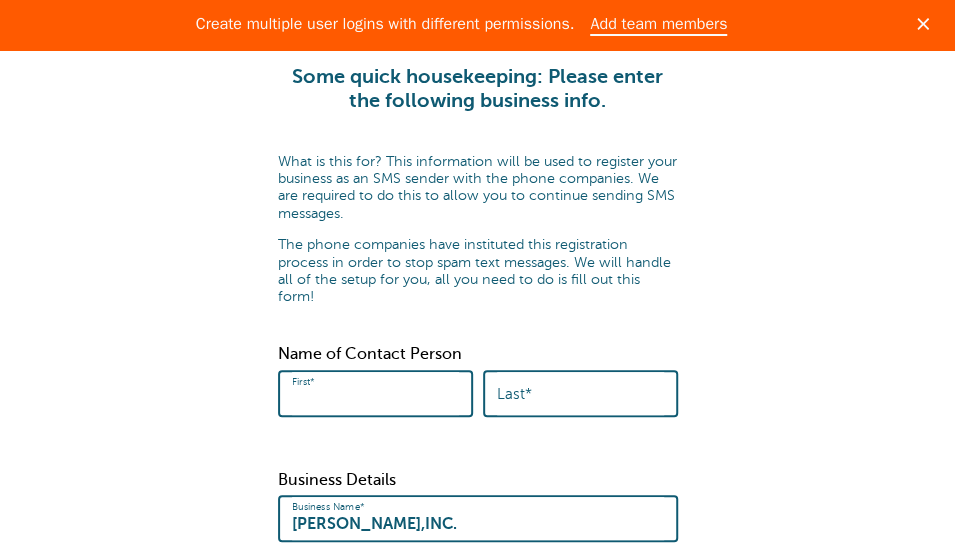 click on "First*" at bounding box center [375, 393] 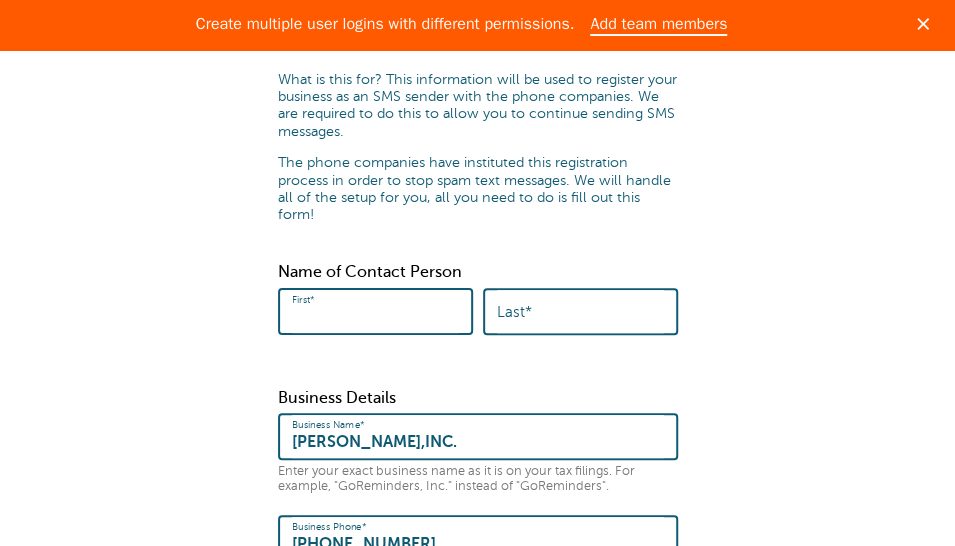 scroll, scrollTop: 400, scrollLeft: 0, axis: vertical 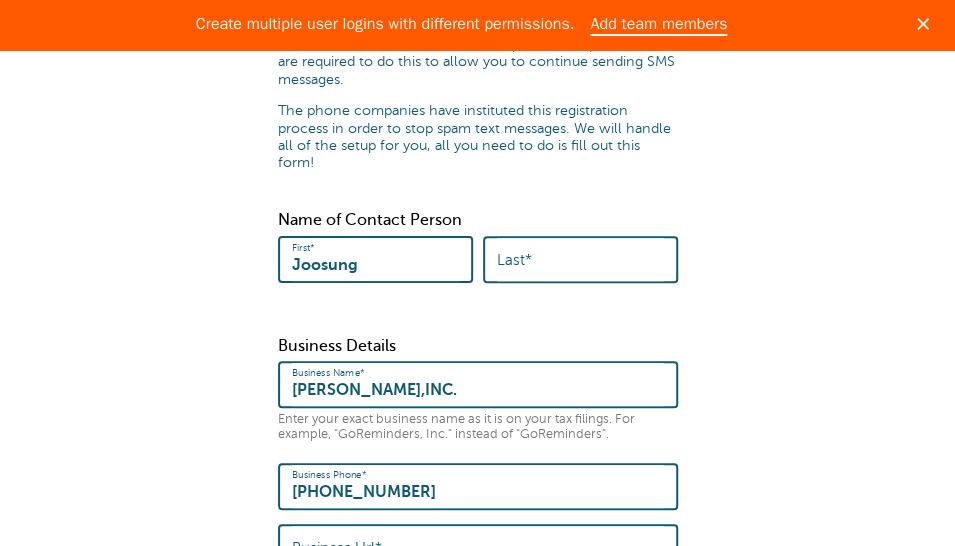 type on "Joosung" 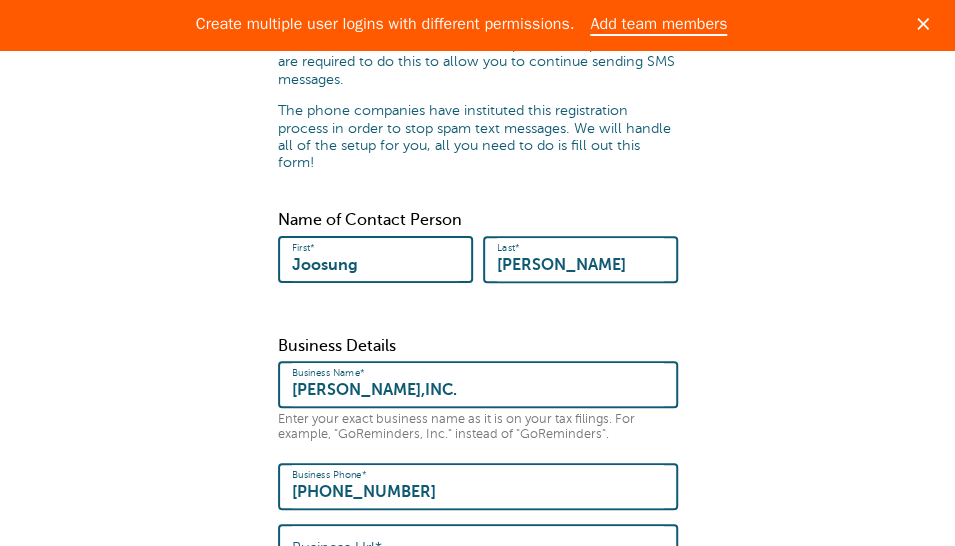 scroll, scrollTop: 533, scrollLeft: 0, axis: vertical 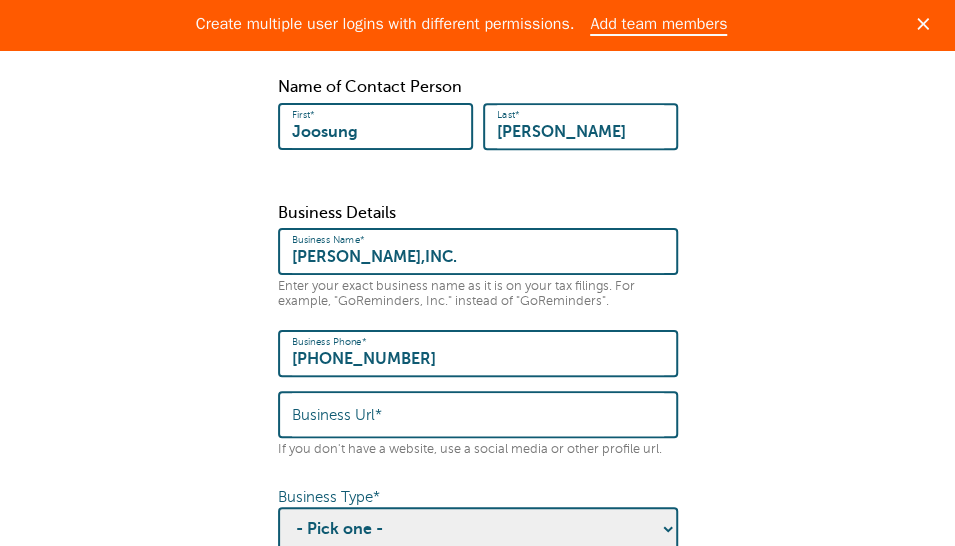 type on "[PERSON_NAME]" 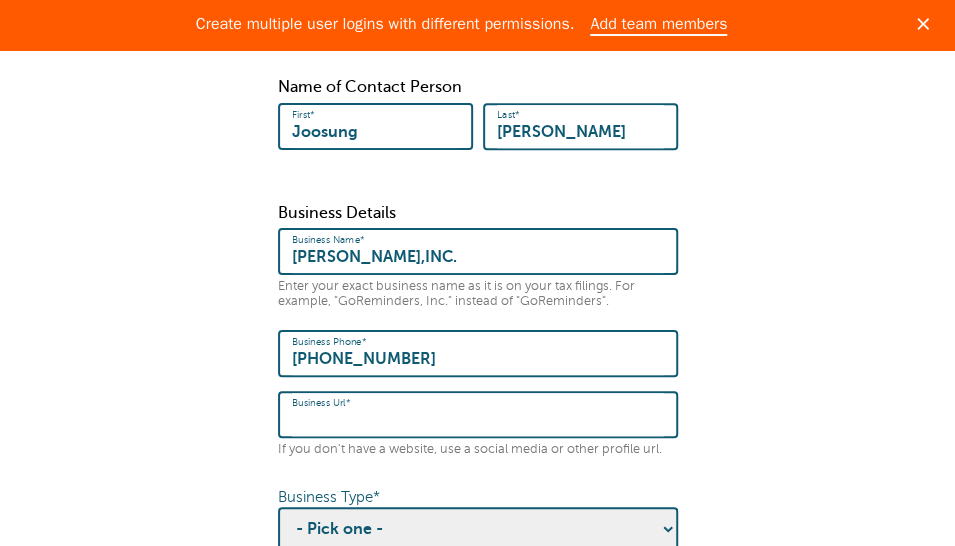 click on "Business Url*" at bounding box center (478, 414) 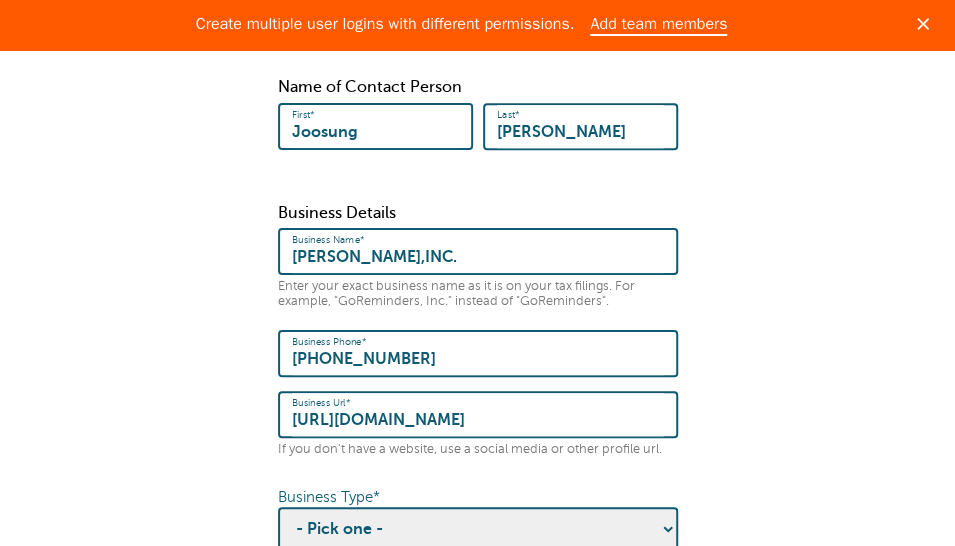 scroll, scrollTop: 0, scrollLeft: 126, axis: horizontal 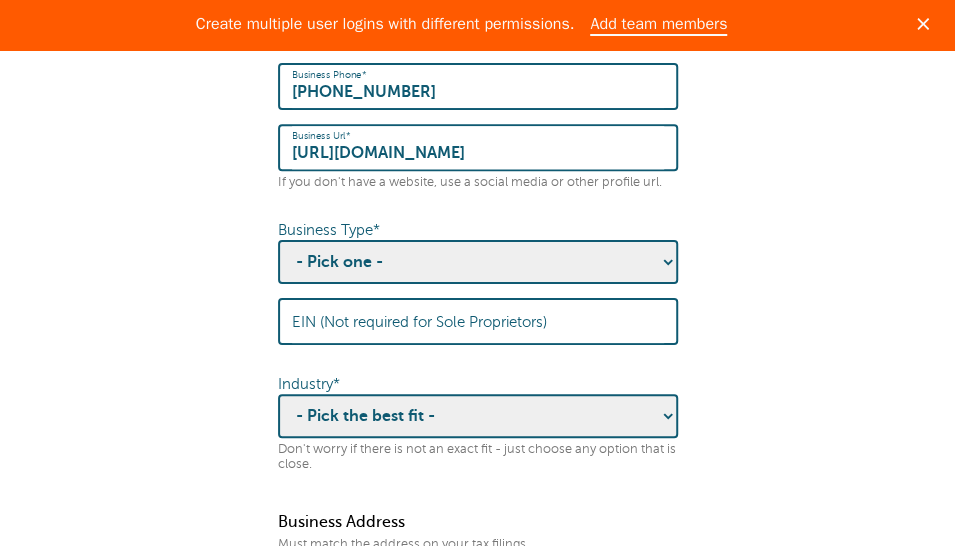 click on "Business Details
Business Name* J.CHUNG,D.D.S.,INC.
Enter your exact business name as it is on your tax filings. For example, "GoReminders, Inc." instead of "GoReminders".
Business Phone* (323) 766-1004
Business Url* https://www.yelp.com/biz/dr-chungs-dental-office-los-angeles-4
If you don't have a website, use a social media or other profile url.
Business Type*  - Pick one -  Sole Proprietorship Partnership Limited Liability Corporation Co-operative Non-profit Corporation Corporation Government Entity
EIN (Not required for Sole Proprietors)
Industry*  - Pick the best fit -  Agriculture Automotive Banking Consumer Education Electronics Energy Engineering Fast moving consumer goods Financial Fintech Food and beverage Government Healthcare Hospitality Insurance Jewelry Legal Manufacturing Media Not for profit Oil and gas Online Raw materials Real estate Religion Retail Technology Telecommunications Travel" at bounding box center [478, 205] 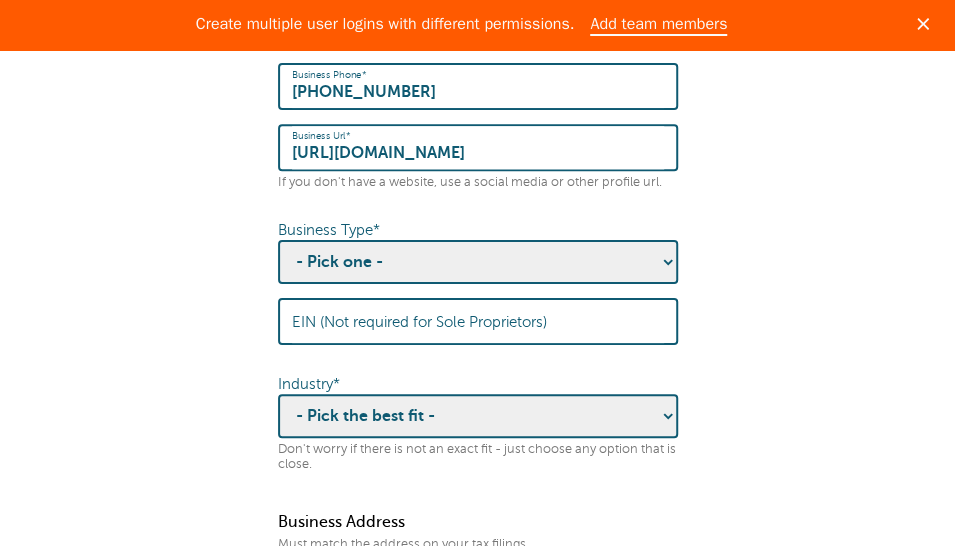 click on "- Pick one -  Sole Proprietorship Partnership Limited Liability Corporation Co-operative Non-profit Corporation Corporation Government Entity" at bounding box center [478, 262] 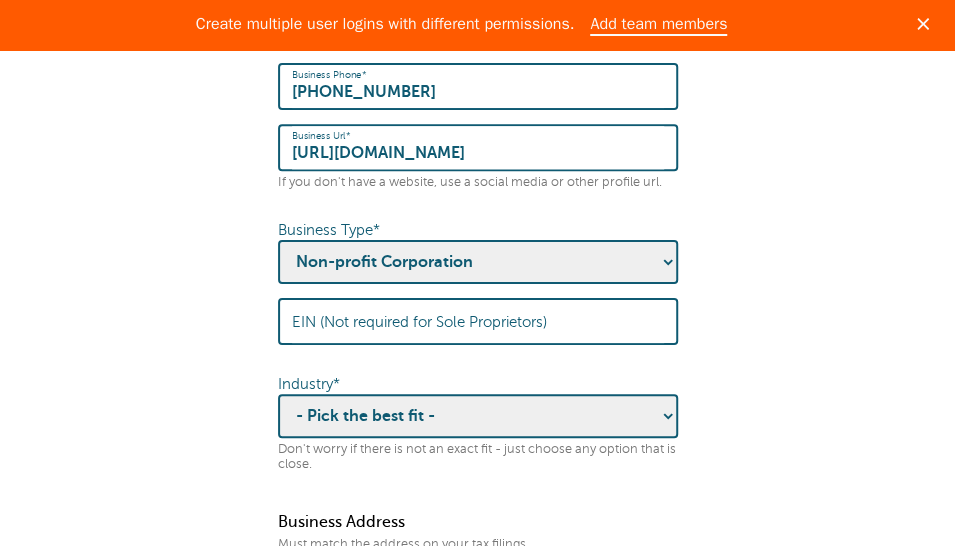 click on "- Pick one -  Sole Proprietorship Partnership Limited Liability Corporation Co-operative Non-profit Corporation Corporation Government Entity" at bounding box center [478, 262] 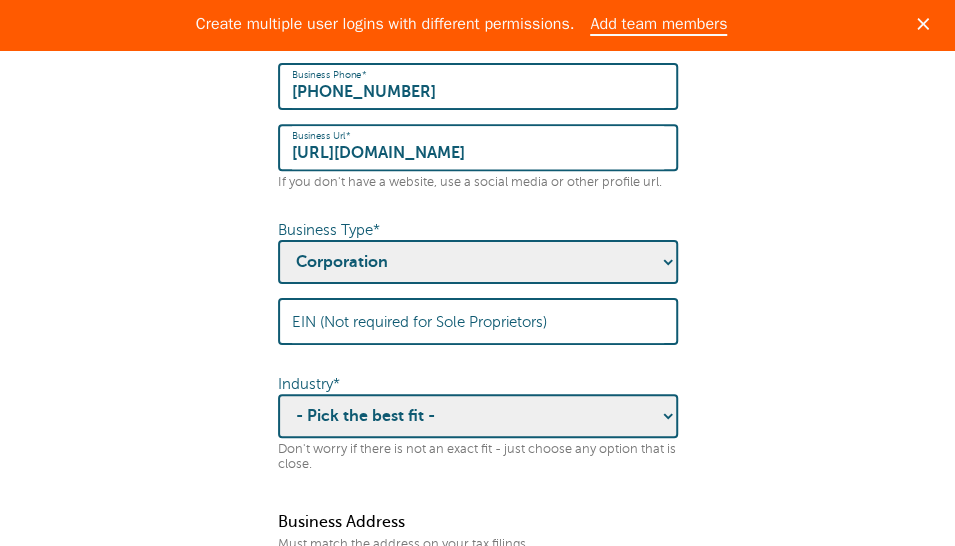 click on "- Pick one -  Sole Proprietorship Partnership Limited Liability Corporation Co-operative Non-profit Corporation Corporation Government Entity" at bounding box center (478, 262) 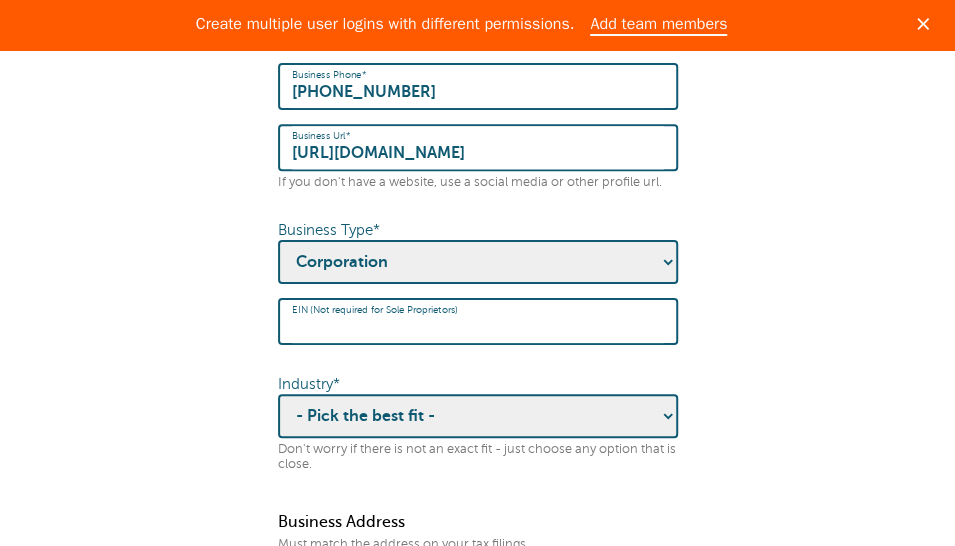 scroll, scrollTop: 933, scrollLeft: 0, axis: vertical 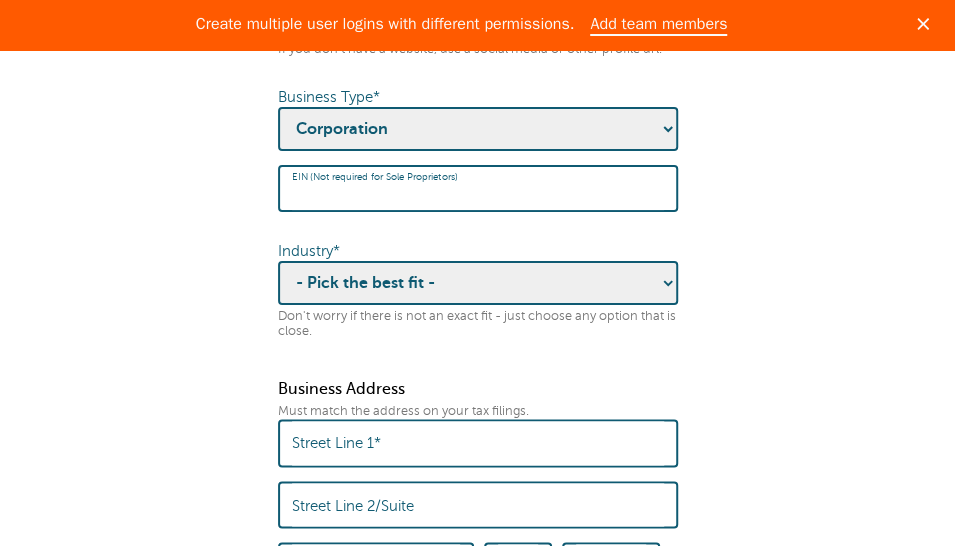 type on "8" 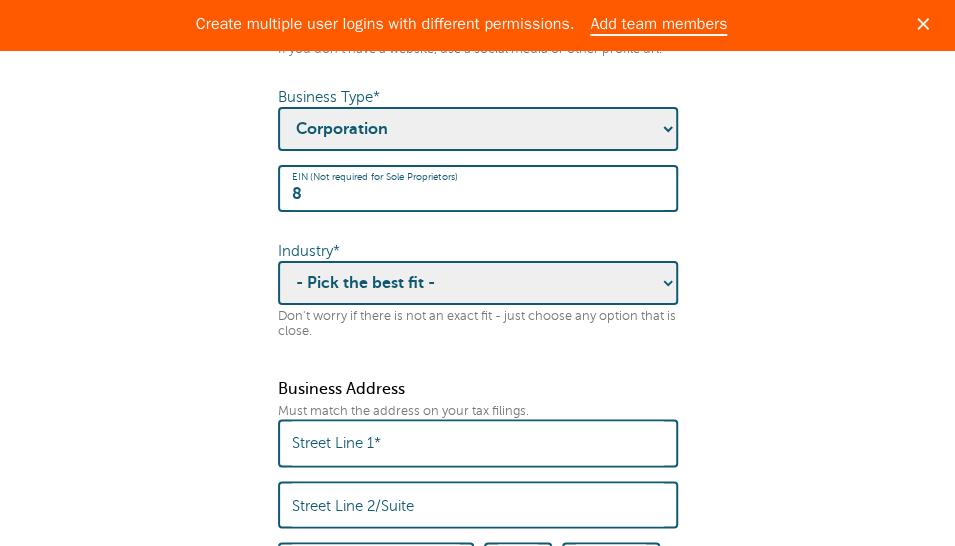 type 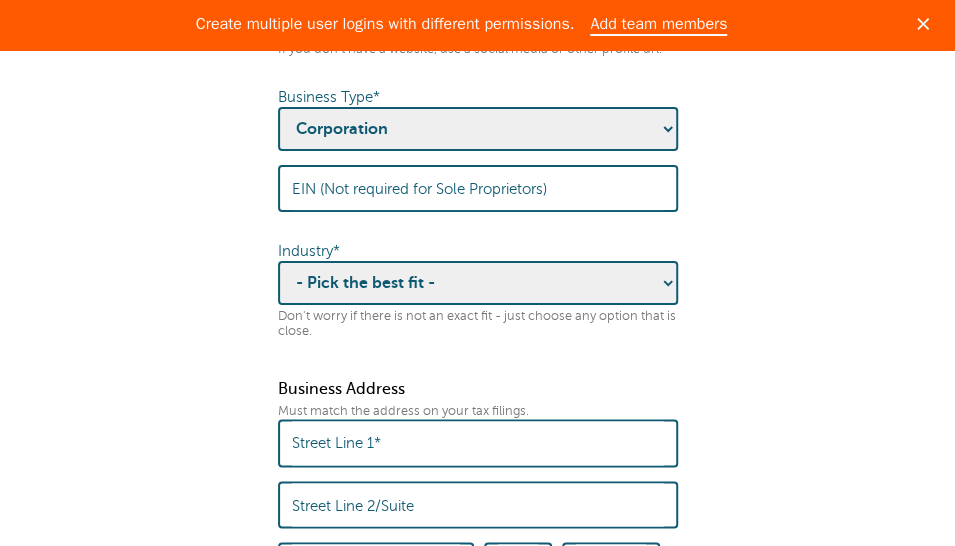 click on "- Pick the best fit -  Agriculture Automotive Banking Consumer Education Electronics Energy Engineering Fast moving consumer goods Financial Fintech Food and beverage Government Healthcare Hospitality Insurance Jewelry Legal Manufacturing Media Not for profit Oil and gas Online Raw materials Real estate Religion Retail Technology Telecommunications Transportation Travel" at bounding box center (478, 283) 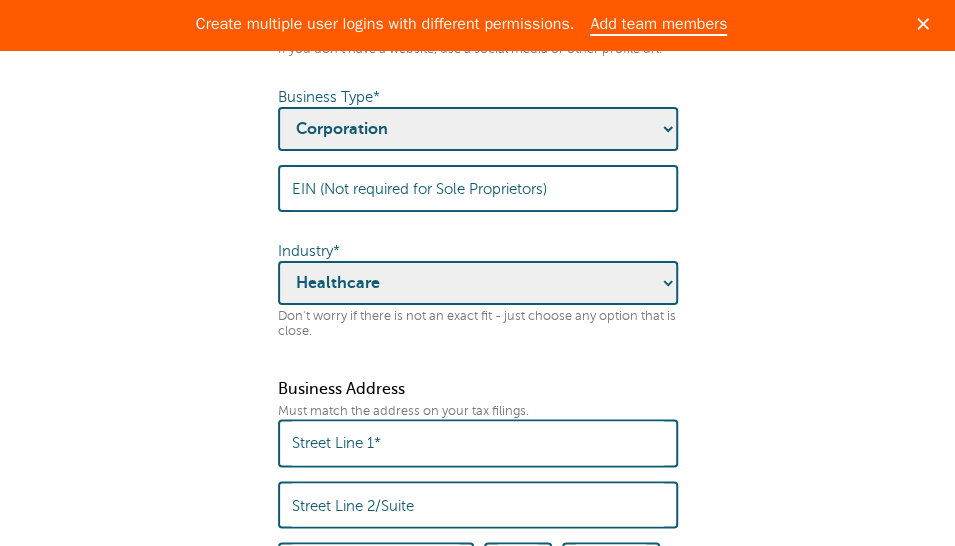 click on "- Pick the best fit -  Agriculture Automotive Banking Consumer Education Electronics Energy Engineering Fast moving consumer goods Financial Fintech Food and beverage Government Healthcare Hospitality Insurance Jewelry Legal Manufacturing Media Not for profit Oil and gas Online Raw materials Real estate Religion Retail Technology Telecommunications Transportation Travel" at bounding box center (478, 283) 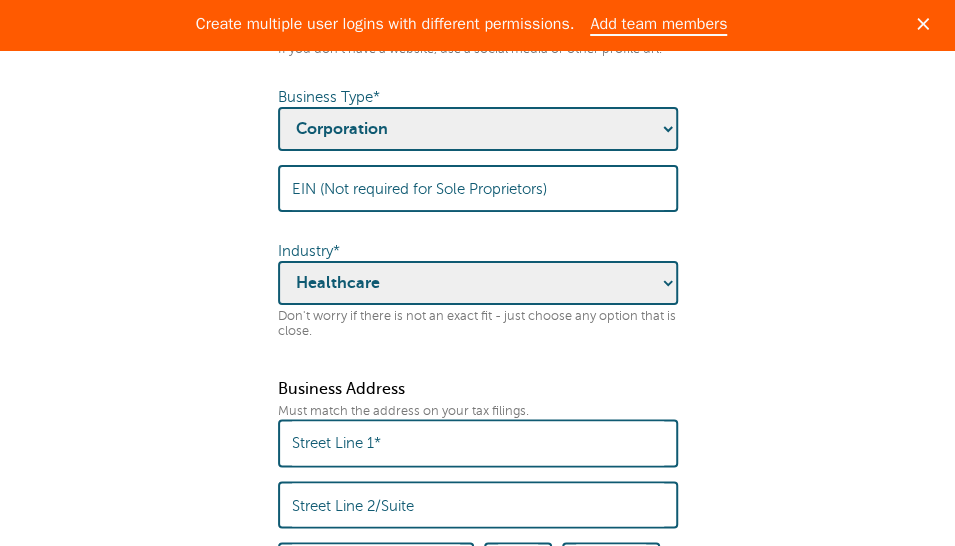click on "×
Saved!  Kook will receive a reminder 1 day beforehand.
×
Click here  to attach files and photos to the appointment you just created.
Some quick housekeeping: Please enter the following business info.
What is this for? This information will be used to register your business as an SMS sender
with the phone companies. We are required to do this to allow you to continue sending SMS
messages.
The phone companies have instituted this registration process
in order to stop spam text messages. We will handle all of the setup for you, all you need
to do is fill out this form!
Name of Contact Person
First* Joosung
Last* Chung
Business Details
Business Name* J.CHUNG,D.D.S.,INC.
Business Phone* (323) 766-1004
Business Url*
Banking" at bounding box center [477, -57] 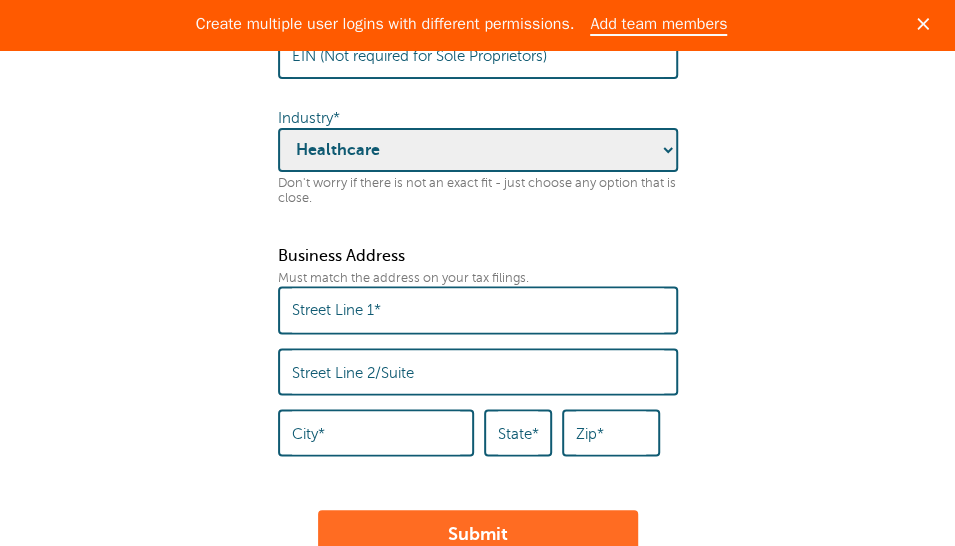 click on "Street Line 1*" at bounding box center (336, 310) 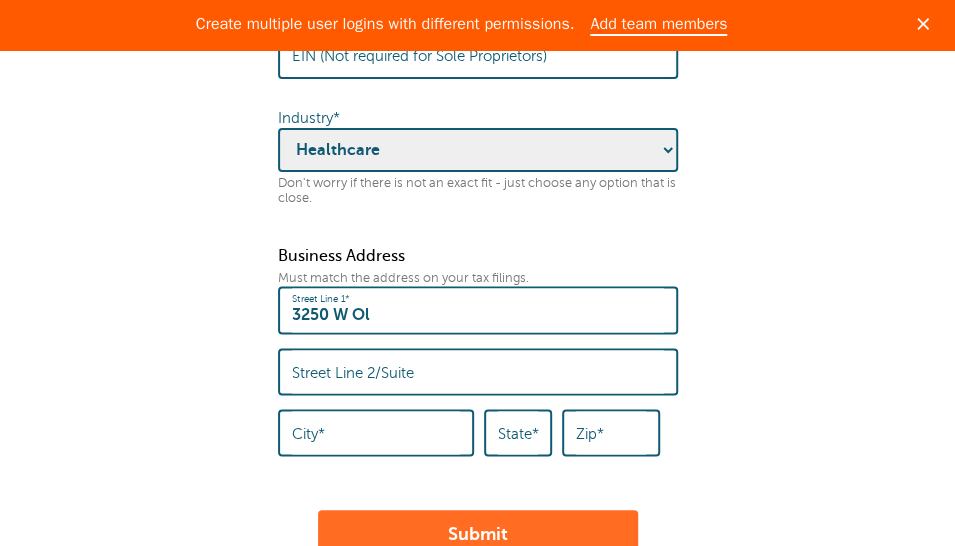 type on "3250 W Olympic Blvd Suite 208" 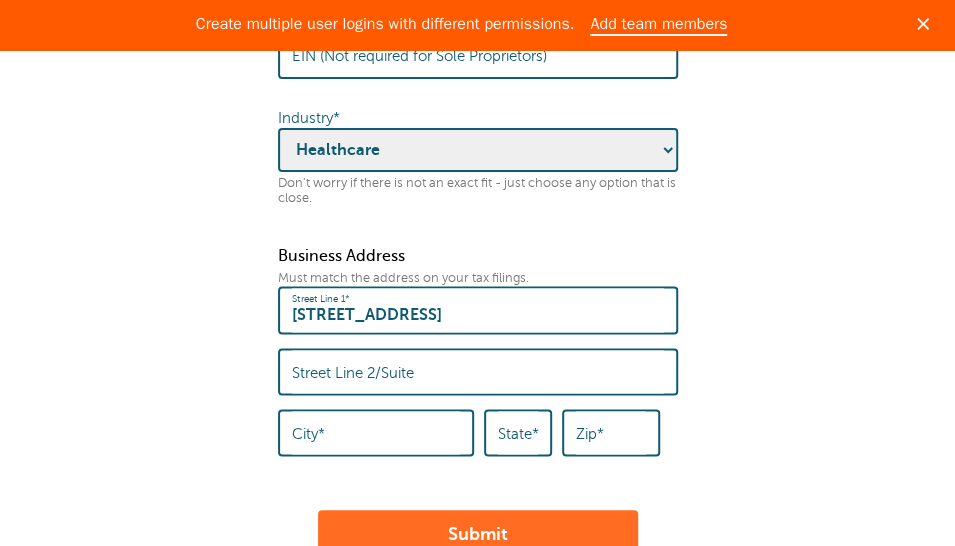 type on "J CHUNG DDS, INC." 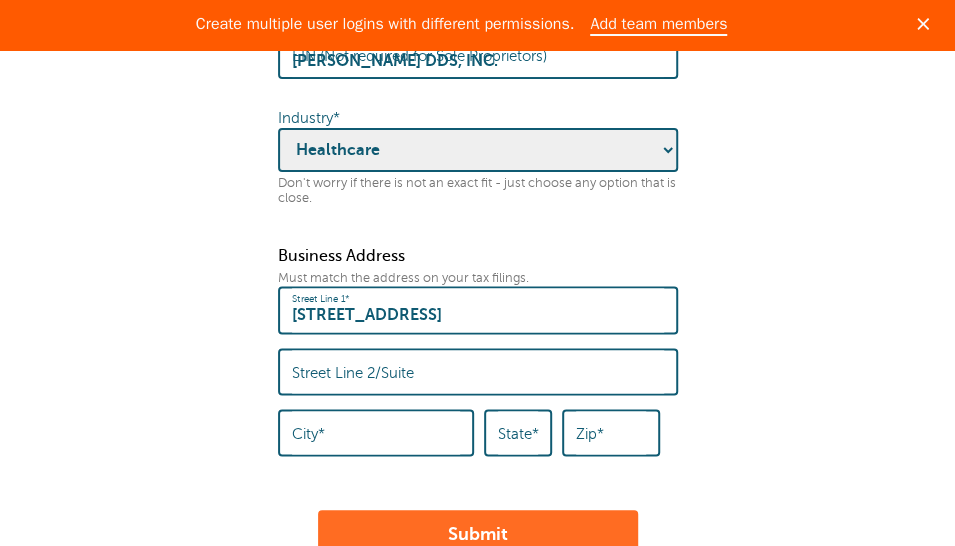 type on "Los Angeles" 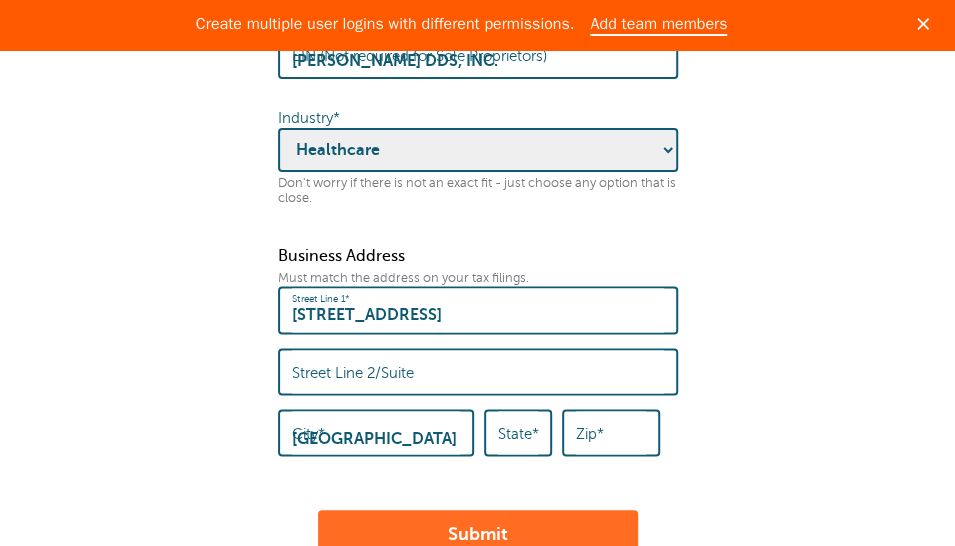 type on "CA" 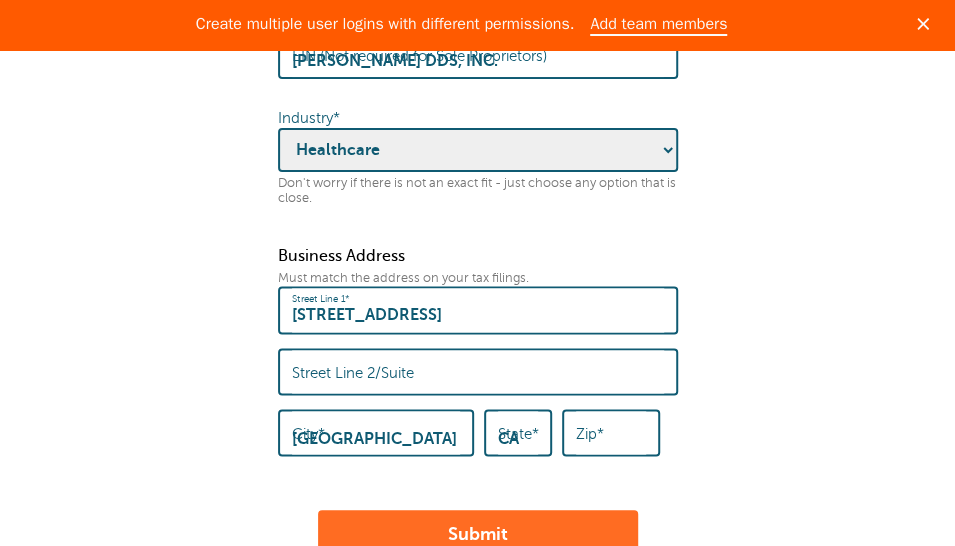type on "90006" 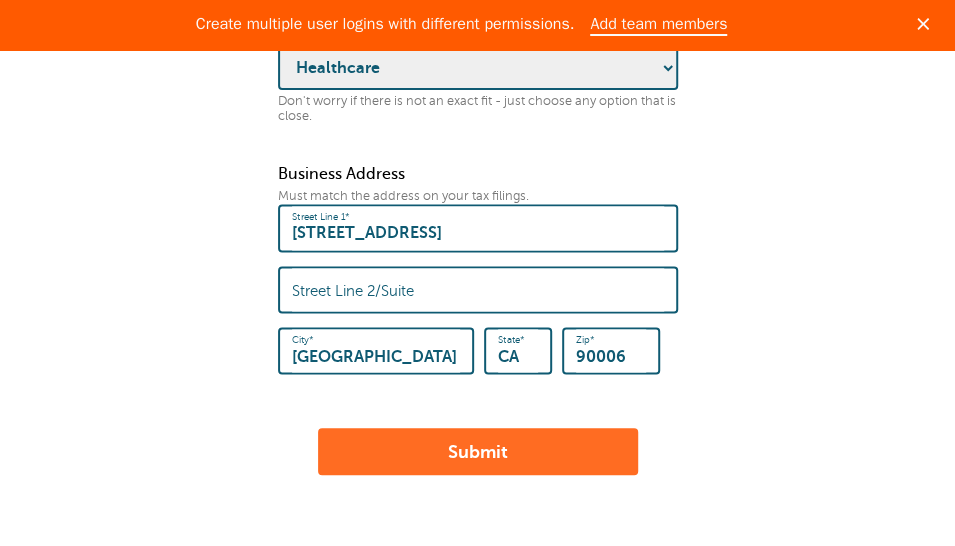 scroll, scrollTop: 1200, scrollLeft: 0, axis: vertical 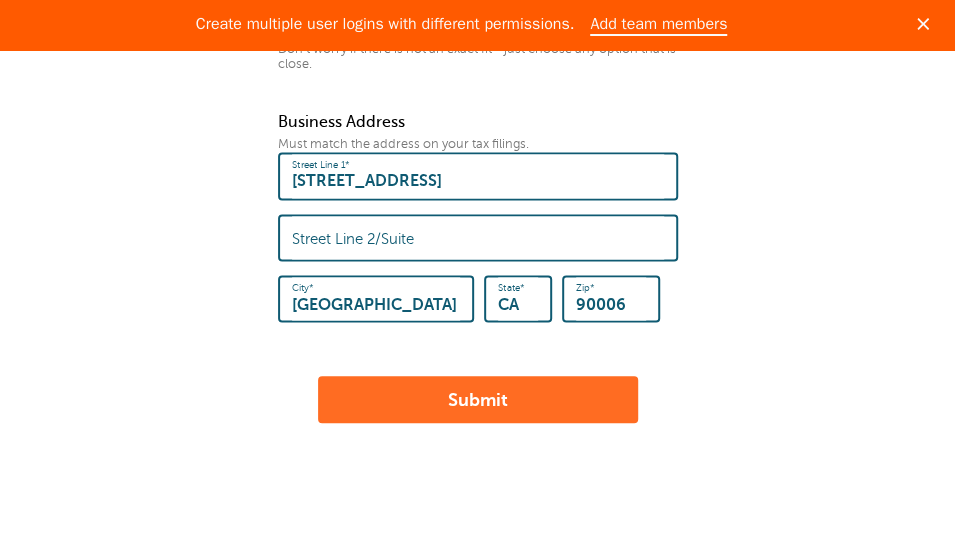 click on "Submit" at bounding box center [478, 400] 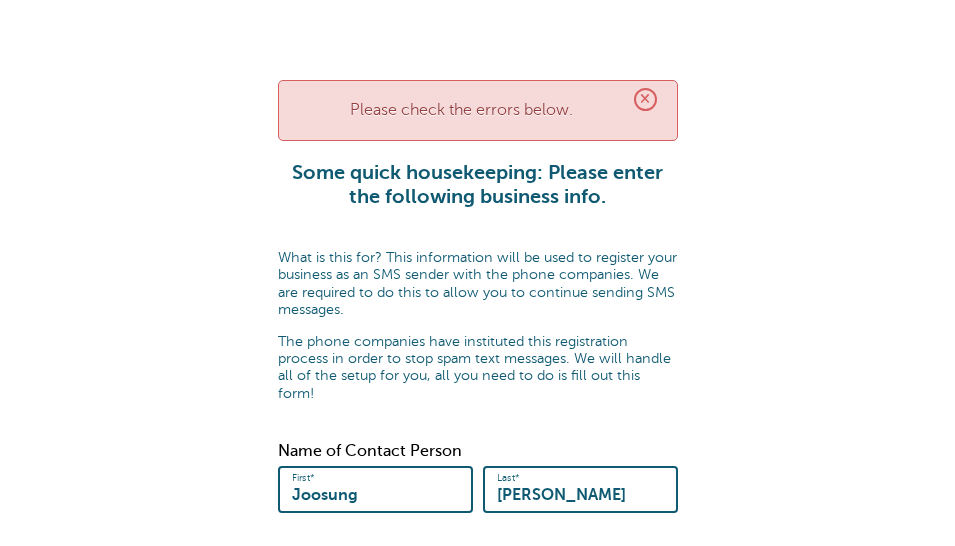 scroll, scrollTop: 0, scrollLeft: 0, axis: both 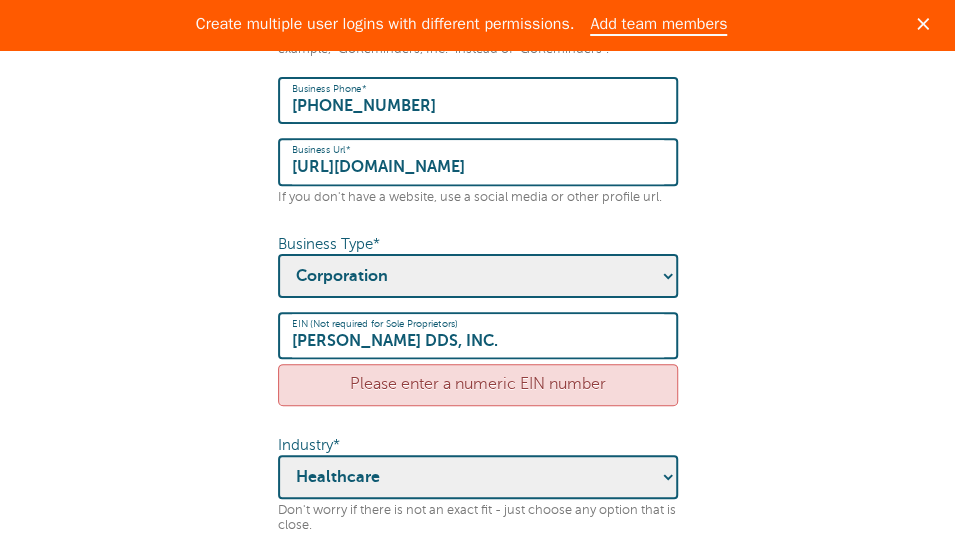 click on "[PERSON_NAME] DDS, INC." at bounding box center (478, 335) 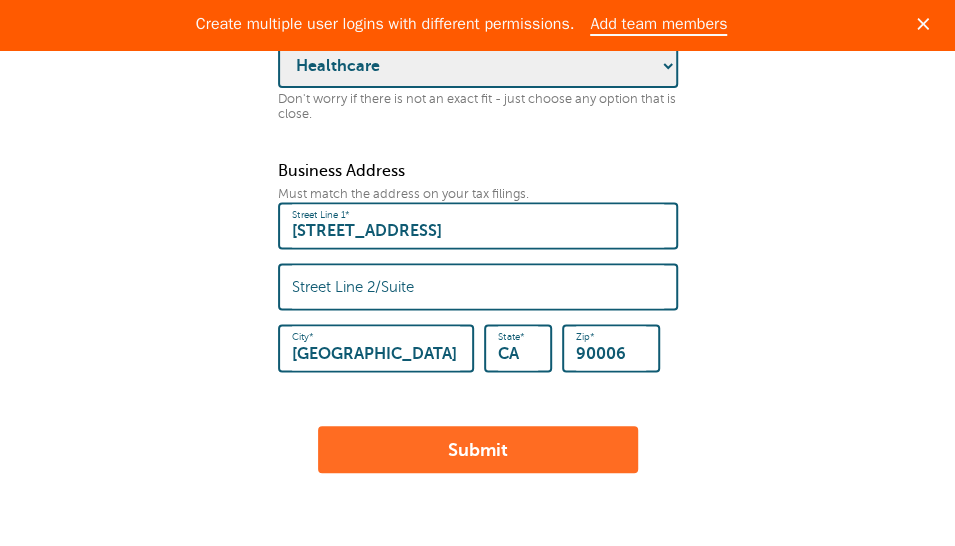 scroll, scrollTop: 1200, scrollLeft: 0, axis: vertical 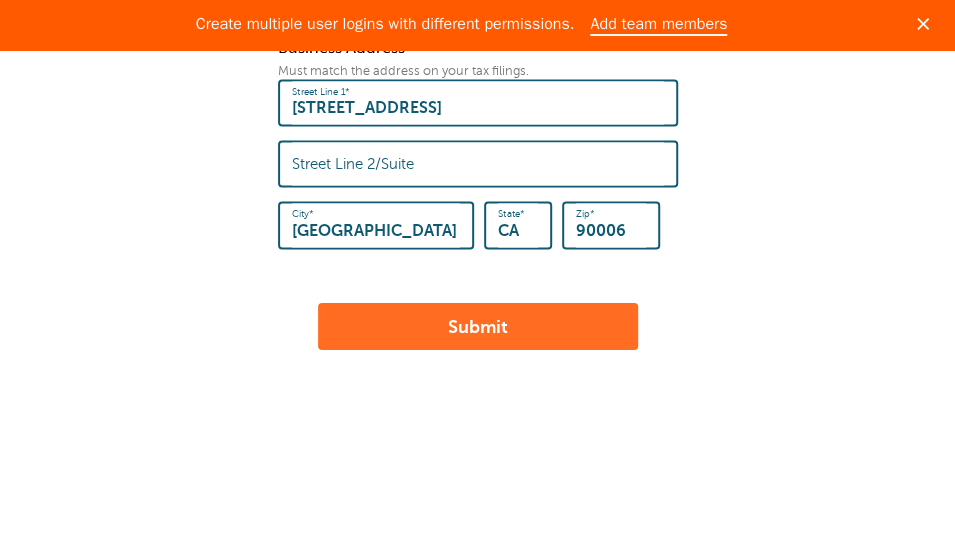 type 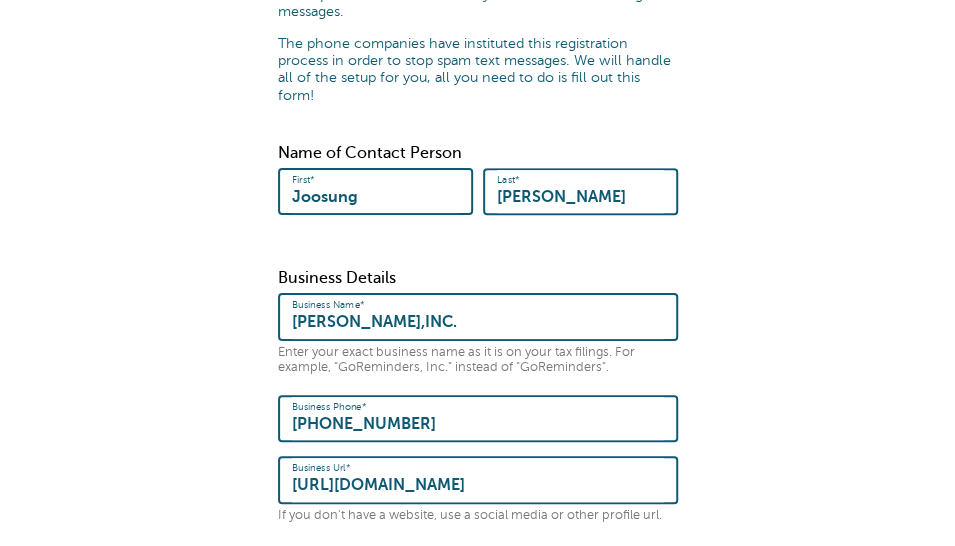 scroll, scrollTop: 533, scrollLeft: 0, axis: vertical 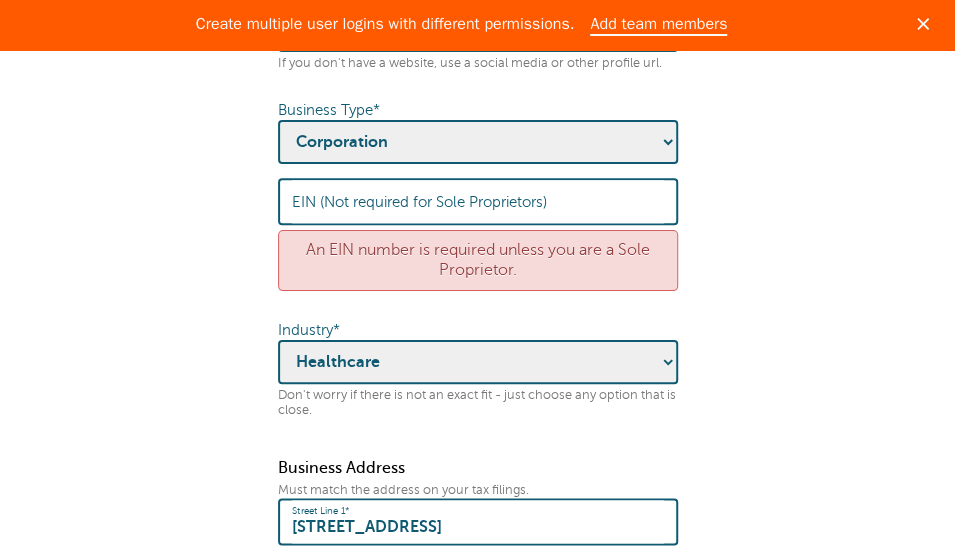 click on "EIN (Not required for Sole Proprietors)" at bounding box center [419, 202] 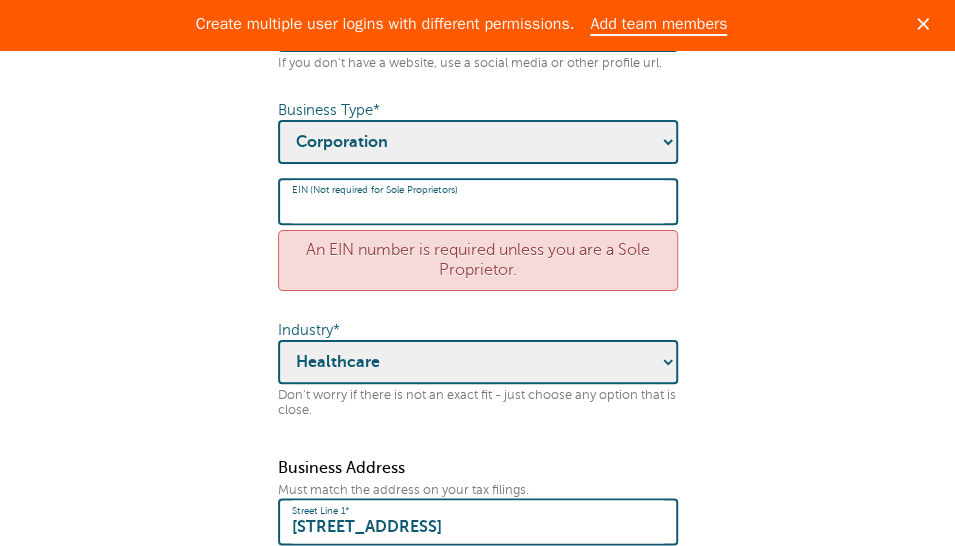 paste on "204 383 484" 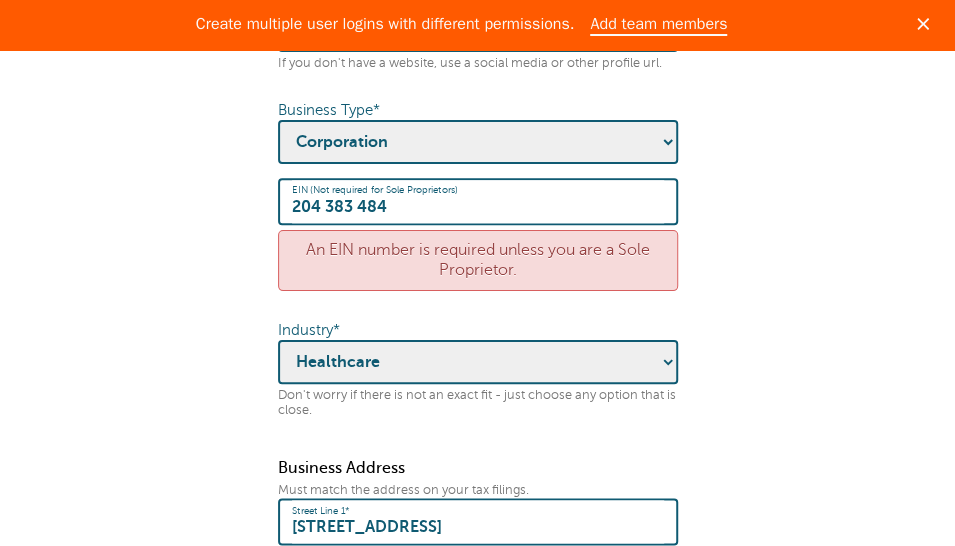 click on "204 383 484" at bounding box center [478, 201] 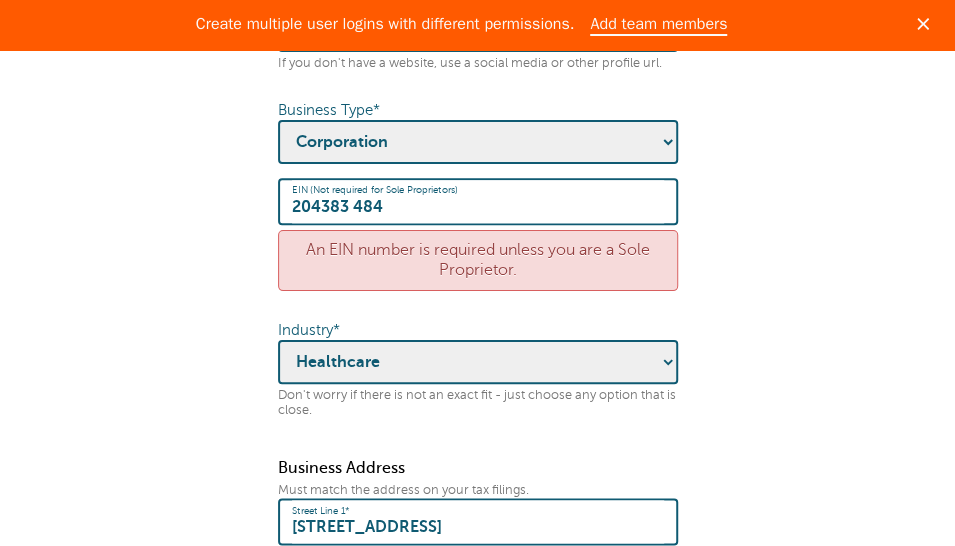 click on "204383 484" at bounding box center (478, 201) 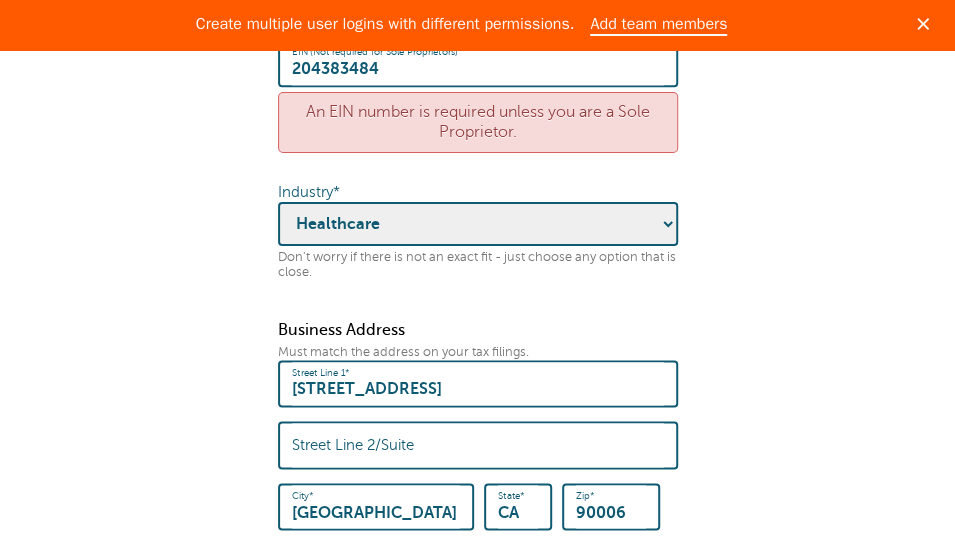 scroll, scrollTop: 1244, scrollLeft: 0, axis: vertical 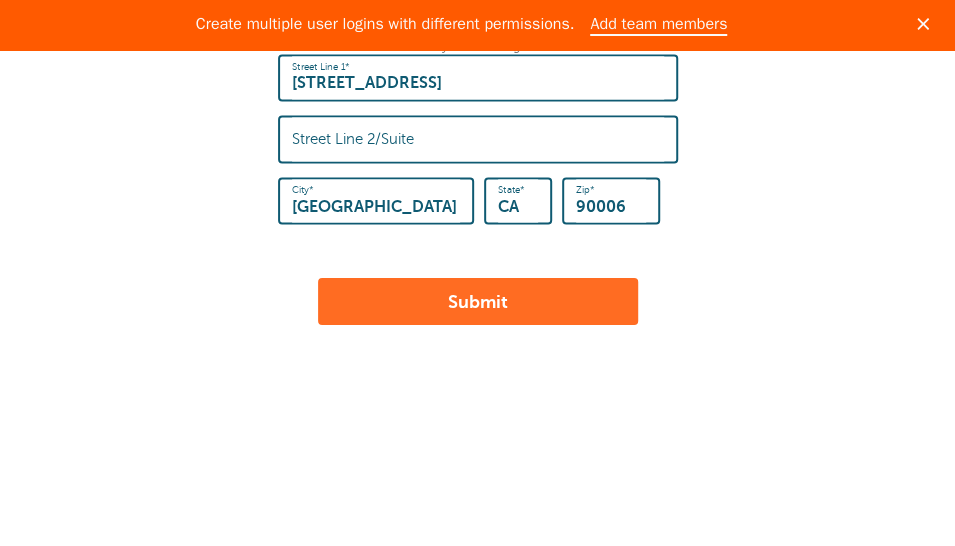 type on "204383484" 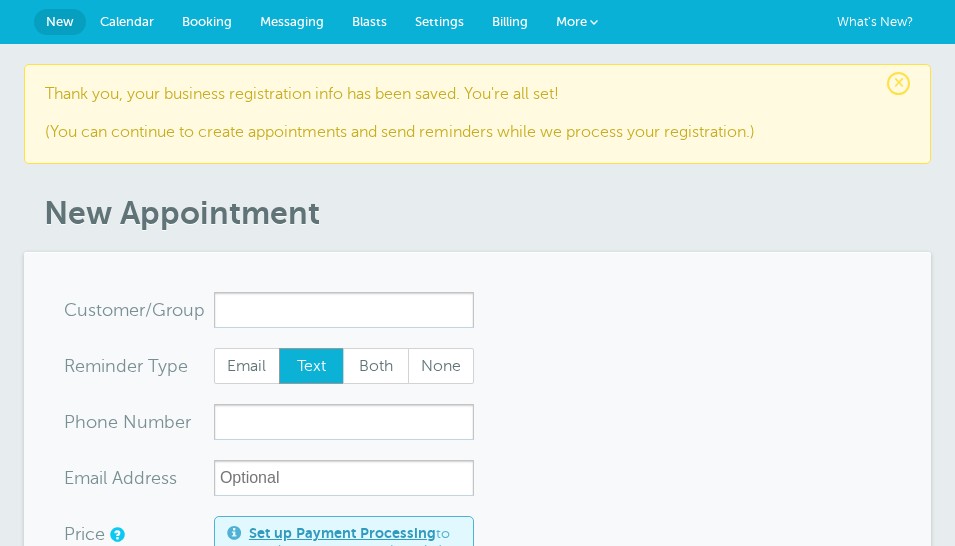 scroll, scrollTop: 0, scrollLeft: 0, axis: both 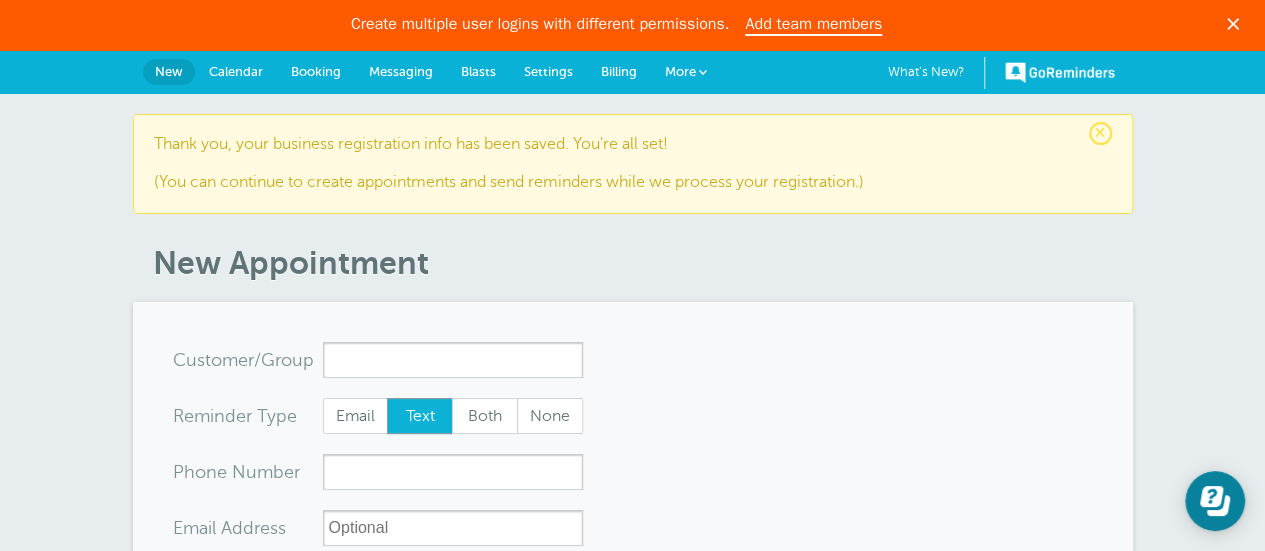 click on "More" at bounding box center (686, 72) 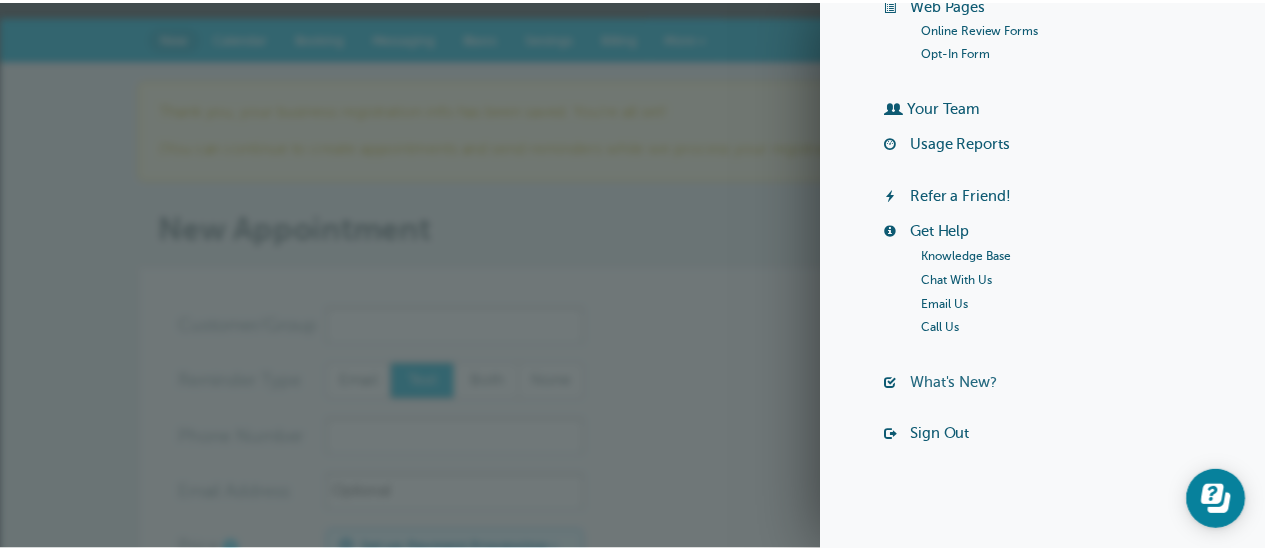 scroll, scrollTop: 0, scrollLeft: 0, axis: both 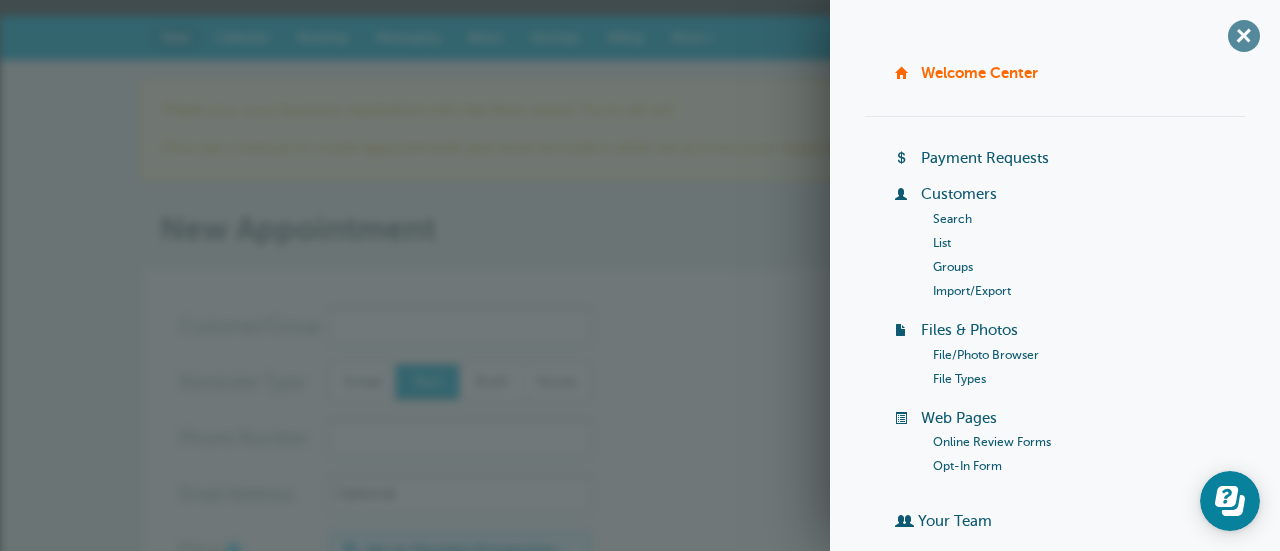 click on "+" at bounding box center [1243, 35] 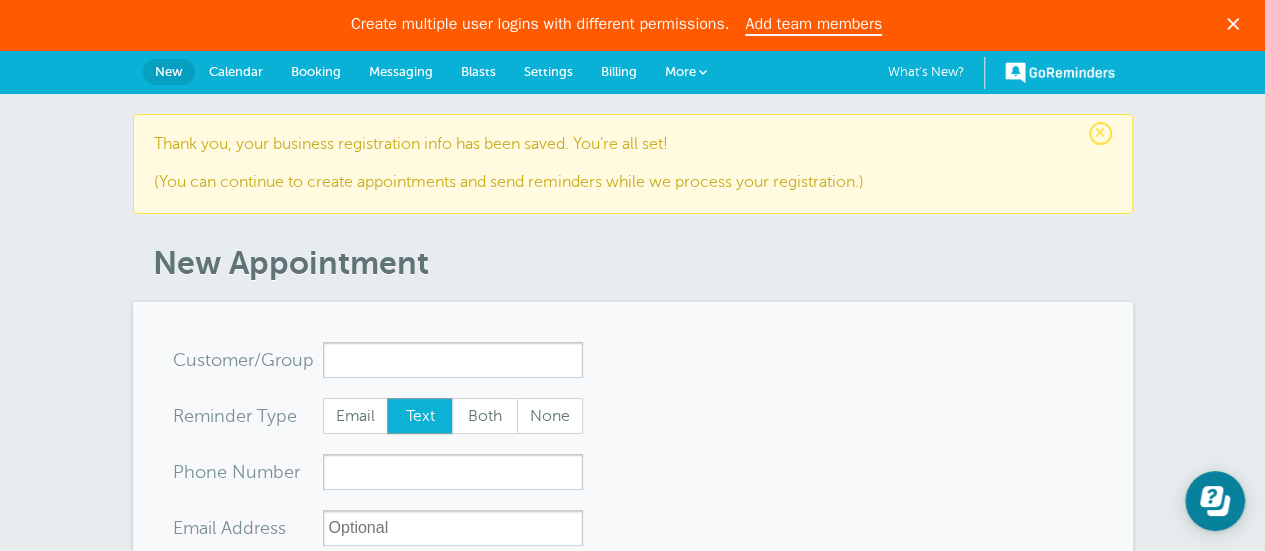 click on "Calendar" at bounding box center [236, 72] 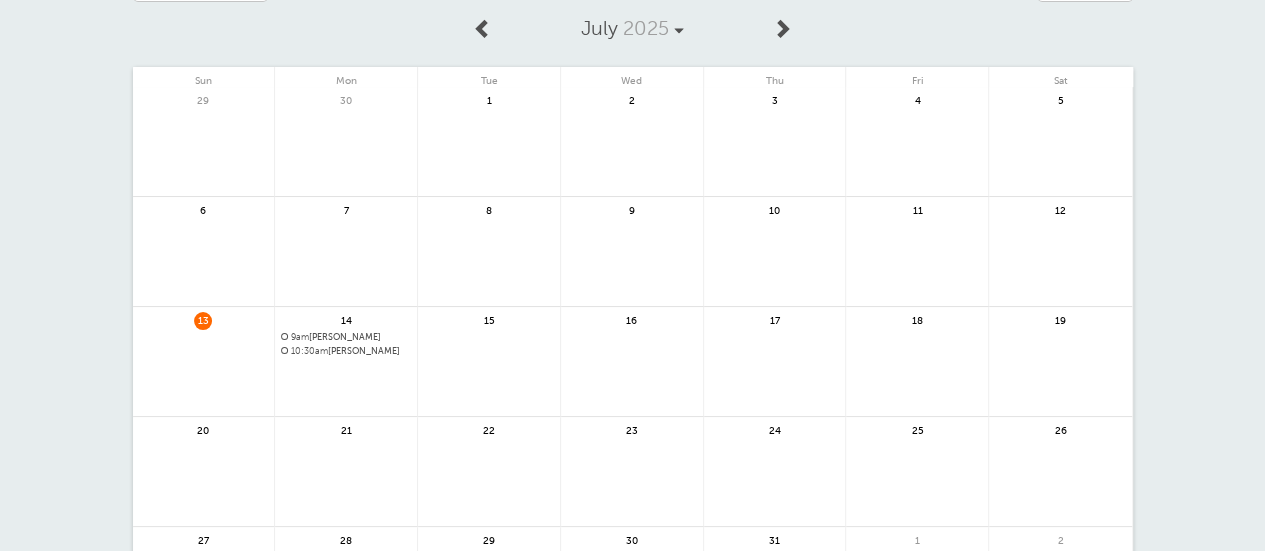 scroll, scrollTop: 133, scrollLeft: 0, axis: vertical 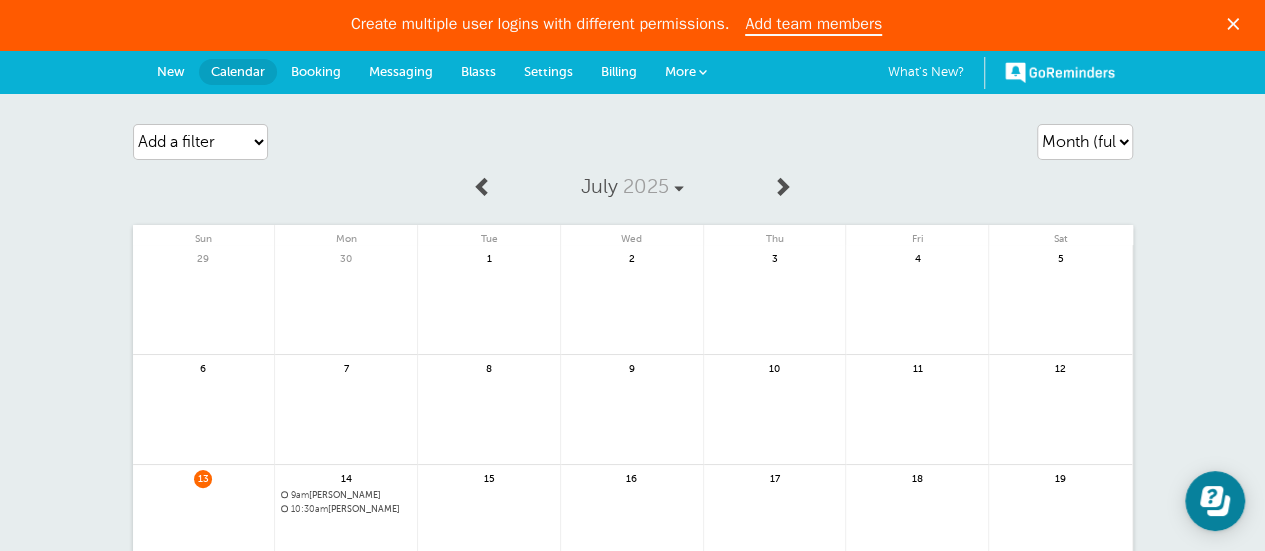 click on "More" at bounding box center [686, 72] 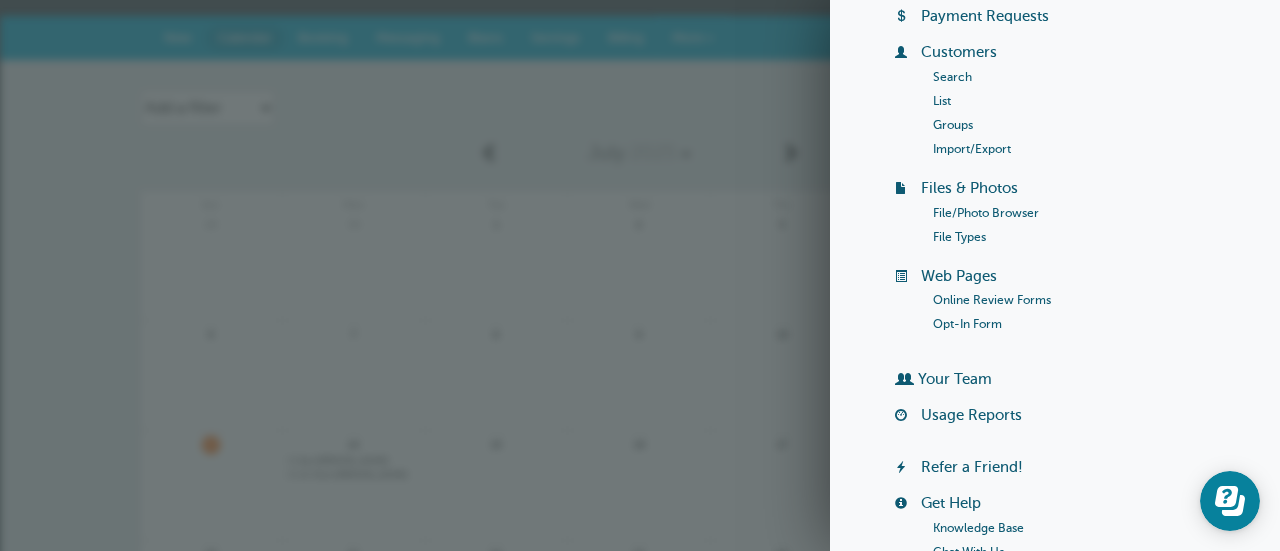 scroll, scrollTop: 266, scrollLeft: 0, axis: vertical 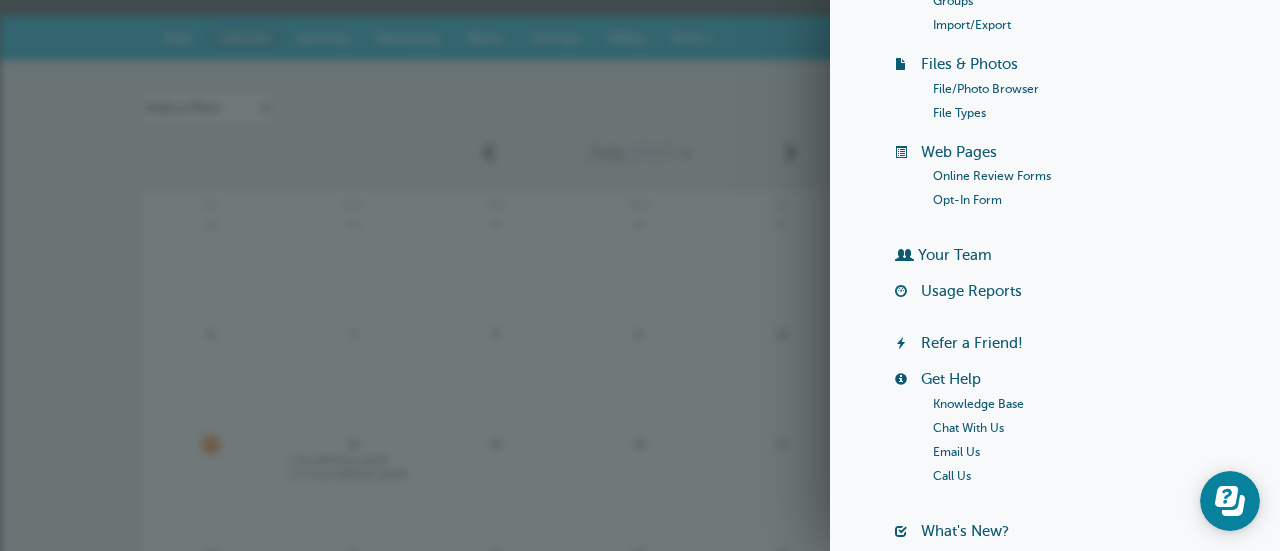 click on "Your Team" at bounding box center (955, 255) 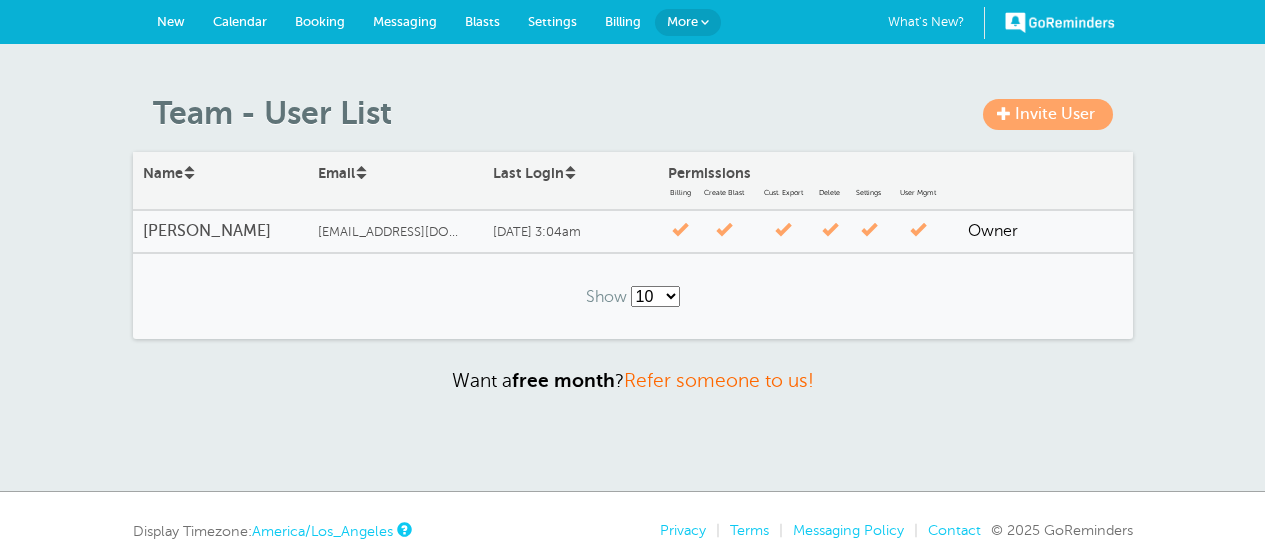 scroll, scrollTop: 0, scrollLeft: 0, axis: both 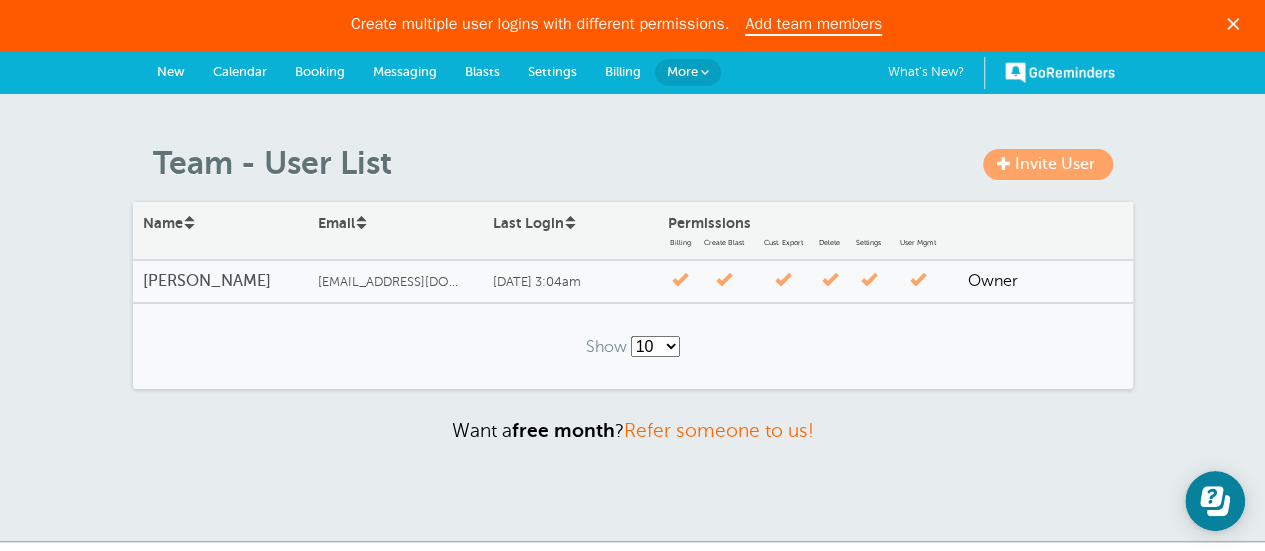 click on "New" at bounding box center (171, 71) 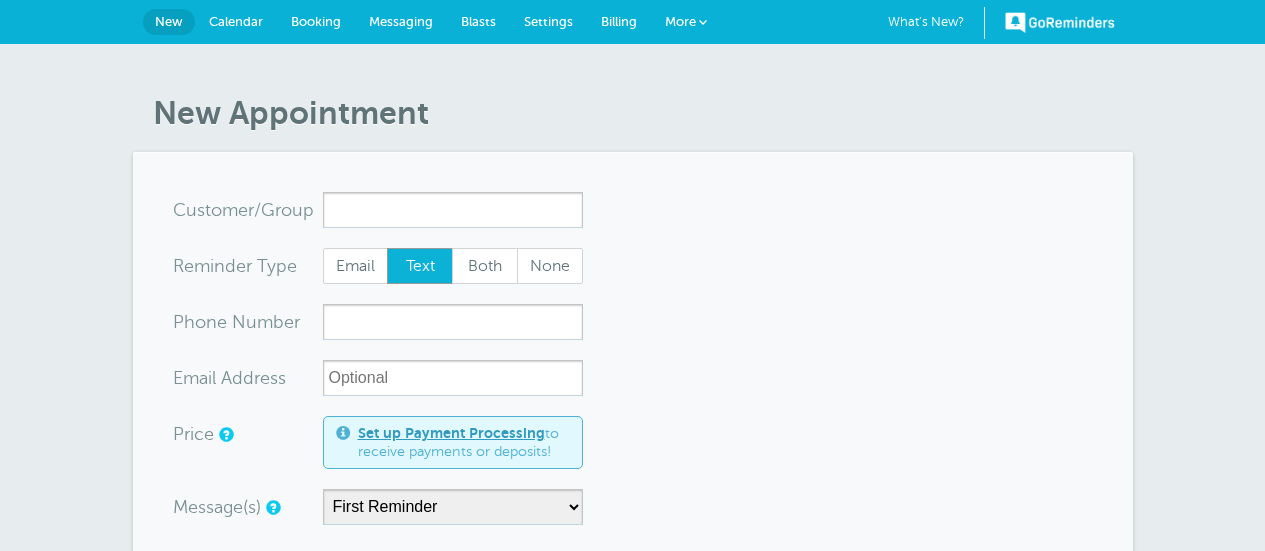 scroll, scrollTop: 0, scrollLeft: 0, axis: both 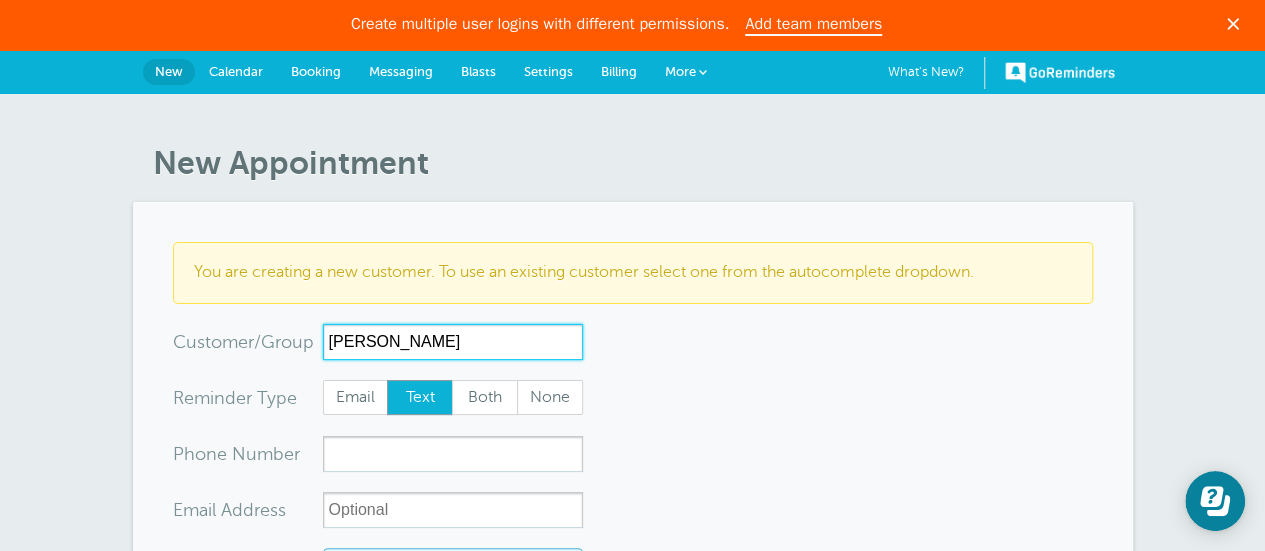 type on "[PERSON_NAME]" 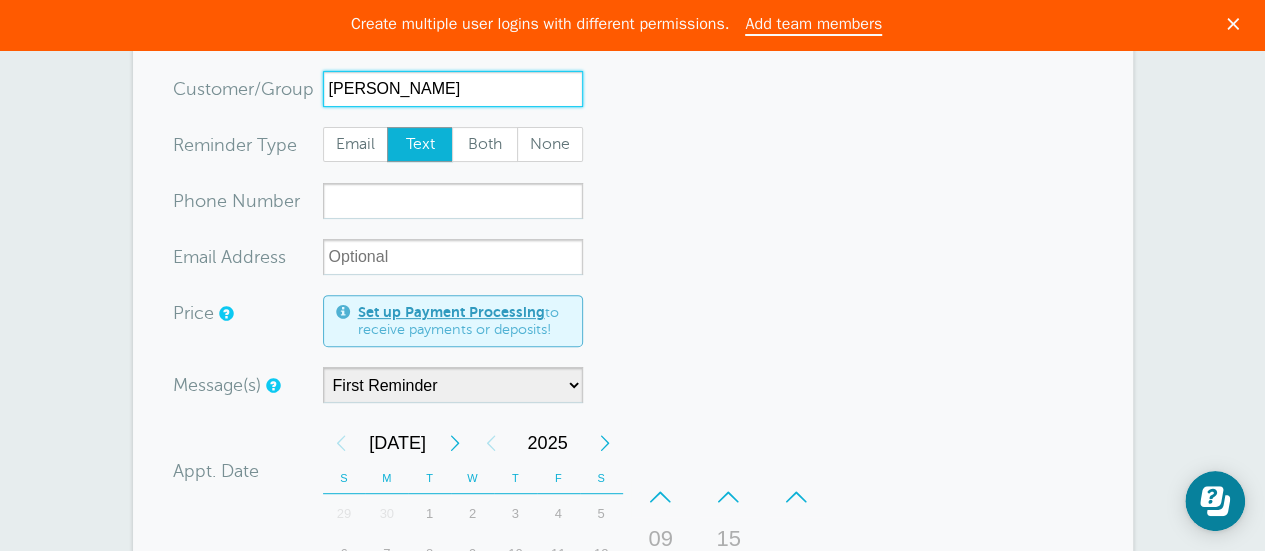 scroll, scrollTop: 266, scrollLeft: 0, axis: vertical 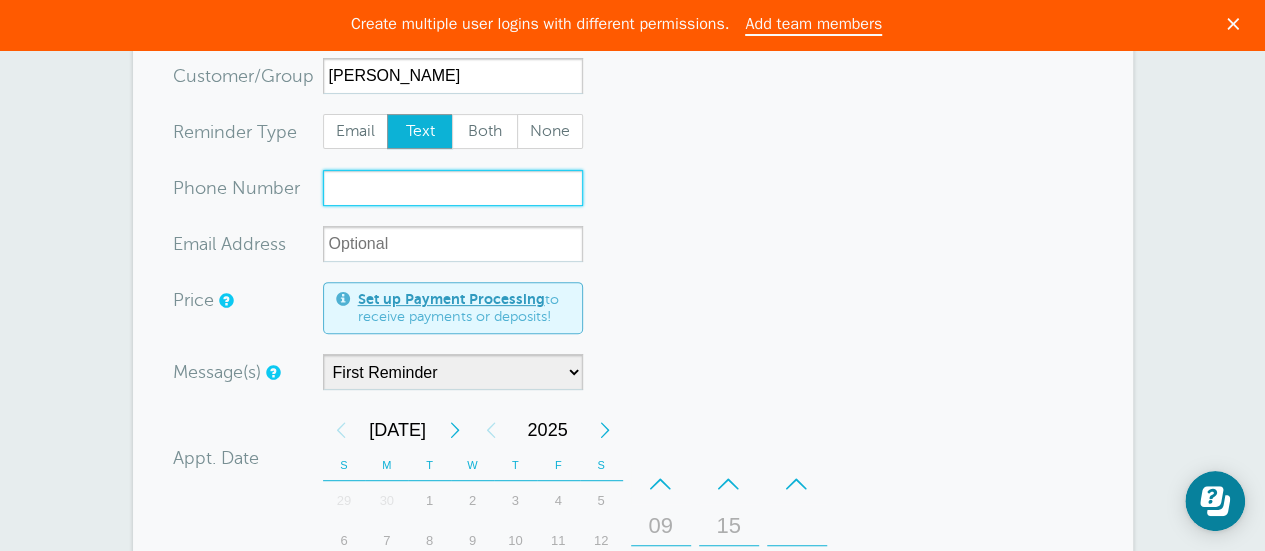 click on "xxx-no-autofill" at bounding box center (453, 188) 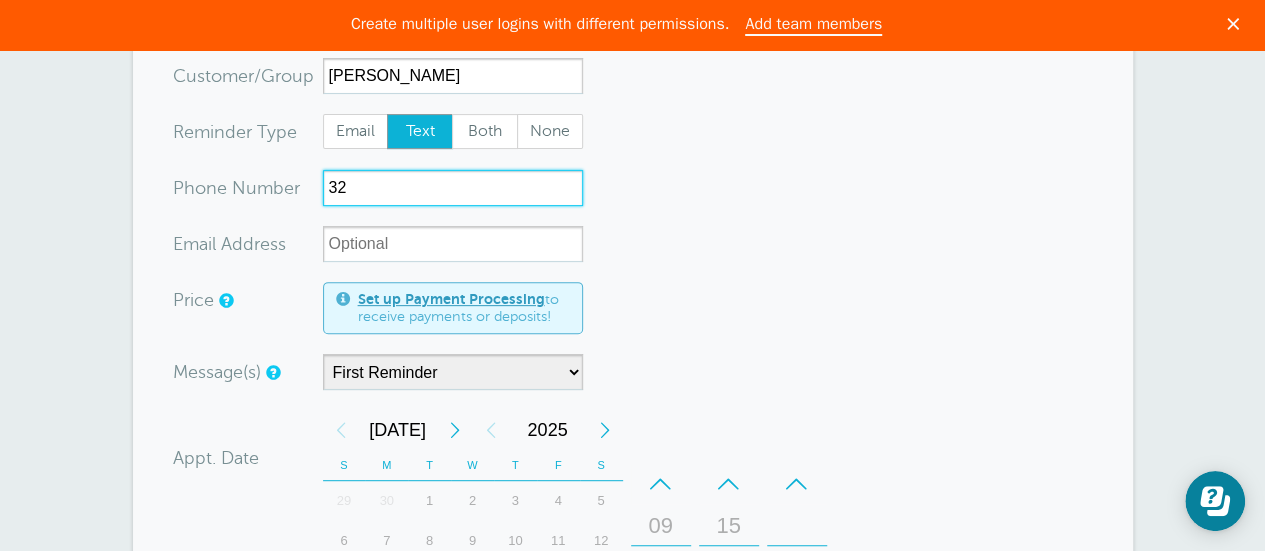 type on "3" 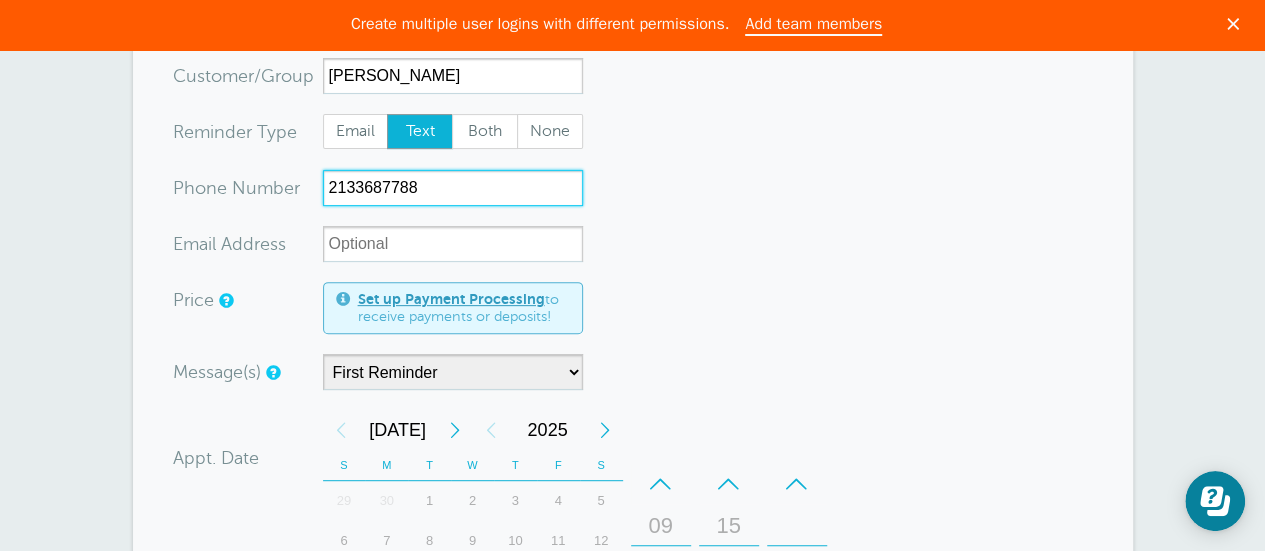 click on "2133687788" at bounding box center (453, 188) 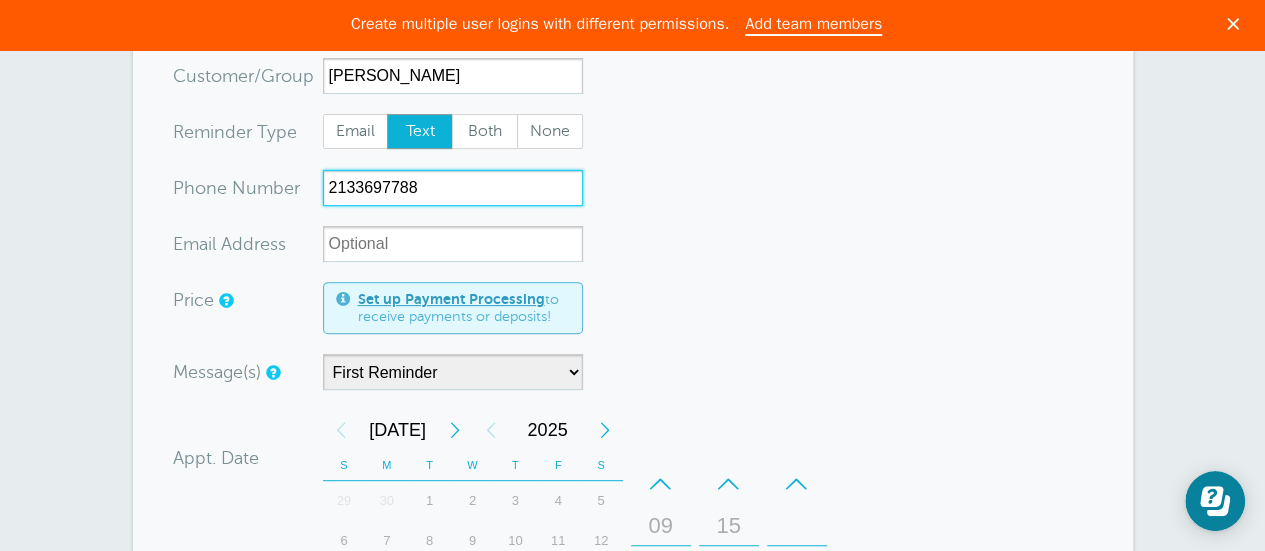 scroll, scrollTop: 400, scrollLeft: 0, axis: vertical 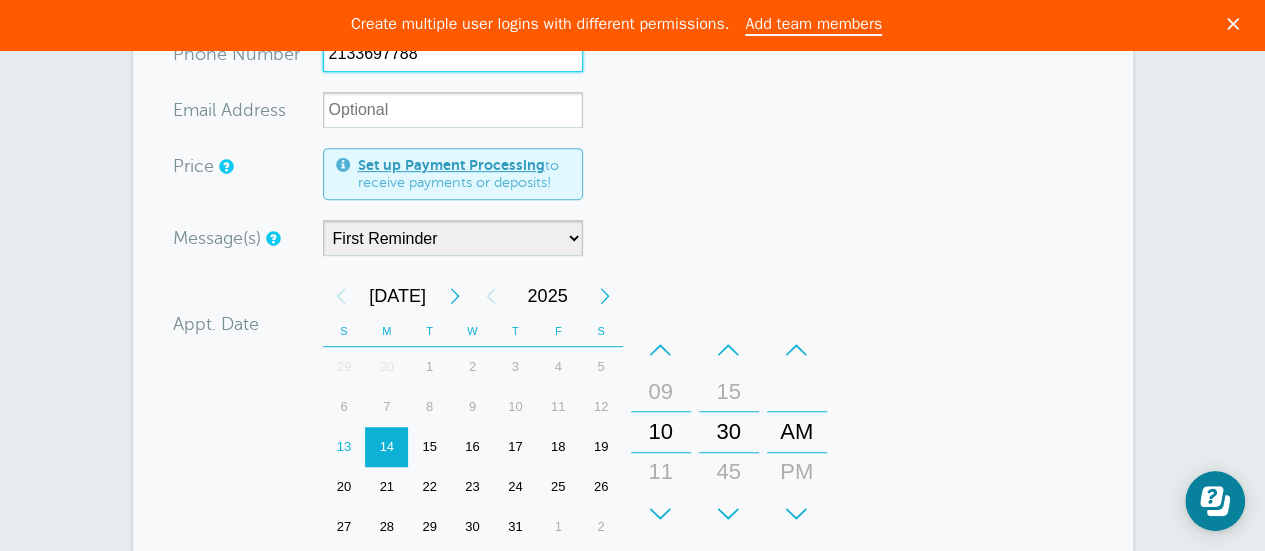 click on "+" at bounding box center [661, 514] 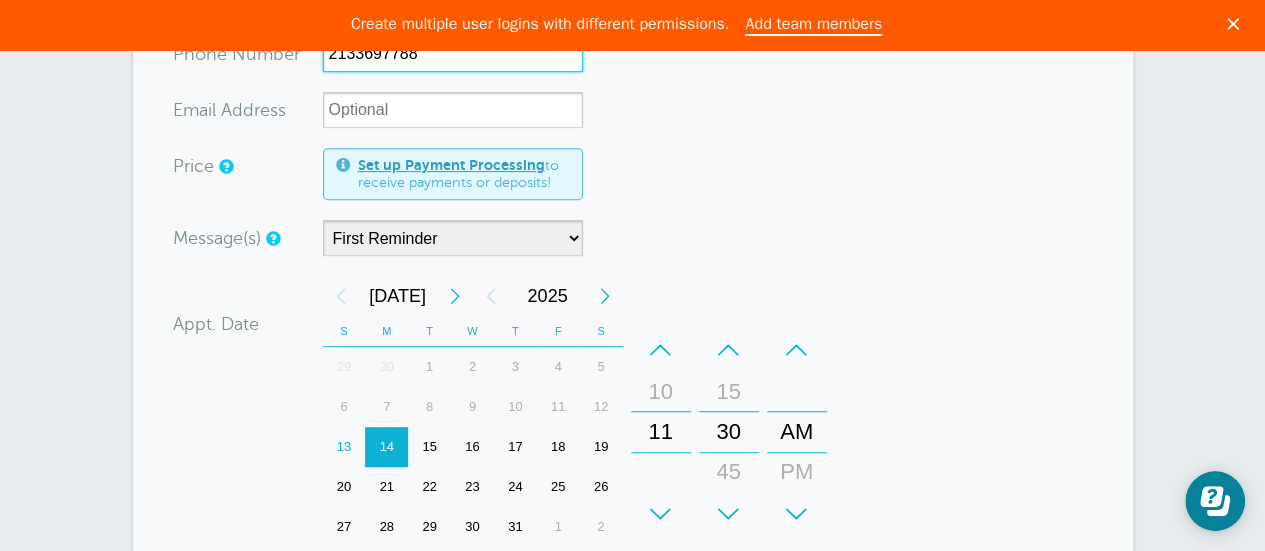 click on "+" at bounding box center [661, 514] 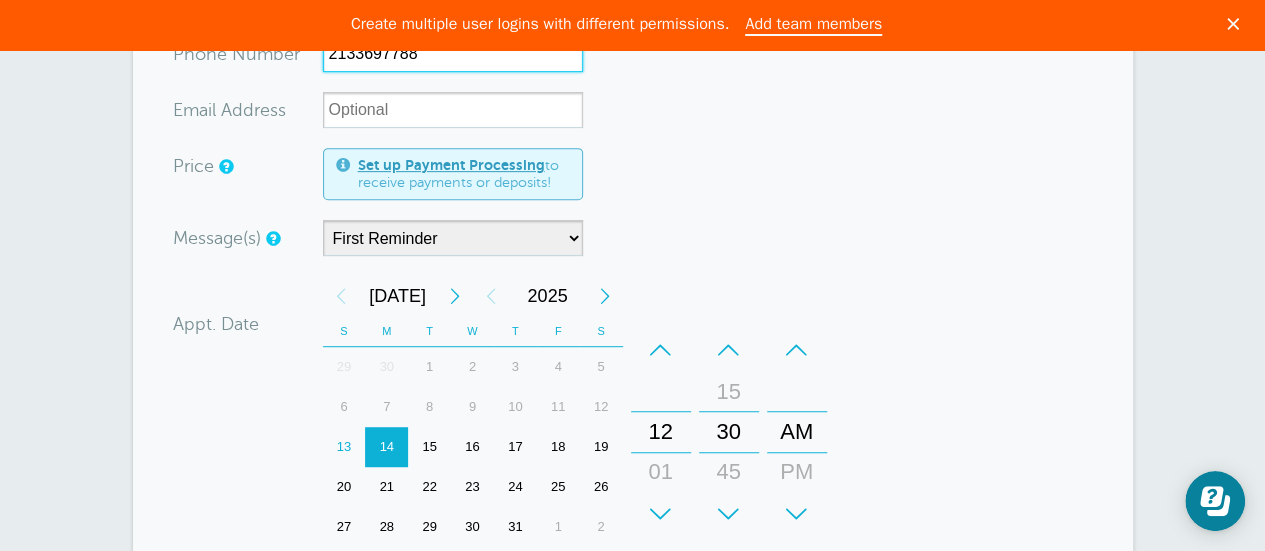 click on "+" at bounding box center (661, 514) 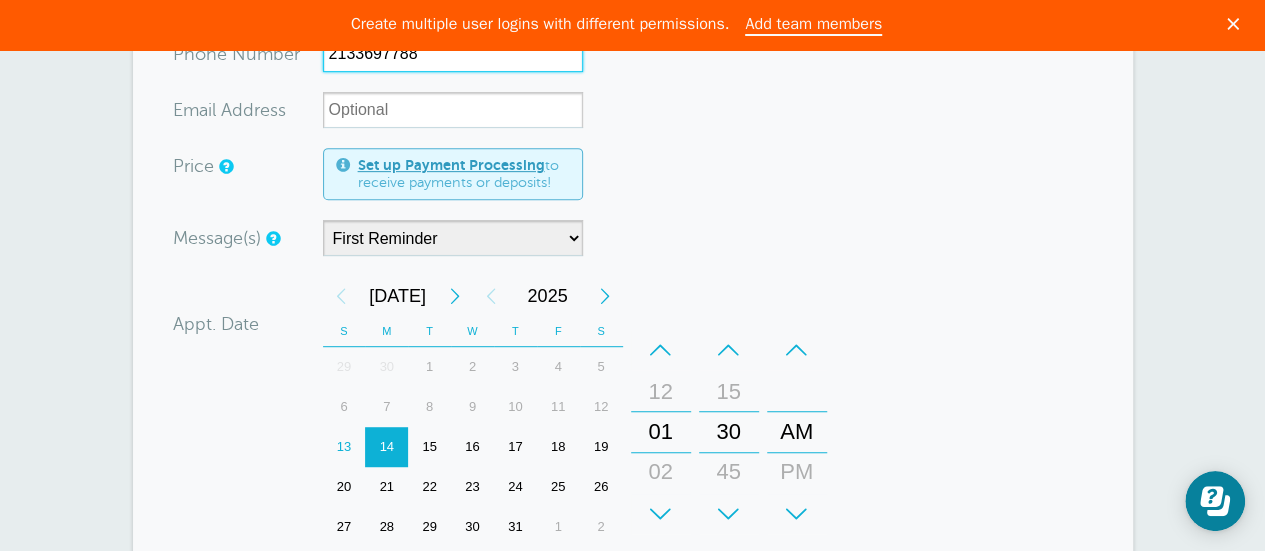 click on "+" at bounding box center (797, 514) 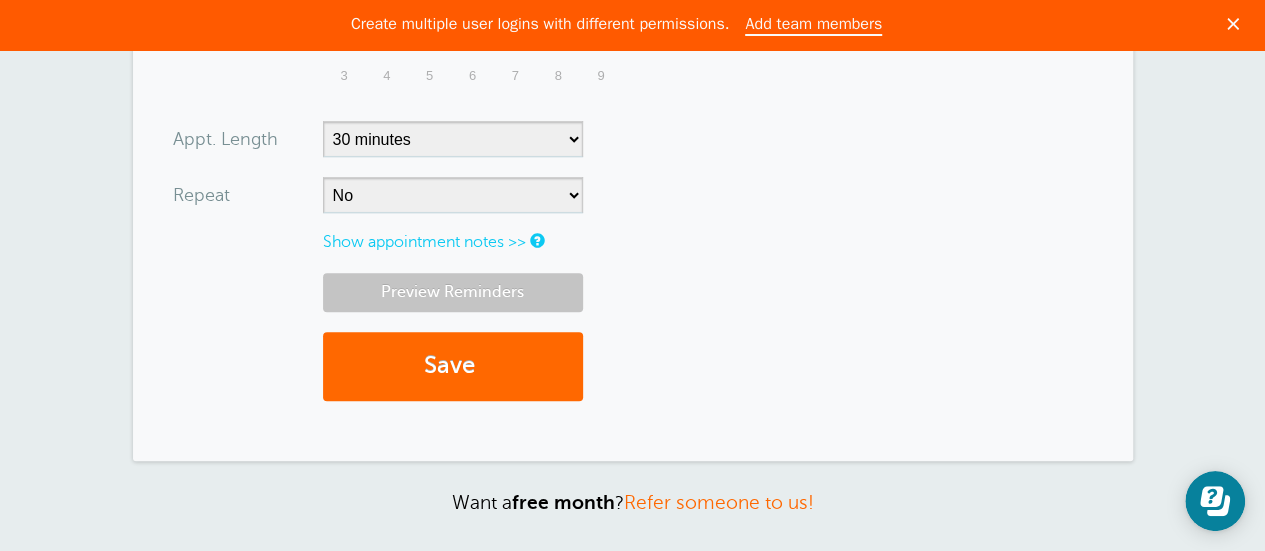 scroll, scrollTop: 933, scrollLeft: 0, axis: vertical 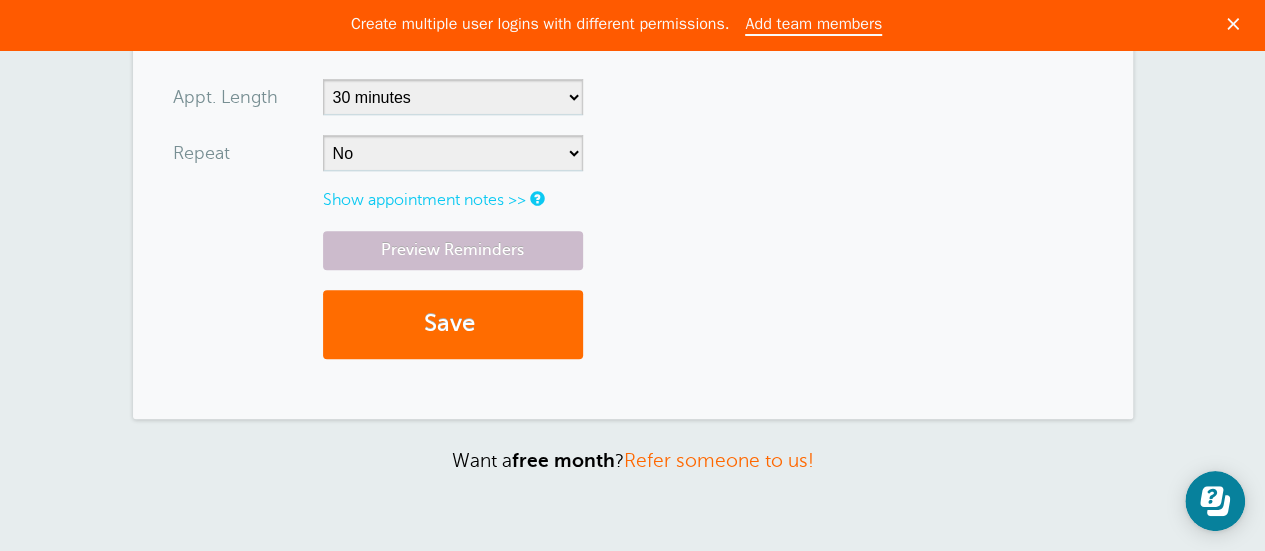 type on "2133697788" 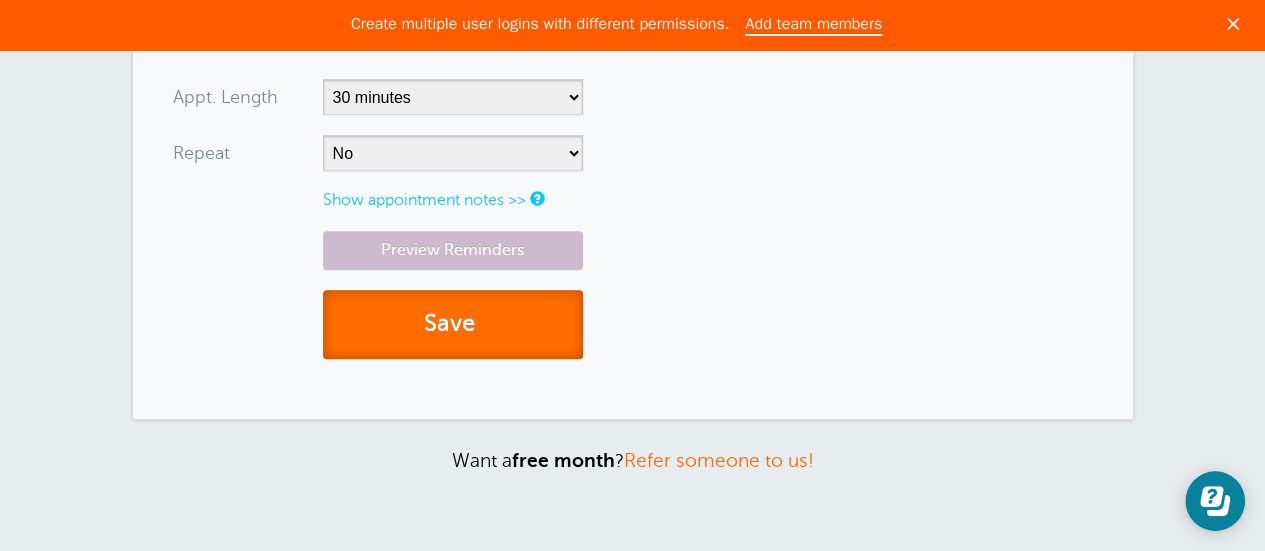 click on "Save" at bounding box center [453, 324] 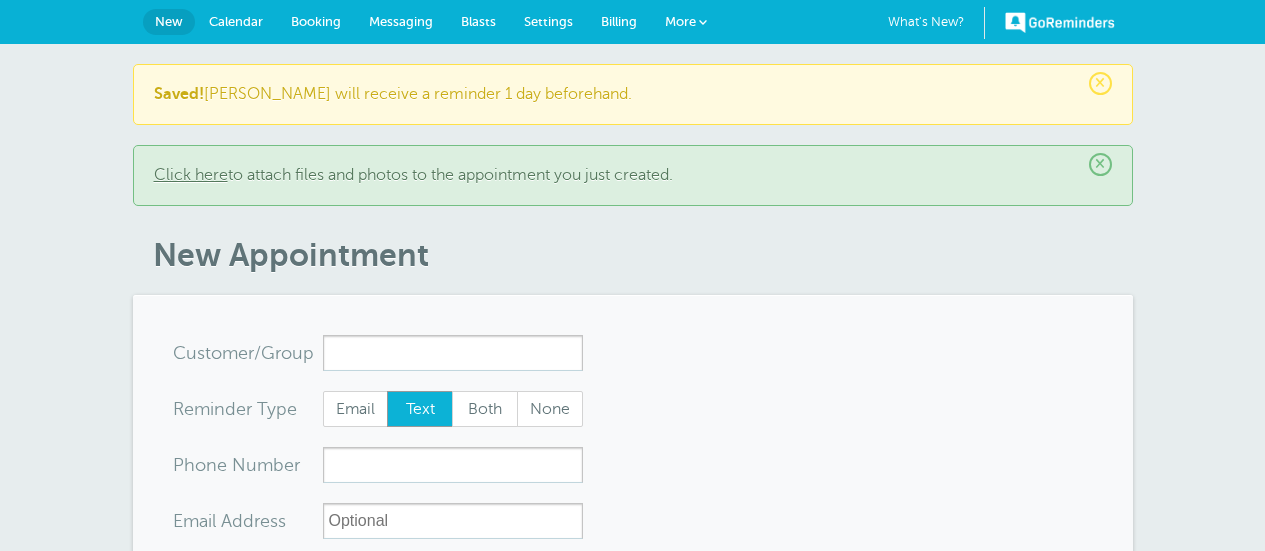scroll, scrollTop: 0, scrollLeft: 0, axis: both 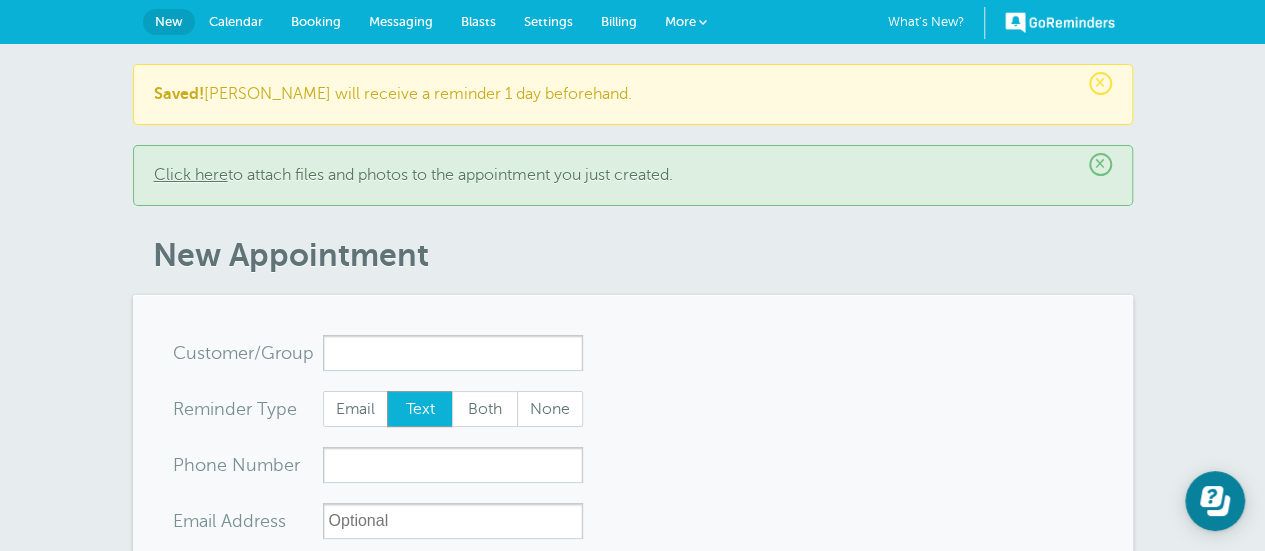 click on "Calendar" at bounding box center (236, 21) 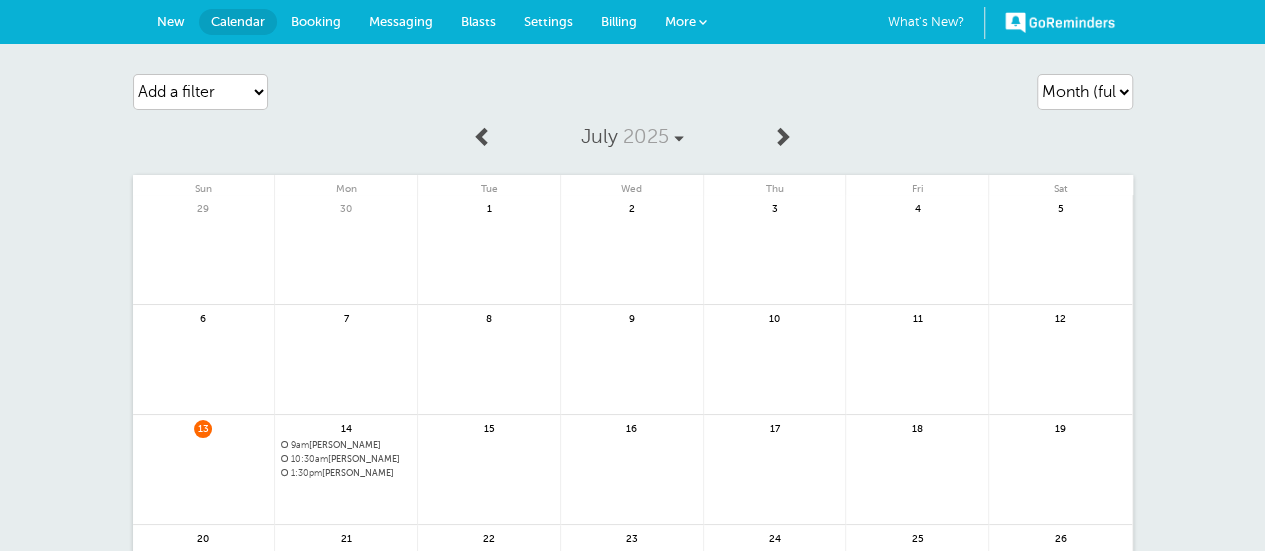 scroll, scrollTop: 133, scrollLeft: 0, axis: vertical 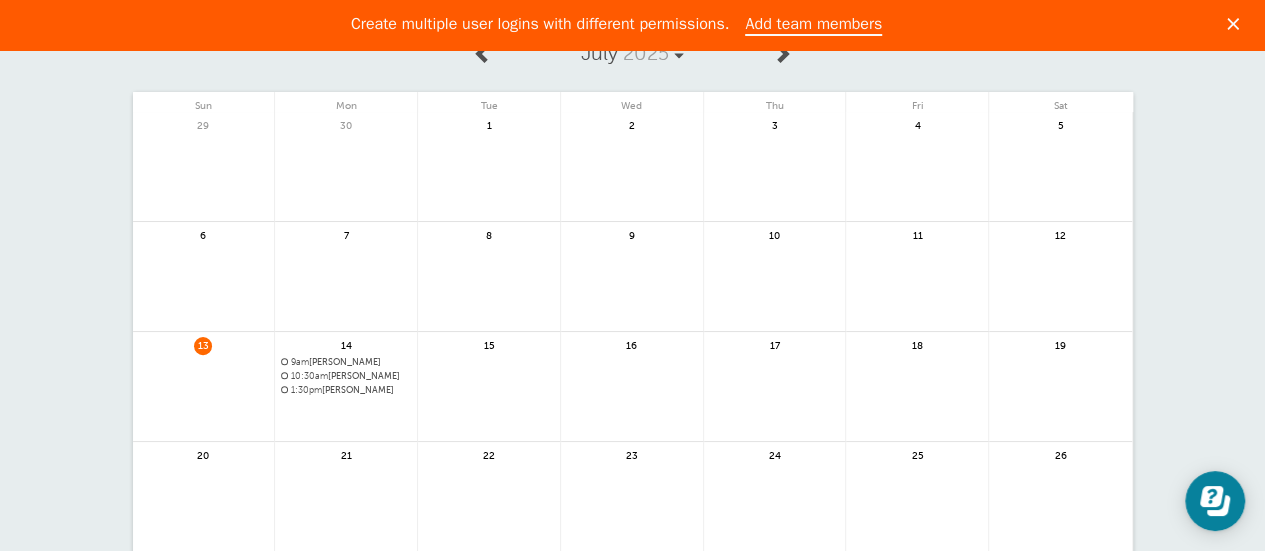 click on "1:30pm
Lisa Kim" at bounding box center (346, 390) 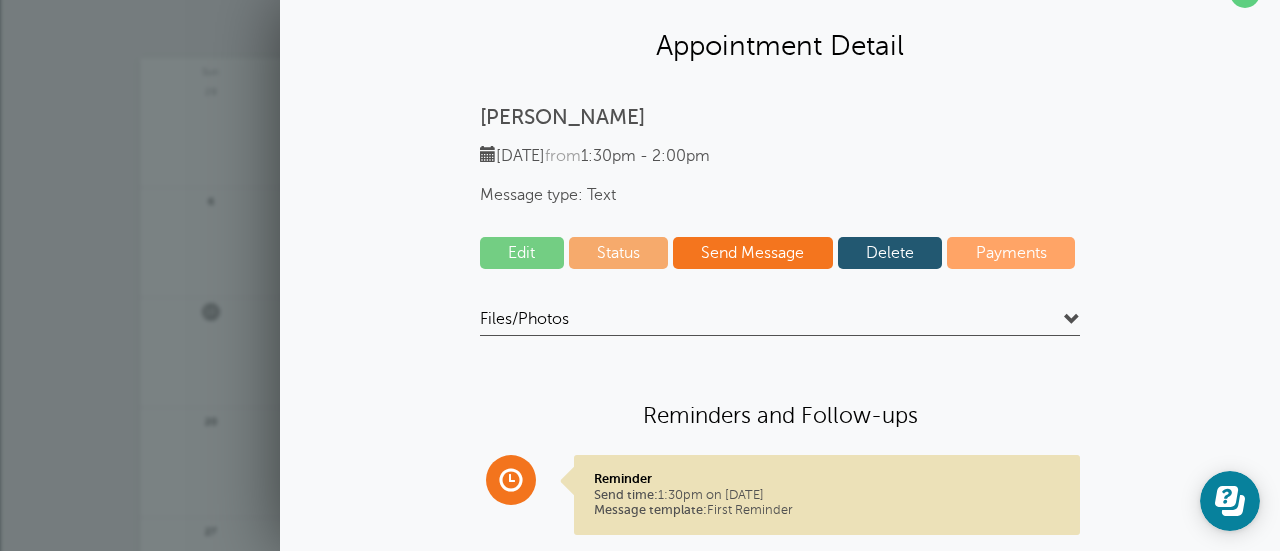 scroll, scrollTop: 0, scrollLeft: 0, axis: both 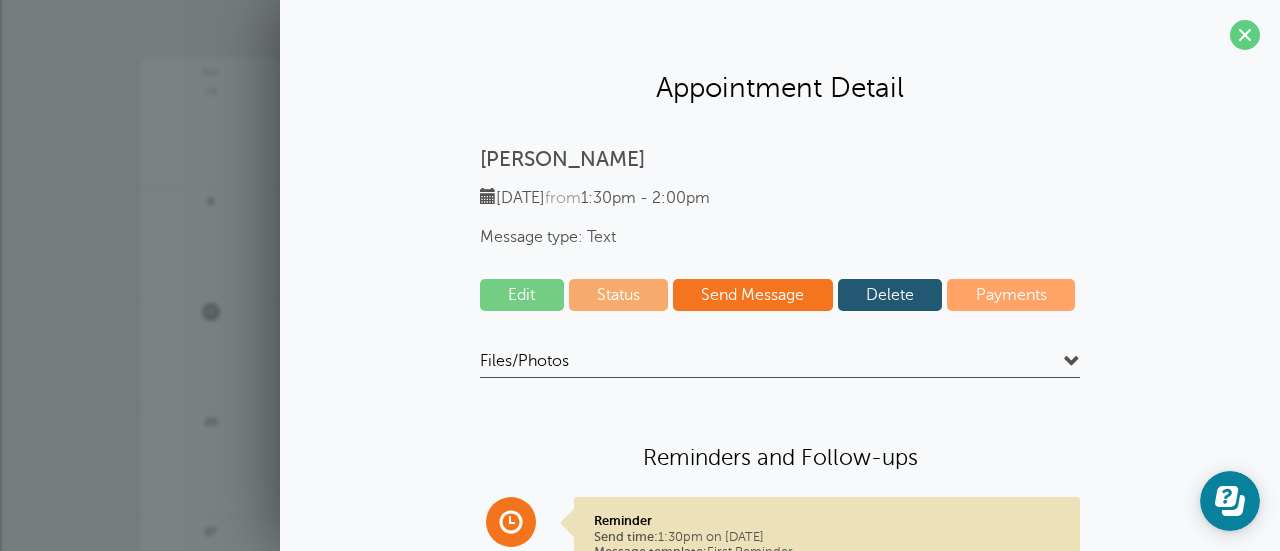 click on "Edit" at bounding box center (522, 295) 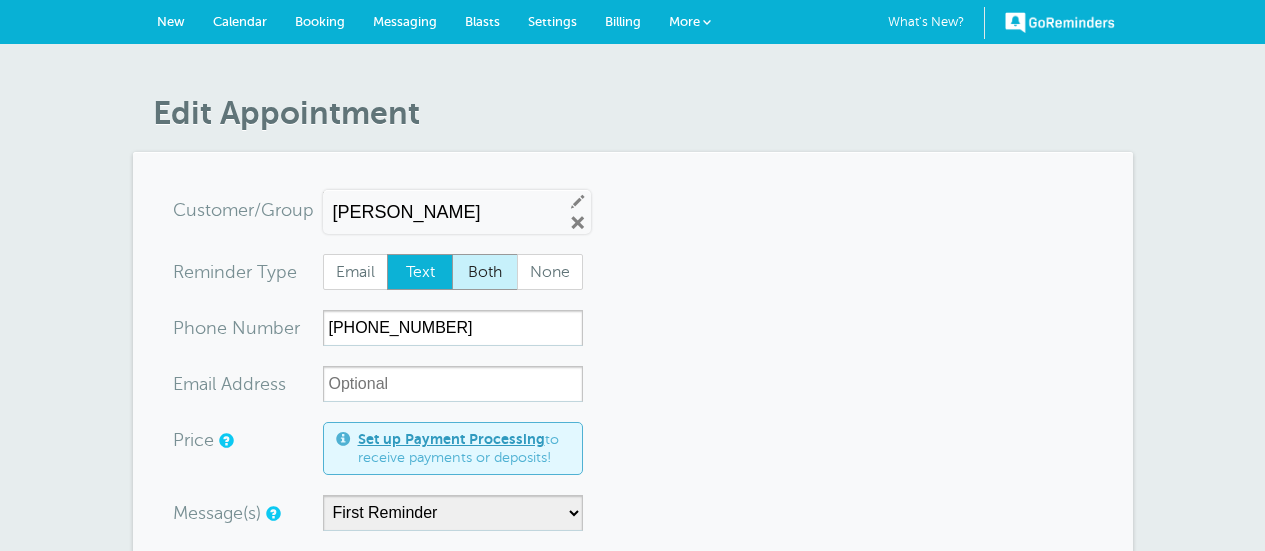scroll, scrollTop: 0, scrollLeft: 0, axis: both 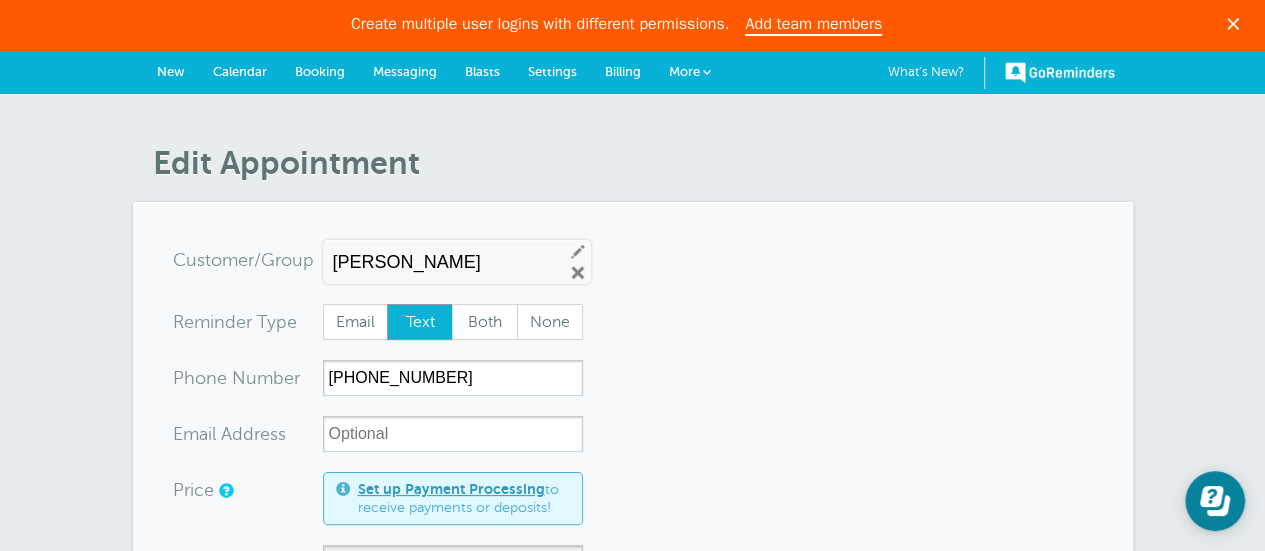 click on "Calendar" at bounding box center (240, 71) 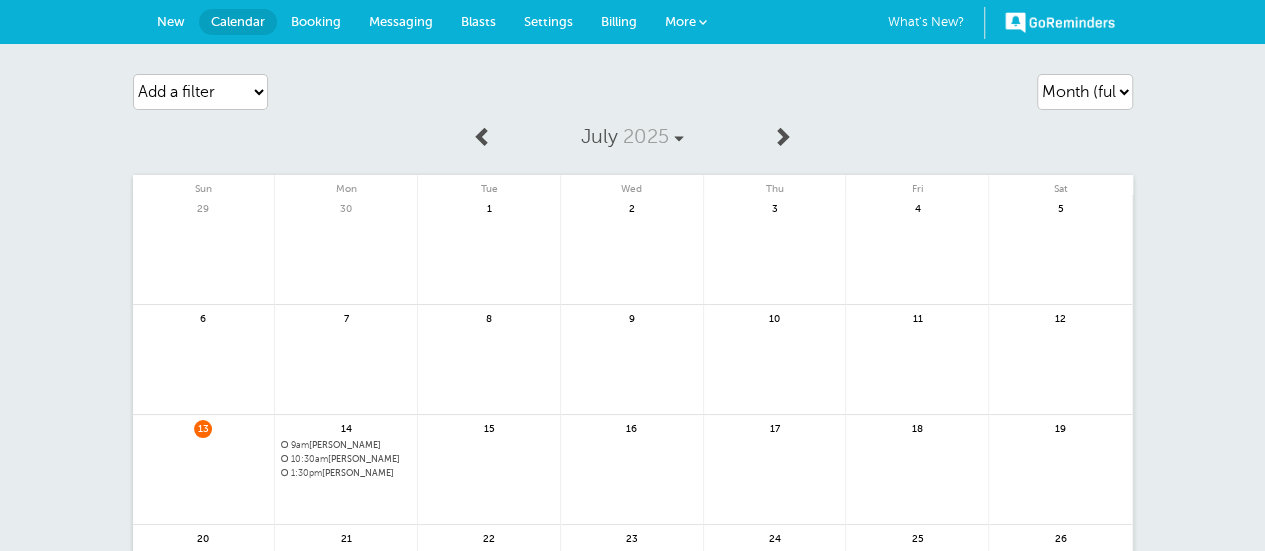 scroll, scrollTop: 133, scrollLeft: 0, axis: vertical 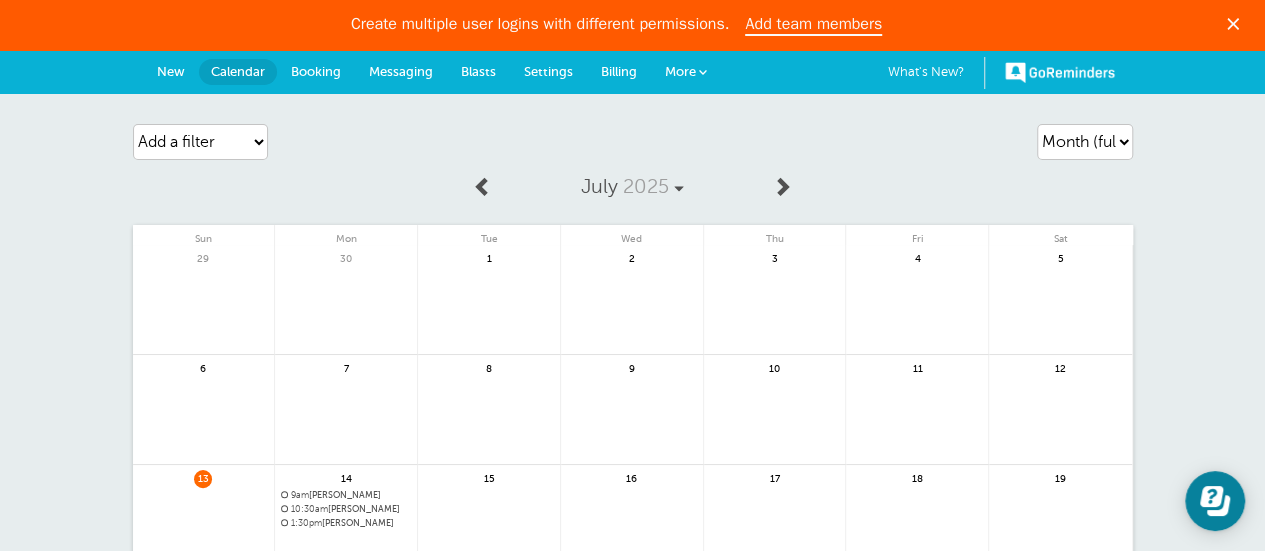 click on "New" at bounding box center [171, 71] 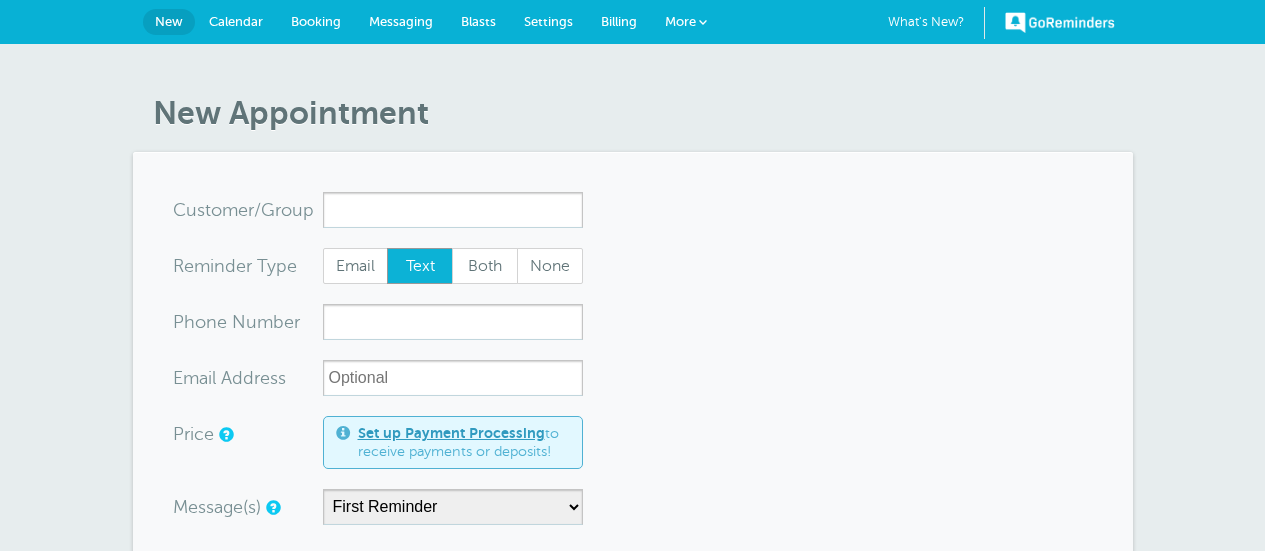 scroll, scrollTop: 0, scrollLeft: 0, axis: both 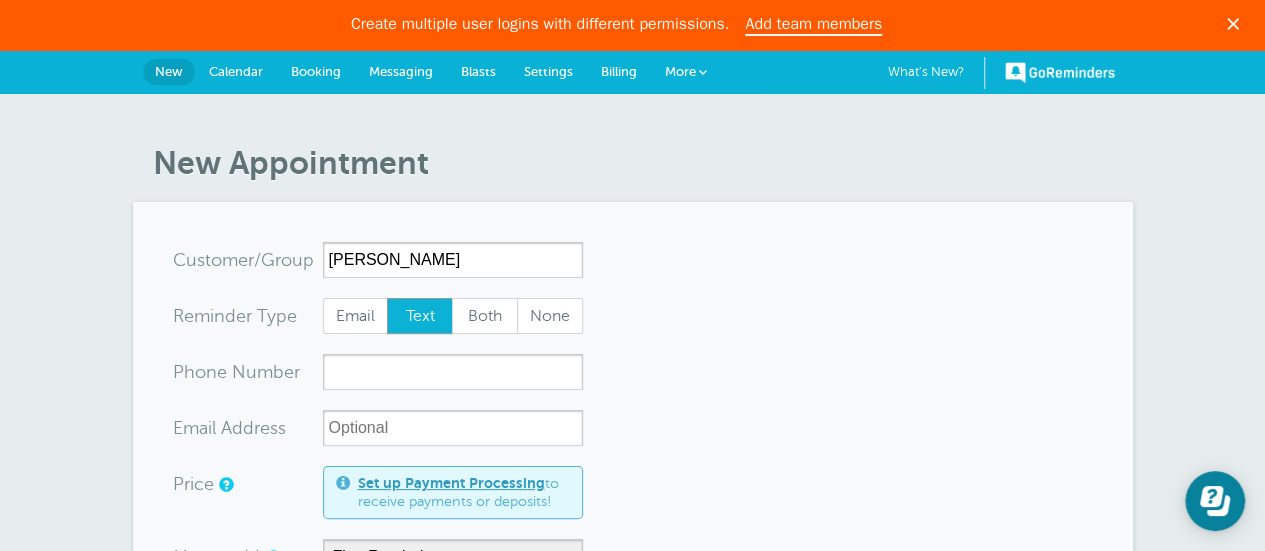 type on "Pyung S Kim" 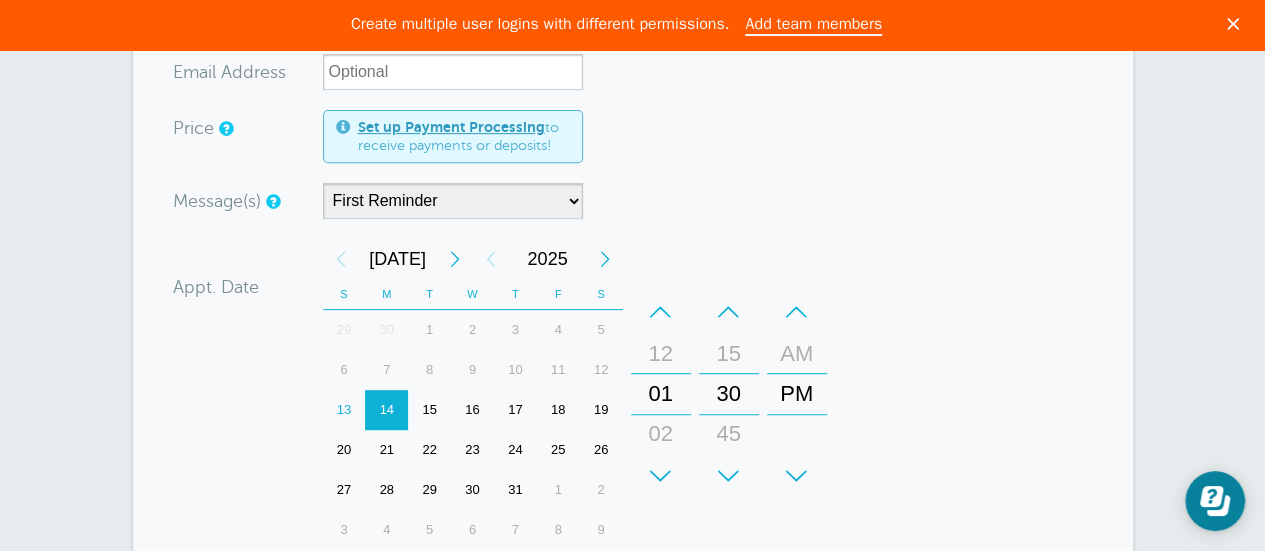 scroll, scrollTop: 266, scrollLeft: 0, axis: vertical 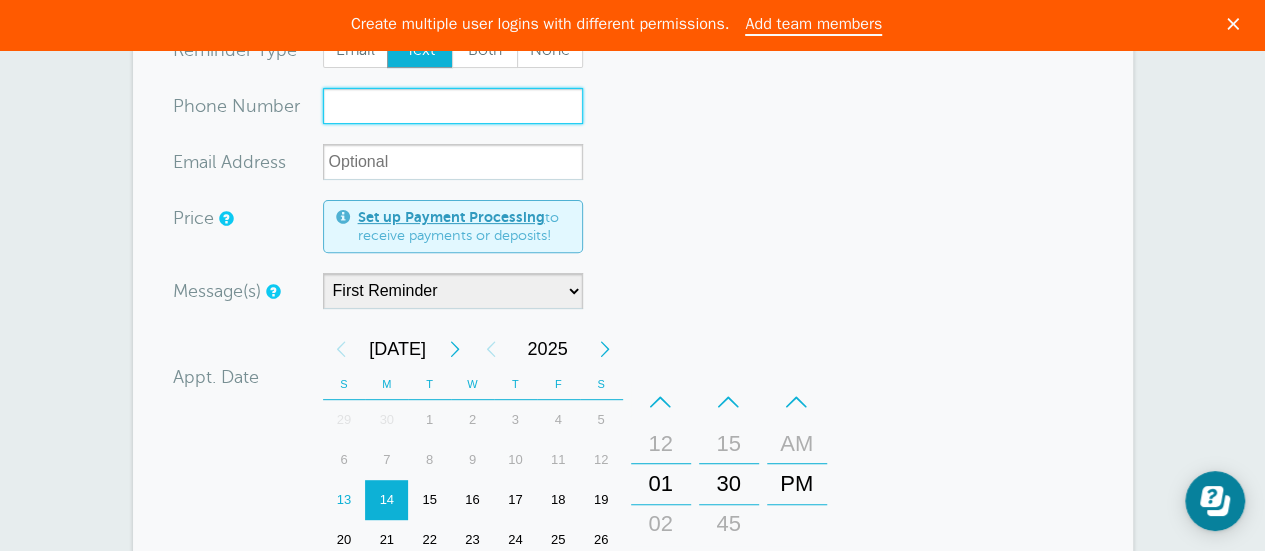 click on "xxx-no-autofill" at bounding box center [453, 106] 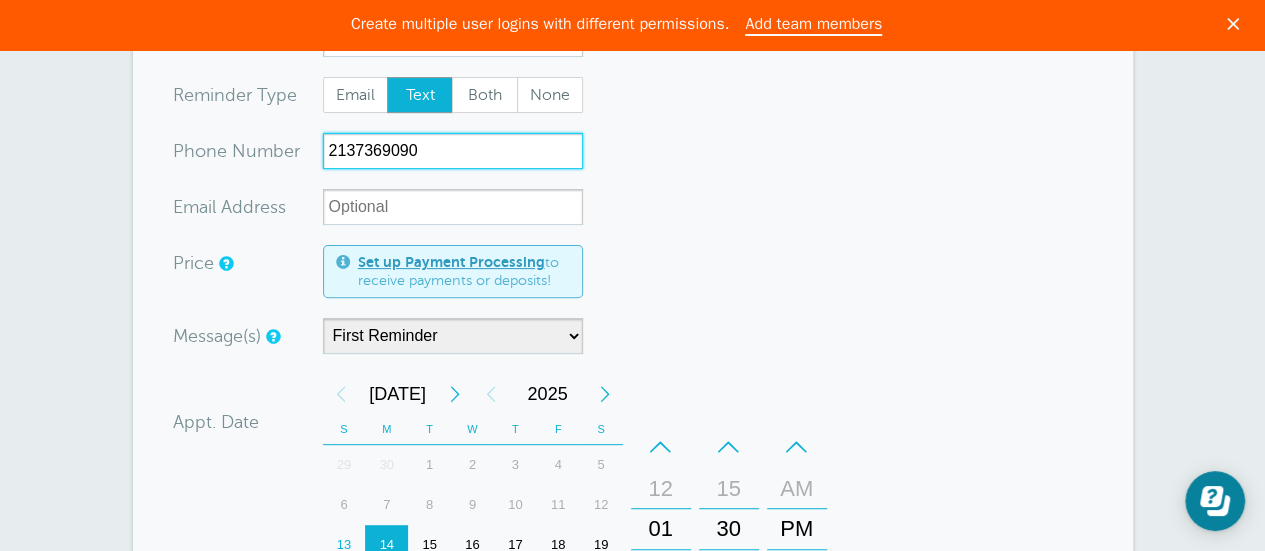 scroll, scrollTop: 266, scrollLeft: 0, axis: vertical 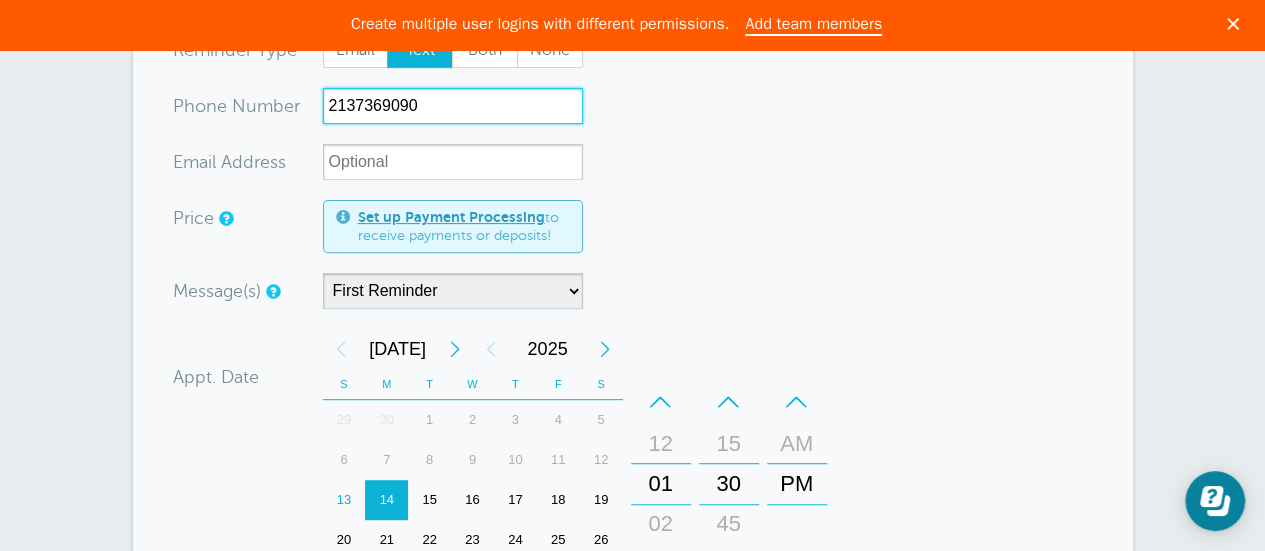type on "2137369090" 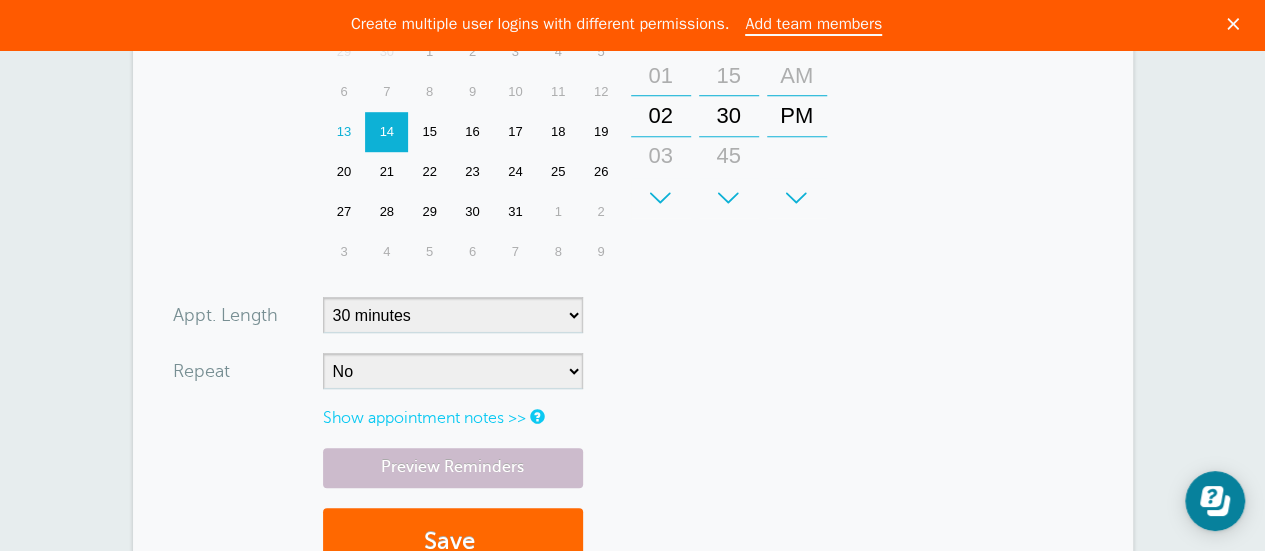 scroll, scrollTop: 666, scrollLeft: 0, axis: vertical 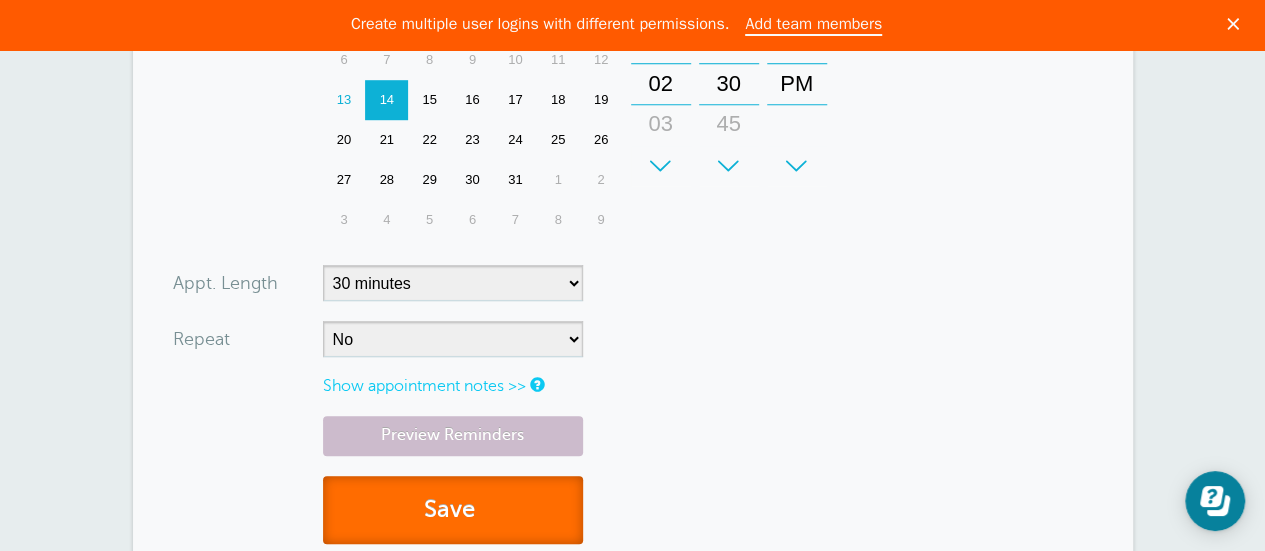 click on "Save" at bounding box center (453, 510) 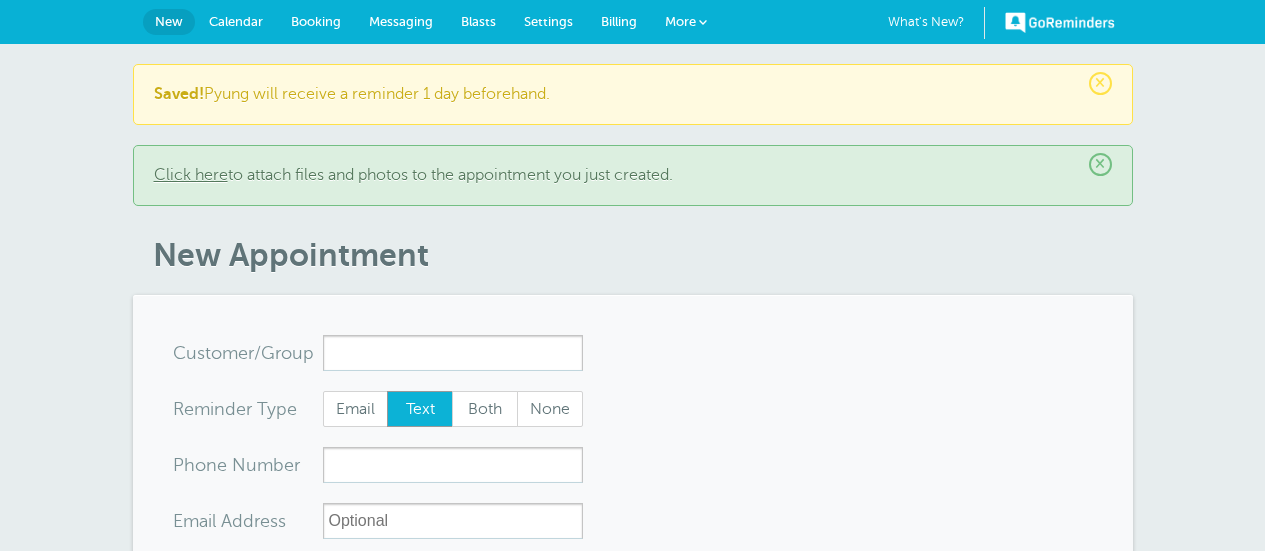 scroll, scrollTop: 0, scrollLeft: 0, axis: both 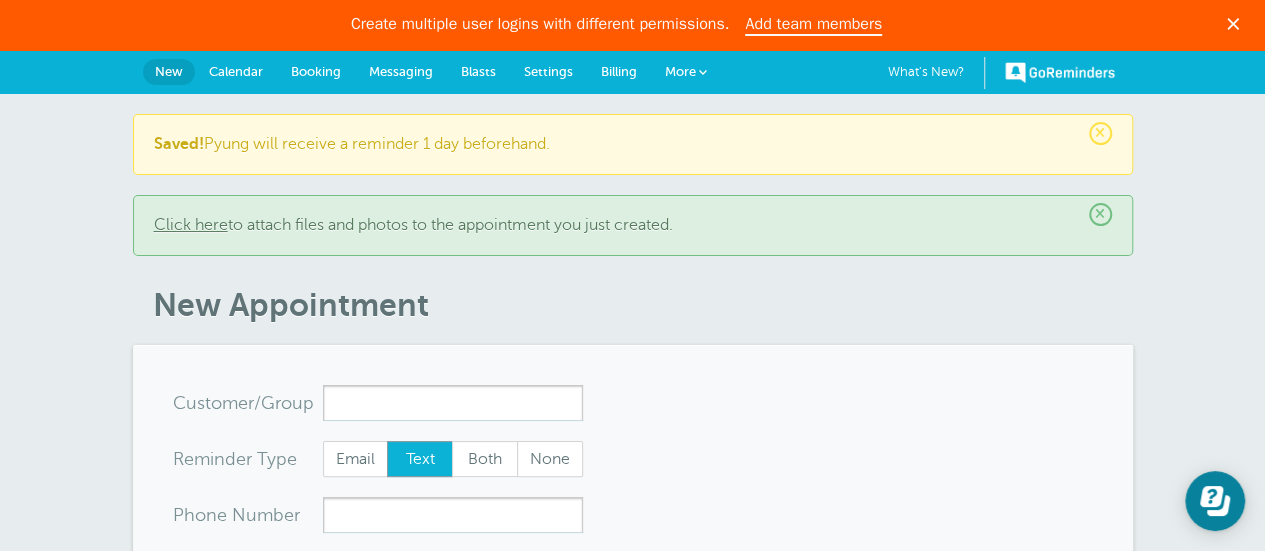 click on "Booking" at bounding box center [316, 71] 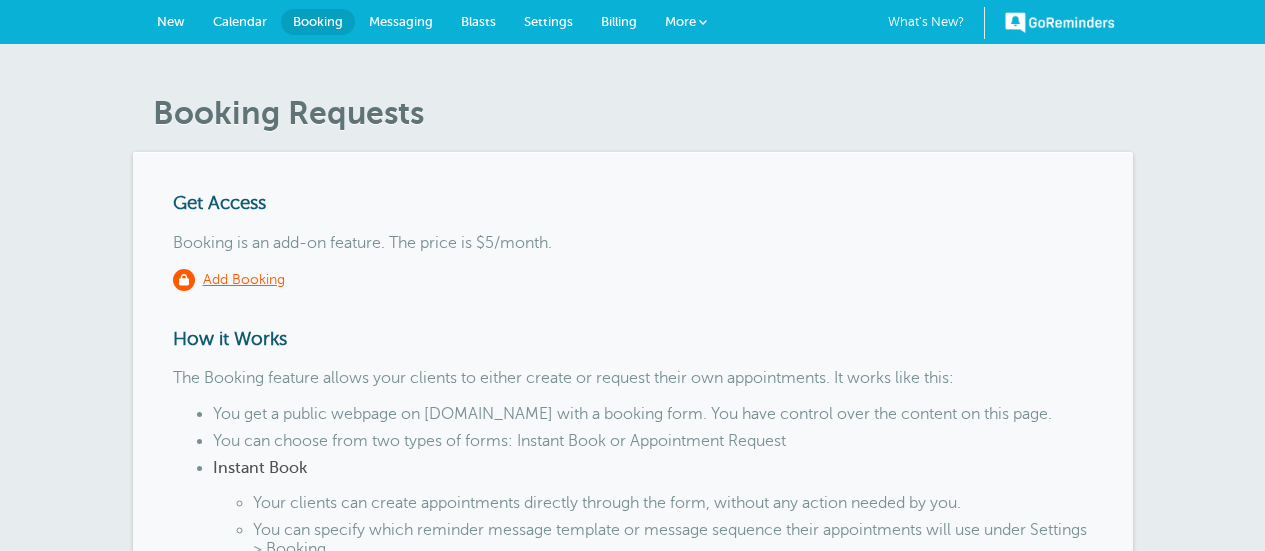 scroll, scrollTop: 0, scrollLeft: 0, axis: both 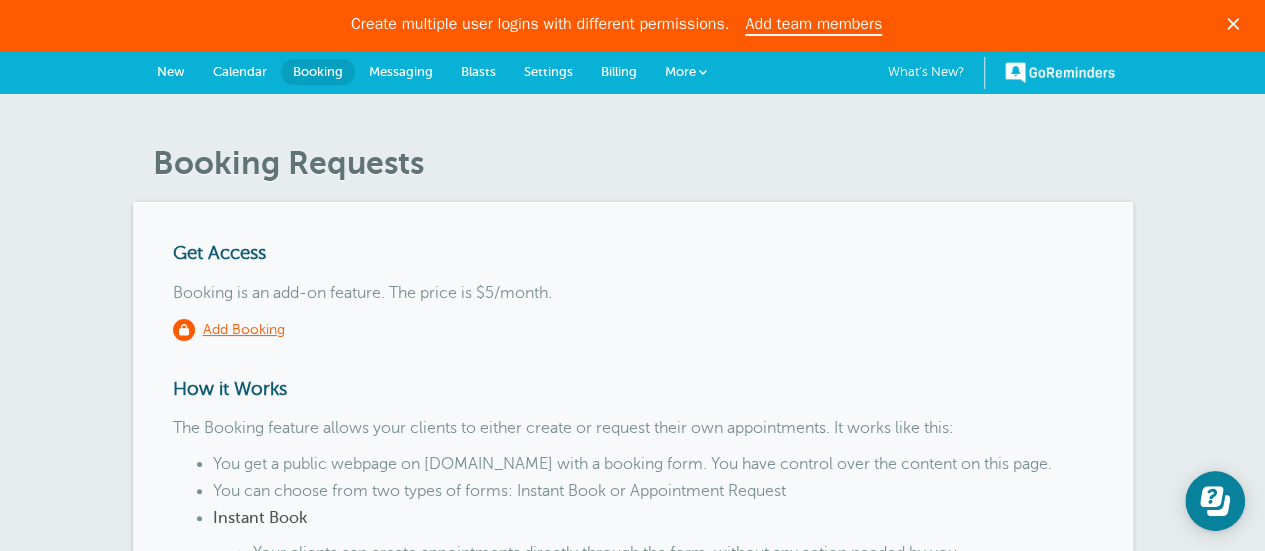 click on "Calendar" at bounding box center (240, 71) 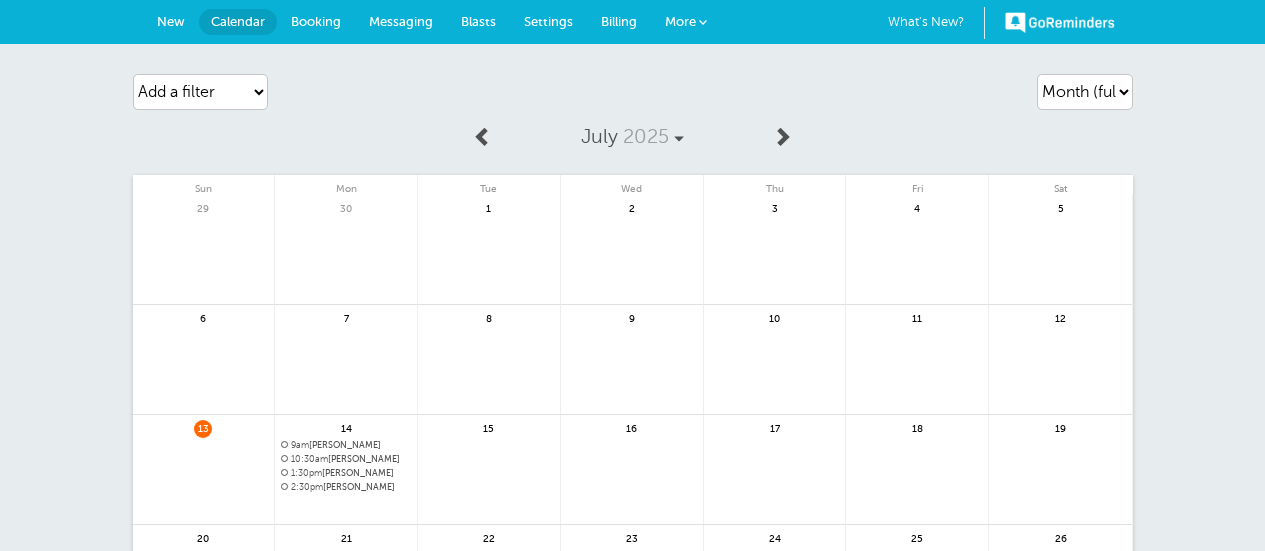 scroll, scrollTop: 0, scrollLeft: 0, axis: both 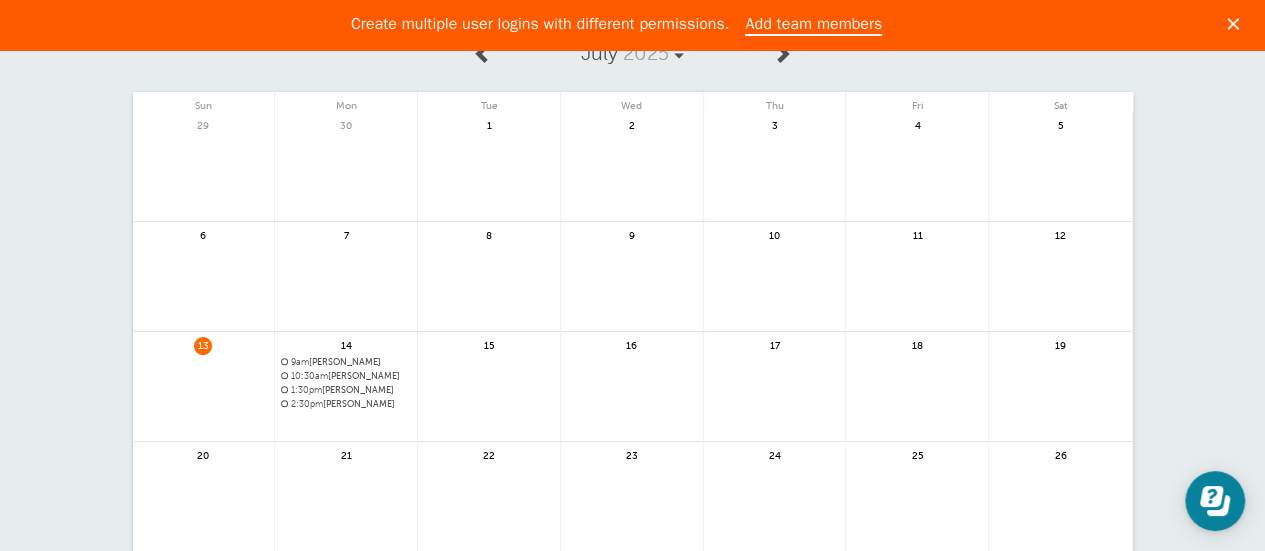 click at bounding box center [346, 455] 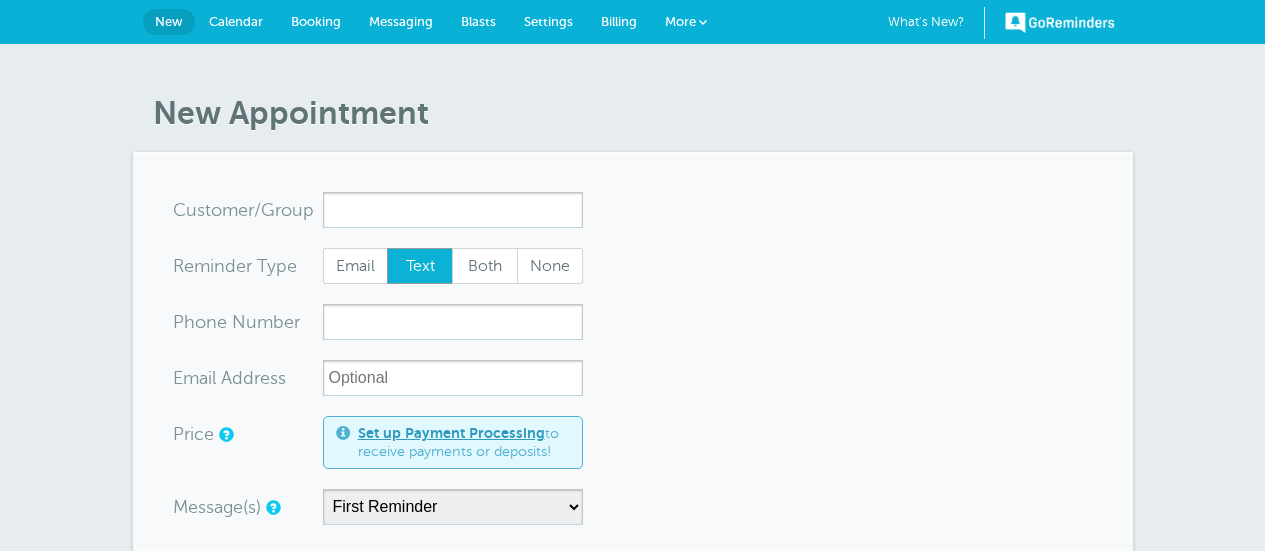 scroll, scrollTop: 0, scrollLeft: 0, axis: both 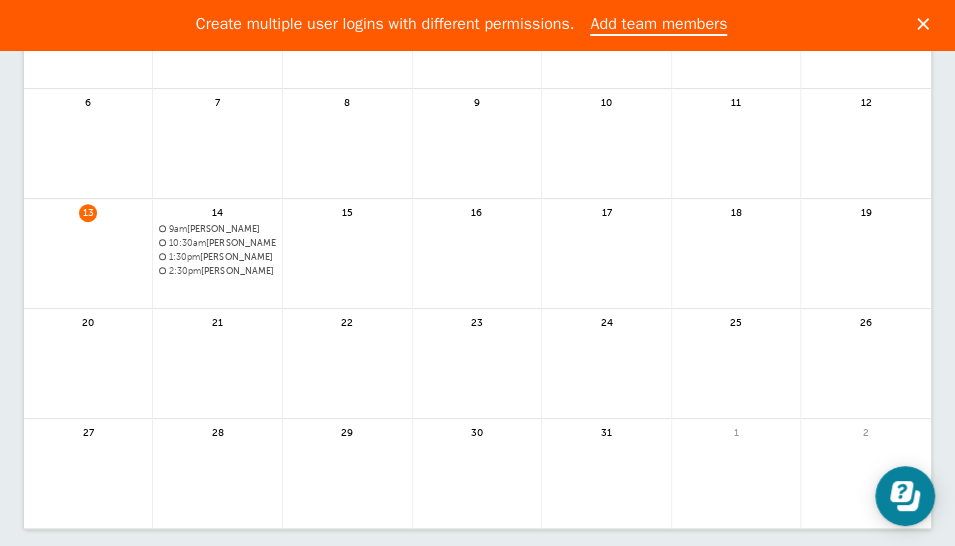 click at bounding box center (217, 322) 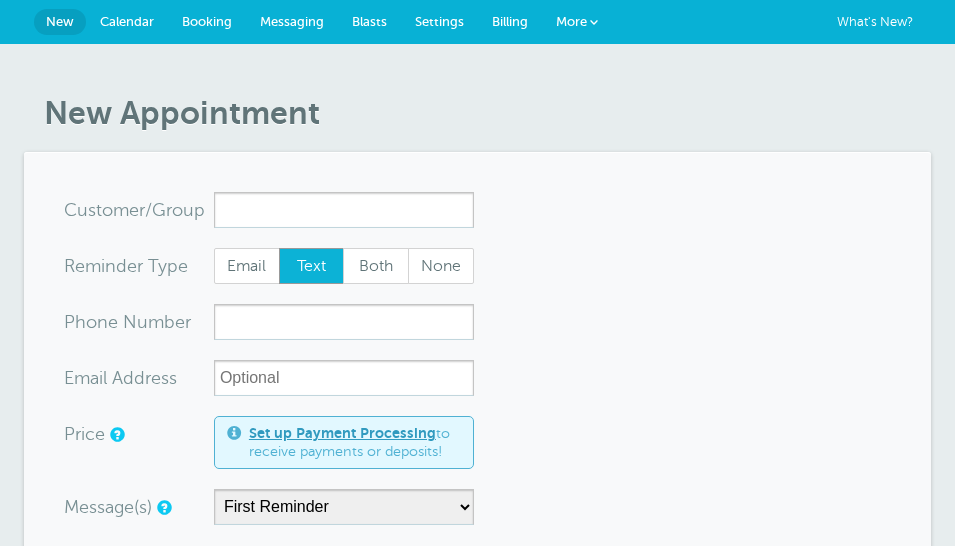 scroll, scrollTop: 0, scrollLeft: 0, axis: both 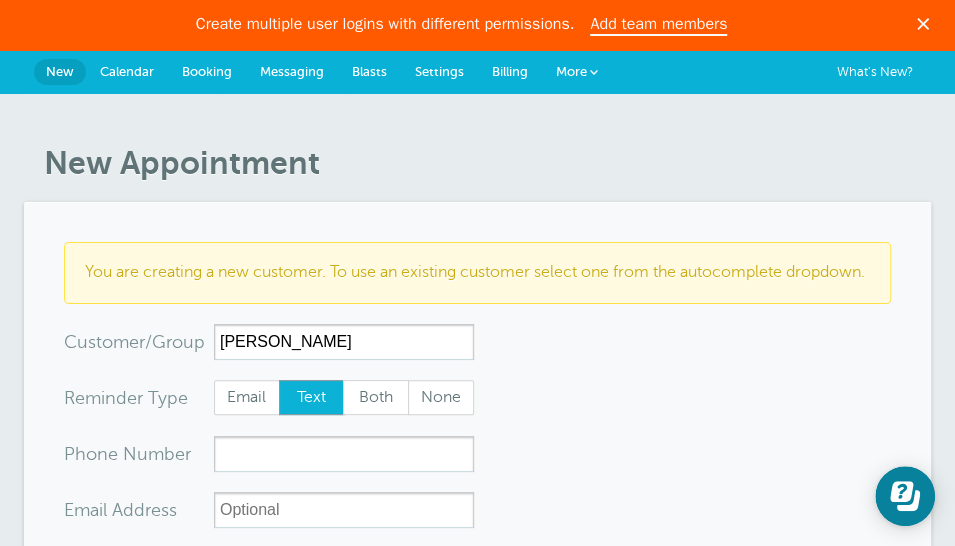 type on "[PERSON_NAME]" 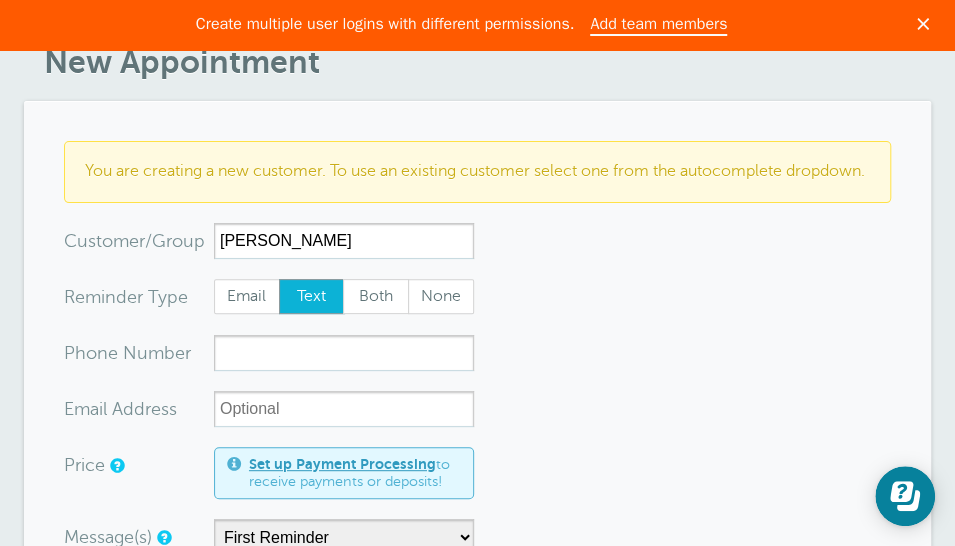scroll, scrollTop: 133, scrollLeft: 0, axis: vertical 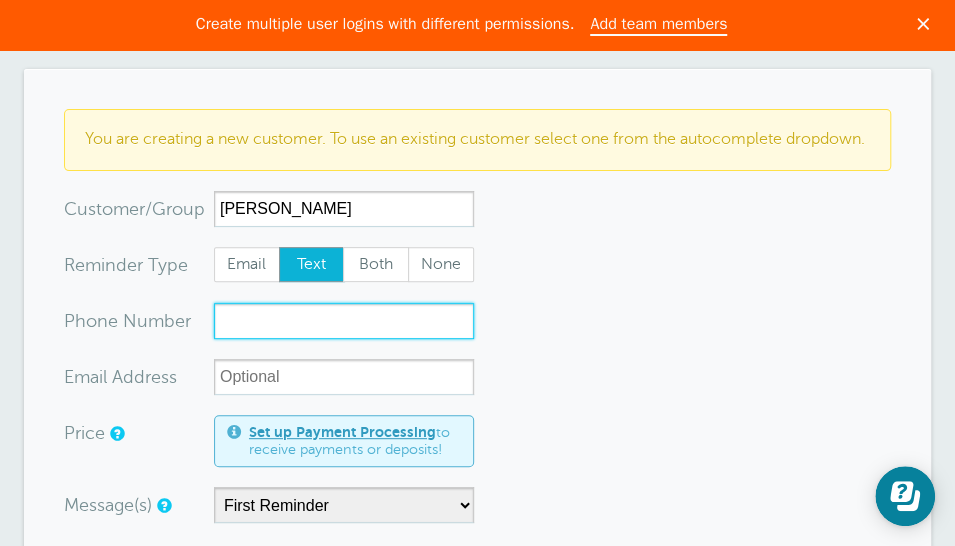 click on "xxx-no-autofill" at bounding box center (344, 321) 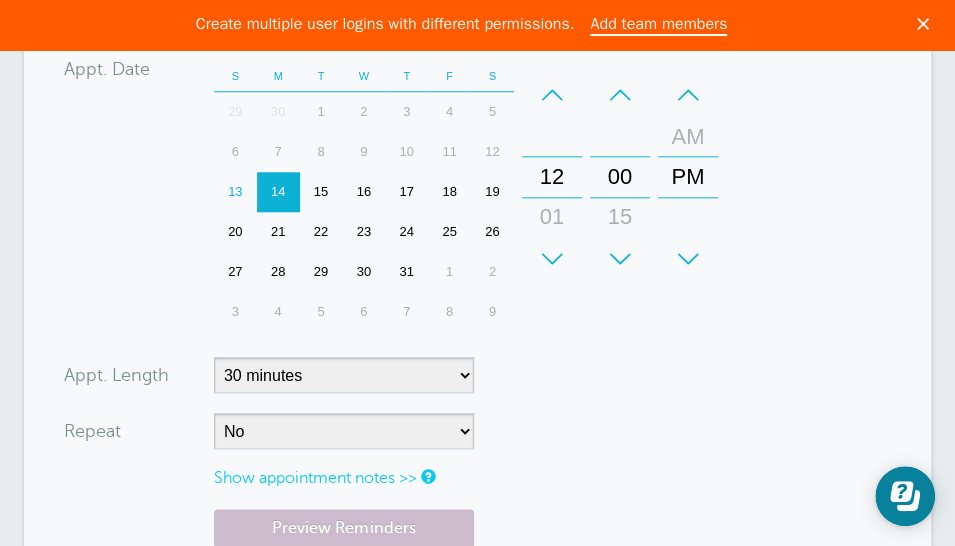 scroll, scrollTop: 800, scrollLeft: 0, axis: vertical 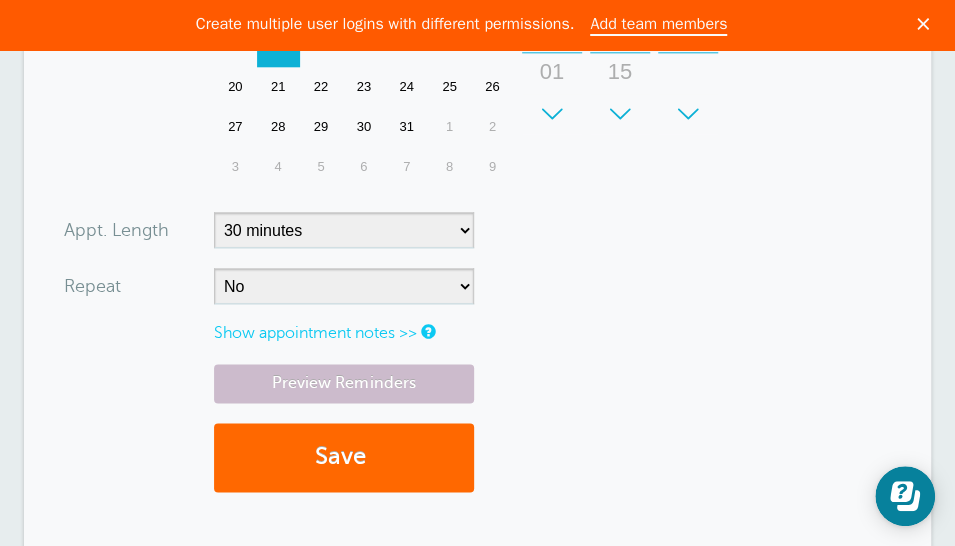 type on "2406209446" 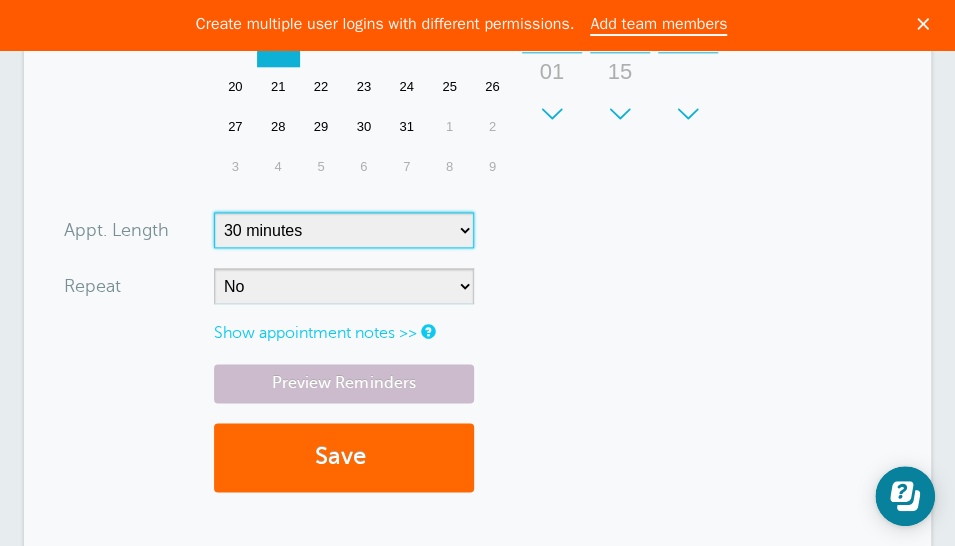 click on "5 minutes 10 minutes 15 minutes 20 minutes 25 minutes 30 minutes 35 minutes 40 minutes 45 minutes 50 minutes 55 minutes 1 hour 1 hour 15 minutes 1 hour 30 minutes 1 hour 45 minutes 2 hours 2 hours 15 minutes 2 hours 30 minutes 2 hours 45 minutes 3 hours 3 hours 30 minutes 4 hours 4 hours 30 minutes 5 hours 5 hours 30 minutes 6 hours 6 hours 30 minutes 7 hours 7 hours 30 minutes 8 hours 9 hours 10 hours 11 hours 12 hours 13 hours 14 hours 15 hours 16 hours" at bounding box center (344, 230) 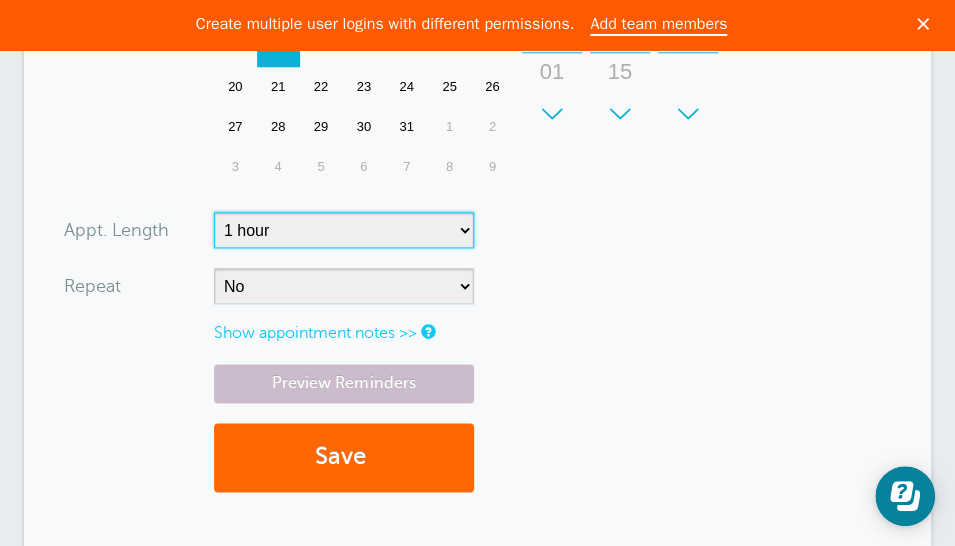click on "5 minutes 10 minutes 15 minutes 20 minutes 25 minutes 30 minutes 35 minutes 40 minutes 45 minutes 50 minutes 55 minutes 1 hour 1 hour 15 minutes 1 hour 30 minutes 1 hour 45 minutes 2 hours 2 hours 15 minutes 2 hours 30 minutes 2 hours 45 minutes 3 hours 3 hours 30 minutes 4 hours 4 hours 30 minutes 5 hours 5 hours 30 minutes 6 hours 6 hours 30 minutes 7 hours 7 hours 30 minutes 8 hours 9 hours 10 hours 11 hours 12 hours 13 hours 14 hours 15 hours 16 hours" at bounding box center [344, 230] 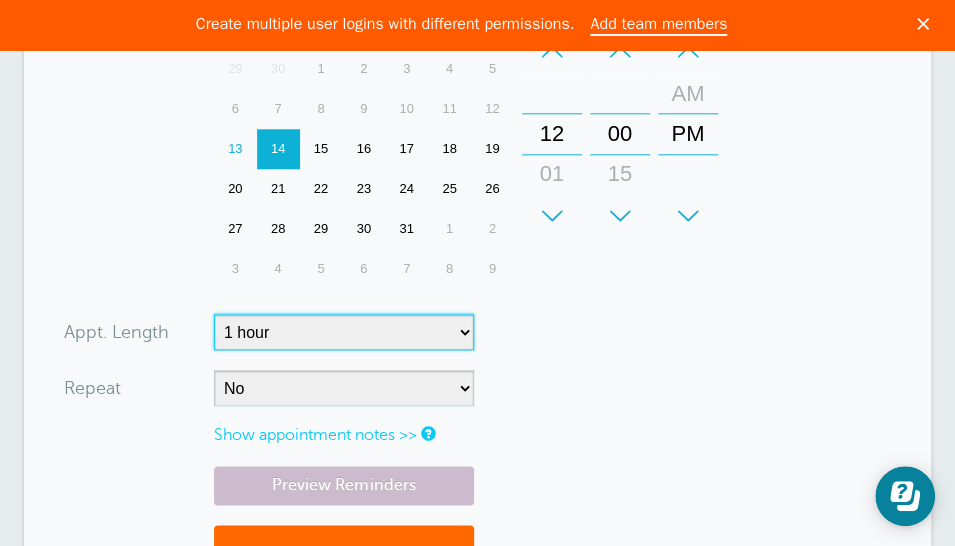 scroll, scrollTop: 666, scrollLeft: 0, axis: vertical 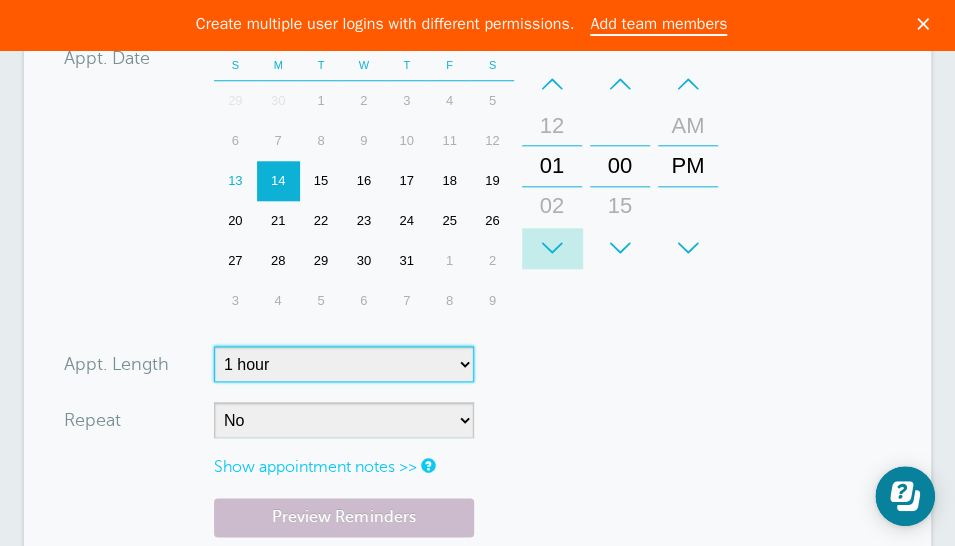 click on "+" at bounding box center [552, 248] 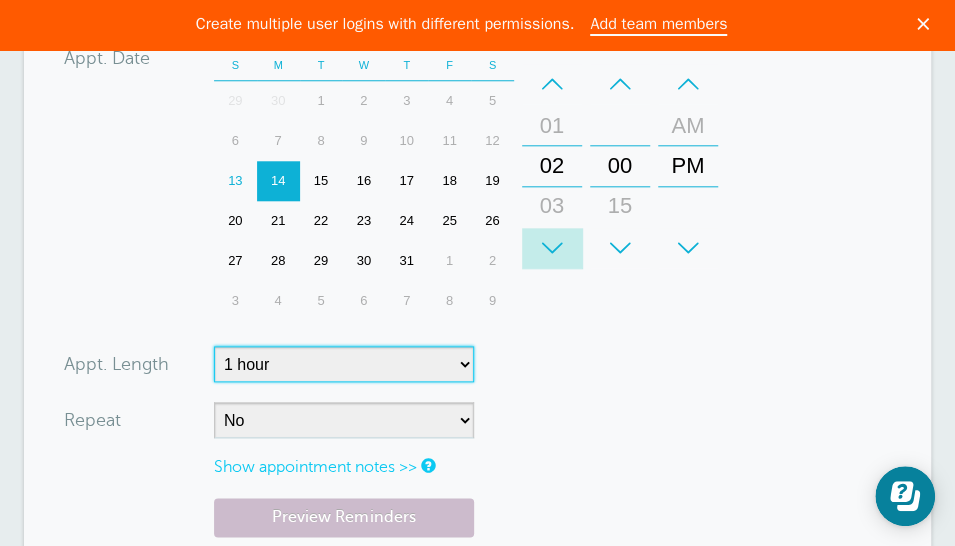 click on "+" at bounding box center (552, 248) 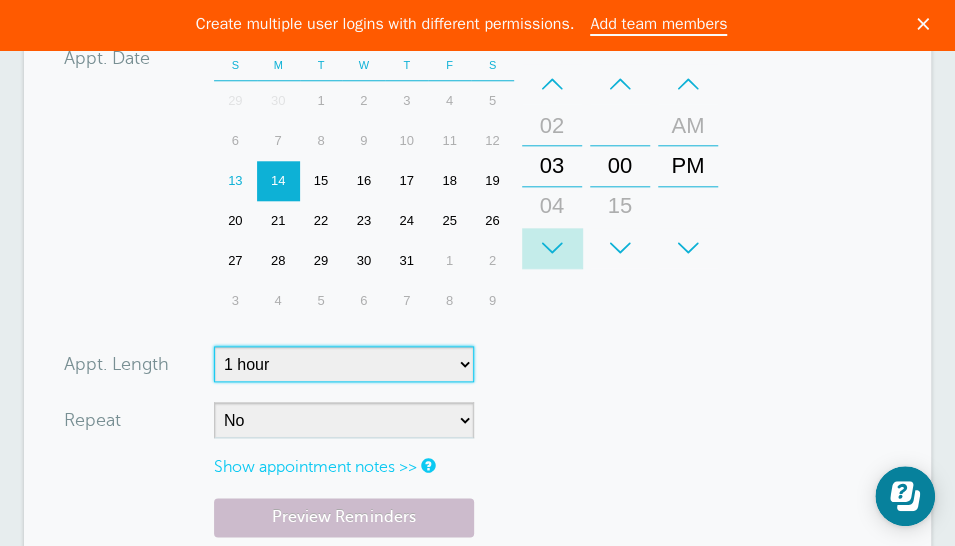 click on "+" at bounding box center (552, 248) 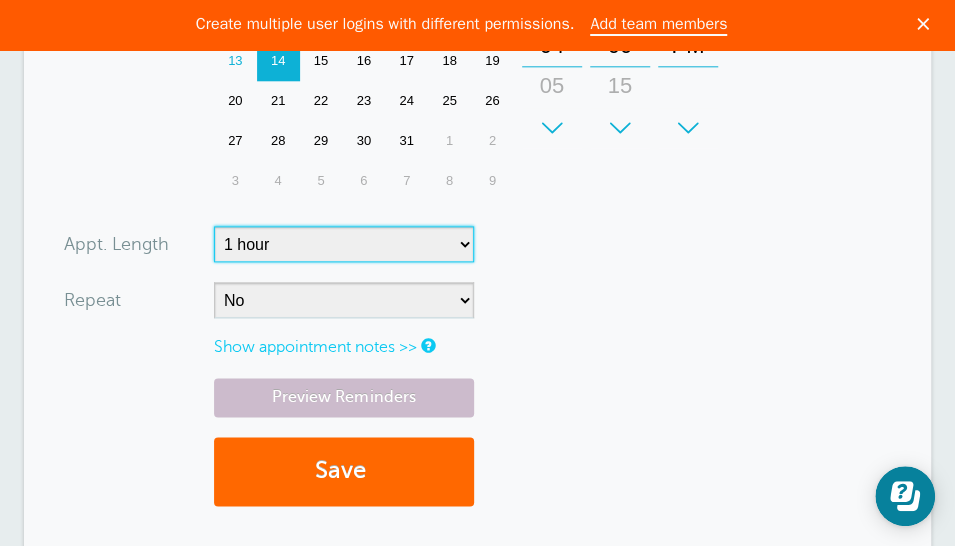 scroll, scrollTop: 800, scrollLeft: 0, axis: vertical 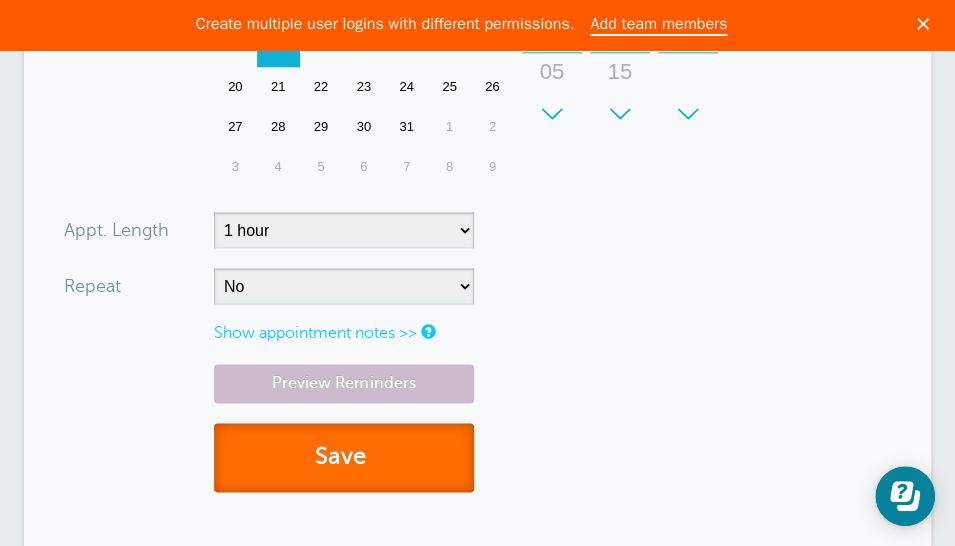 click on "Save" at bounding box center (344, 457) 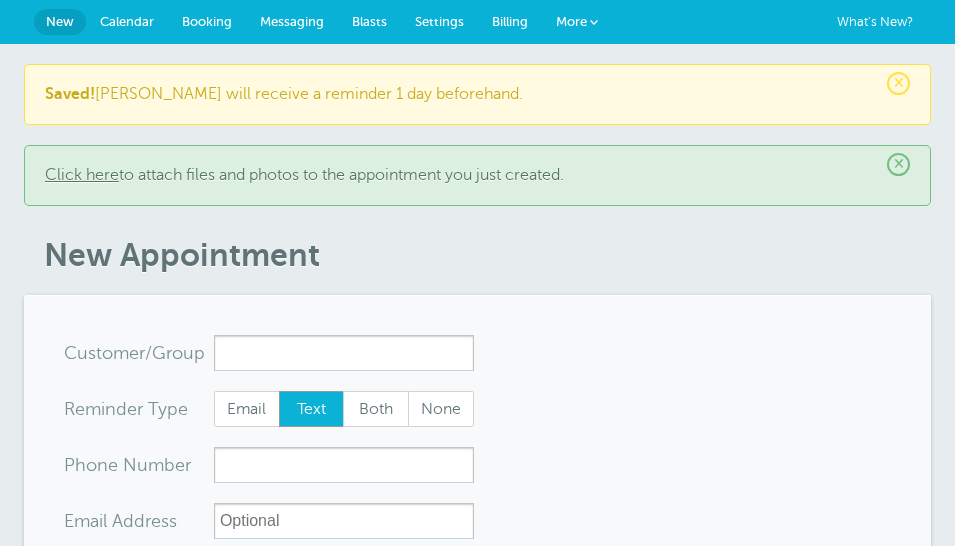 scroll, scrollTop: 0, scrollLeft: 0, axis: both 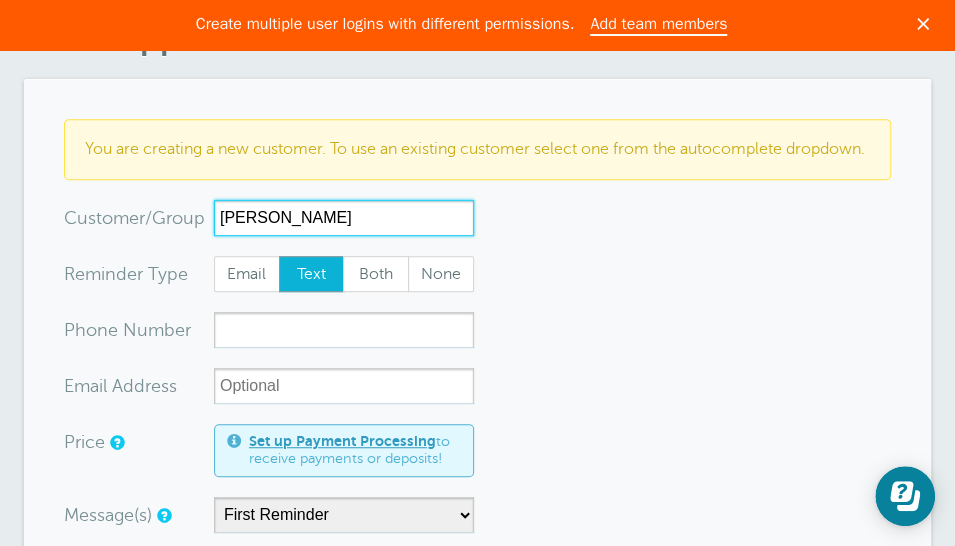 type on "Ok Yun Oh" 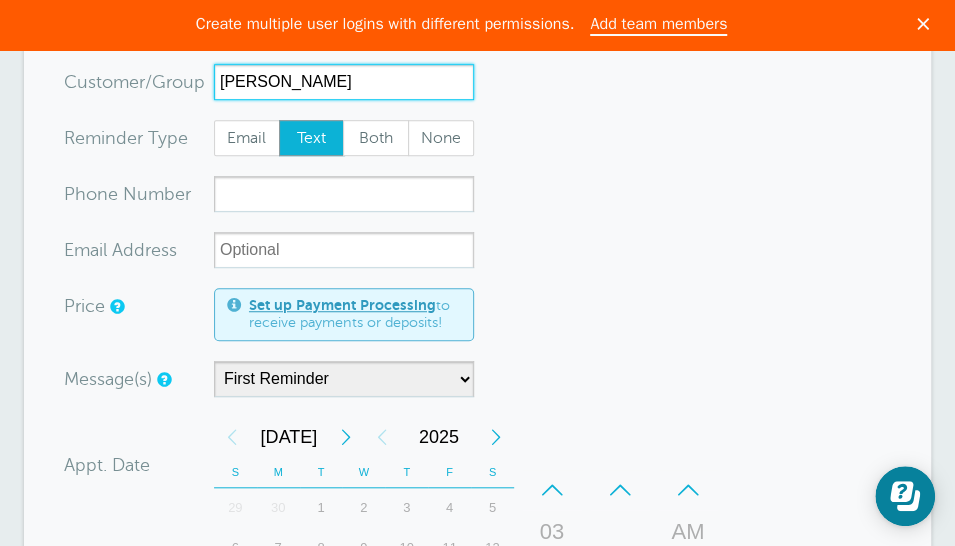 scroll, scrollTop: 400, scrollLeft: 0, axis: vertical 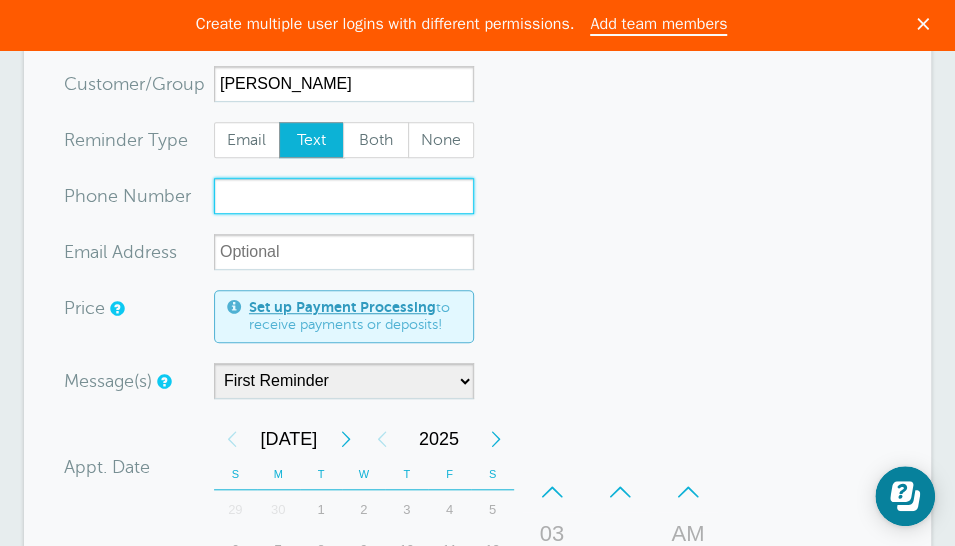 click on "xxx-no-autofill" at bounding box center (344, 196) 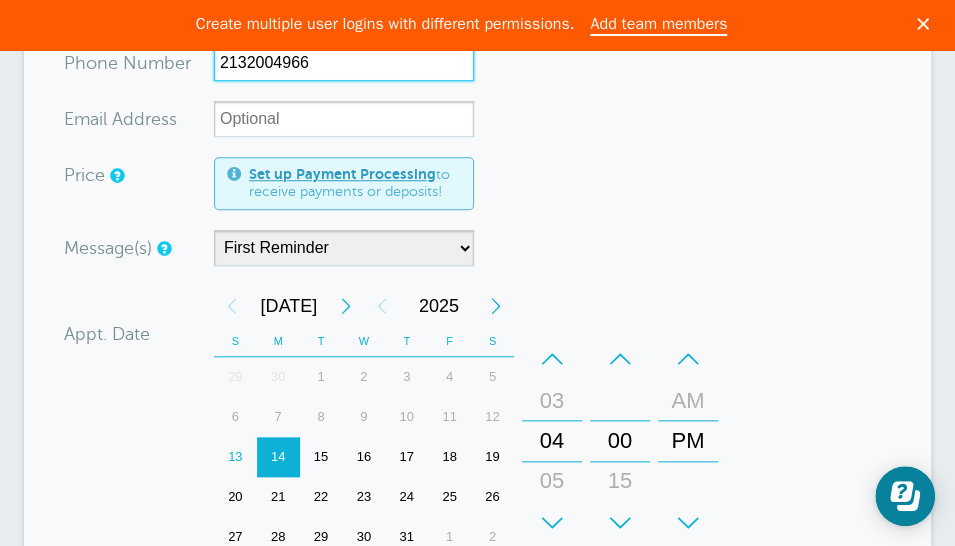 scroll, scrollTop: 666, scrollLeft: 0, axis: vertical 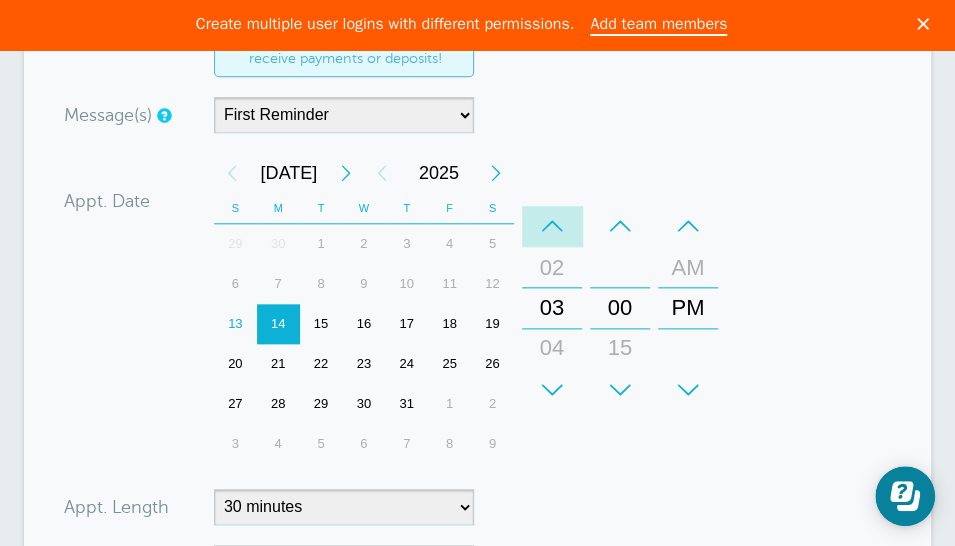 click on "–" at bounding box center (552, 226) 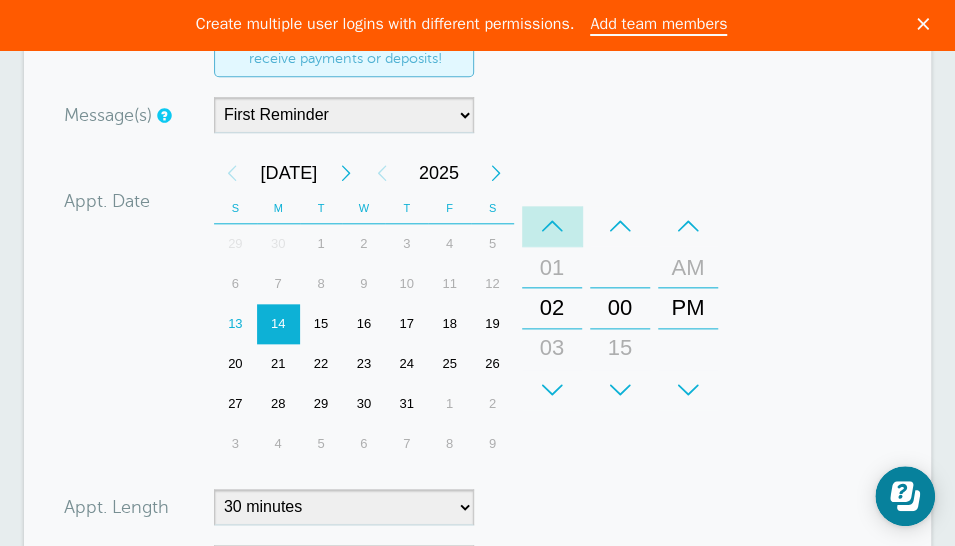 click on "–" at bounding box center [552, 226] 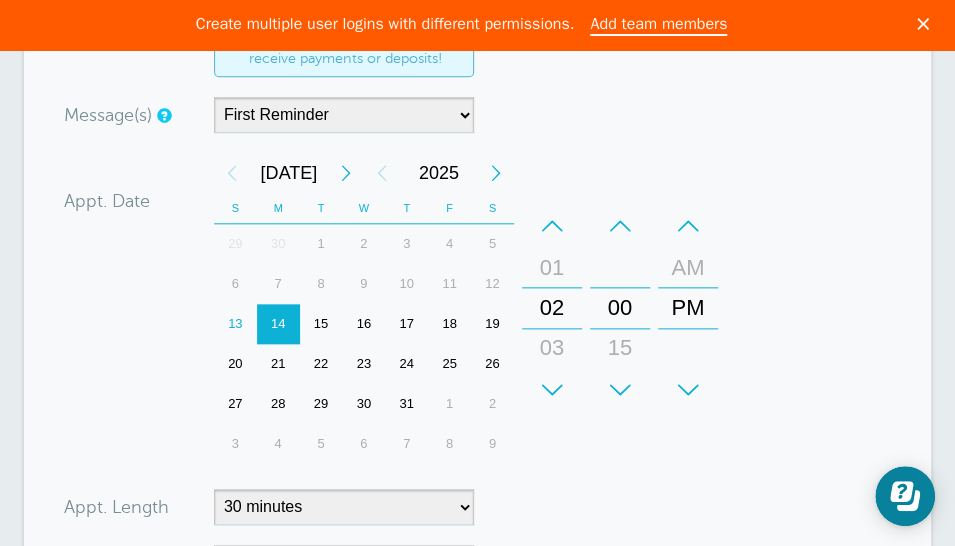 click on "+" at bounding box center [620, 390] 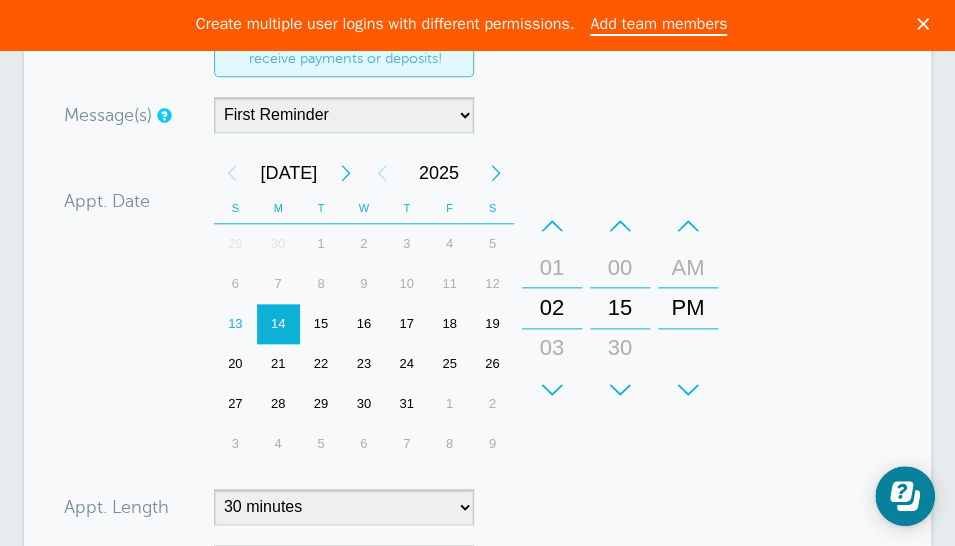 click on "+" at bounding box center (620, 390) 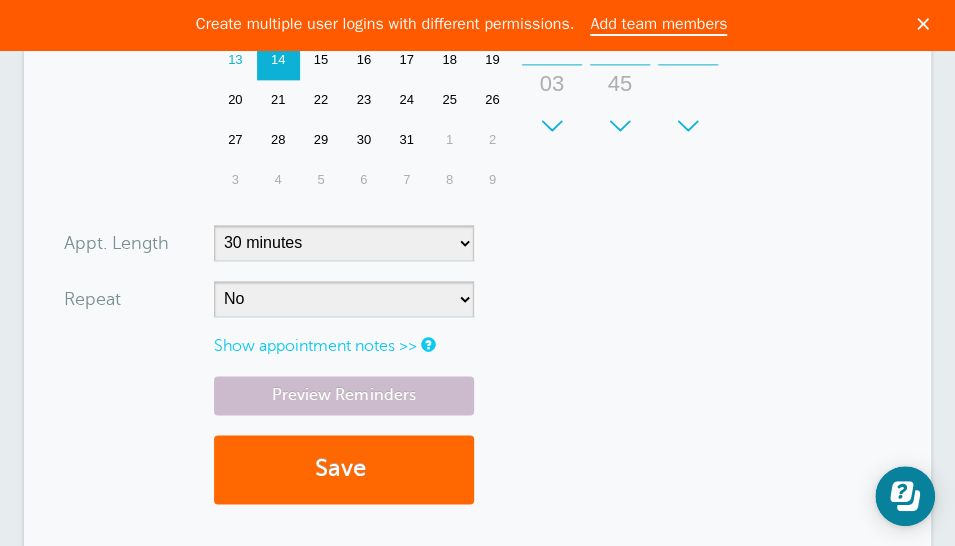 scroll, scrollTop: 1066, scrollLeft: 0, axis: vertical 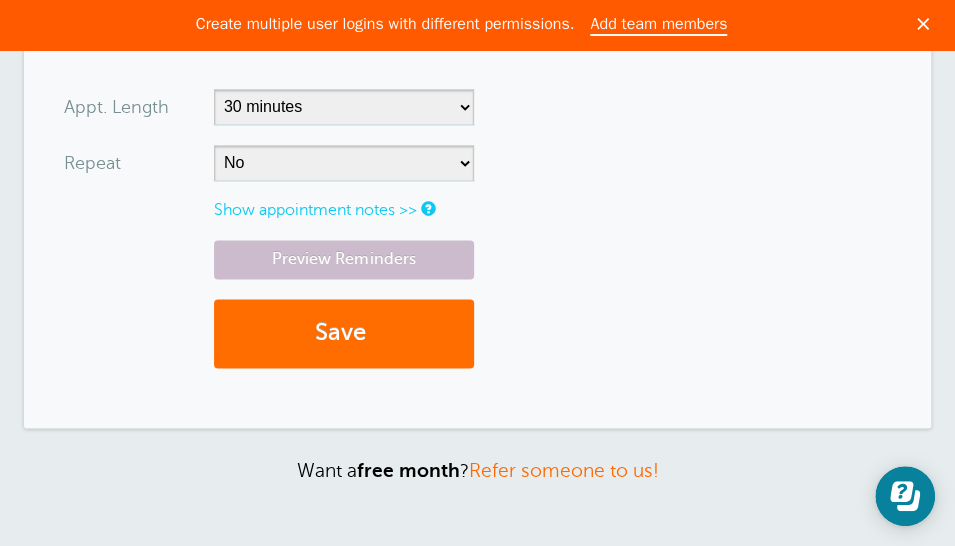 type on "2132004966" 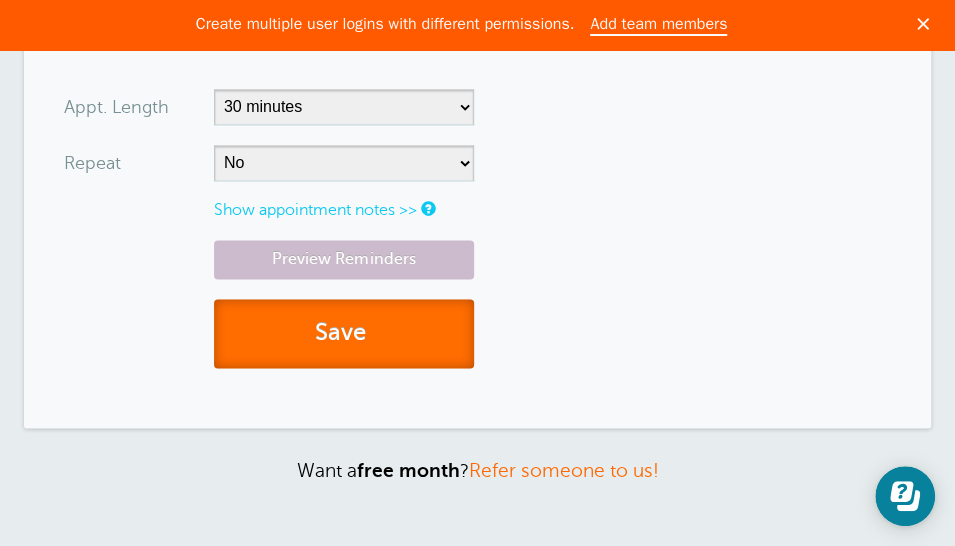 click on "Save" at bounding box center [344, 333] 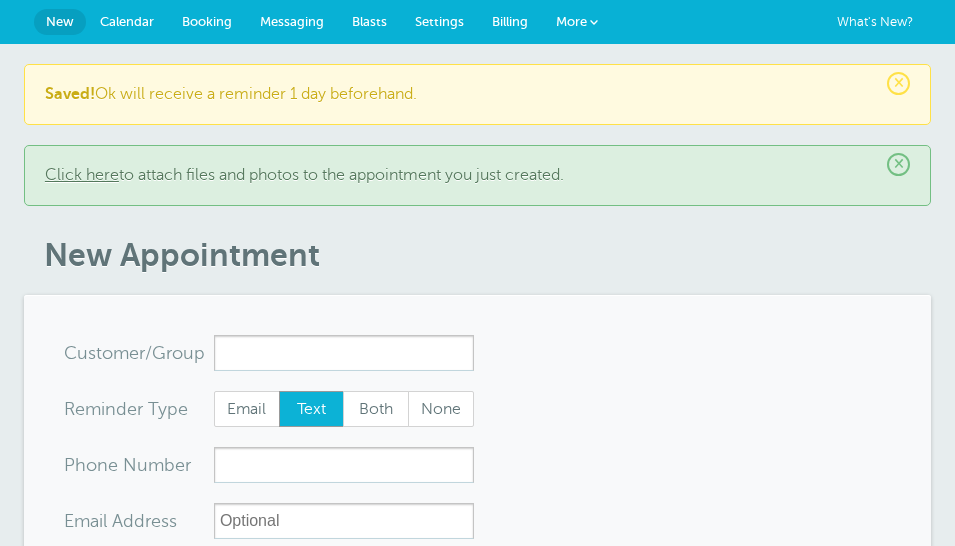 scroll, scrollTop: 0, scrollLeft: 0, axis: both 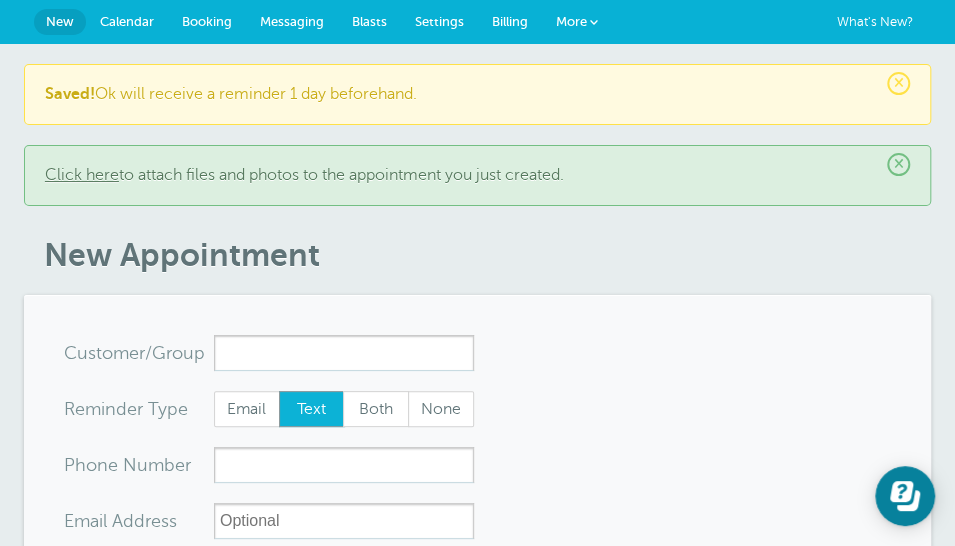 click on "Calendar" at bounding box center (127, 21) 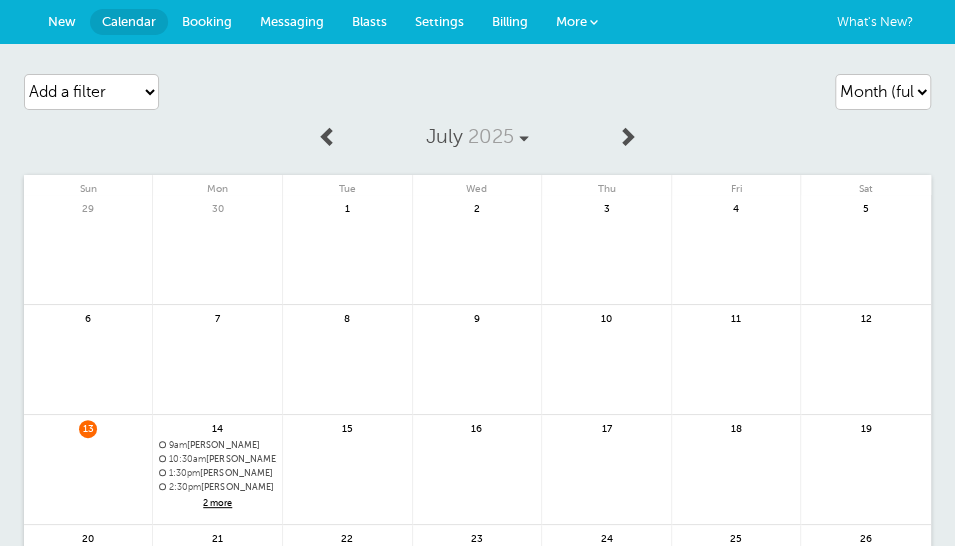 scroll, scrollTop: 266, scrollLeft: 0, axis: vertical 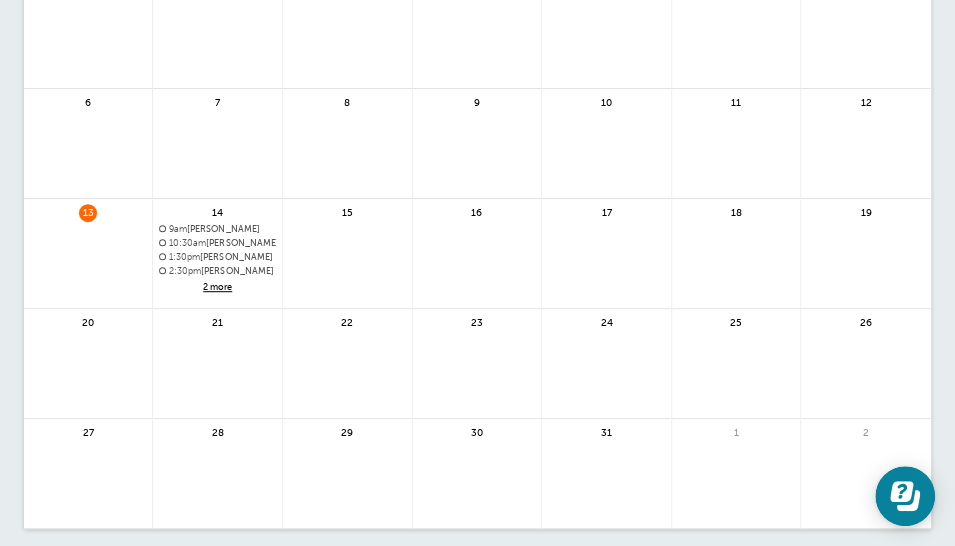 click on "9am
David Jeong
2 more" at bounding box center (217, 260) 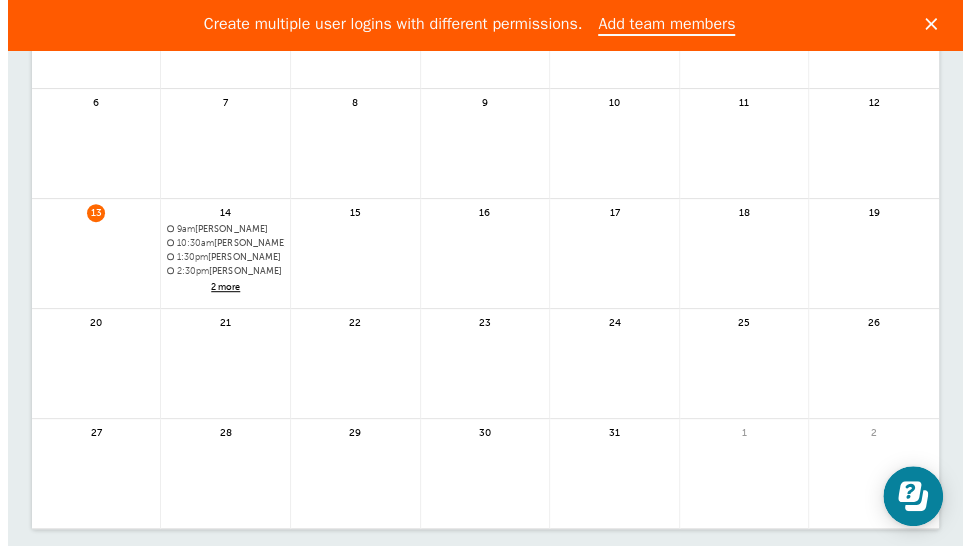 scroll, scrollTop: 0, scrollLeft: 0, axis: both 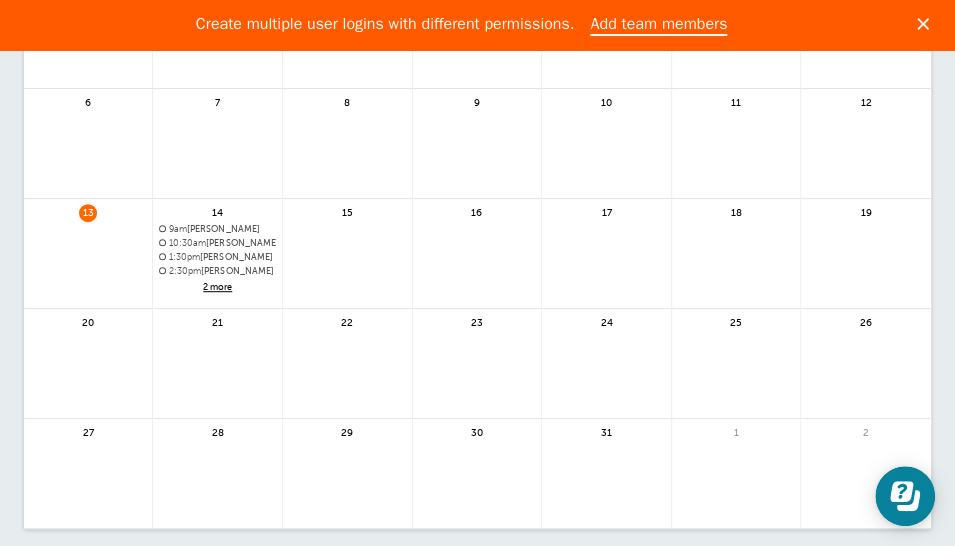 click on "2 more" at bounding box center (217, 287) 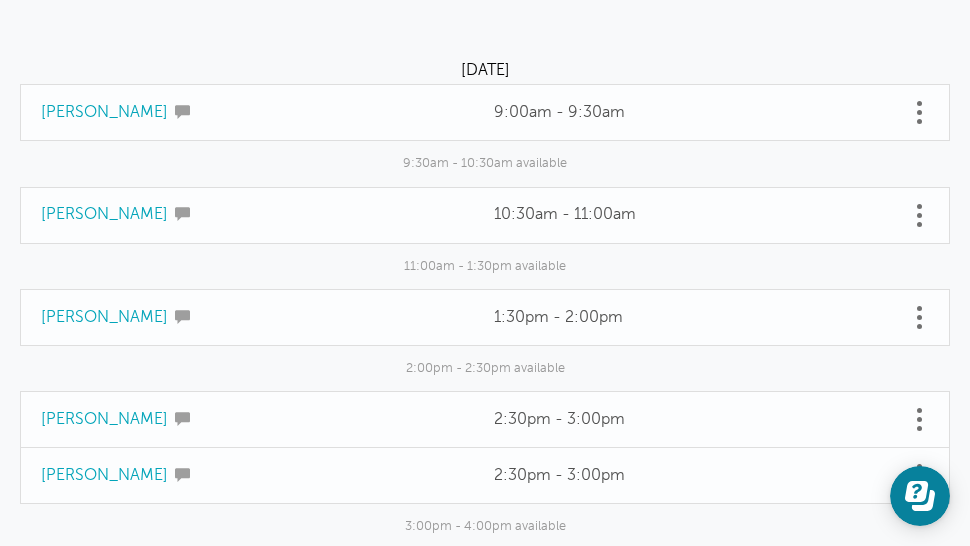 scroll, scrollTop: 0, scrollLeft: 0, axis: both 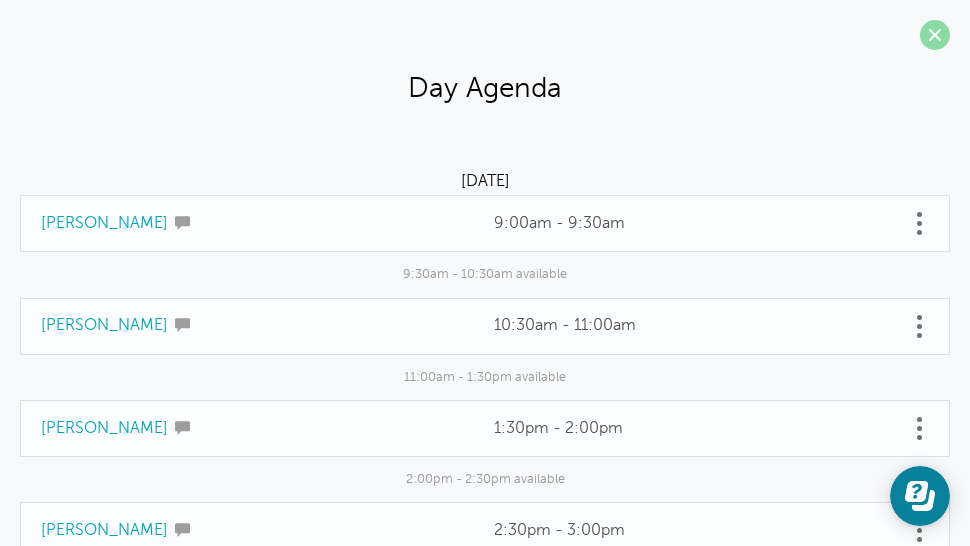 click at bounding box center (935, 35) 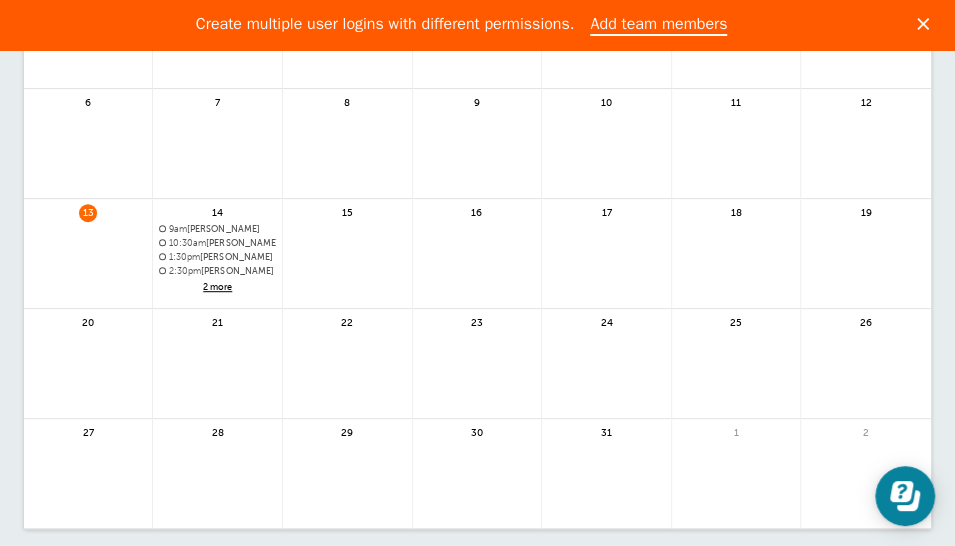 click on "2 more" at bounding box center [217, 287] 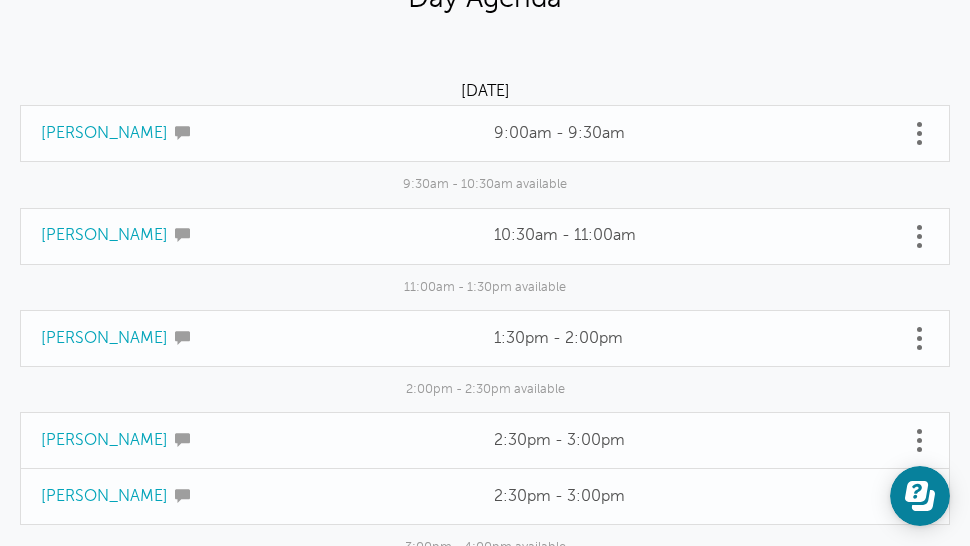 scroll, scrollTop: 1, scrollLeft: 0, axis: vertical 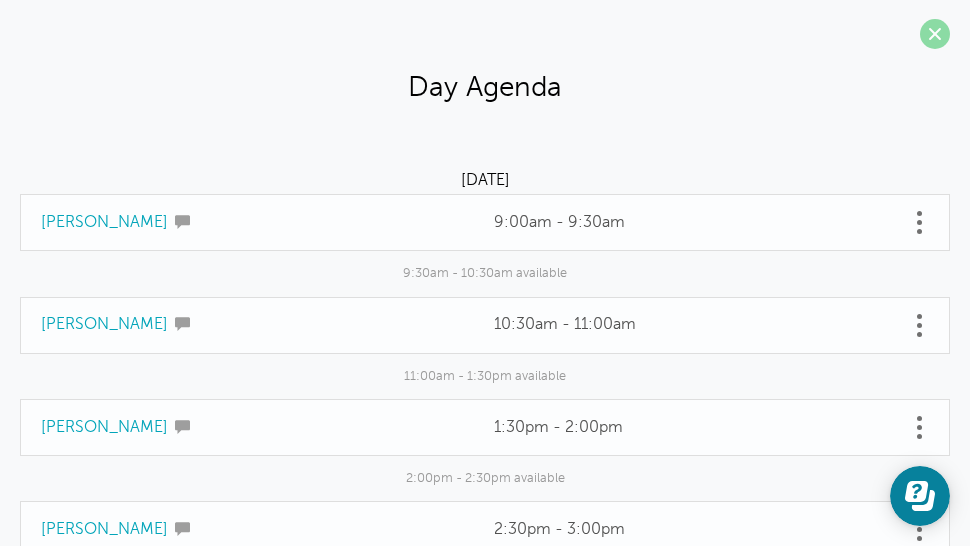 click at bounding box center (935, 34) 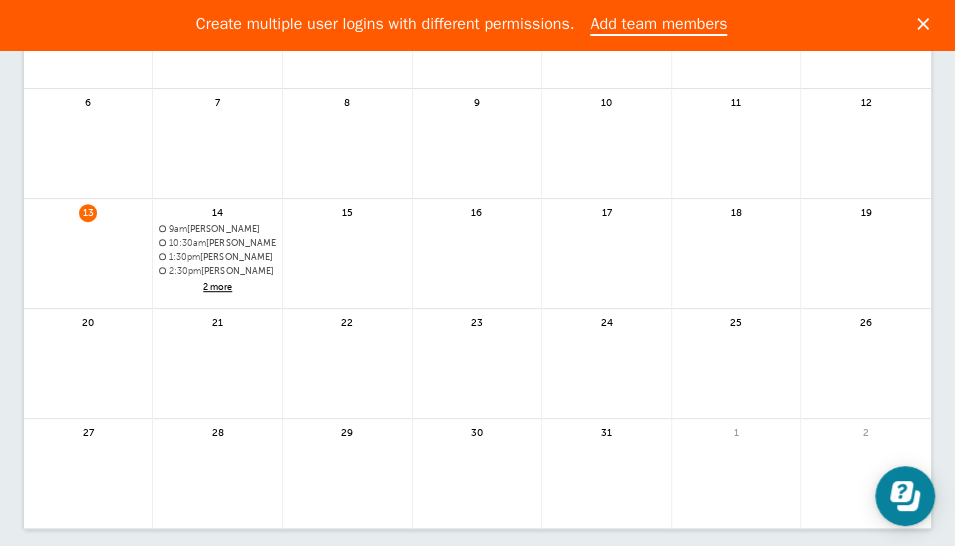click on "2 more" at bounding box center (217, 287) 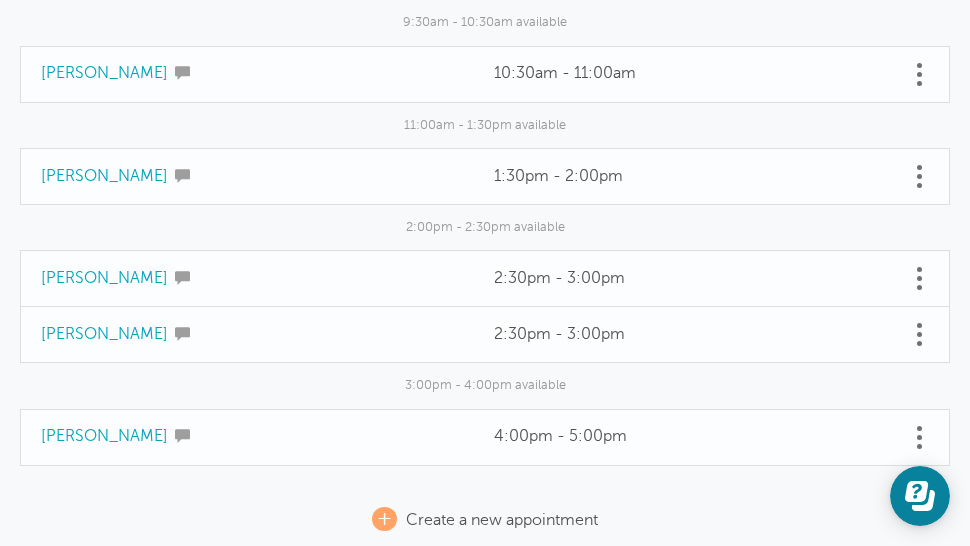 scroll, scrollTop: 268, scrollLeft: 0, axis: vertical 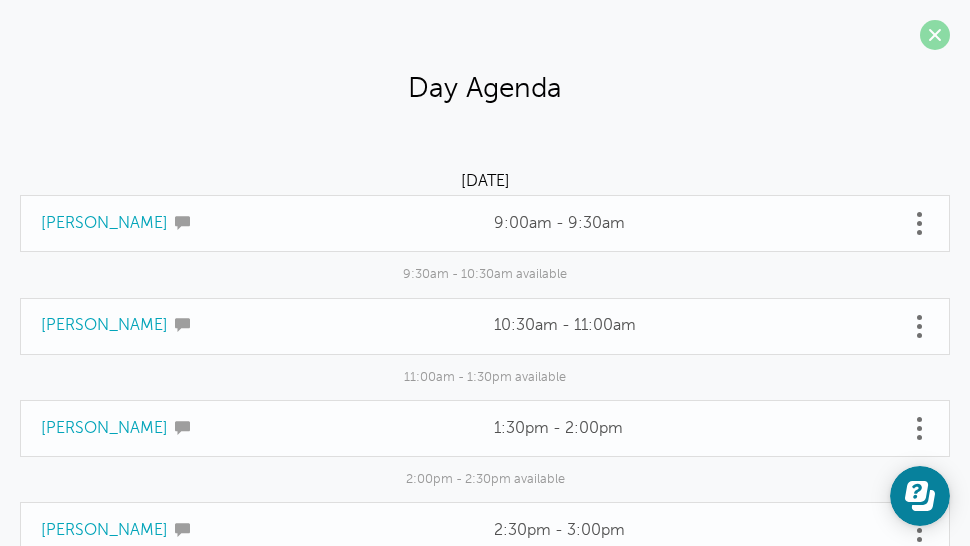 click at bounding box center [935, 35] 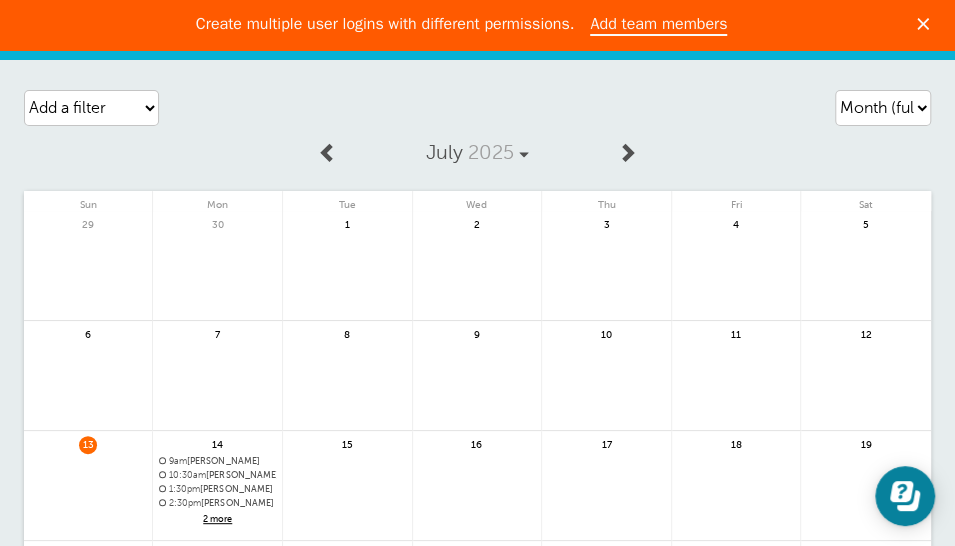 scroll, scrollTop: 0, scrollLeft: 0, axis: both 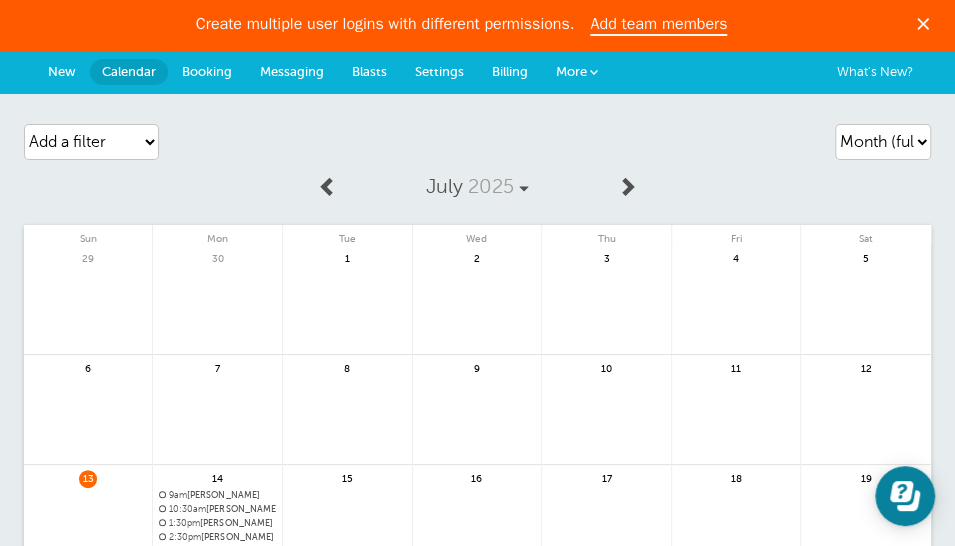 click on "New" at bounding box center [62, 71] 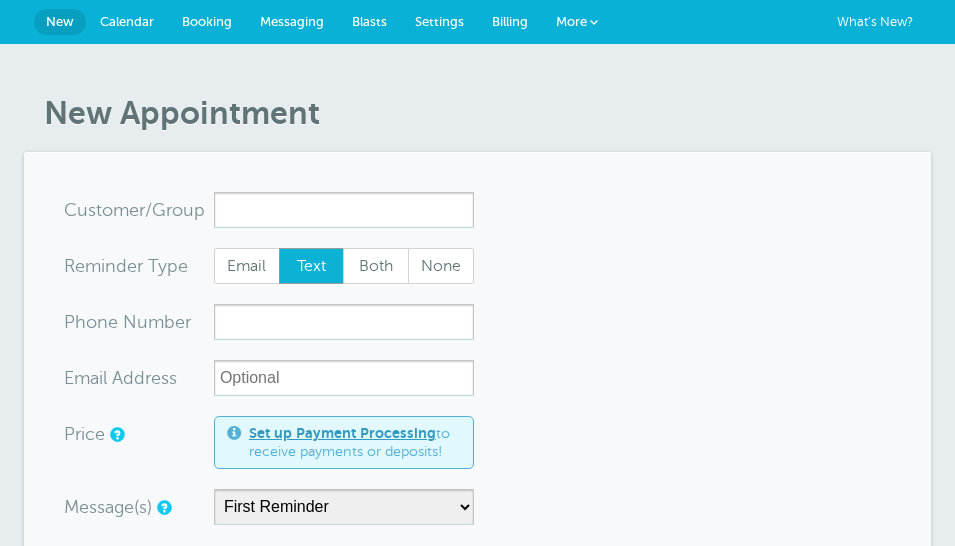 scroll, scrollTop: 0, scrollLeft: 0, axis: both 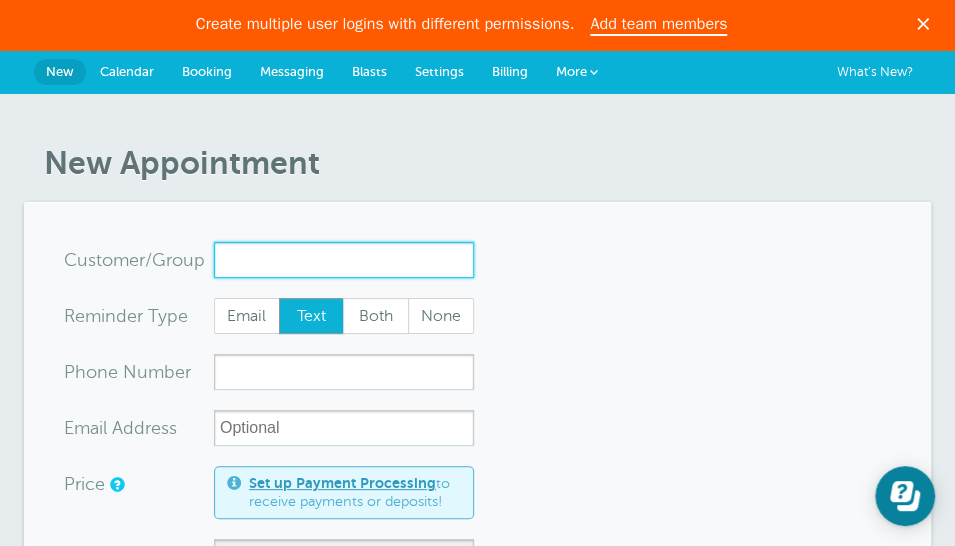 type on "F" 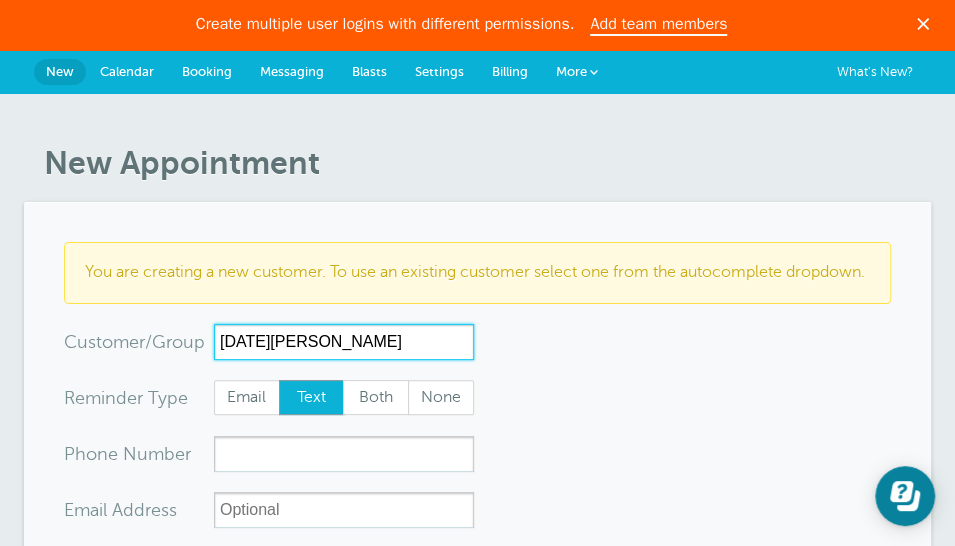 type on "[DATE][PERSON_NAME]" 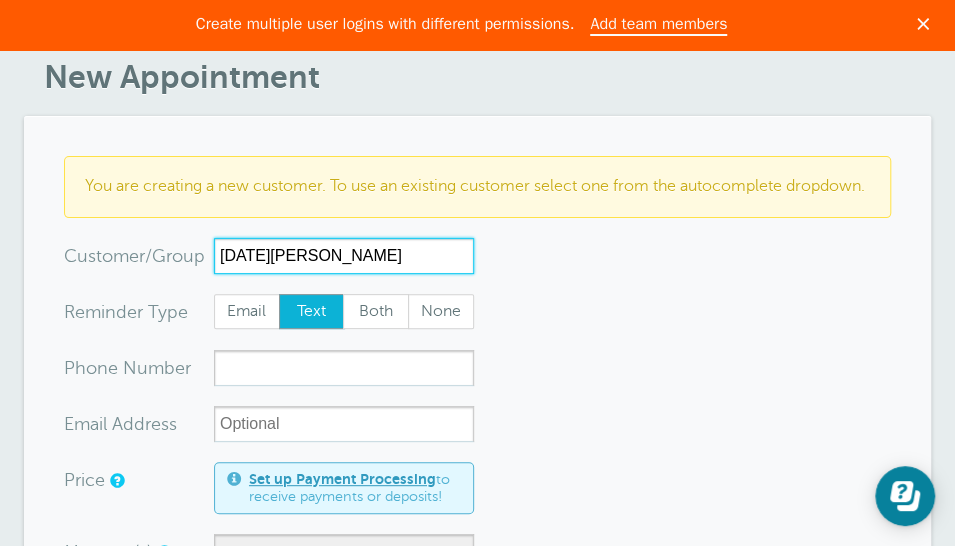 scroll, scrollTop: 133, scrollLeft: 0, axis: vertical 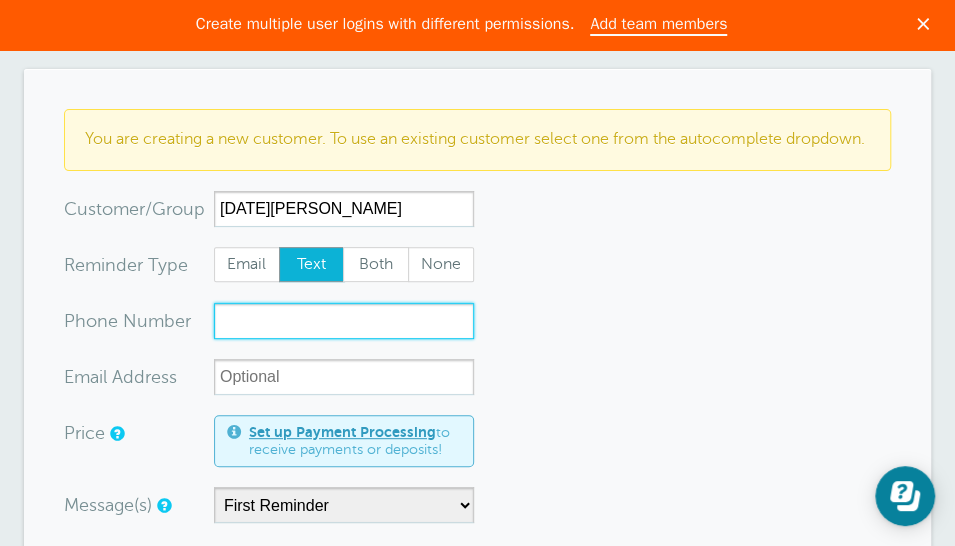 click on "xxx-no-autofill" at bounding box center [344, 321] 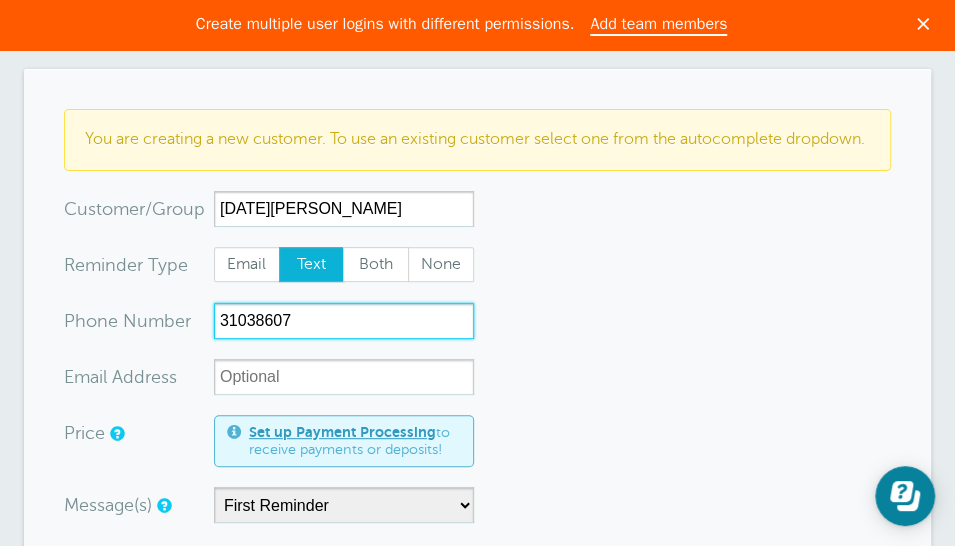 click on "31038607" at bounding box center (344, 321) 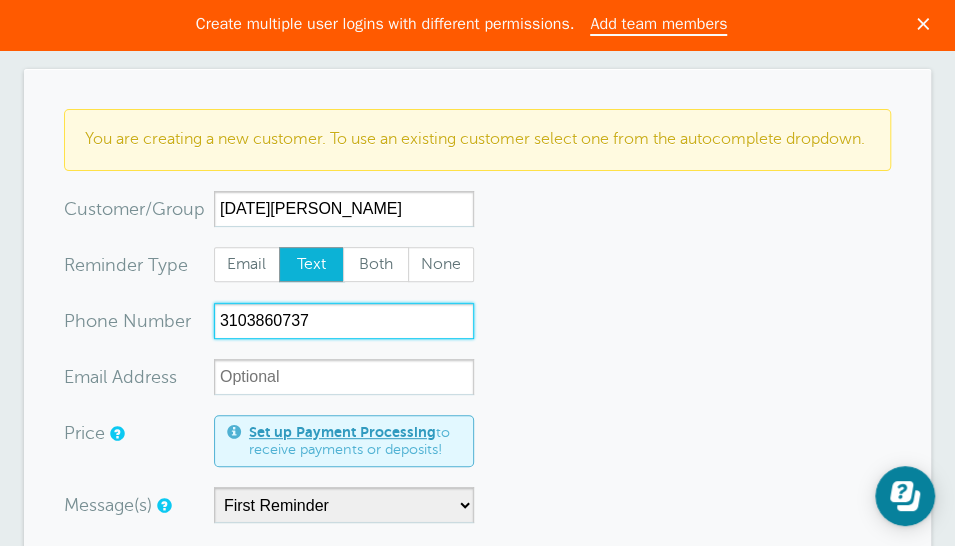 type on "3103860737" 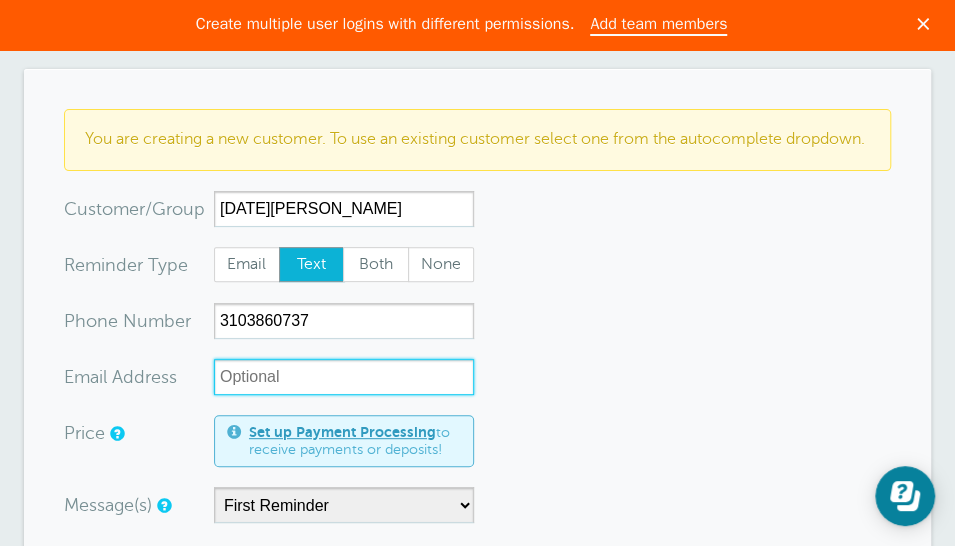 click on "xx-no-autofill" at bounding box center (344, 377) 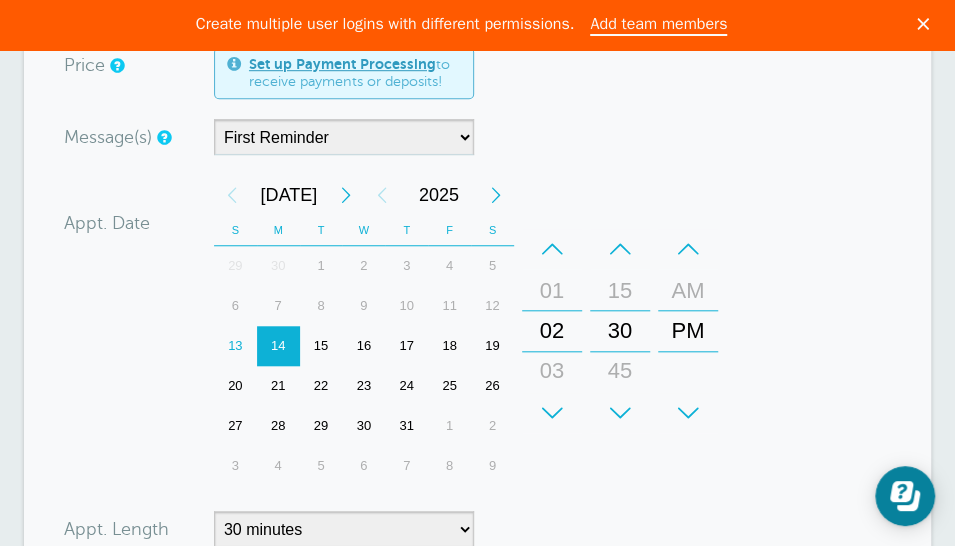 scroll, scrollTop: 533, scrollLeft: 0, axis: vertical 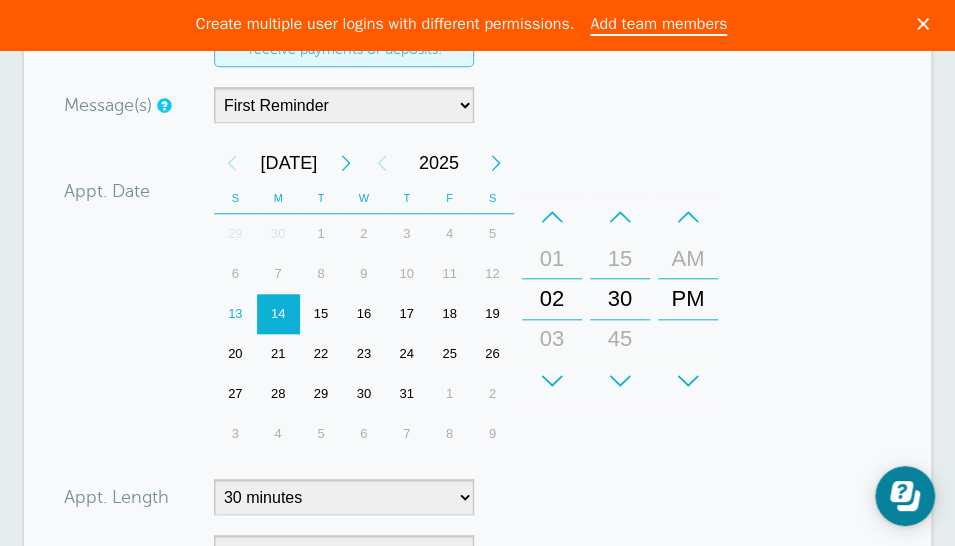 click on "–" at bounding box center [552, 217] 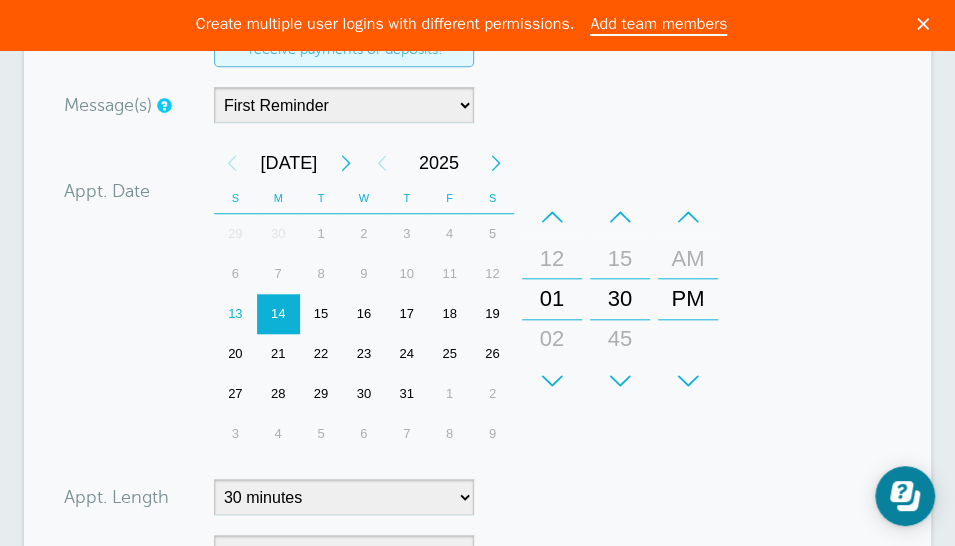 click on "–" at bounding box center (552, 217) 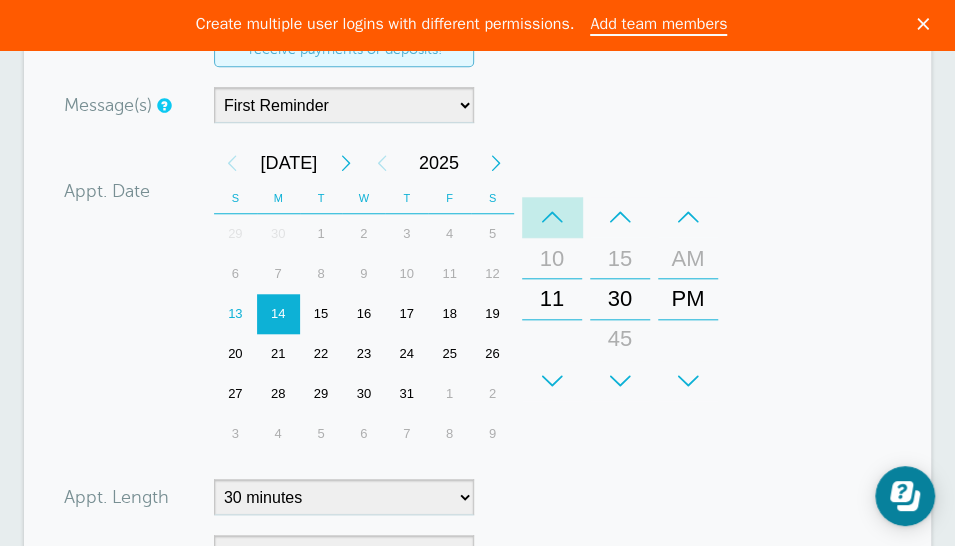 click on "–" at bounding box center [552, 217] 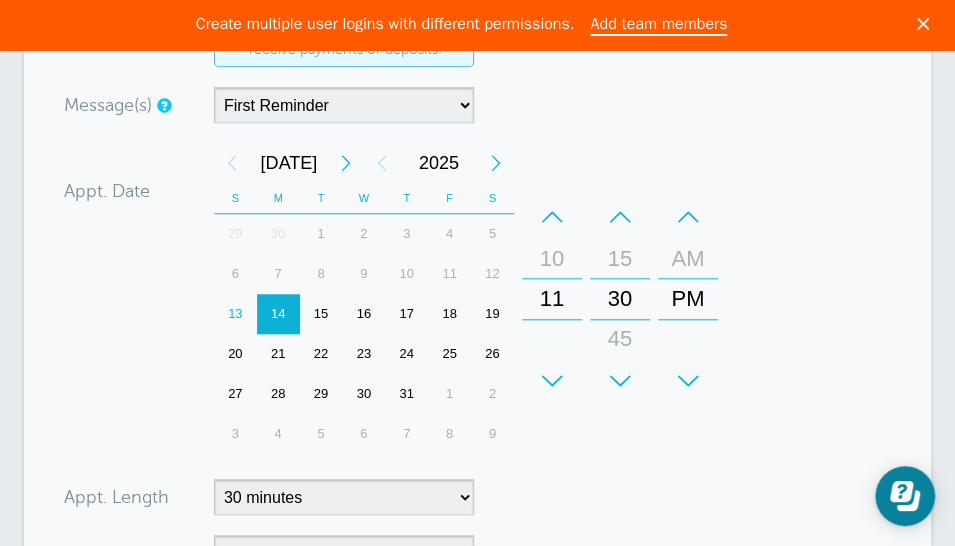 click on "–" at bounding box center [552, 217] 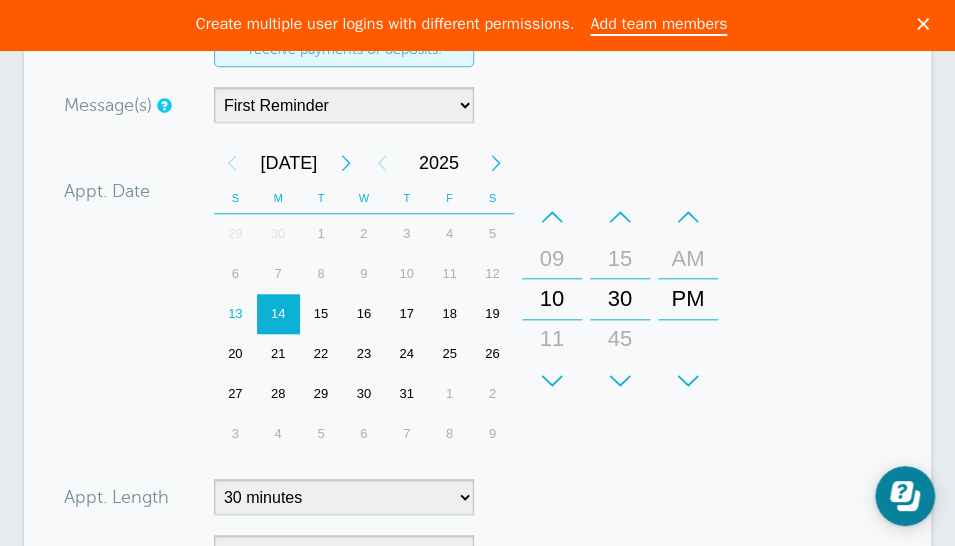 click on "–" at bounding box center (620, 217) 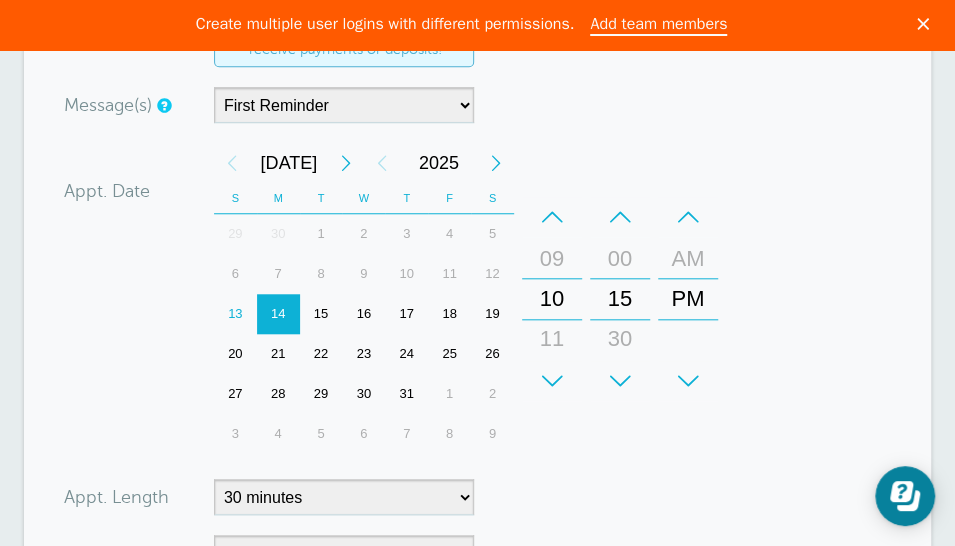 click on "–" at bounding box center (620, 217) 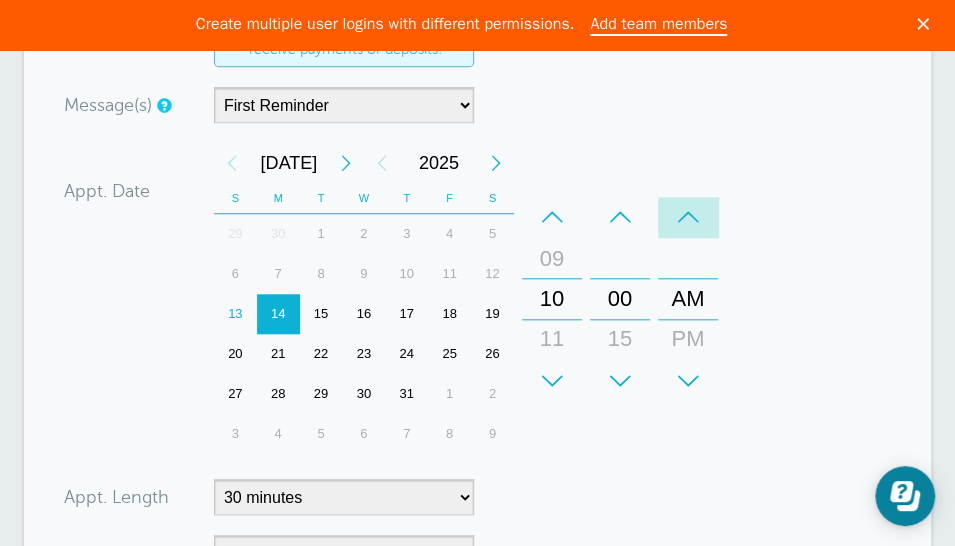 click on "–" at bounding box center [688, 217] 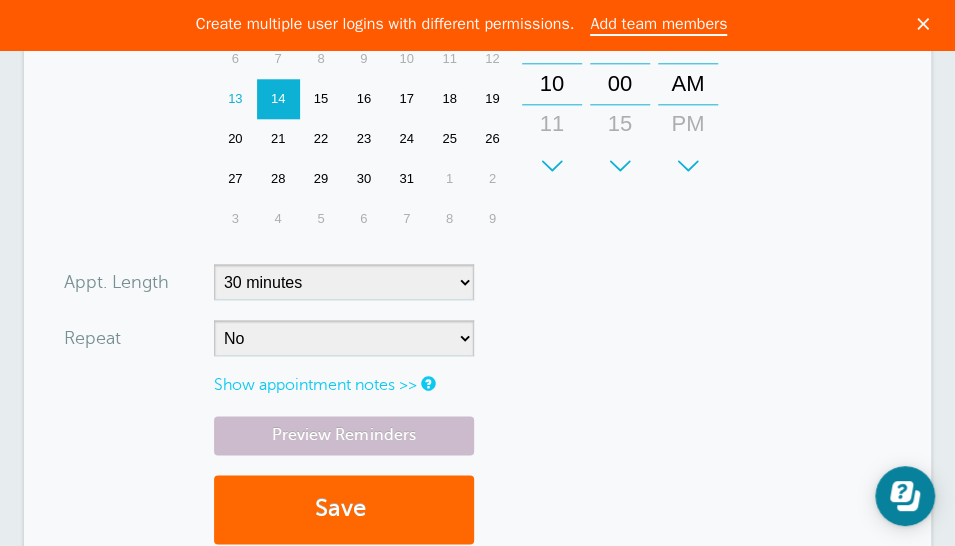 scroll, scrollTop: 800, scrollLeft: 0, axis: vertical 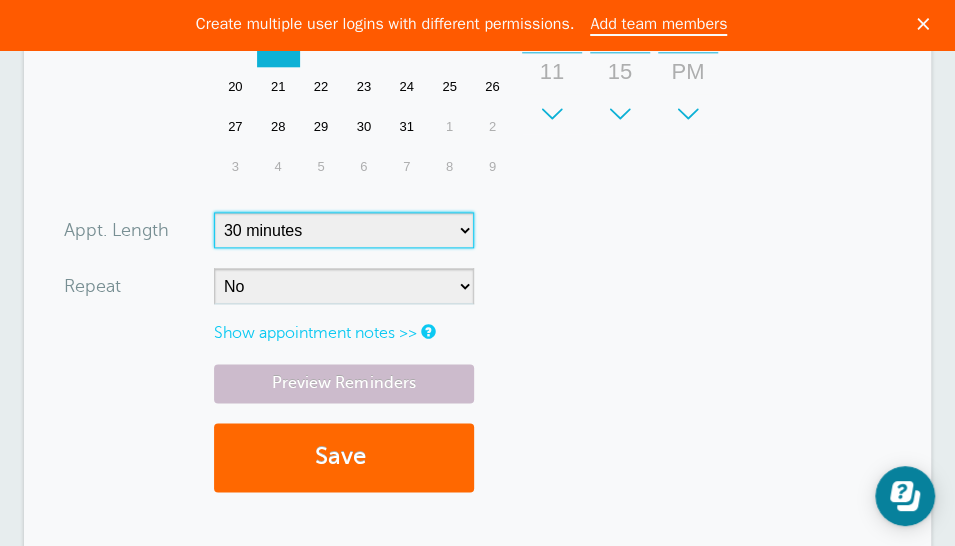 click on "5 minutes 10 minutes 15 minutes 20 minutes 25 minutes 30 minutes 35 minutes 40 minutes 45 minutes 50 minutes 55 minutes 1 hour 1 hour 15 minutes 1 hour 30 minutes 1 hour 45 minutes 2 hours 2 hours 15 minutes 2 hours 30 minutes 2 hours 45 minutes 3 hours 3 hours 30 minutes 4 hours 4 hours 30 minutes 5 hours 5 hours 30 minutes 6 hours 6 hours 30 minutes 7 hours 7 hours 30 minutes 8 hours 9 hours 10 hours 11 hours 12 hours 13 hours 14 hours 15 hours 16 hours" at bounding box center (344, 230) 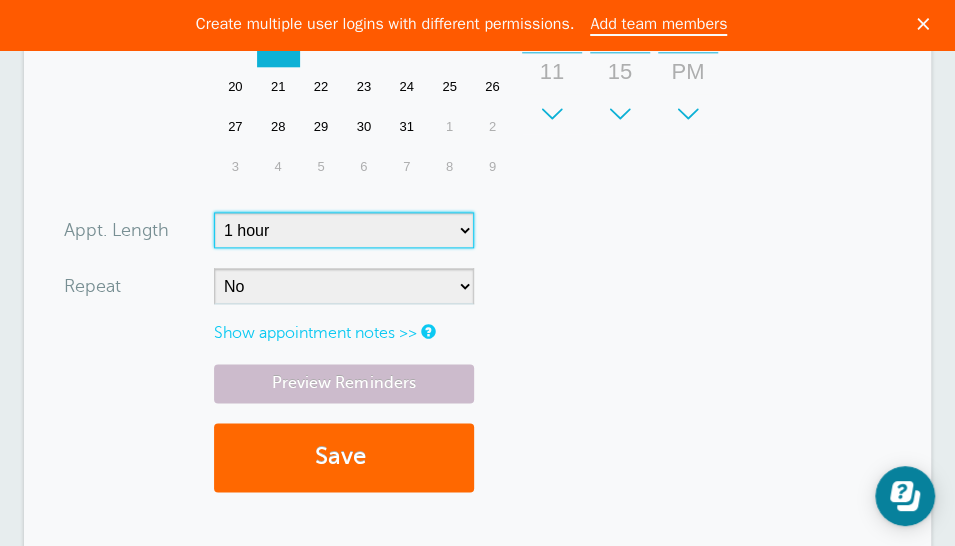 click on "5 minutes 10 minutes 15 minutes 20 minutes 25 minutes 30 minutes 35 minutes 40 minutes 45 minutes 50 minutes 55 minutes 1 hour 1 hour 15 minutes 1 hour 30 minutes 1 hour 45 minutes 2 hours 2 hours 15 minutes 2 hours 30 minutes 2 hours 45 minutes 3 hours 3 hours 30 minutes 4 hours 4 hours 30 minutes 5 hours 5 hours 30 minutes 6 hours 6 hours 30 minutes 7 hours 7 hours 30 minutes 8 hours 9 hours 10 hours 11 hours 12 hours 13 hours 14 hours 15 hours 16 hours" at bounding box center (344, 230) 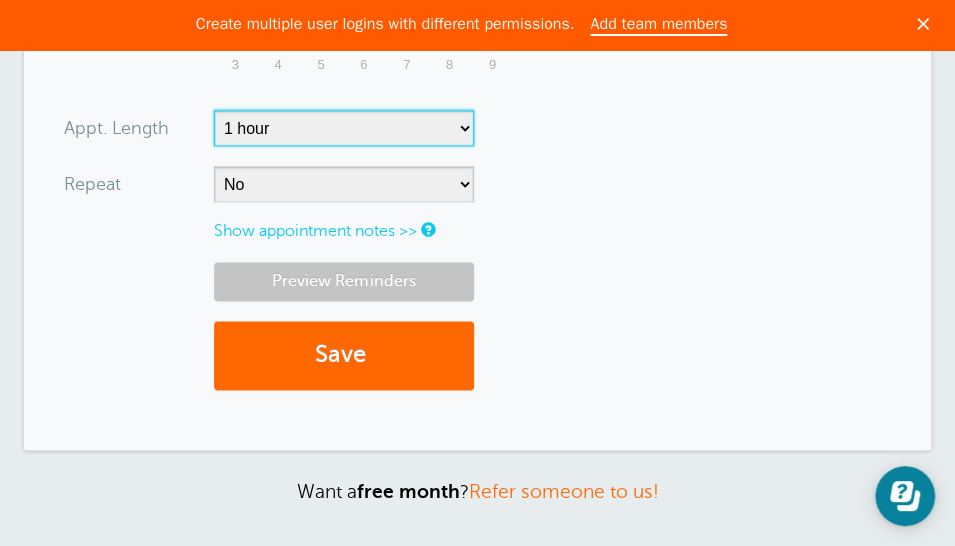 scroll, scrollTop: 933, scrollLeft: 0, axis: vertical 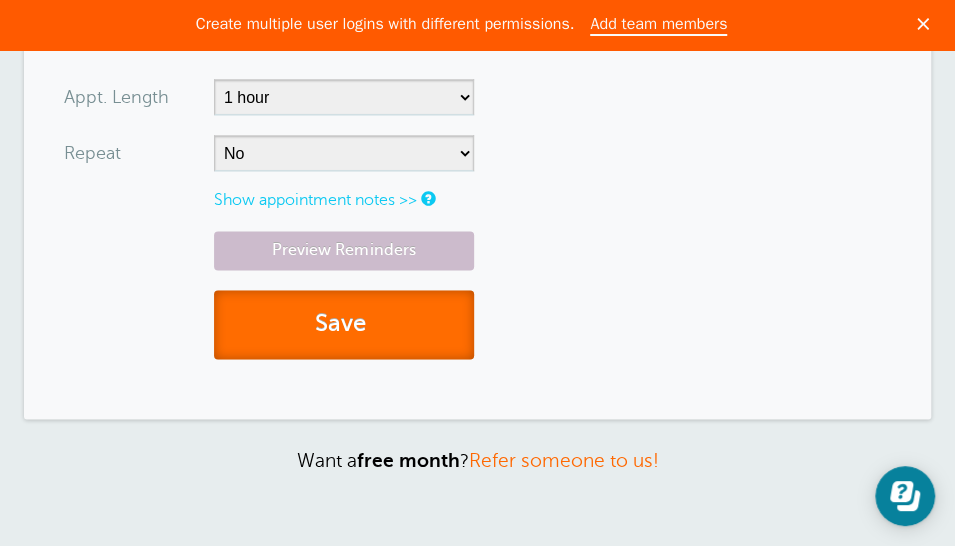 click on "Save" at bounding box center (344, 324) 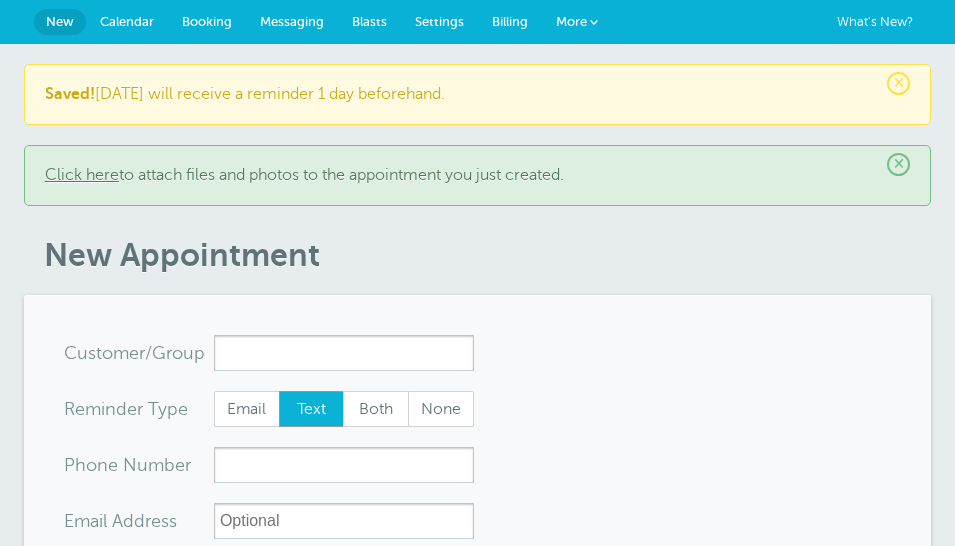 scroll, scrollTop: 0, scrollLeft: 0, axis: both 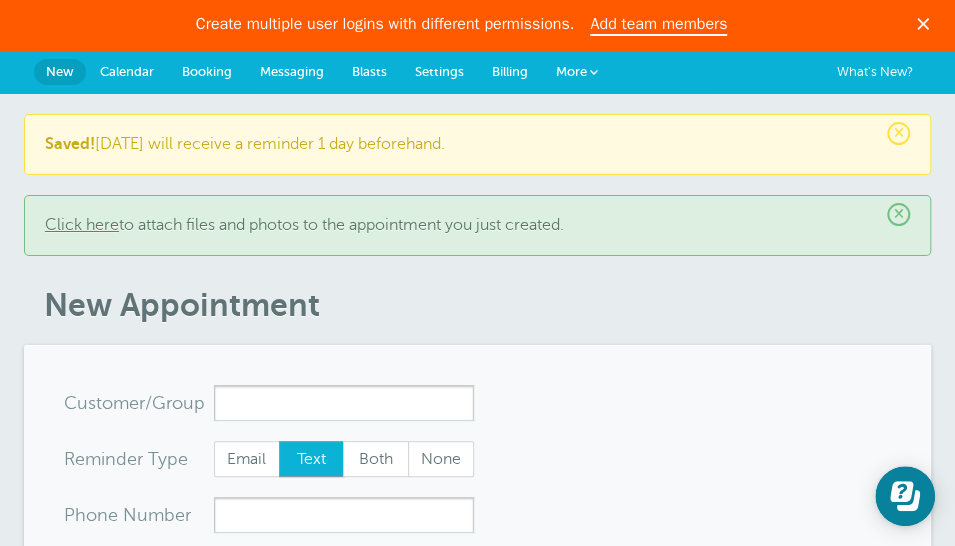 click on "Create multiple user logins with different permissions. Add team members" at bounding box center (477, 25) 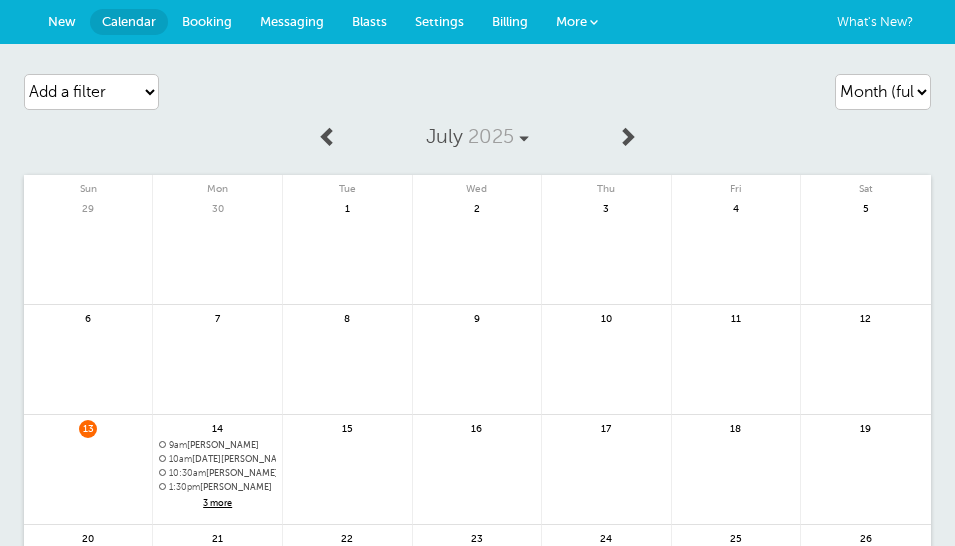 scroll, scrollTop: 0, scrollLeft: 0, axis: both 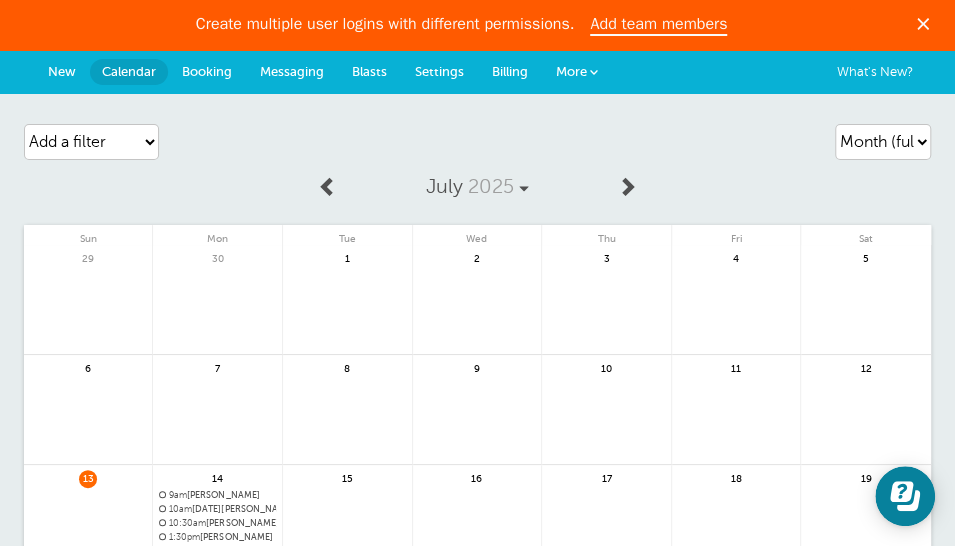 click on "New" at bounding box center [62, 71] 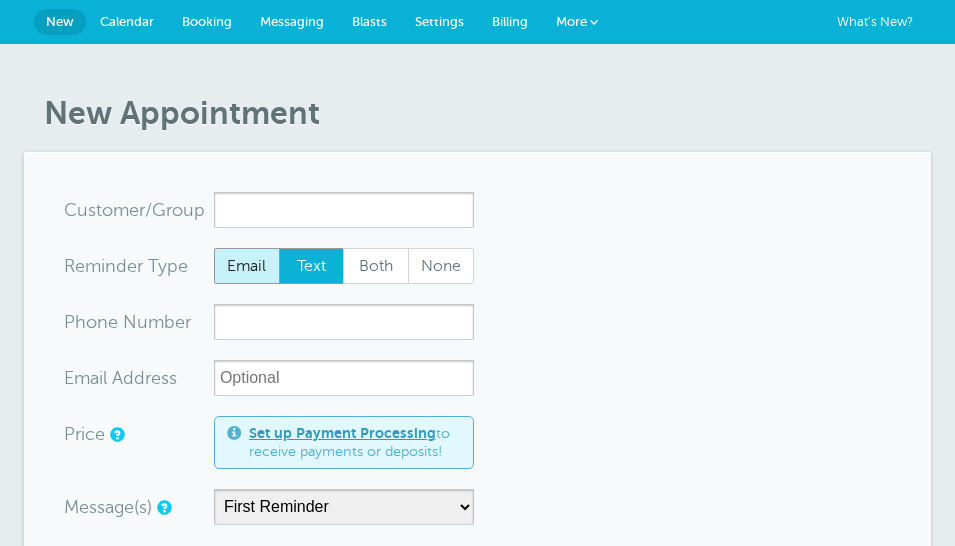 scroll, scrollTop: 0, scrollLeft: 0, axis: both 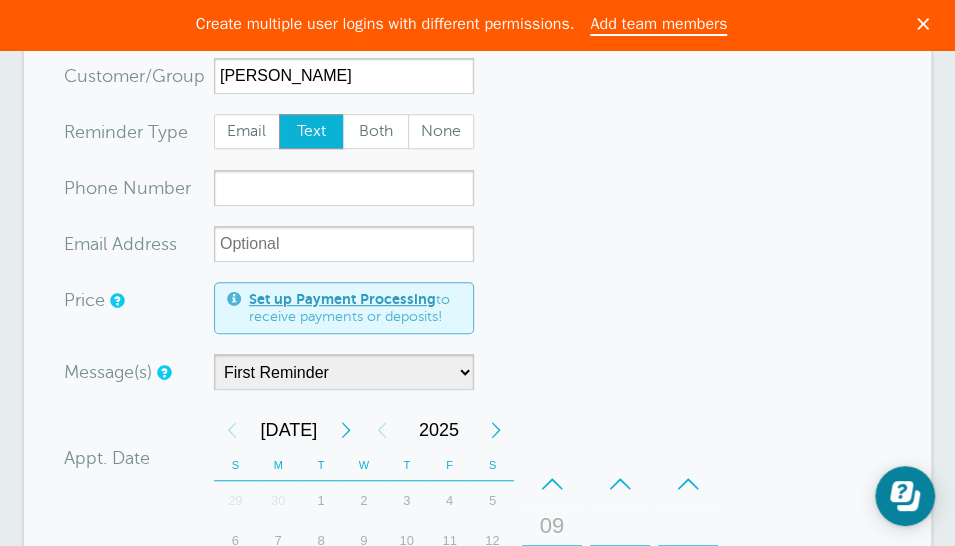 type on "[PERSON_NAME]" 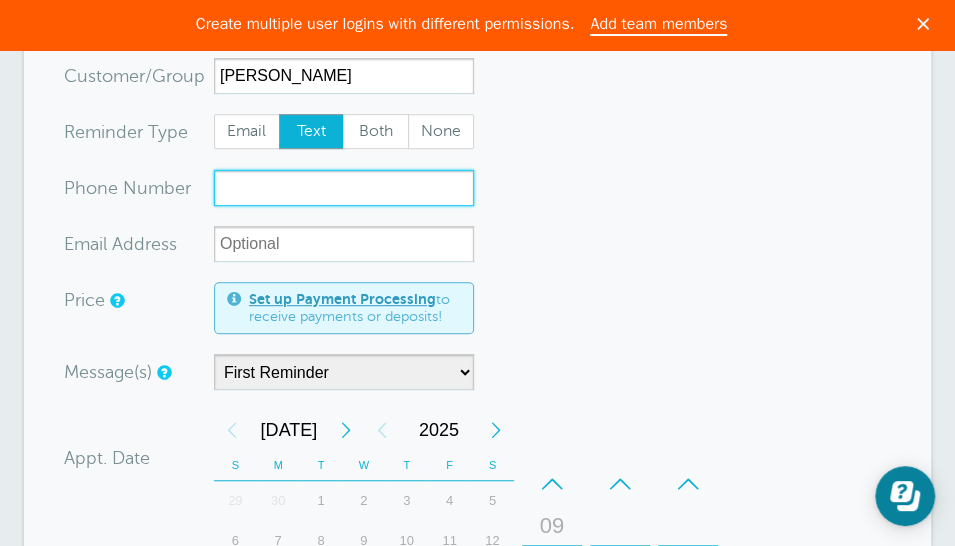 click on "xxx-no-autofill" at bounding box center [344, 188] 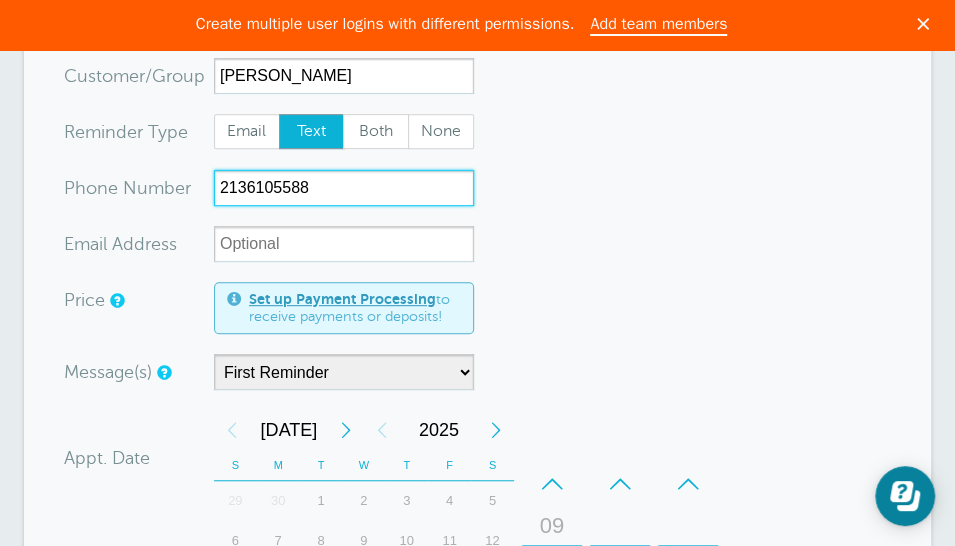 click on "2136105588" at bounding box center [344, 188] 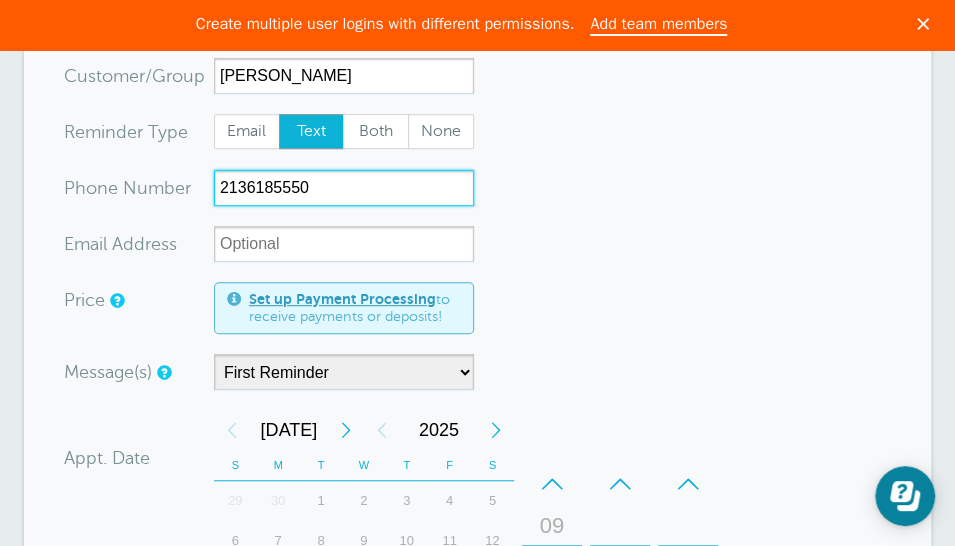 type on "2136185550" 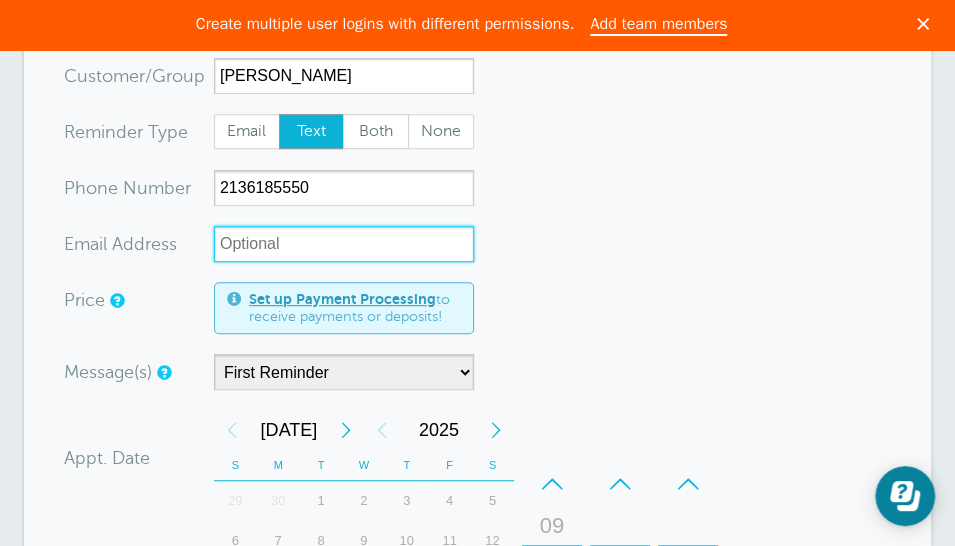 click on "xx-no-autofill" at bounding box center (344, 244) 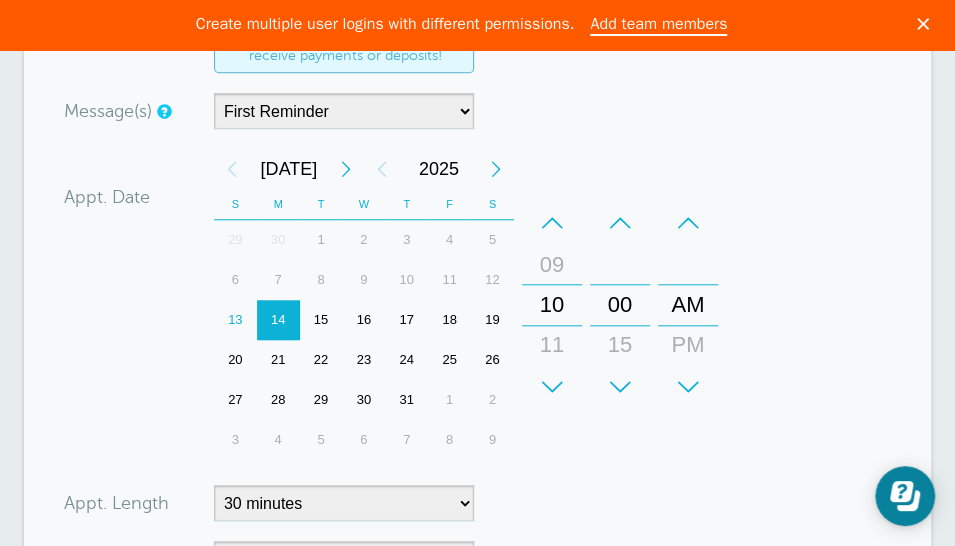 scroll, scrollTop: 533, scrollLeft: 0, axis: vertical 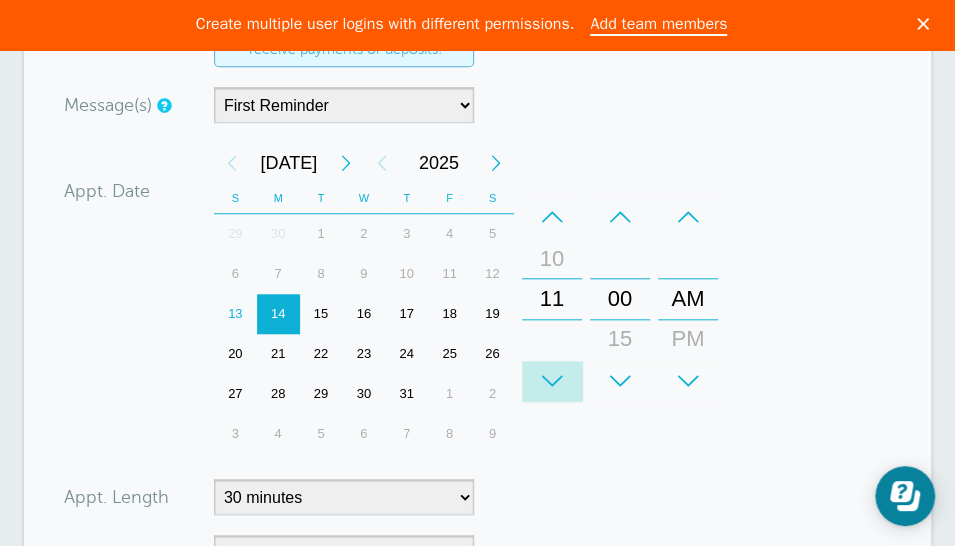 click on "+" at bounding box center (552, 381) 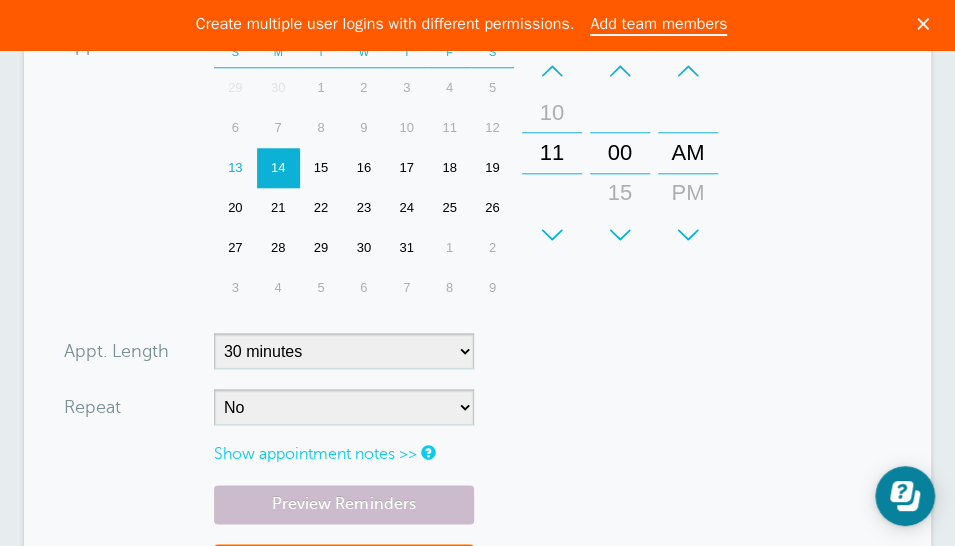scroll, scrollTop: 800, scrollLeft: 0, axis: vertical 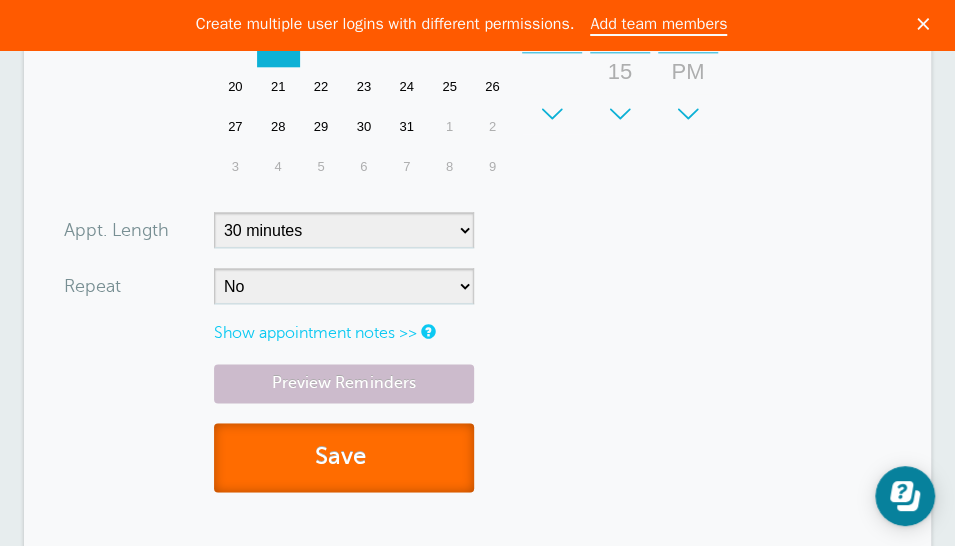 click on "Save" at bounding box center [344, 457] 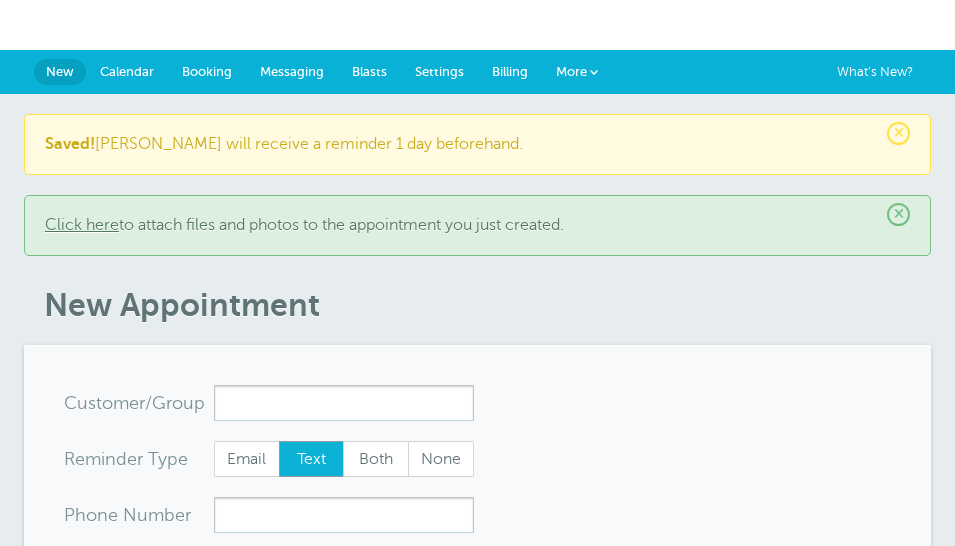 scroll, scrollTop: 0, scrollLeft: 0, axis: both 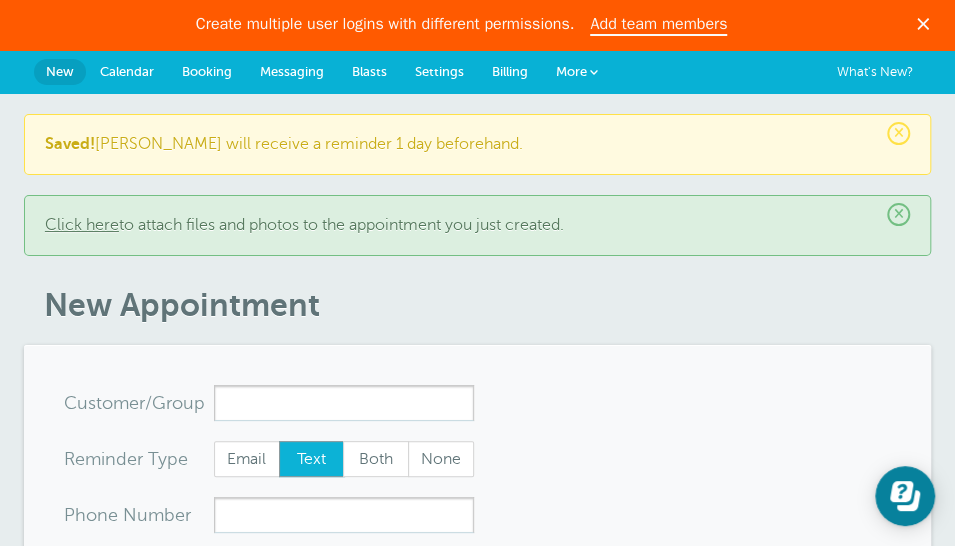 click on "Calendar" at bounding box center (127, 72) 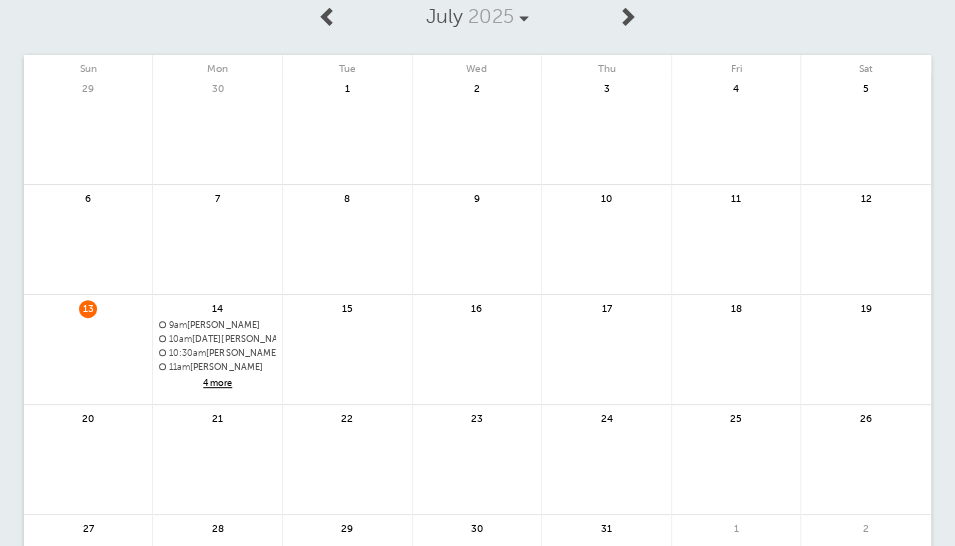 scroll, scrollTop: 133, scrollLeft: 0, axis: vertical 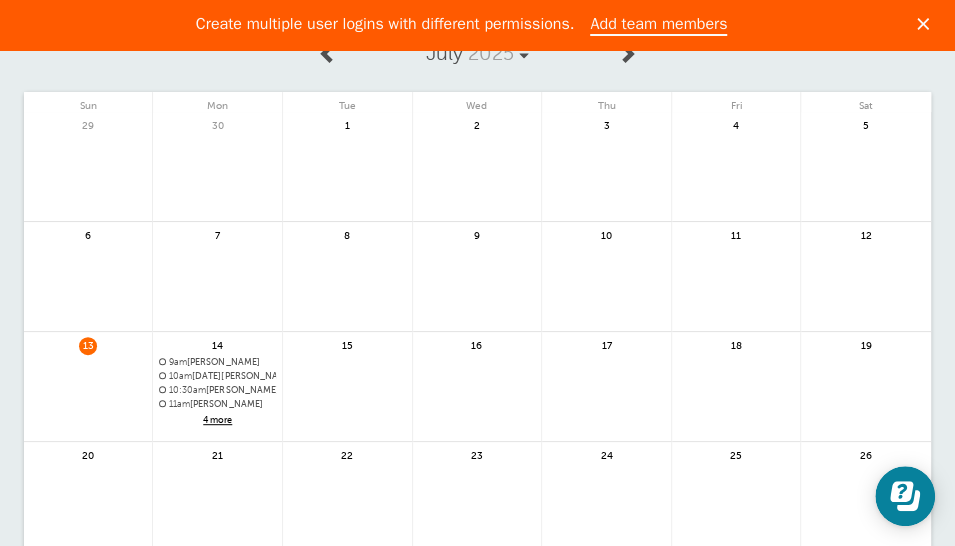 click on "11am
[PERSON_NAME]" at bounding box center [217, 404] 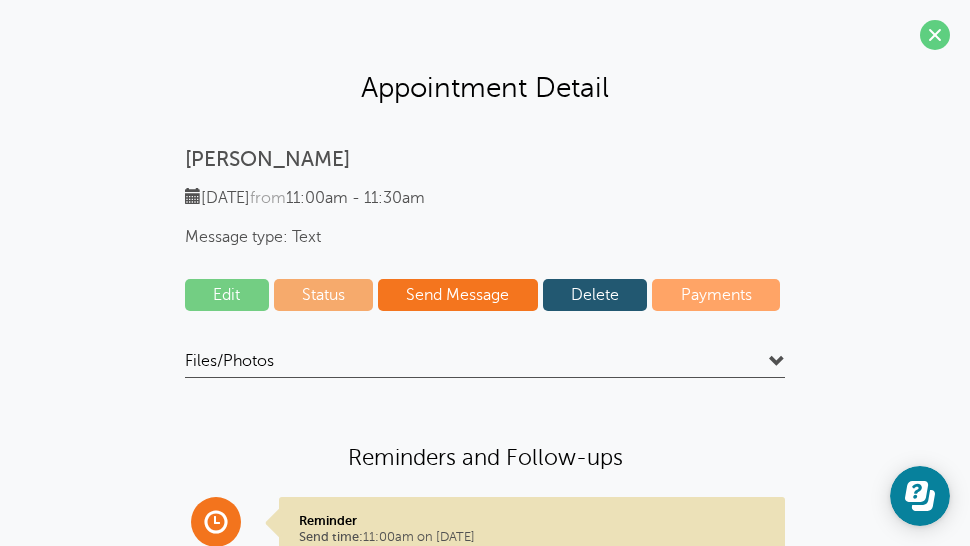 click on "Edit" at bounding box center (227, 295) 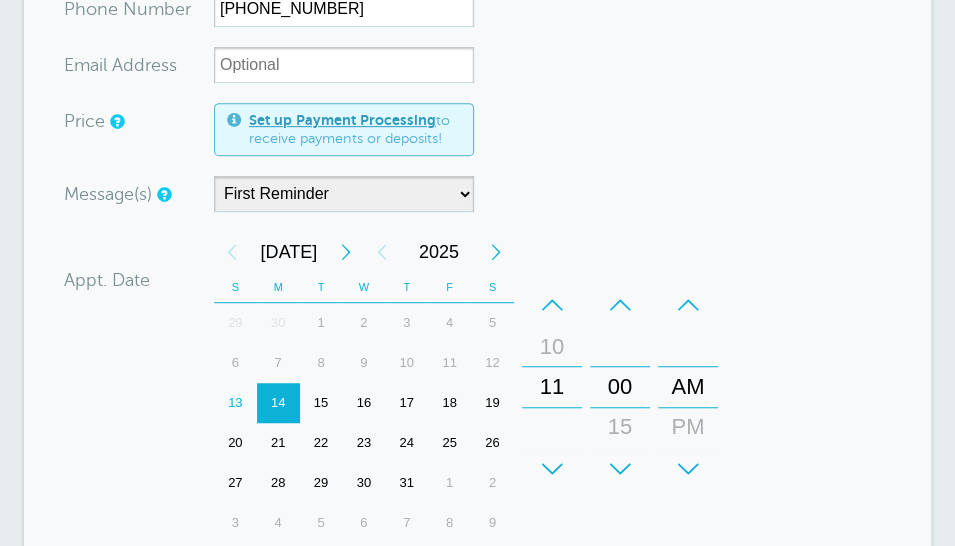 scroll, scrollTop: 400, scrollLeft: 0, axis: vertical 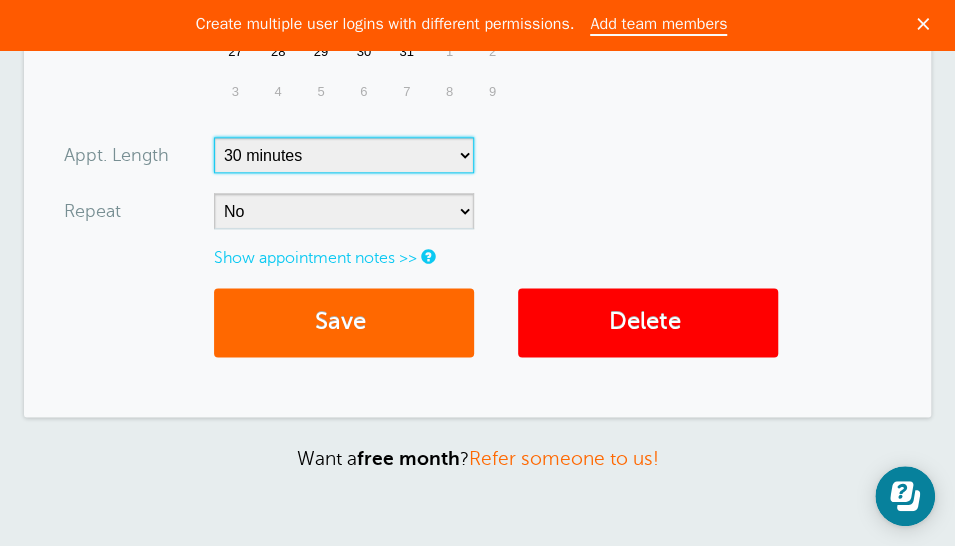 click on "5 minutes 10 minutes 15 minutes 20 minutes 25 minutes 30 minutes 35 minutes 40 minutes 45 minutes 50 minutes 55 minutes 1 hour 1 hour 15 minutes 1 hour 30 minutes 1 hour 45 minutes 2 hours 2 hours 15 minutes 2 hours 30 minutes 2 hours 45 minutes 3 hours 3 hours 30 minutes 4 hours 4 hours 30 minutes 5 hours 5 hours 30 minutes 6 hours 6 hours 30 minutes 7 hours 7 hours 30 minutes 8 hours 9 hours 10 hours 11 hours 12 hours 13 hours 14 hours 15 hours 16 hours" at bounding box center (344, 155) 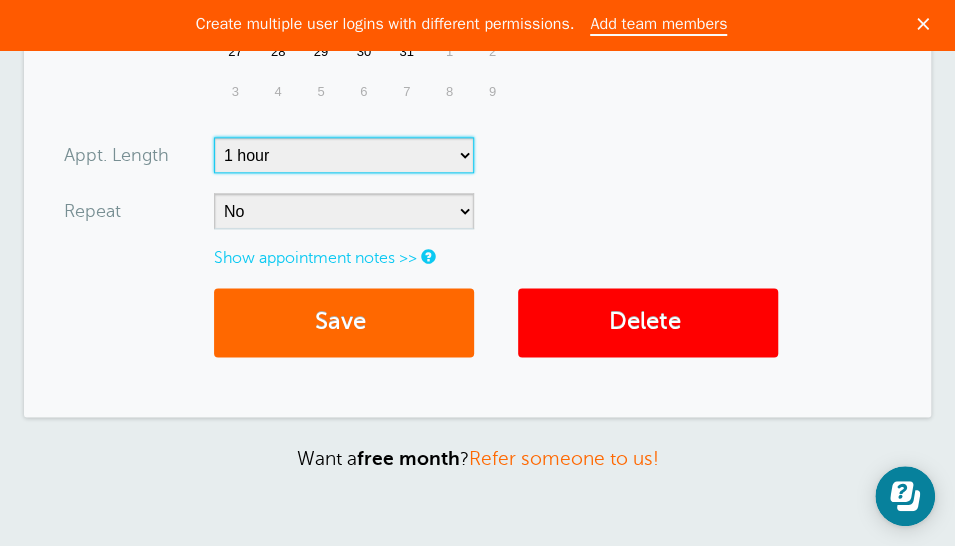 click on "5 minutes 10 minutes 15 minutes 20 minutes 25 minutes 30 minutes 35 minutes 40 minutes 45 minutes 50 minutes 55 minutes 1 hour 1 hour 15 minutes 1 hour 30 minutes 1 hour 45 minutes 2 hours 2 hours 15 minutes 2 hours 30 minutes 2 hours 45 minutes 3 hours 3 hours 30 minutes 4 hours 4 hours 30 minutes 5 hours 5 hours 30 minutes 6 hours 6 hours 30 minutes 7 hours 7 hours 30 minutes 8 hours 9 hours 10 hours 11 hours 12 hours 13 hours 14 hours 15 hours 16 hours" at bounding box center (344, 155) 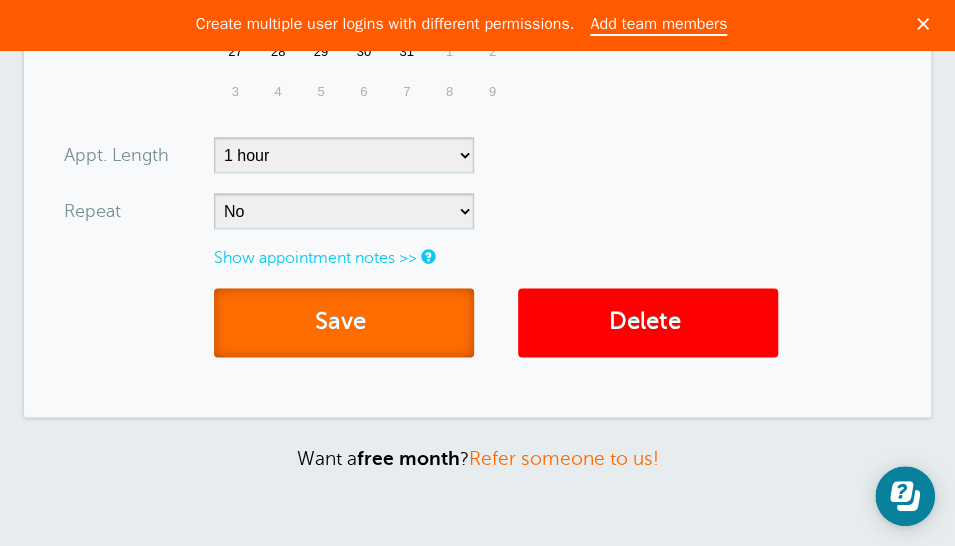 click on "Save" at bounding box center (344, 322) 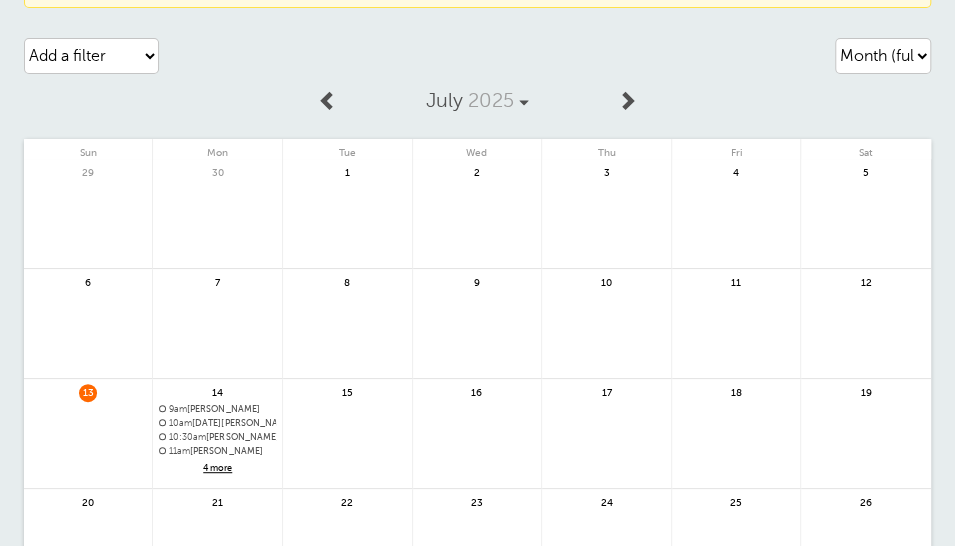scroll, scrollTop: 133, scrollLeft: 0, axis: vertical 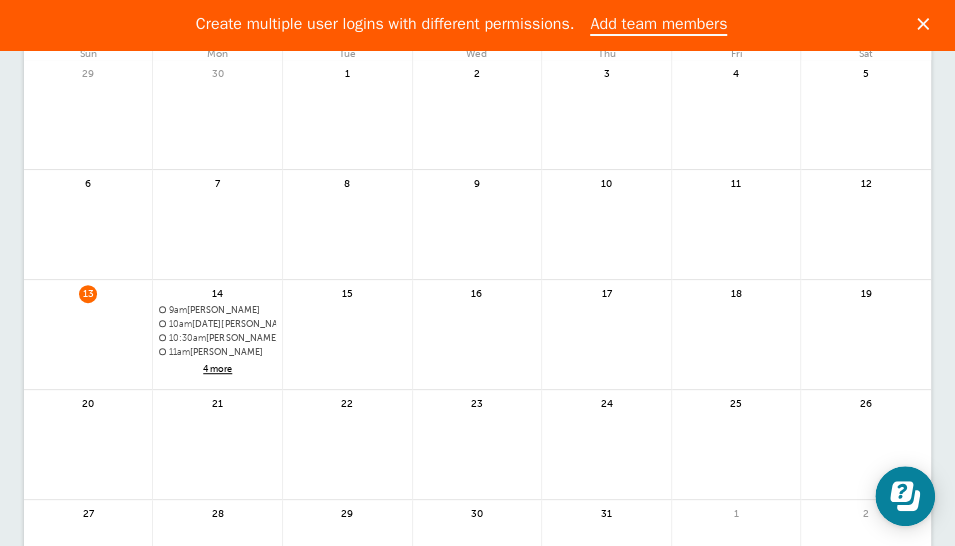 click on "9am
[PERSON_NAME]" at bounding box center (217, 310) 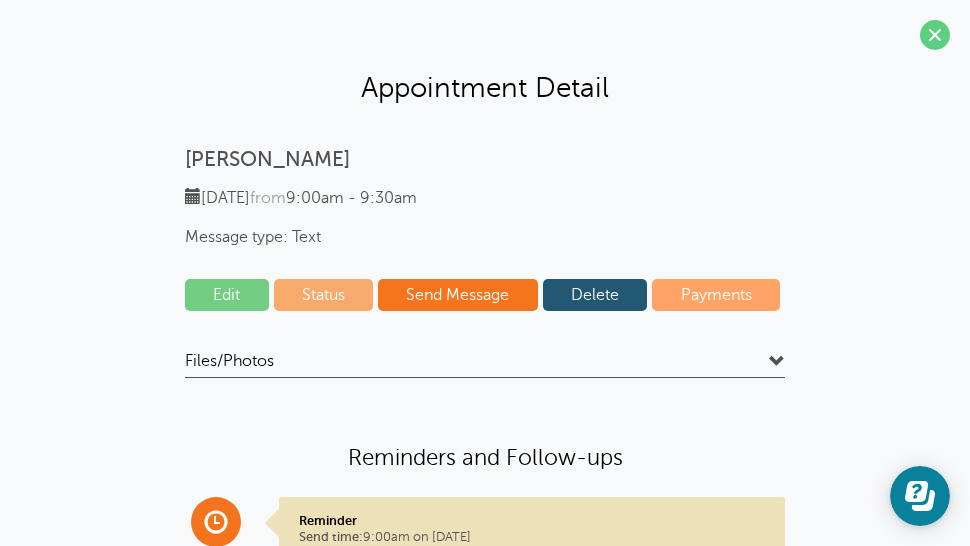 click on "Edit" at bounding box center (227, 295) 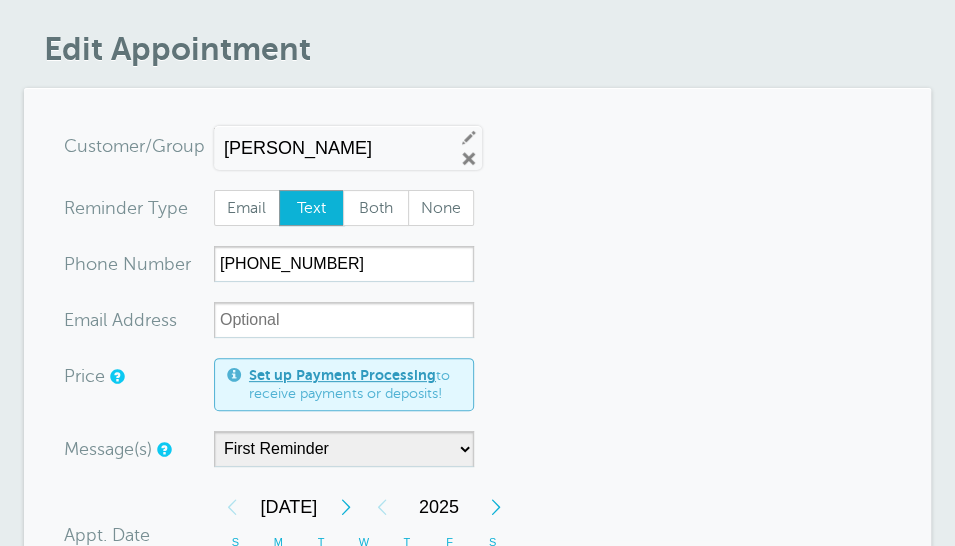 scroll, scrollTop: 266, scrollLeft: 0, axis: vertical 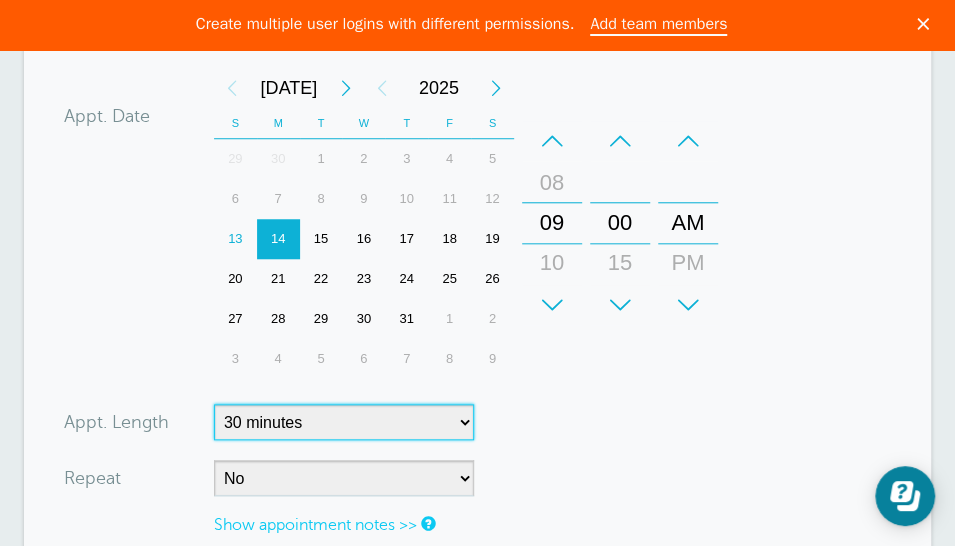 click on "5 minutes 10 minutes 15 minutes 20 minutes 25 minutes 30 minutes 35 minutes 40 minutes 45 minutes 50 minutes 55 minutes 1 hour 1 hour 15 minutes 1 hour 30 minutes 1 hour 45 minutes 2 hours 2 hours 15 minutes 2 hours 30 minutes 2 hours 45 minutes 3 hours 3 hours 30 minutes 4 hours 4 hours 30 minutes 5 hours 5 hours 30 minutes 6 hours 6 hours 30 minutes 7 hours 7 hours 30 minutes 8 hours 9 hours 10 hours 11 hours 12 hours 13 hours 14 hours 15 hours 16 hours" at bounding box center (344, 422) 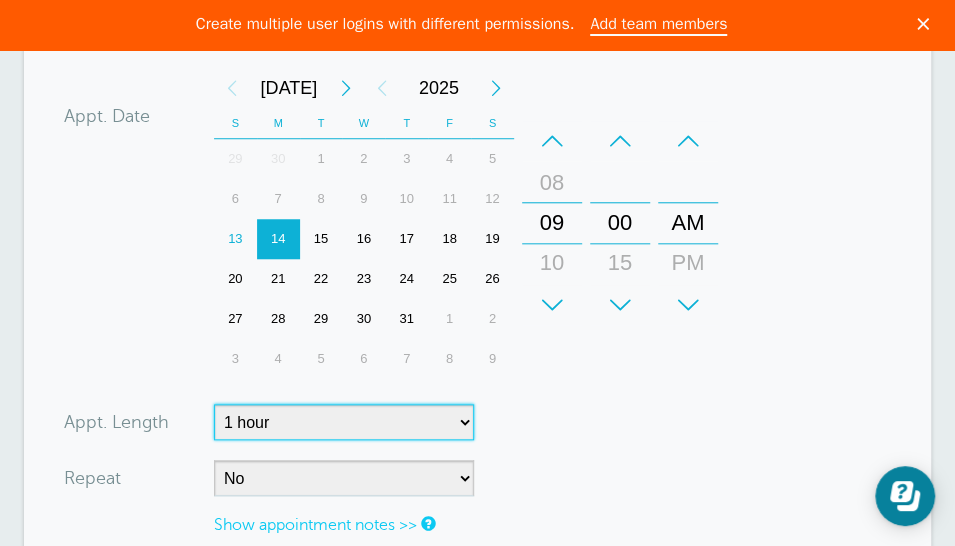 click on "5 minutes 10 minutes 15 minutes 20 minutes 25 minutes 30 minutes 35 minutes 40 minutes 45 minutes 50 minutes 55 minutes 1 hour 1 hour 15 minutes 1 hour 30 minutes 1 hour 45 minutes 2 hours 2 hours 15 minutes 2 hours 30 minutes 2 hours 45 minutes 3 hours 3 hours 30 minutes 4 hours 4 hours 30 minutes 5 hours 5 hours 30 minutes 6 hours 6 hours 30 minutes 7 hours 7 hours 30 minutes 8 hours 9 hours 10 hours 11 hours 12 hours 13 hours 14 hours 15 hours 16 hours" at bounding box center (344, 422) 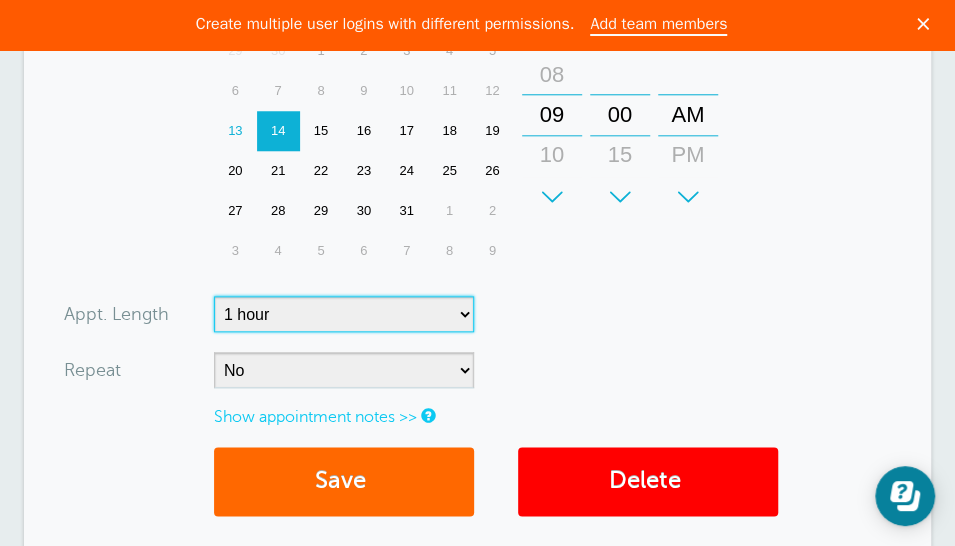 scroll, scrollTop: 666, scrollLeft: 0, axis: vertical 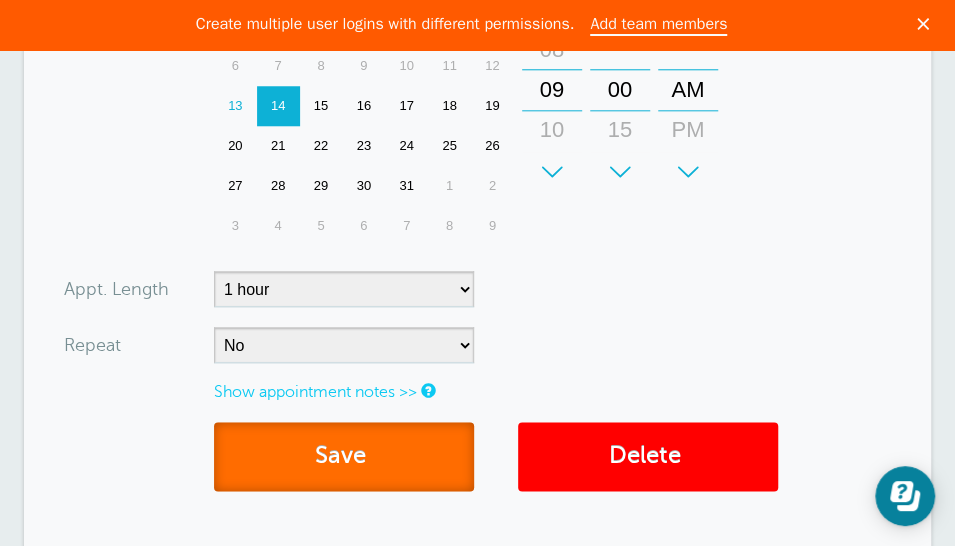 click on "Save" at bounding box center [344, 456] 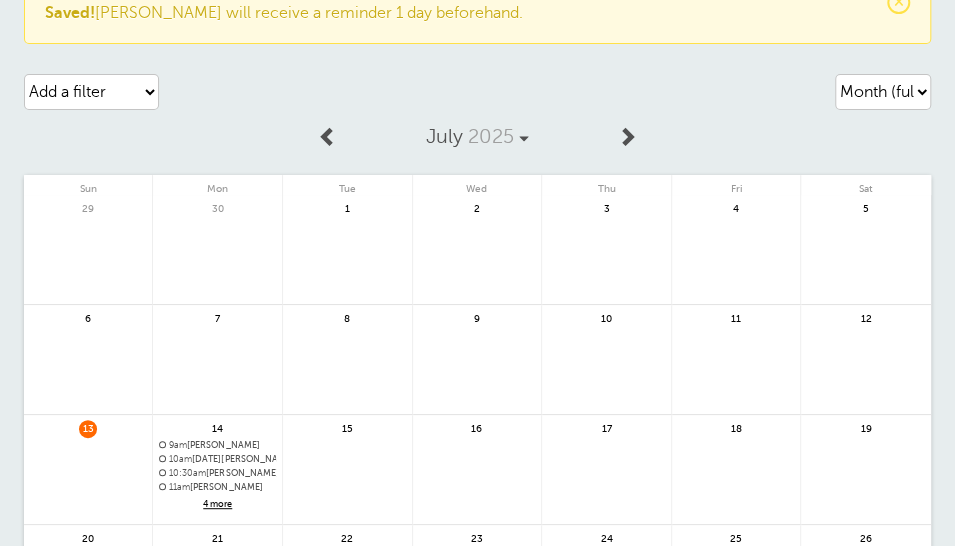scroll, scrollTop: 133, scrollLeft: 0, axis: vertical 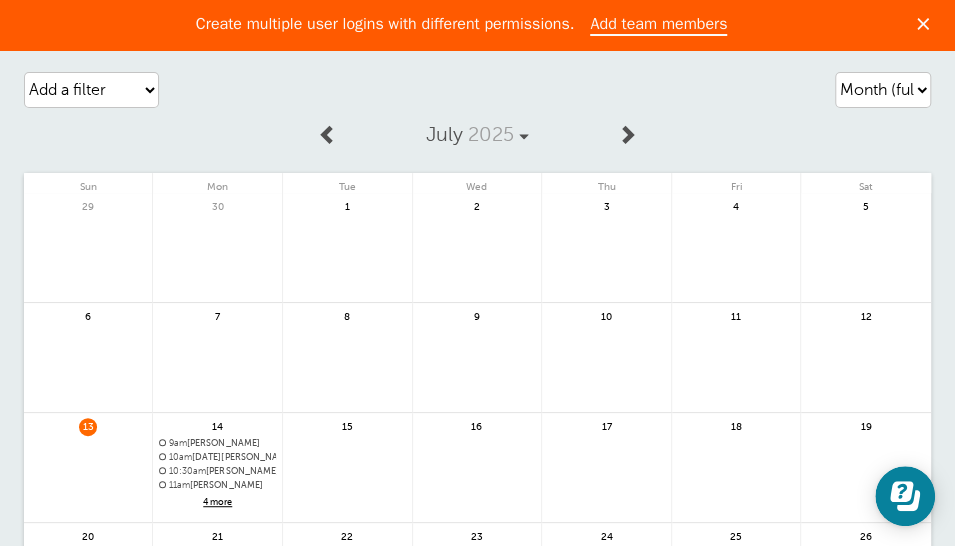click on "4 more" at bounding box center (217, 502) 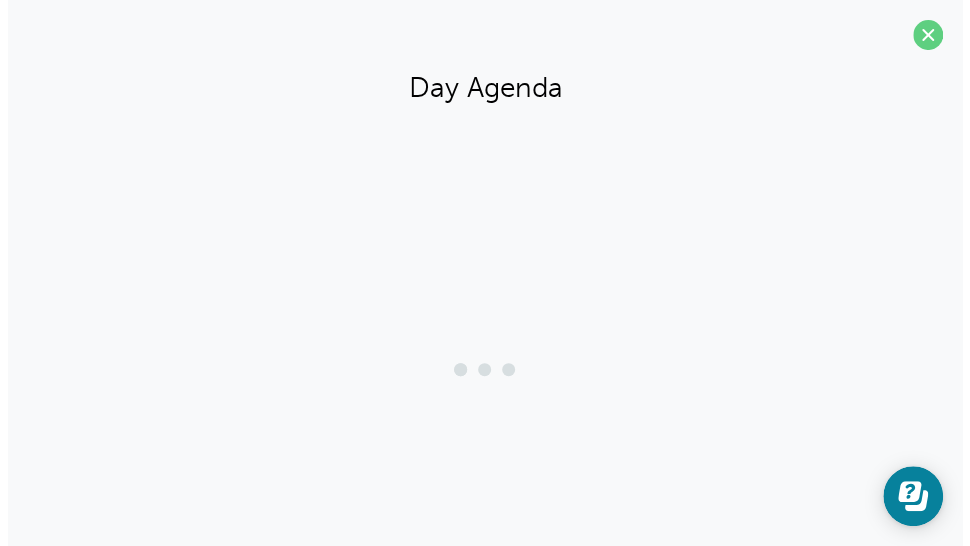 scroll, scrollTop: 52, scrollLeft: 0, axis: vertical 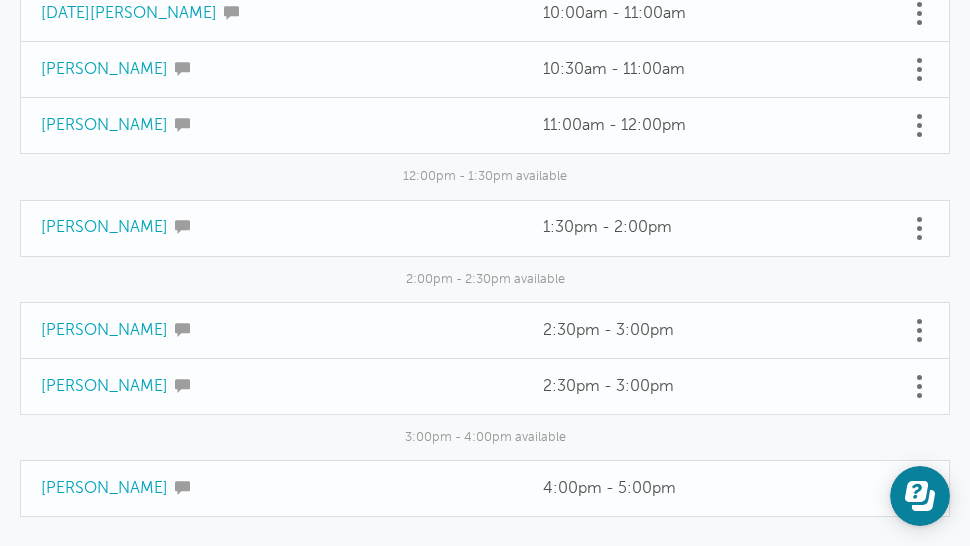 click on "Lisa                Kim" at bounding box center [271, 229] 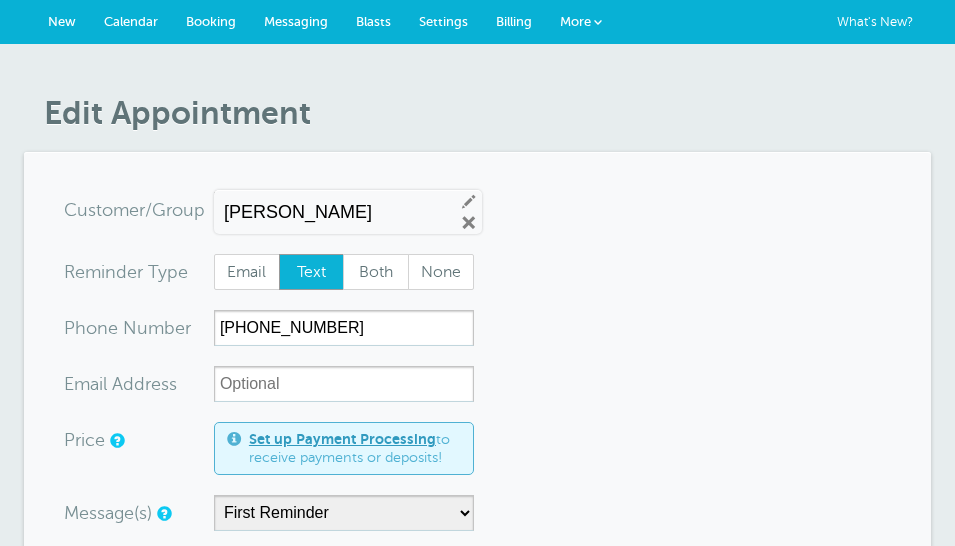 scroll, scrollTop: 266, scrollLeft: 0, axis: vertical 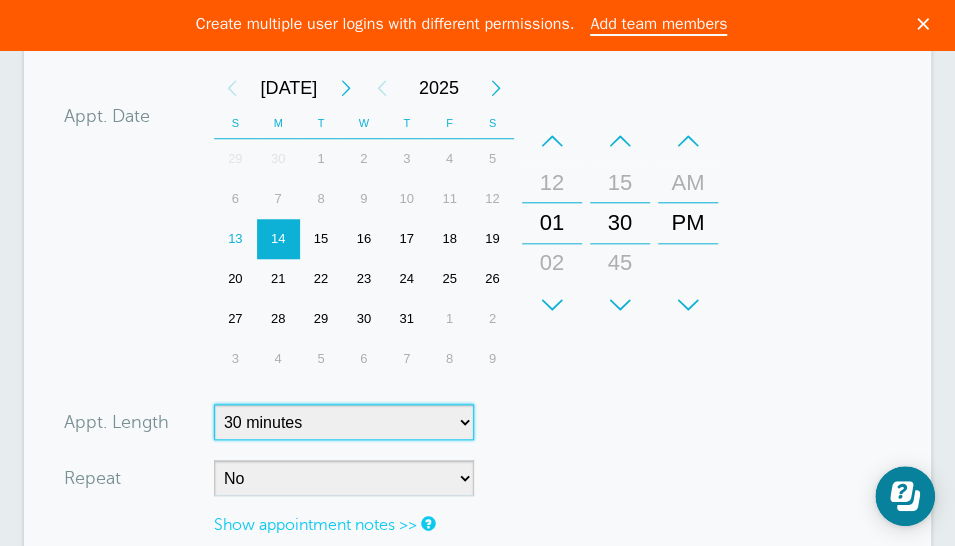 click on "5 minutes 10 minutes 15 minutes 20 minutes 25 minutes 30 minutes 35 minutes 40 minutes 45 minutes 50 minutes 55 minutes 1 hour 1 hour 15 minutes 1 hour 30 minutes 1 hour 45 minutes 2 hours 2 hours 15 minutes 2 hours 30 minutes 2 hours 45 minutes 3 hours 3 hours 30 minutes 4 hours 4 hours 30 minutes 5 hours 5 hours 30 minutes 6 hours 6 hours 30 minutes 7 hours 7 hours 30 minutes 8 hours 9 hours 10 hours 11 hours 12 hours 13 hours 14 hours 15 hours 16 hours" at bounding box center (344, 422) 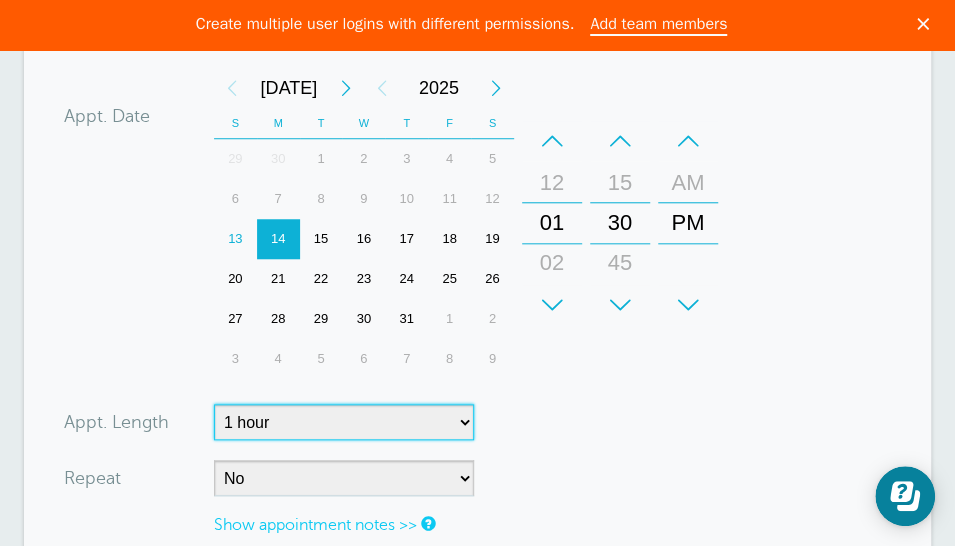 click on "5 minutes 10 minutes 15 minutes 20 minutes 25 minutes 30 minutes 35 minutes 40 minutes 45 minutes 50 minutes 55 minutes 1 hour 1 hour 15 minutes 1 hour 30 minutes 1 hour 45 minutes 2 hours 2 hours 15 minutes 2 hours 30 minutes 2 hours 45 minutes 3 hours 3 hours 30 minutes 4 hours 4 hours 30 minutes 5 hours 5 hours 30 minutes 6 hours 6 hours 30 minutes 7 hours 7 hours 30 minutes 8 hours 9 hours 10 hours 11 hours 12 hours 13 hours 14 hours 15 hours 16 hours" at bounding box center (344, 422) 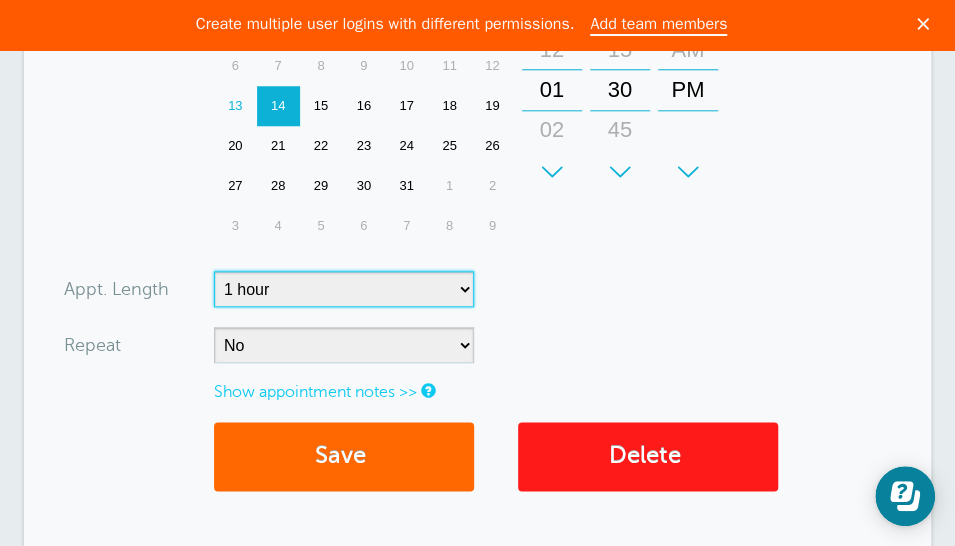 scroll, scrollTop: 800, scrollLeft: 0, axis: vertical 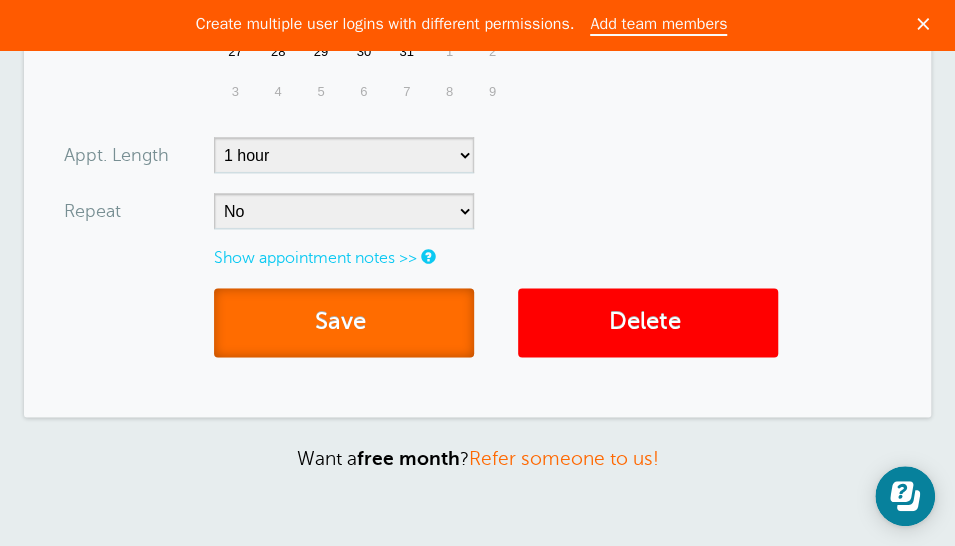 click on "Save" at bounding box center (344, 322) 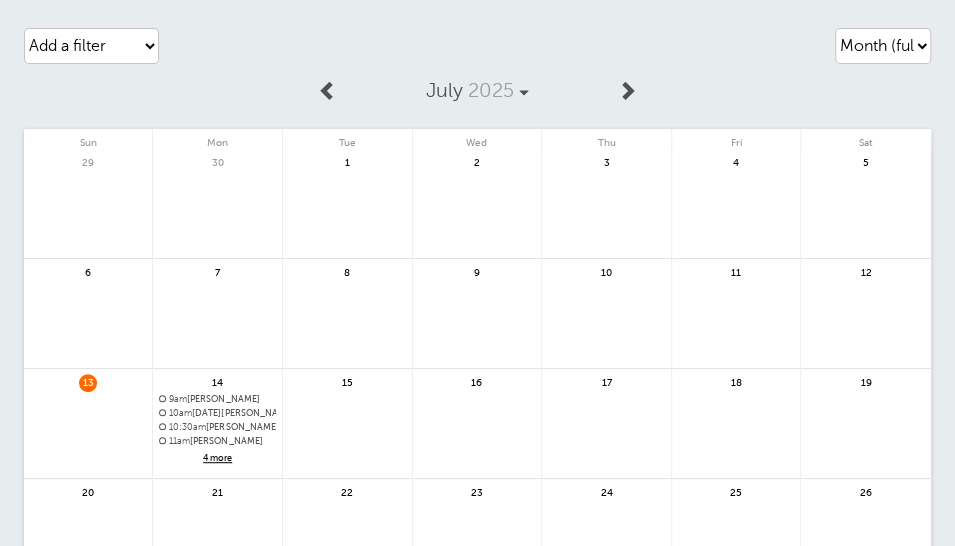 scroll, scrollTop: 133, scrollLeft: 0, axis: vertical 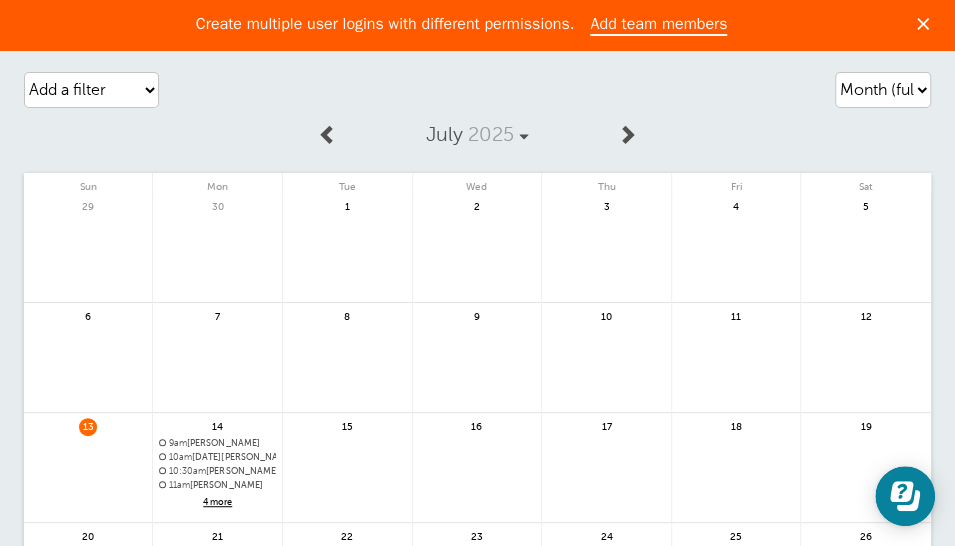 click on "4 more" at bounding box center [217, 502] 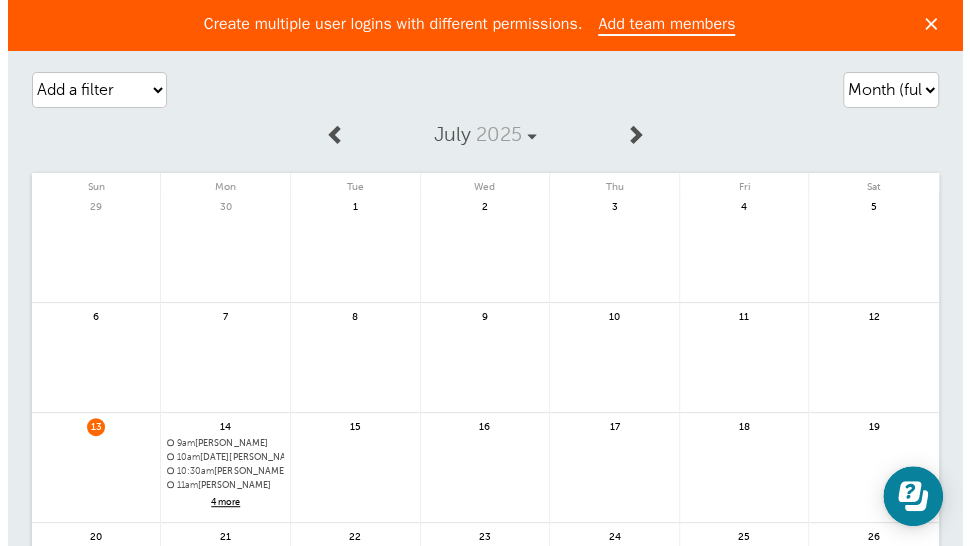 scroll, scrollTop: 52, scrollLeft: 0, axis: vertical 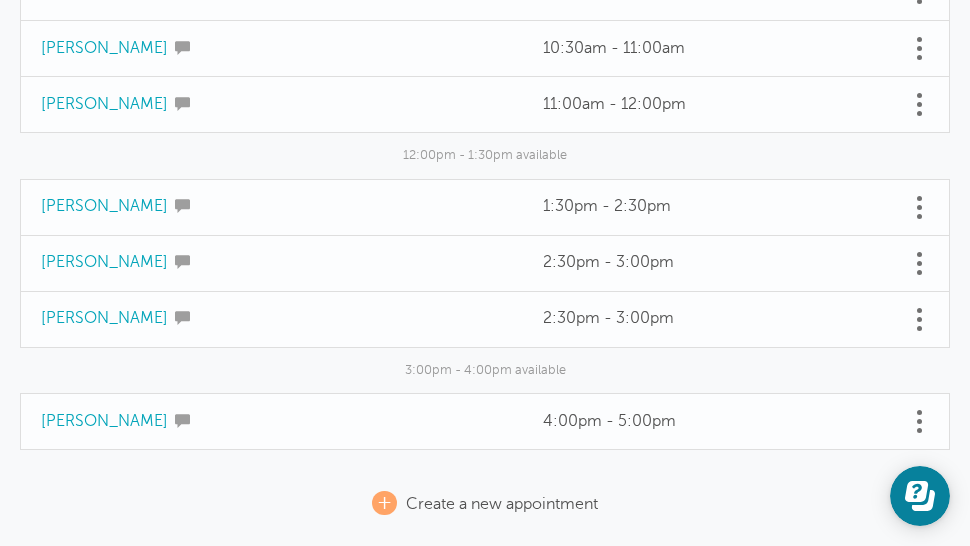 click on "Ok                Yun Oh" at bounding box center [271, 320] 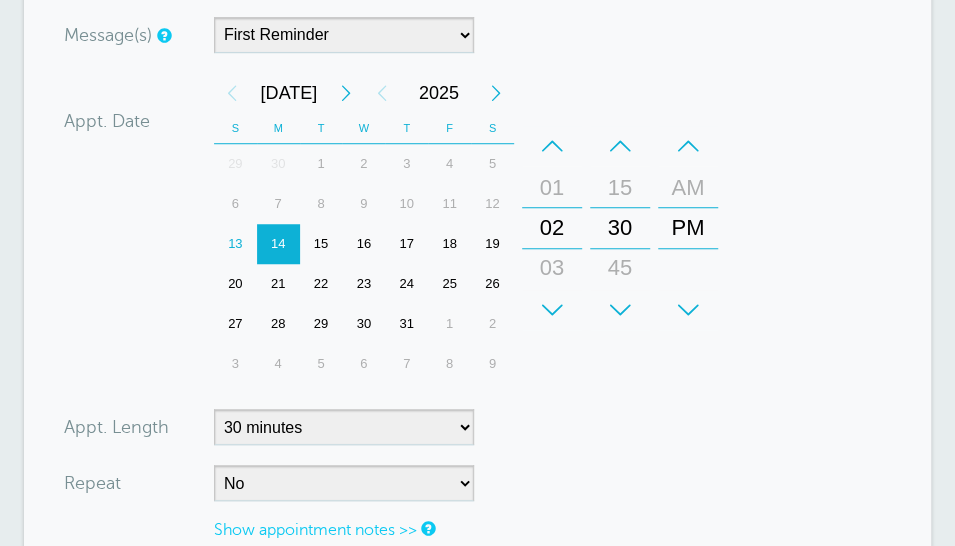 scroll, scrollTop: 533, scrollLeft: 0, axis: vertical 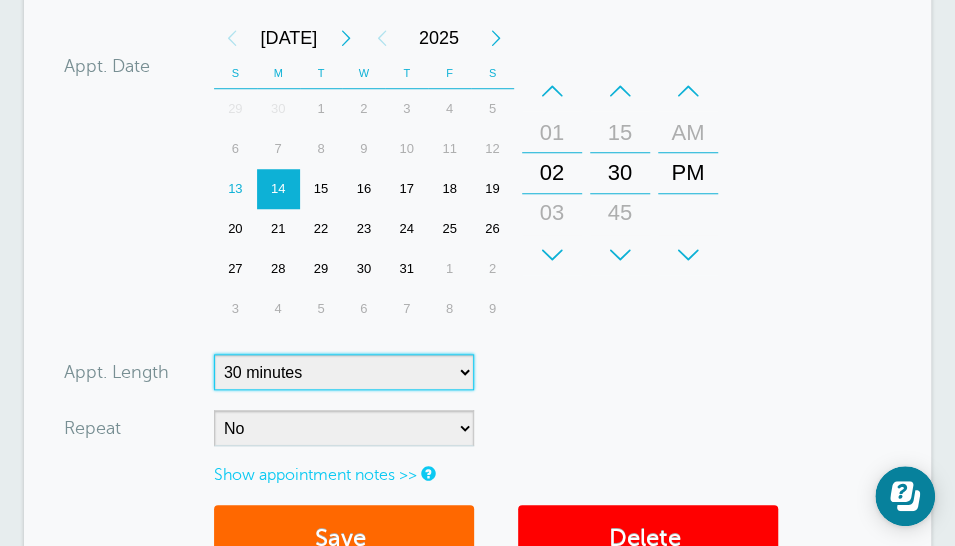 click on "5 minutes 10 minutes 15 minutes 20 minutes 25 minutes 30 minutes 35 minutes 40 minutes 45 minutes 50 minutes 55 minutes 1 hour 1 hour 15 minutes 1 hour 30 minutes 1 hour 45 minutes 2 hours 2 hours 15 minutes 2 hours 30 minutes 2 hours 45 minutes 3 hours 3 hours 30 minutes 4 hours 4 hours 30 minutes 5 hours 5 hours 30 minutes 6 hours 6 hours 30 minutes 7 hours 7 hours 30 minutes 8 hours 9 hours 10 hours 11 hours 12 hours 13 hours 14 hours 15 hours 16 hours" at bounding box center [344, 372] 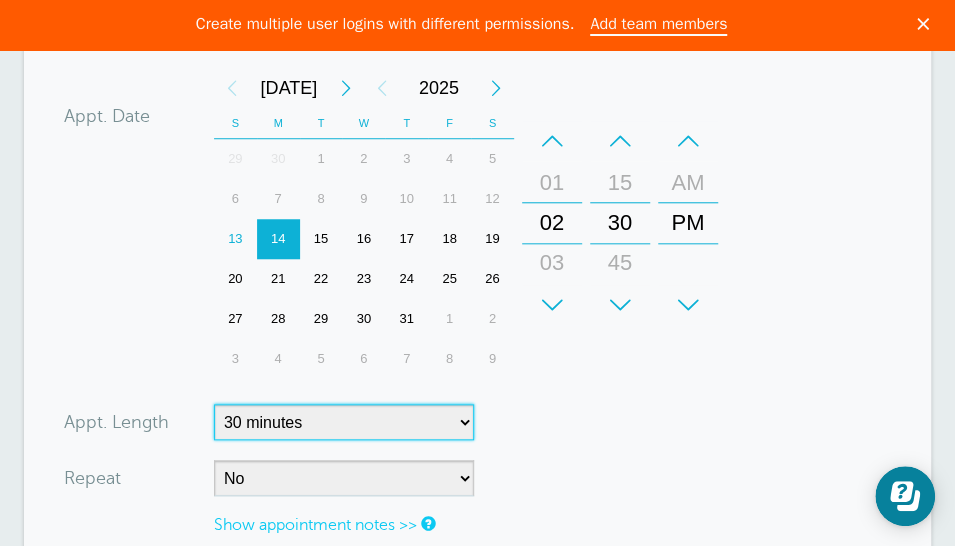 scroll, scrollTop: 0, scrollLeft: 0, axis: both 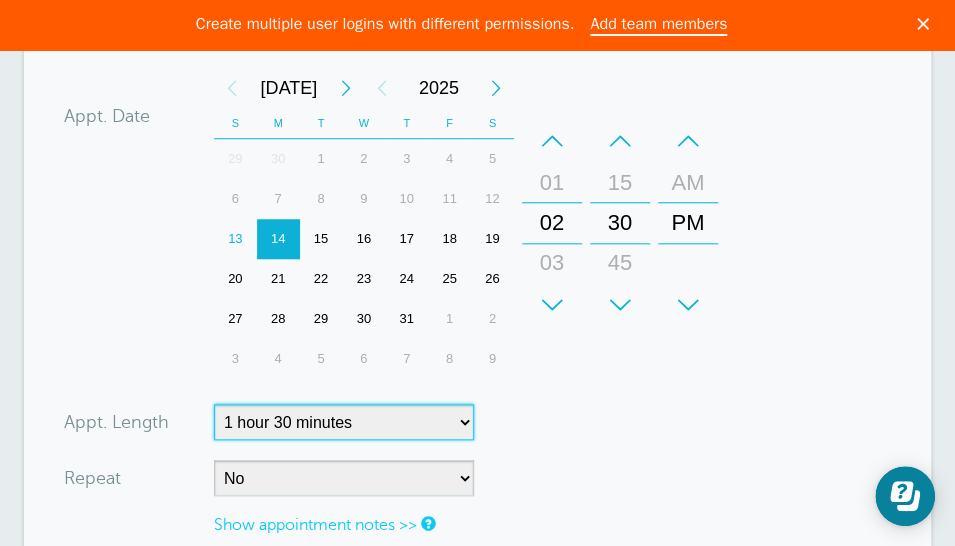 click on "5 minutes 10 minutes 15 minutes 20 minutes 25 minutes 30 minutes 35 minutes 40 minutes 45 minutes 50 minutes 55 minutes 1 hour 1 hour 15 minutes 1 hour 30 minutes 1 hour 45 minutes 2 hours 2 hours 15 minutes 2 hours 30 minutes 2 hours 45 minutes 3 hours 3 hours 30 minutes 4 hours 4 hours 30 minutes 5 hours 5 hours 30 minutes 6 hours 6 hours 30 minutes 7 hours 7 hours 30 minutes 8 hours 9 hours 10 hours 11 hours 12 hours 13 hours 14 hours 15 hours 16 hours" at bounding box center (344, 422) 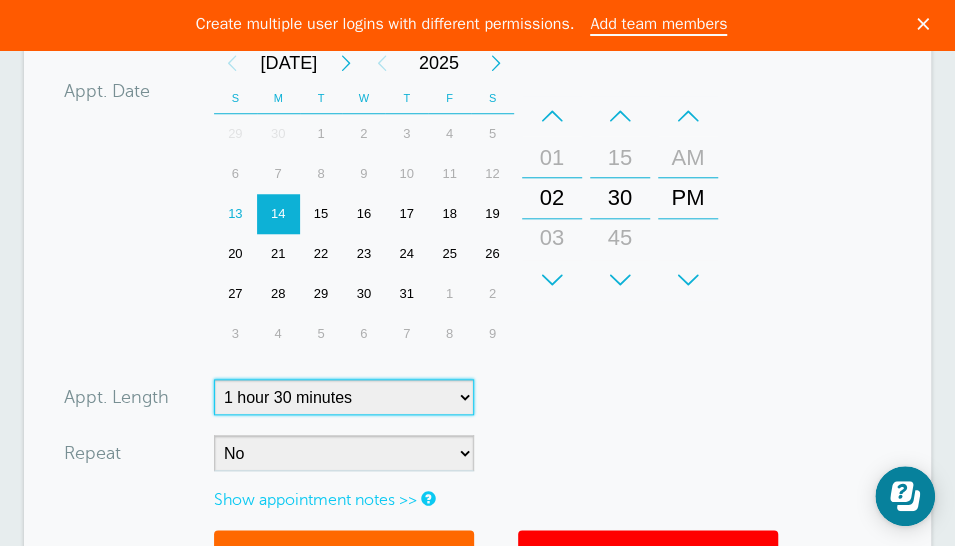 scroll, scrollTop: 800, scrollLeft: 0, axis: vertical 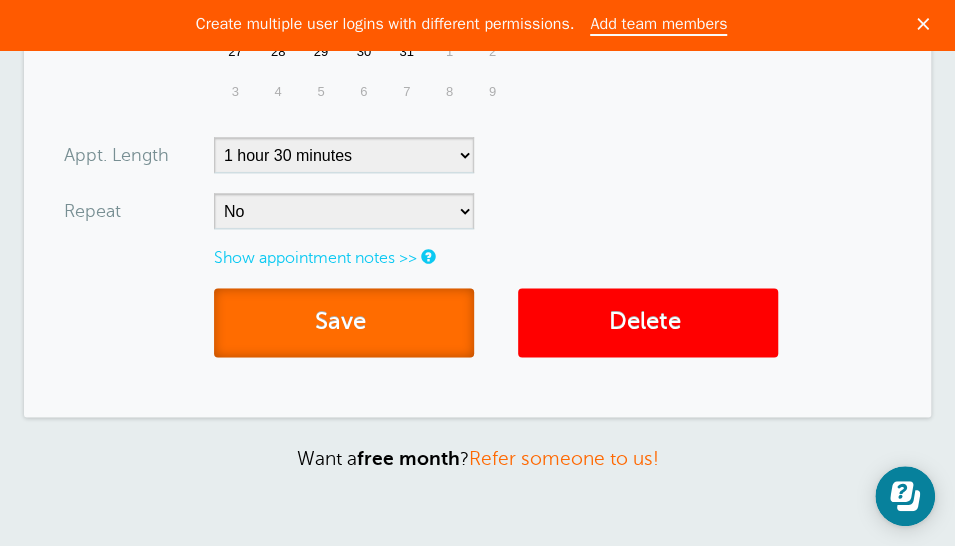 click on "Save" at bounding box center [344, 322] 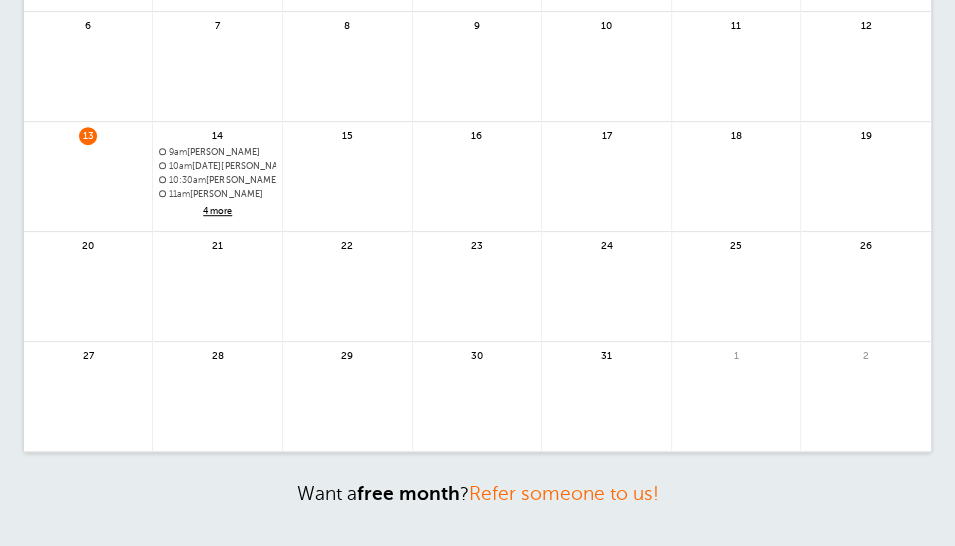 scroll, scrollTop: 400, scrollLeft: 0, axis: vertical 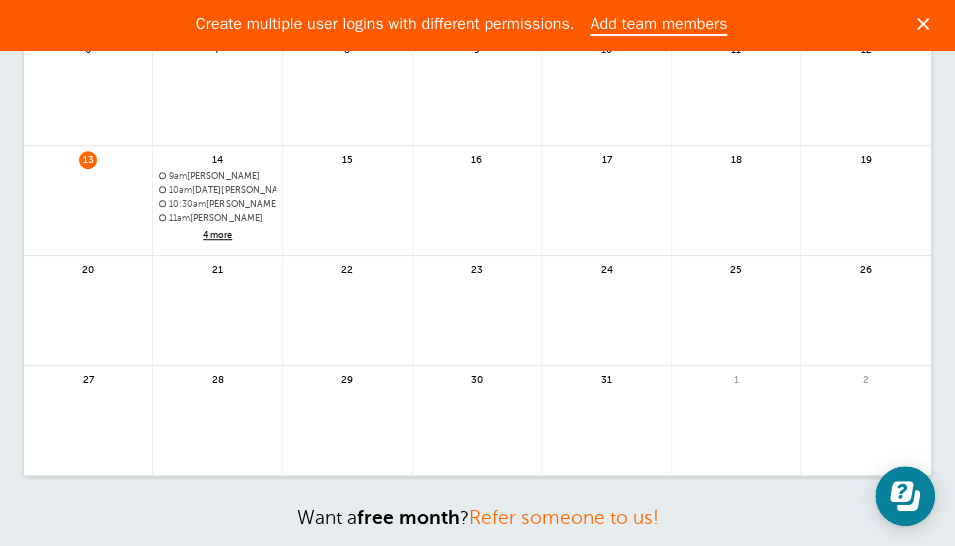 click on "4 more" at bounding box center (217, 235) 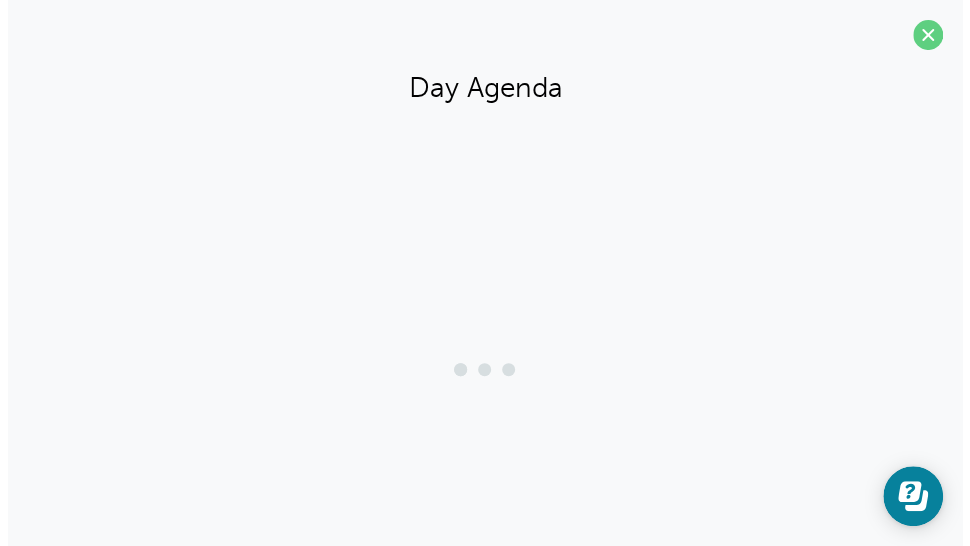 scroll, scrollTop: 318, scrollLeft: 0, axis: vertical 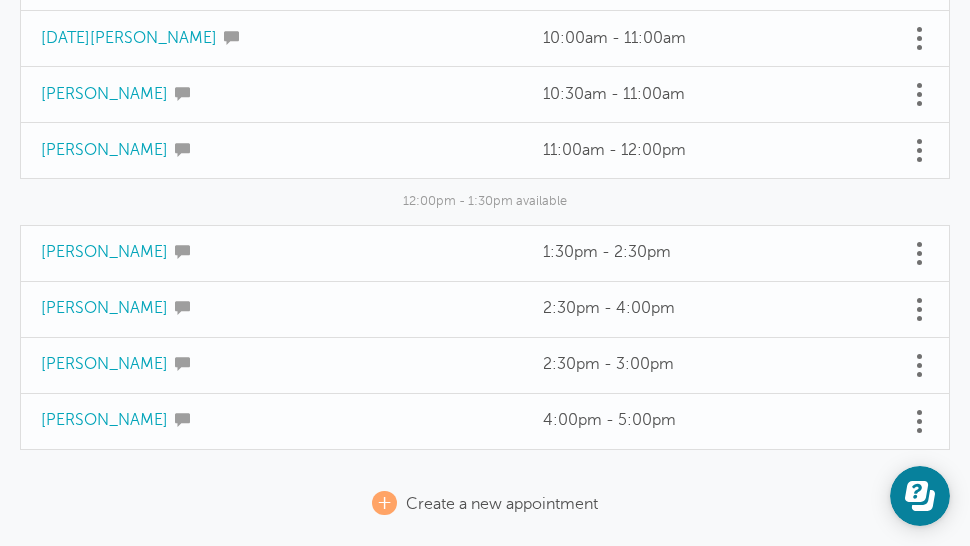 click on "Ok                Yun Oh" at bounding box center [104, 364] 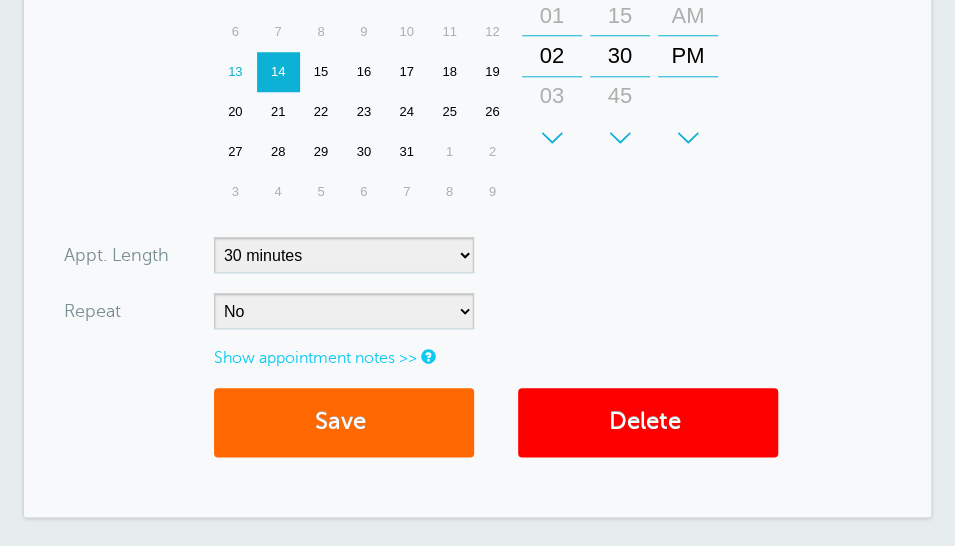scroll, scrollTop: 666, scrollLeft: 0, axis: vertical 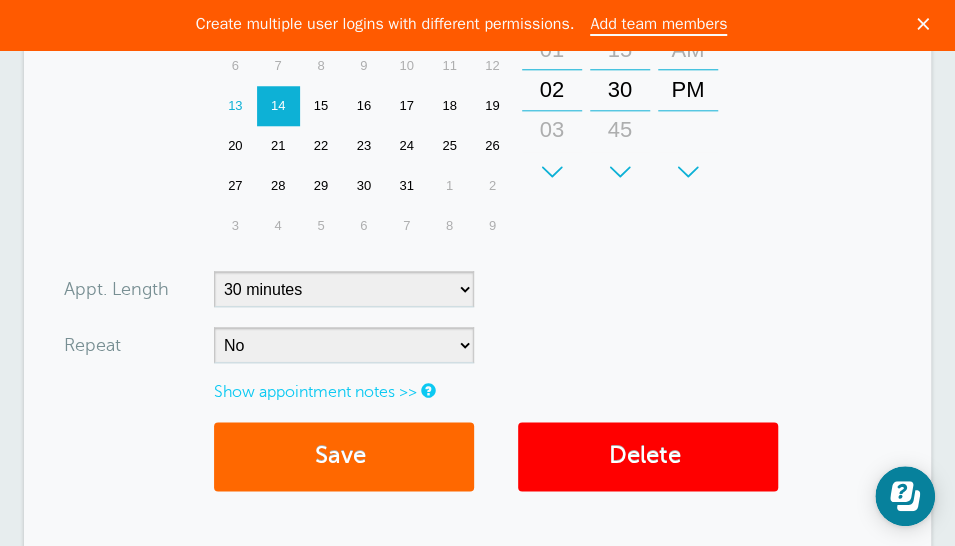 click on "Calendar Time + – Month January February March April May June July August September October November December + – Day 01 02 03 04 05 06 07 08 09 10 11 12 13 14 15 16 17 18 19 20 21 22 23 24 25 26 27 28 29 30 31 + – Year [DATE] 2026 2027 2028 2029 2030 2031 2032 2033 2034 2035 [DATE] S M T W T F S 1 2 3 4 5 6 7 8 9 10 11 12 13 14 15 16 17 18 19 20 21 22 23 24 25 26 27 28 29 30 1 2 3 4 5 6 7 8 9 10 11 12 29 30 1 2 3 4 5 6 7 8 9 10 11 12 13 14 15 16 17 18 19 20 21 22 23 24 25 26 27 28 29 30 31 1 2 3 4 5 6 7 8 9 27 28 29 30 31 1 2 3 4 5 6 7 8 9 10 11 12 13 14 15 16 17 18 19 20 21 22 23 24 25 26 27 28 29 30 31 1 2 3 4 5 [DATE] Feb Mar Apr May Jun [DATE] Aug Sep Oct Nov [DATE] 2026 2027 2028 2029 2030 2031 2032 2033 2034 2035                           + – Hours 12 01 02 03 04 05 06 07 08 09 10 11 + – Minutes 00 15 30 45 + –   AM PM" at bounding box center [470, 93] 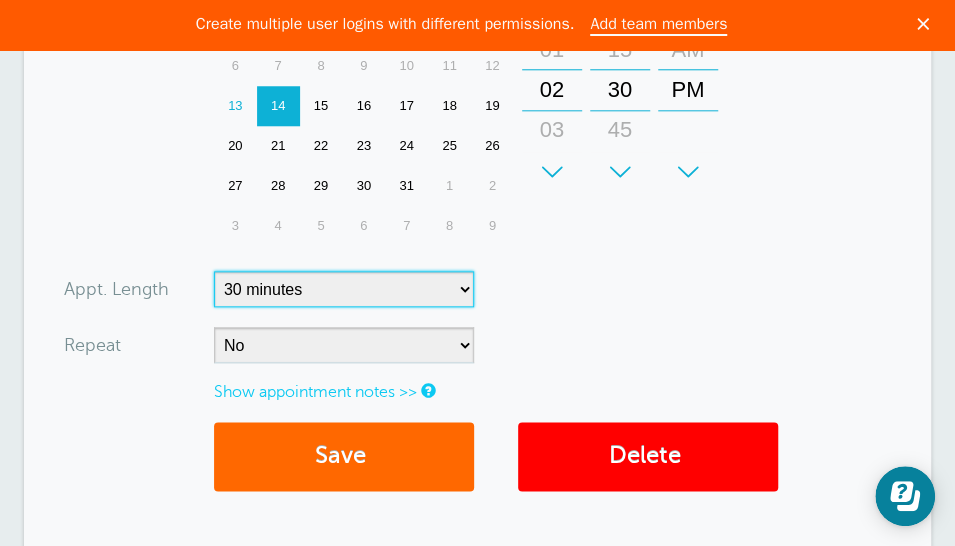 click on "5 minutes 10 minutes 15 minutes 20 minutes 25 minutes 30 minutes 35 minutes 40 minutes 45 minutes 50 minutes 55 minutes 1 hour 1 hour 15 minutes 1 hour 30 minutes 1 hour 45 minutes 2 hours 2 hours 15 minutes 2 hours 30 minutes 2 hours 45 minutes 3 hours 3 hours 30 minutes 4 hours 4 hours 30 minutes 5 hours 5 hours 30 minutes 6 hours 6 hours 30 minutes 7 hours 7 hours 30 minutes 8 hours 9 hours 10 hours 11 hours 12 hours 13 hours 14 hours 15 hours 16 hours" at bounding box center [344, 289] 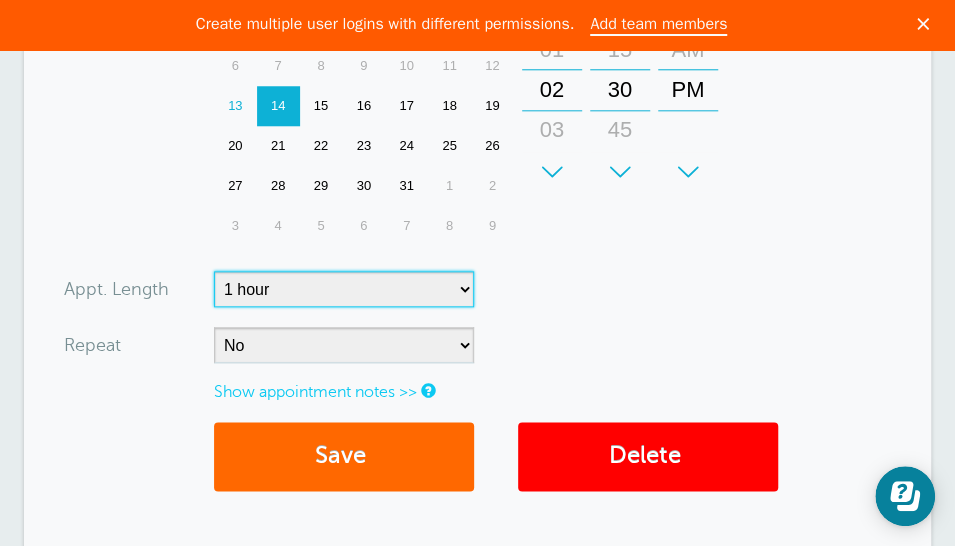 click on "5 minutes 10 minutes 15 minutes 20 minutes 25 minutes 30 minutes 35 minutes 40 minutes 45 minutes 50 minutes 55 minutes 1 hour 1 hour 15 minutes 1 hour 30 minutes 1 hour 45 minutes 2 hours 2 hours 15 minutes 2 hours 30 minutes 2 hours 45 minutes 3 hours 3 hours 30 minutes 4 hours 4 hours 30 minutes 5 hours 5 hours 30 minutes 6 hours 6 hours 30 minutes 7 hours 7 hours 30 minutes 8 hours 9 hours 10 hours 11 hours 12 hours 13 hours 14 hours 15 hours 16 hours" at bounding box center (344, 289) 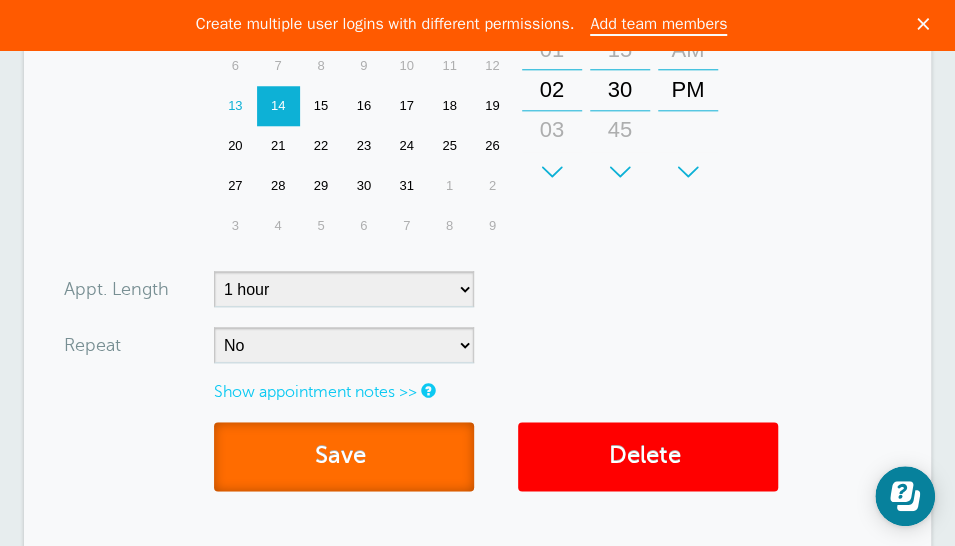 click on "Save" at bounding box center (344, 456) 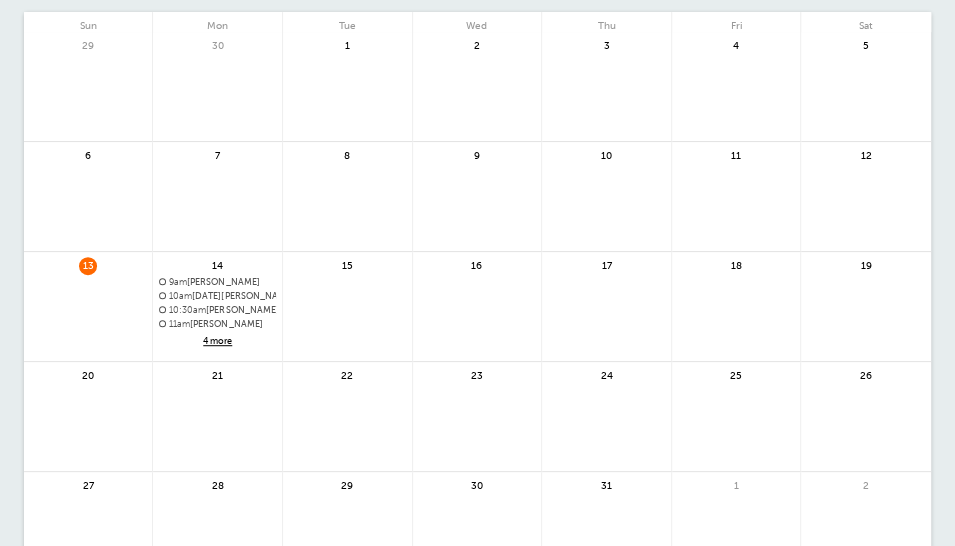 scroll, scrollTop: 399, scrollLeft: 0, axis: vertical 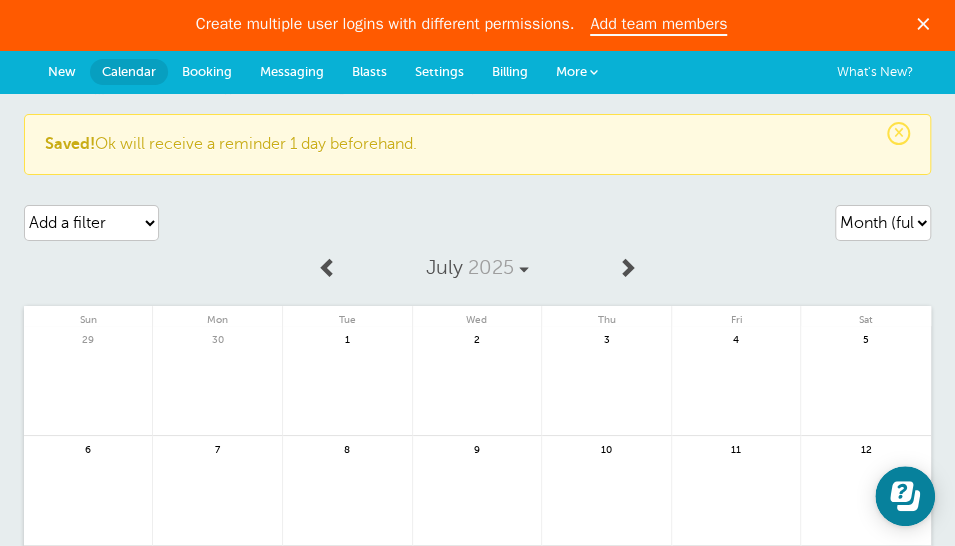 click on "More" at bounding box center (577, 72) 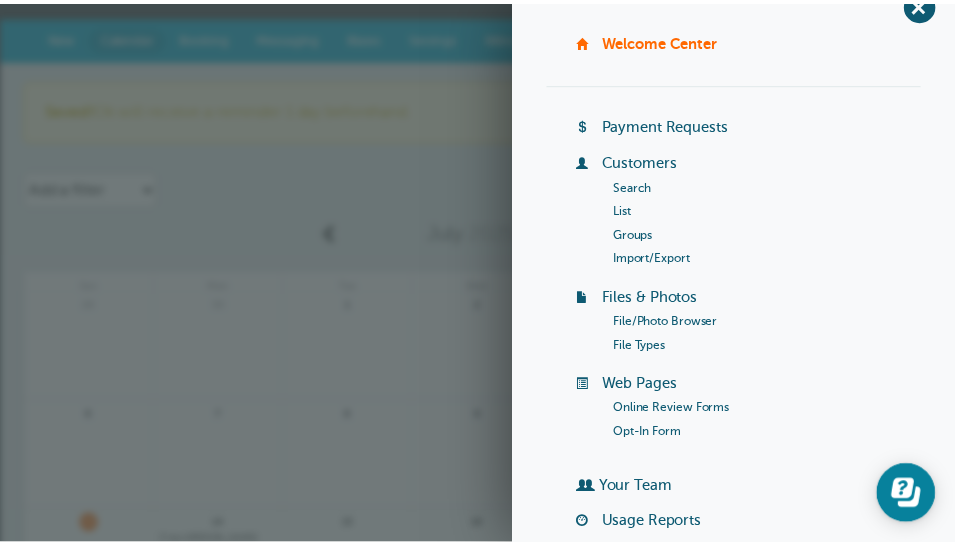 scroll, scrollTop: 0, scrollLeft: 0, axis: both 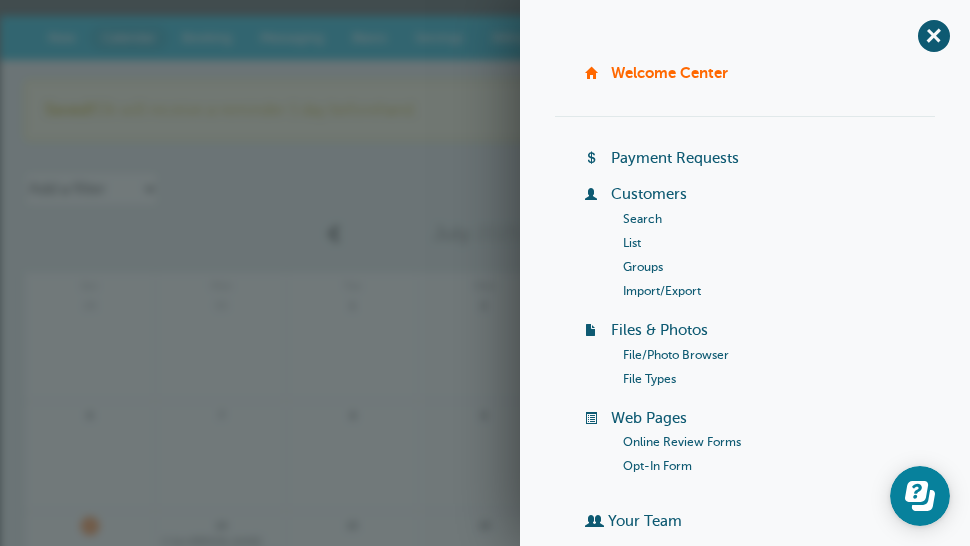 click on "Agenda Day Week Month (full view) Month (condensed)
Add a filter Customer Search Appointment Status Payment Status
Clear filters" at bounding box center [485, 189] 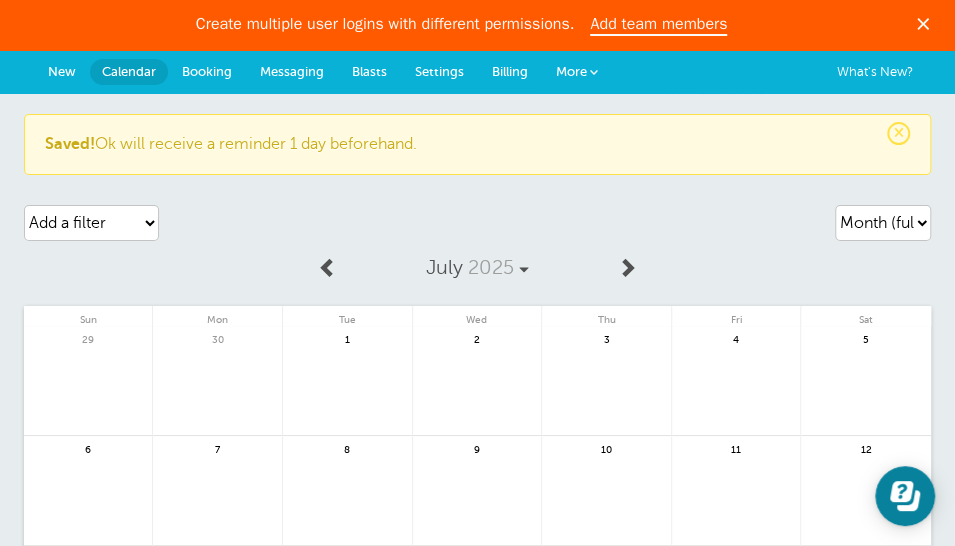 click on "Settings" at bounding box center [439, 72] 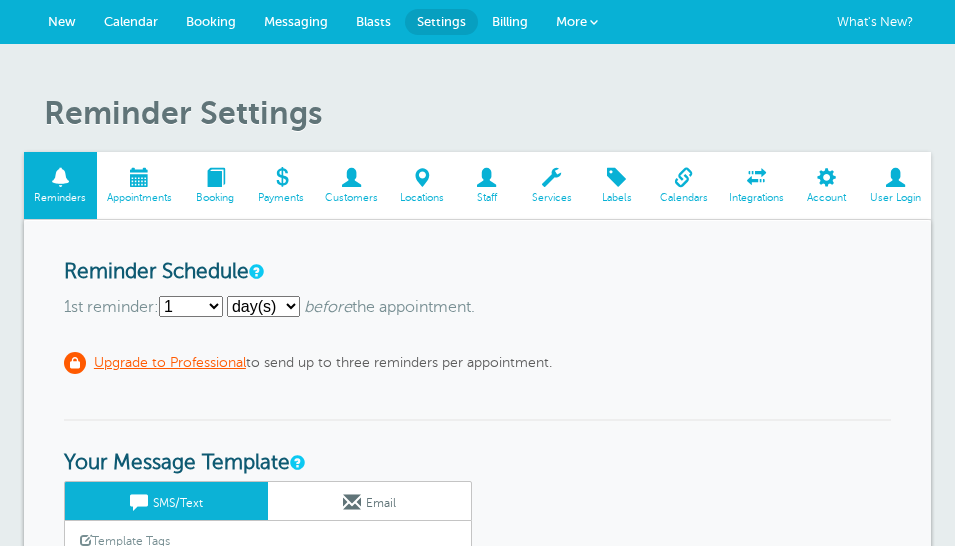 scroll, scrollTop: 0, scrollLeft: 0, axis: both 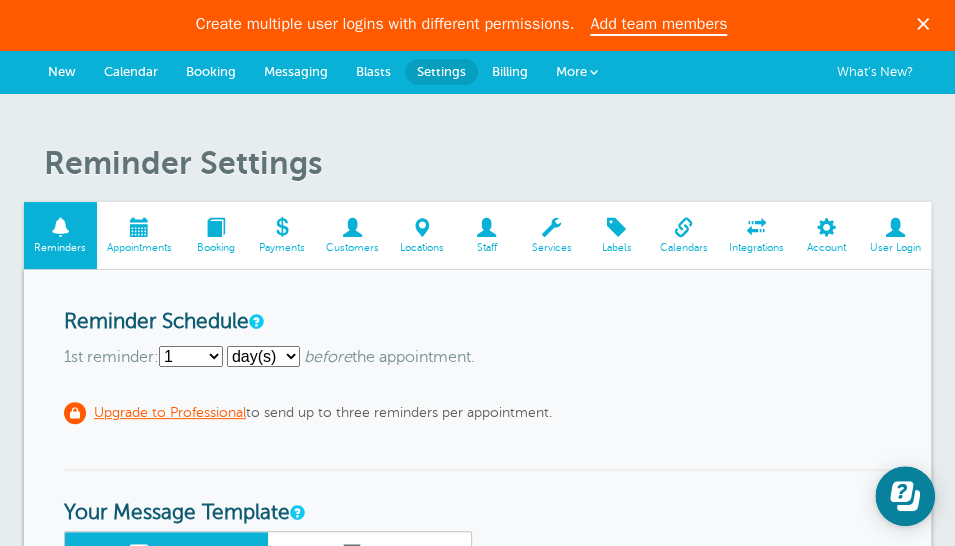 click on "Calendars" at bounding box center (683, 248) 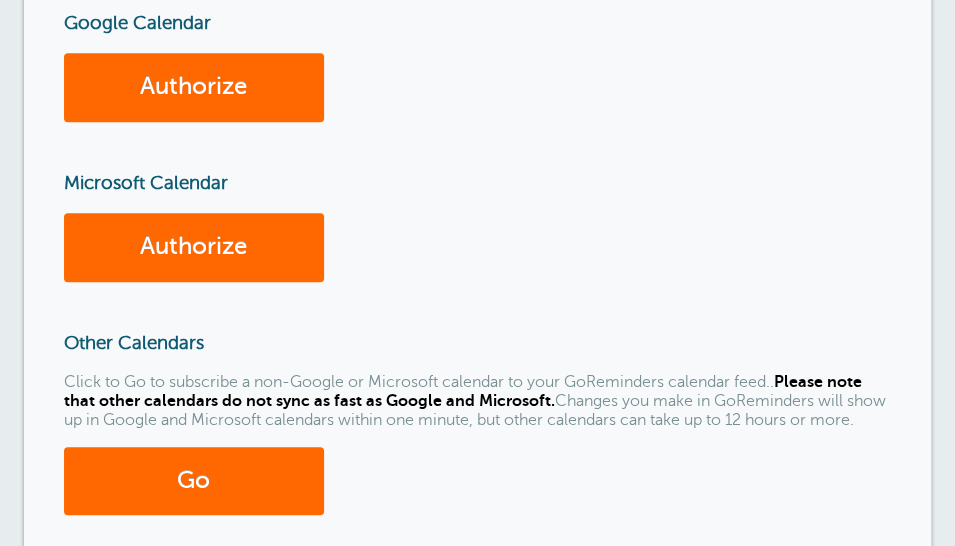 scroll, scrollTop: 400, scrollLeft: 0, axis: vertical 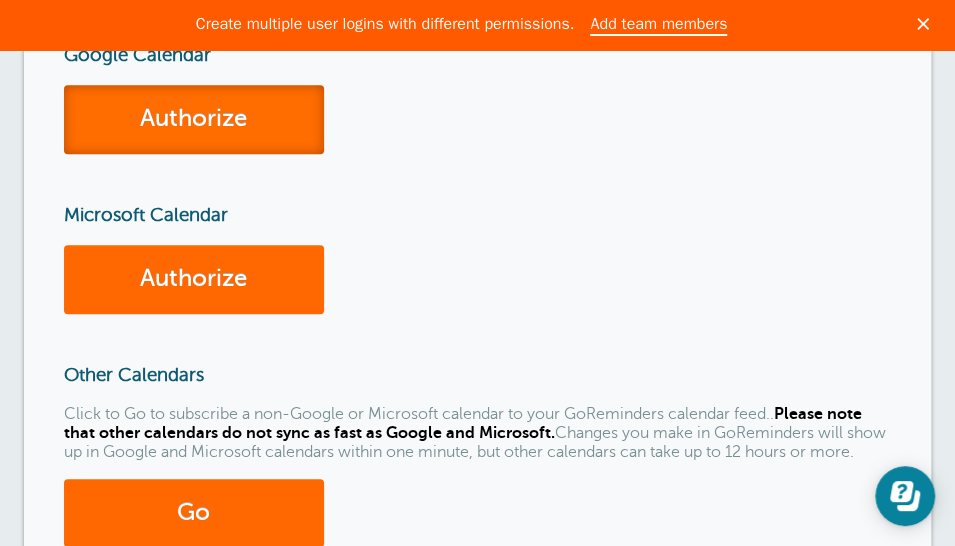 click on "Authorize" at bounding box center (194, 119) 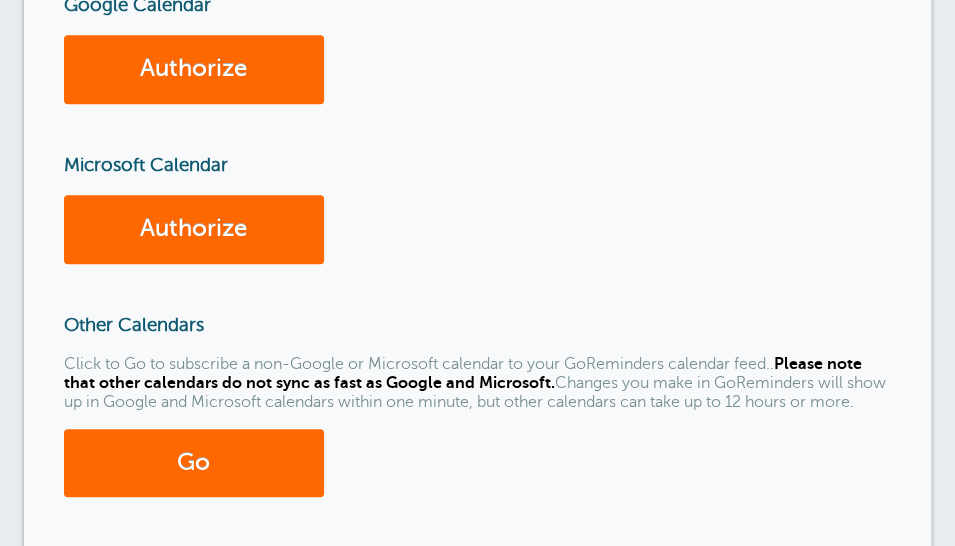 scroll, scrollTop: 133, scrollLeft: 0, axis: vertical 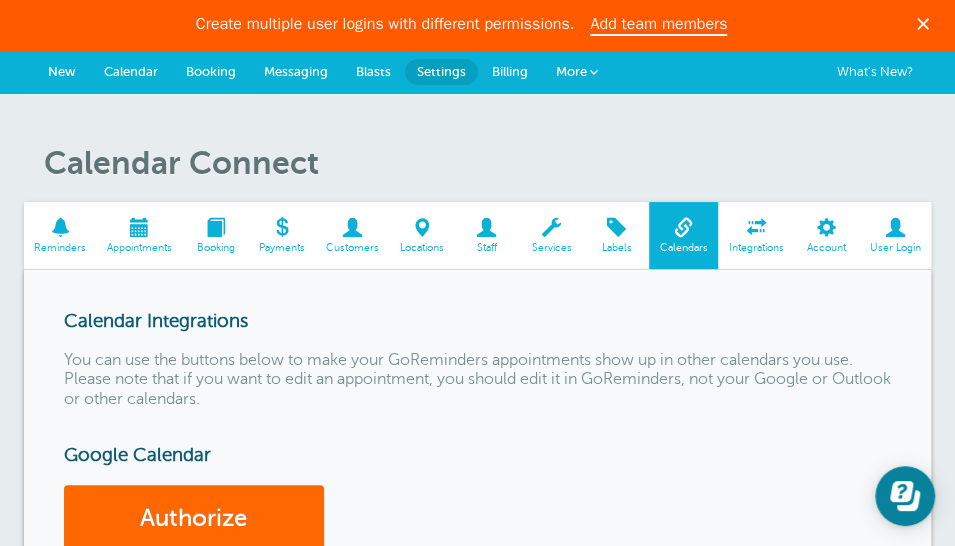 click on "New" at bounding box center [62, 72] 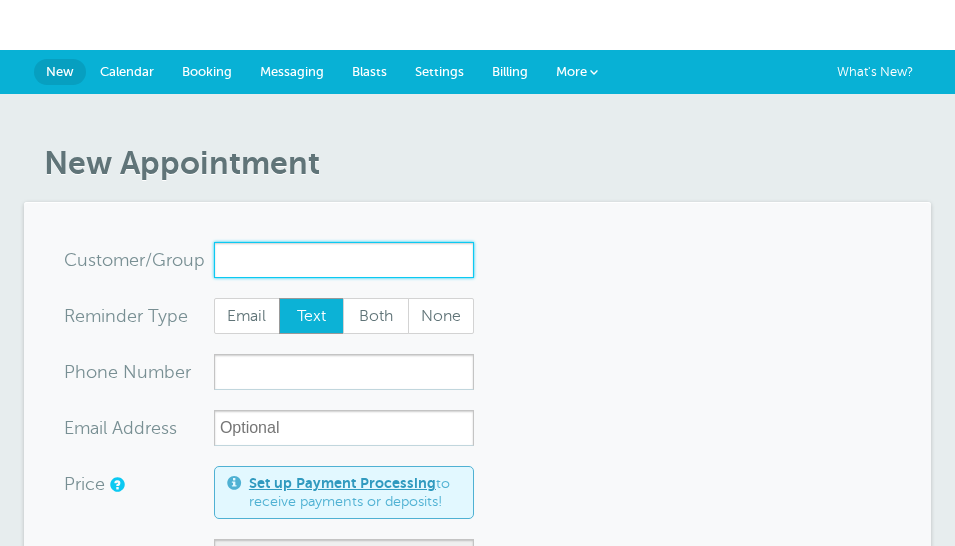 scroll, scrollTop: 0, scrollLeft: 0, axis: both 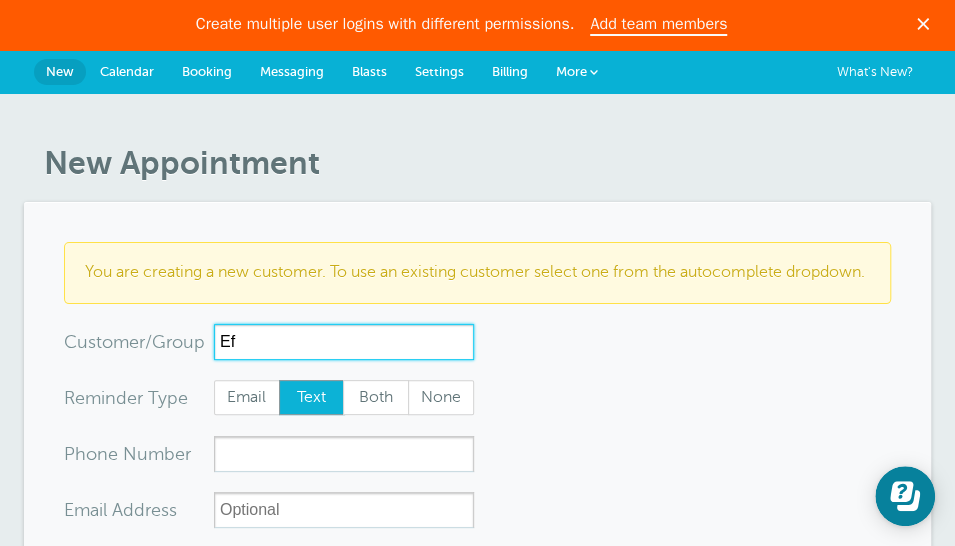 type on "E" 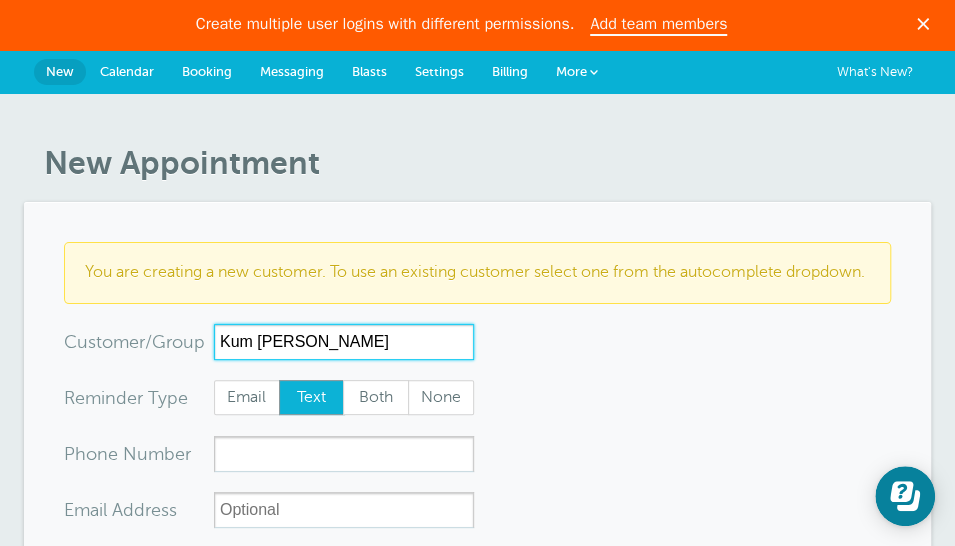 type on "Kum Suk Kwang" 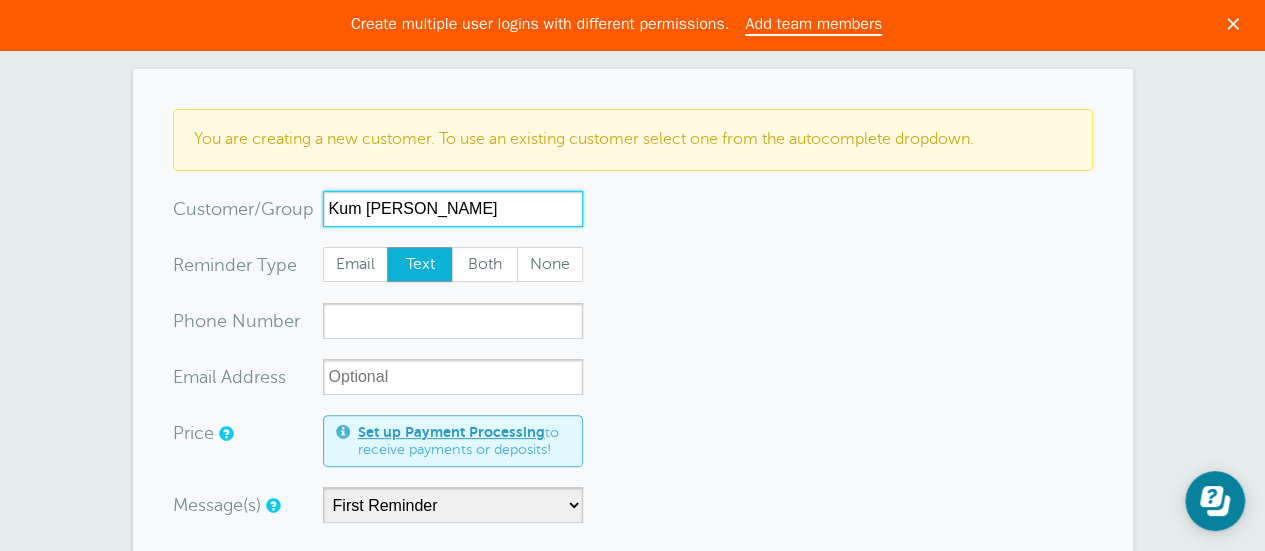 scroll, scrollTop: 800, scrollLeft: 0, axis: vertical 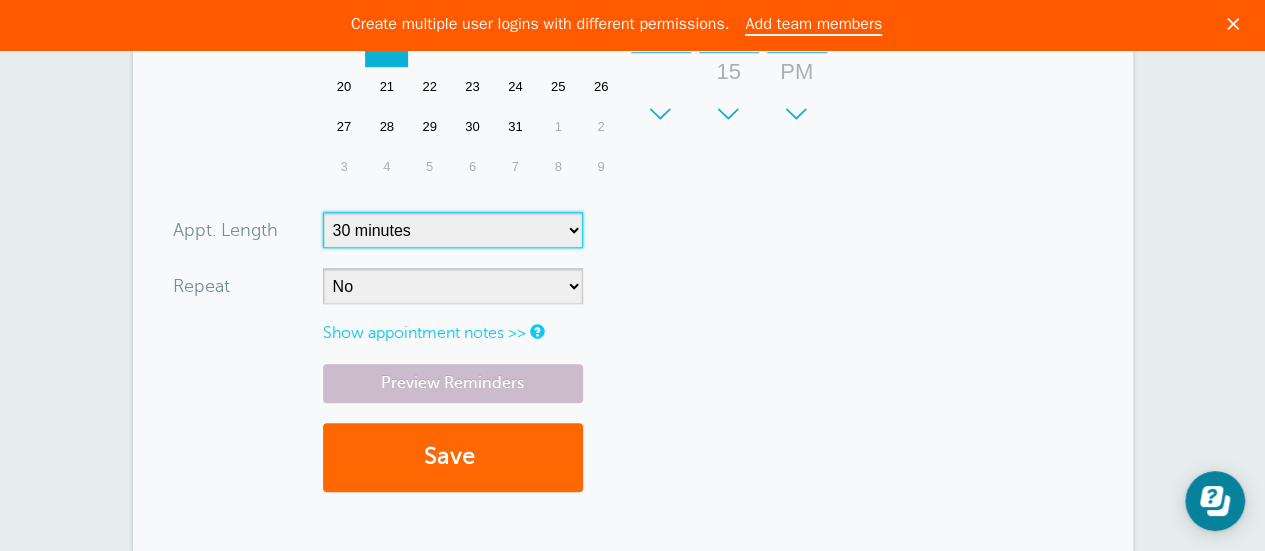 click on "5 minutes 10 minutes 15 minutes 20 minutes 25 minutes 30 minutes 35 minutes 40 minutes 45 minutes 50 minutes 55 minutes 1 hour 1 hour 15 minutes 1 hour 30 minutes 1 hour 45 minutes 2 hours 2 hours 15 minutes 2 hours 30 minutes 2 hours 45 minutes 3 hours 3 hours 30 minutes 4 hours 4 hours 30 minutes 5 hours 5 hours 30 minutes 6 hours 6 hours 30 minutes 7 hours 7 hours 30 minutes 8 hours 9 hours 10 hours 11 hours 12 hours 13 hours 14 hours 15 hours 16 hours" at bounding box center (453, 230) 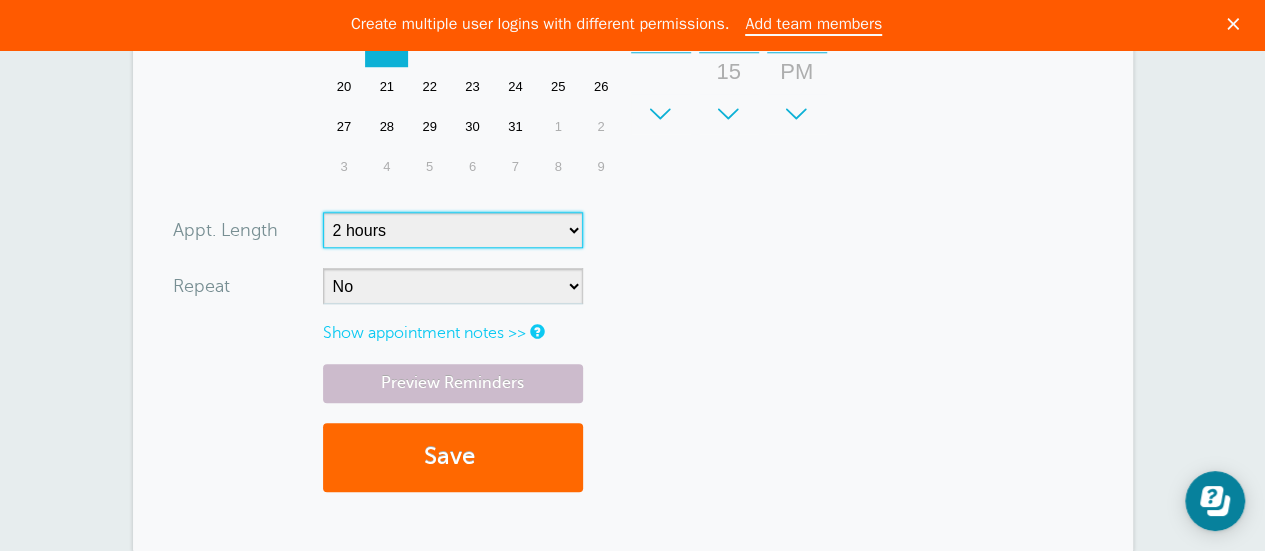 click on "5 minutes 10 minutes 15 minutes 20 minutes 25 minutes 30 minutes 35 minutes 40 minutes 45 minutes 50 minutes 55 minutes 1 hour 1 hour 15 minutes 1 hour 30 minutes 1 hour 45 minutes 2 hours 2 hours 15 minutes 2 hours 30 minutes 2 hours 45 minutes 3 hours 3 hours 30 minutes 4 hours 4 hours 30 minutes 5 hours 5 hours 30 minutes 6 hours 6 hours 30 minutes 7 hours 7 hours 30 minutes 8 hours 9 hours 10 hours 11 hours 12 hours 13 hours 14 hours 15 hours 16 hours" at bounding box center (453, 230) 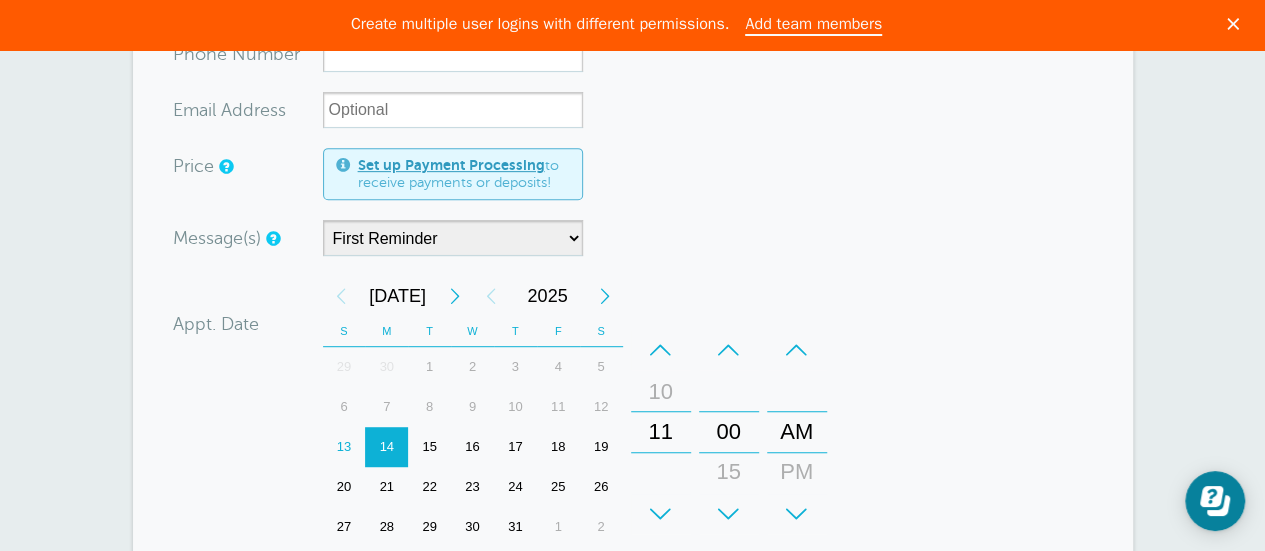 scroll, scrollTop: 133, scrollLeft: 0, axis: vertical 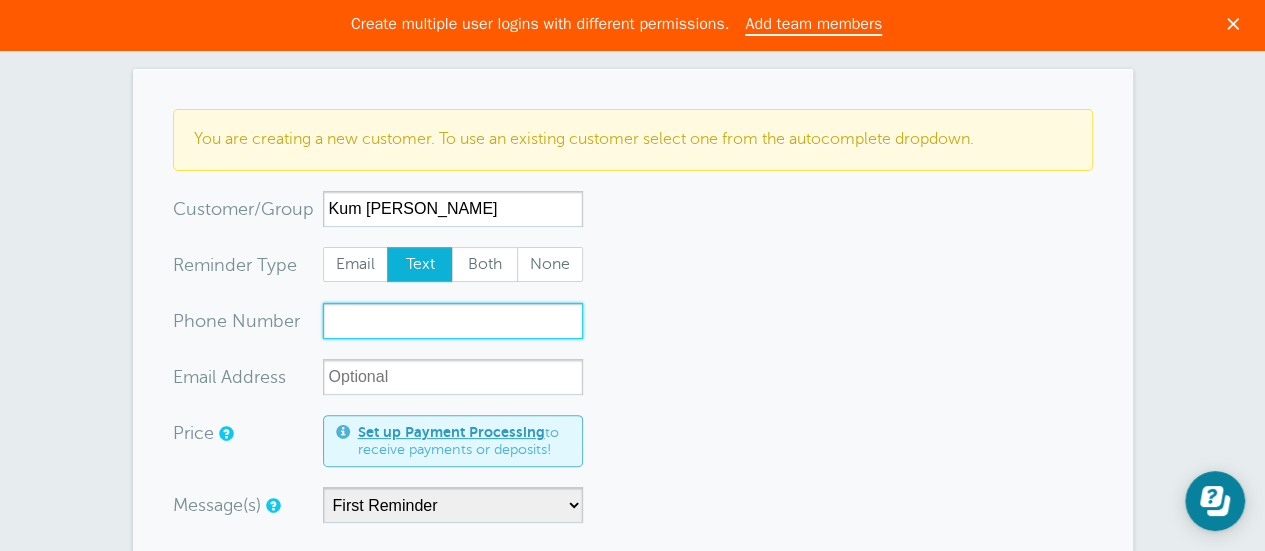 click on "xxx-no-autofill" at bounding box center (453, 321) 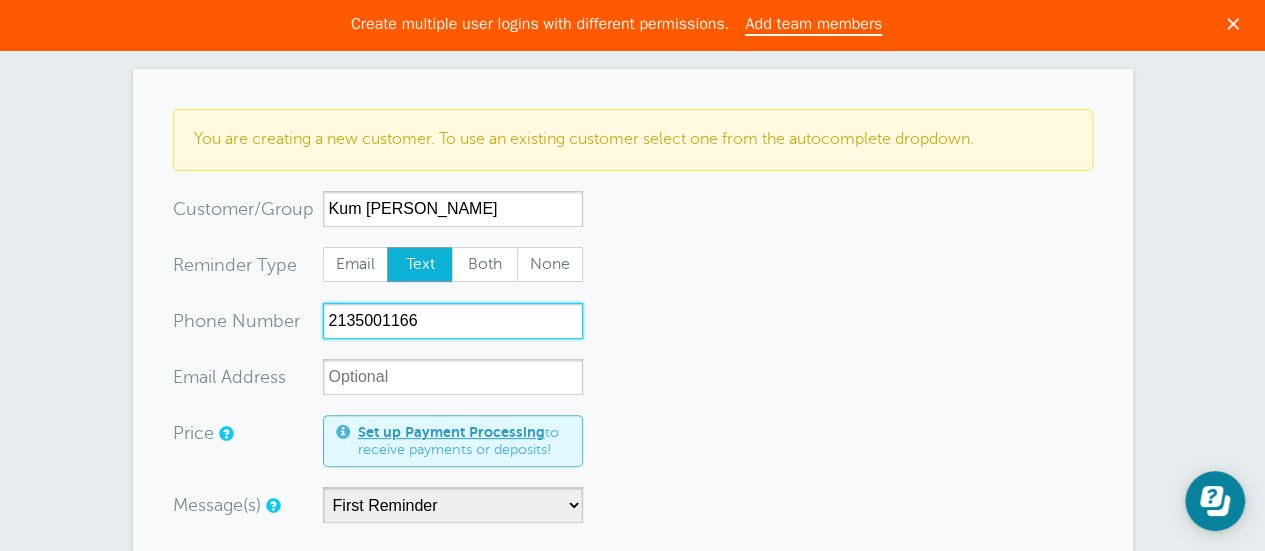 type on "2135001166" 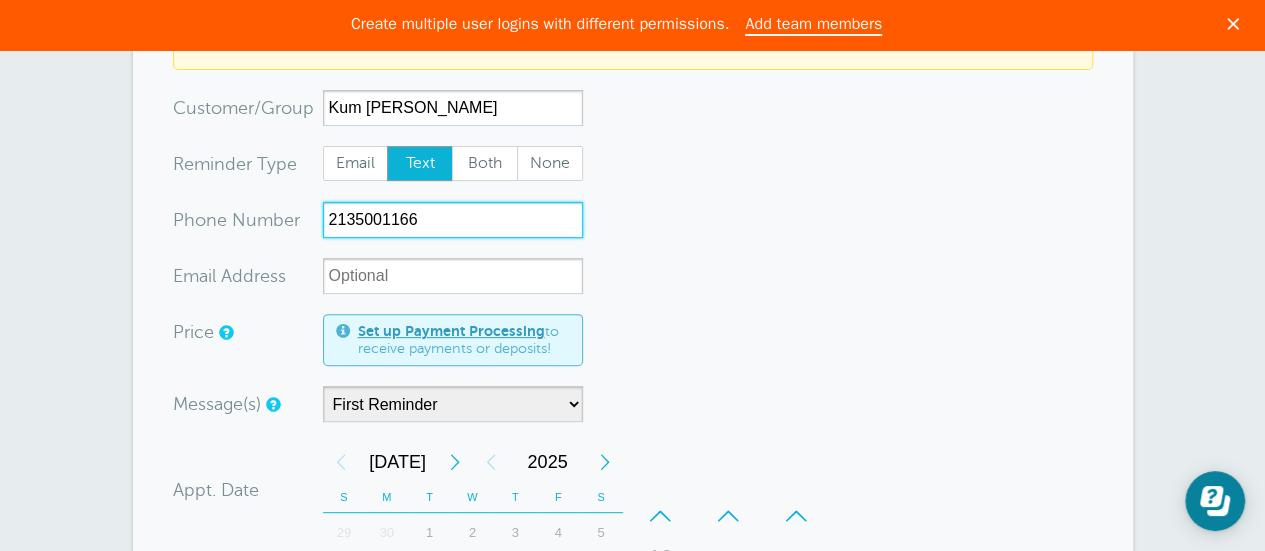 scroll, scrollTop: 266, scrollLeft: 0, axis: vertical 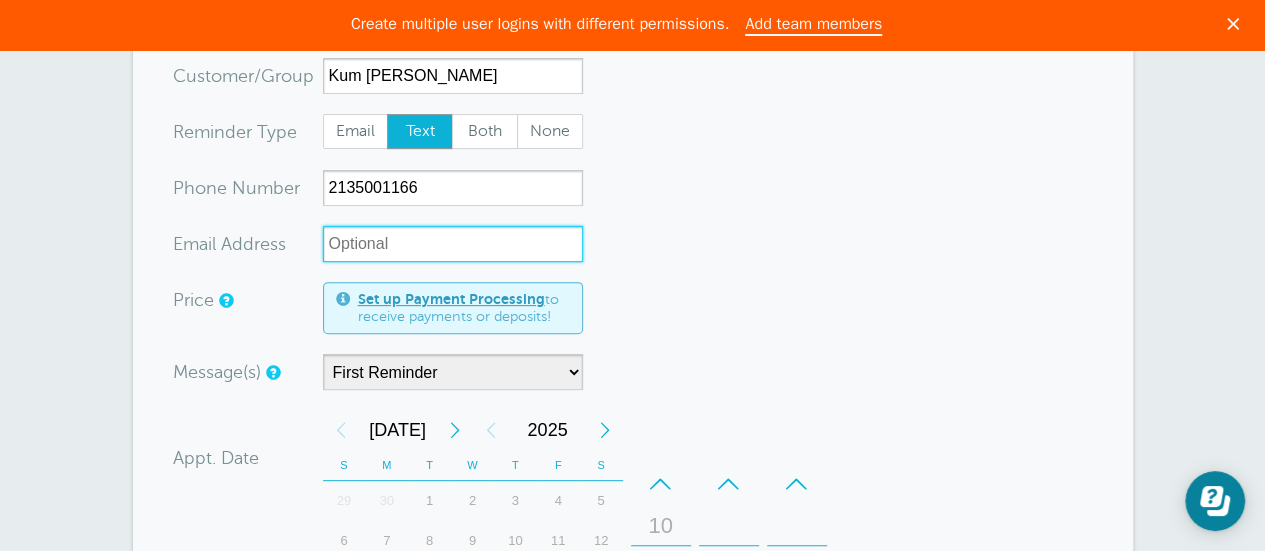 click on "xx-no-autofill" at bounding box center (453, 244) 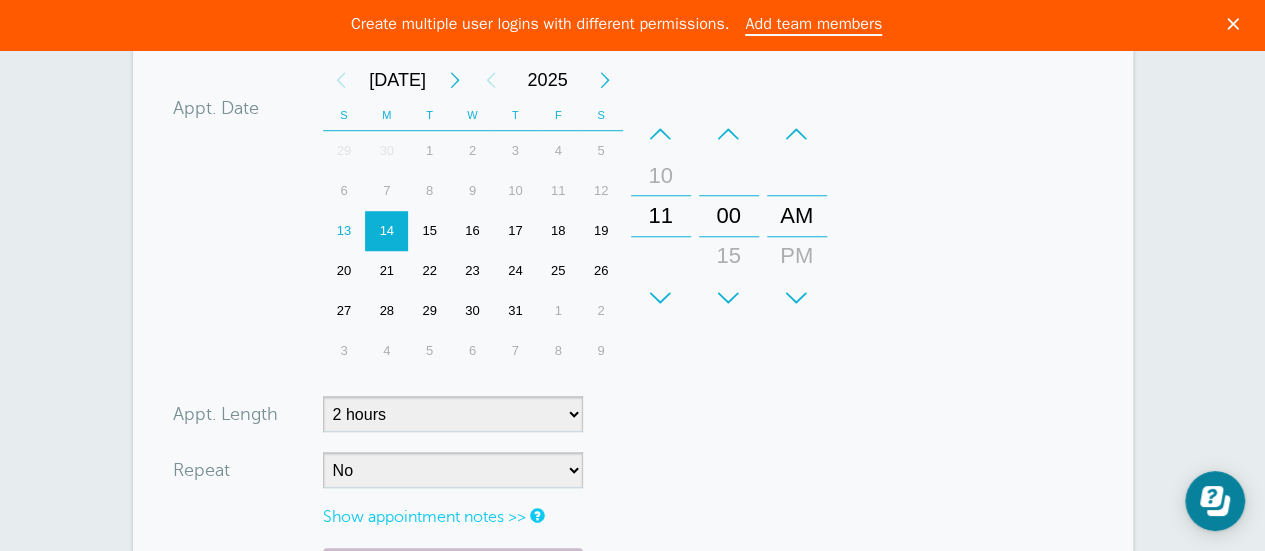 scroll, scrollTop: 666, scrollLeft: 0, axis: vertical 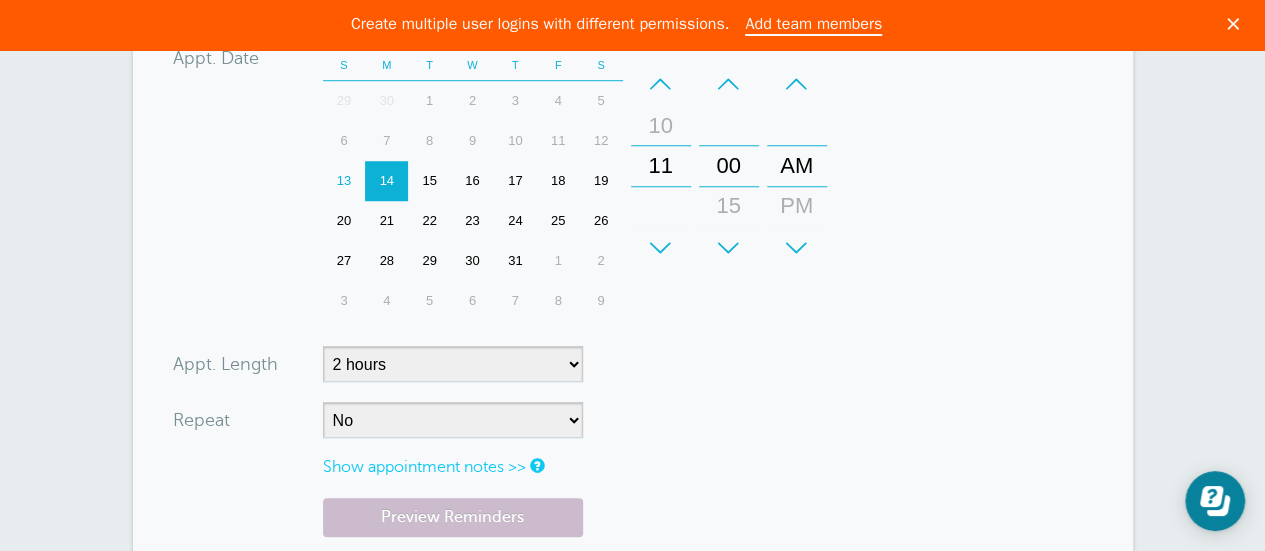 click on "+" at bounding box center [661, 248] 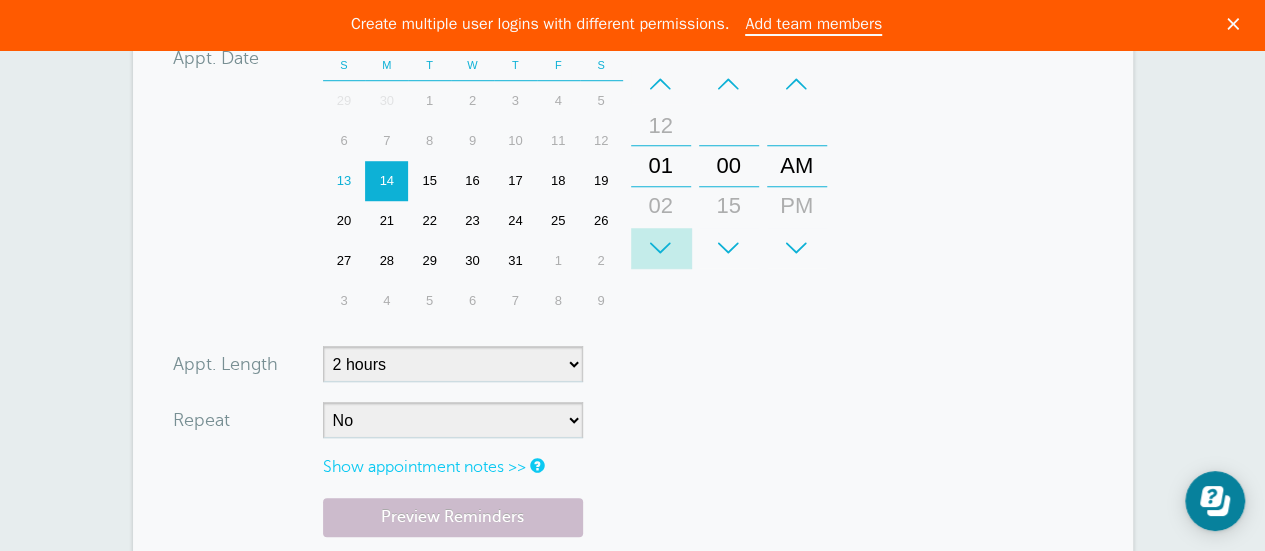 click on "+" at bounding box center (661, 248) 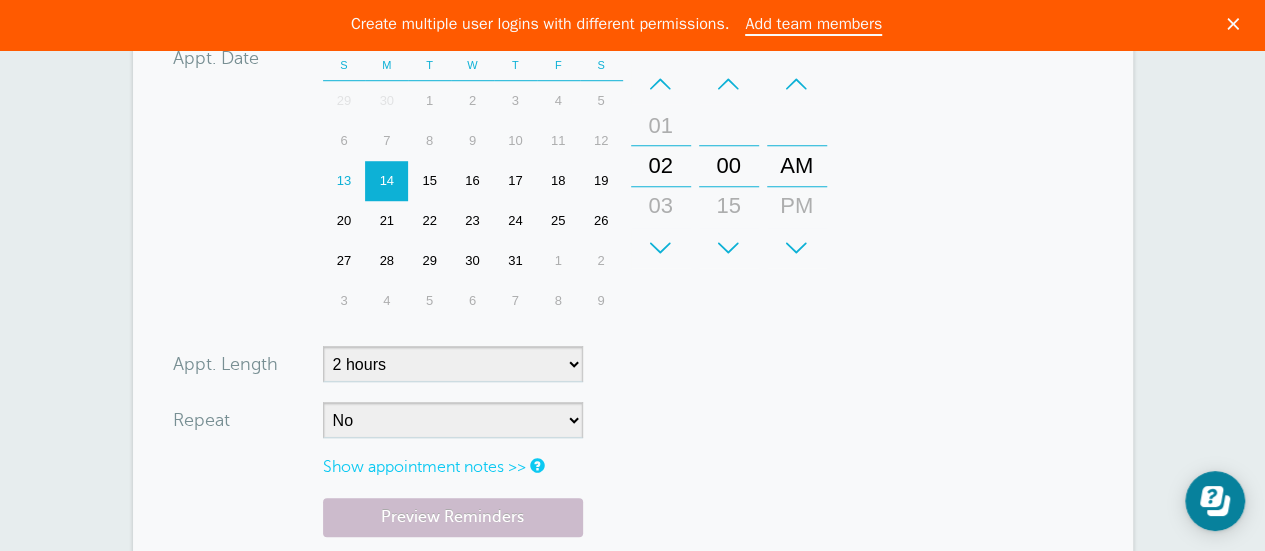 click on "+" at bounding box center (661, 248) 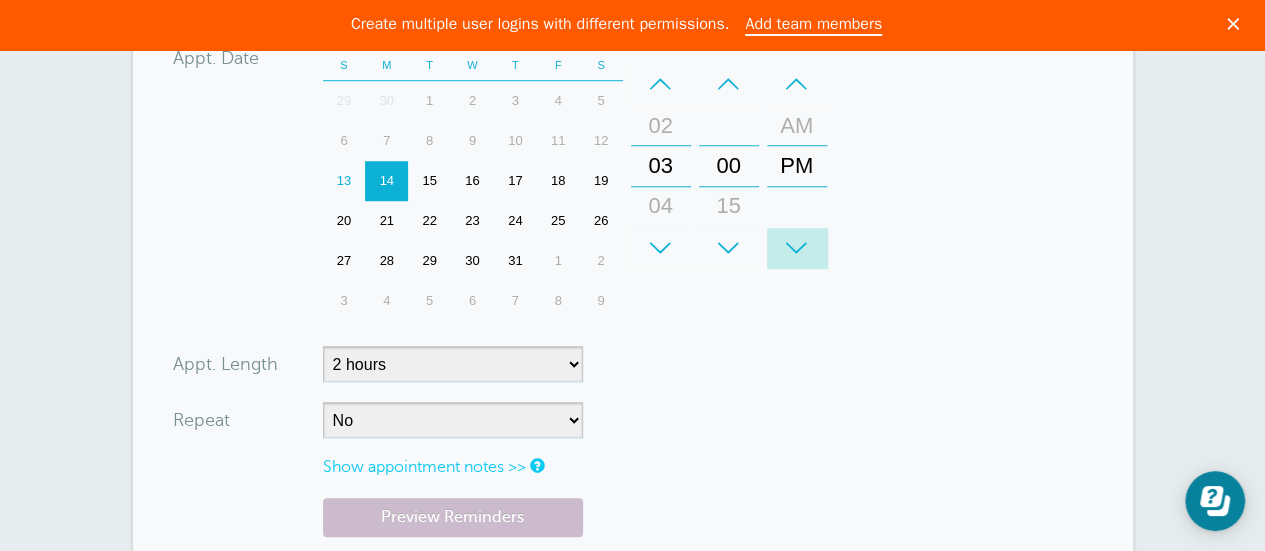 click on "+" at bounding box center [797, 248] 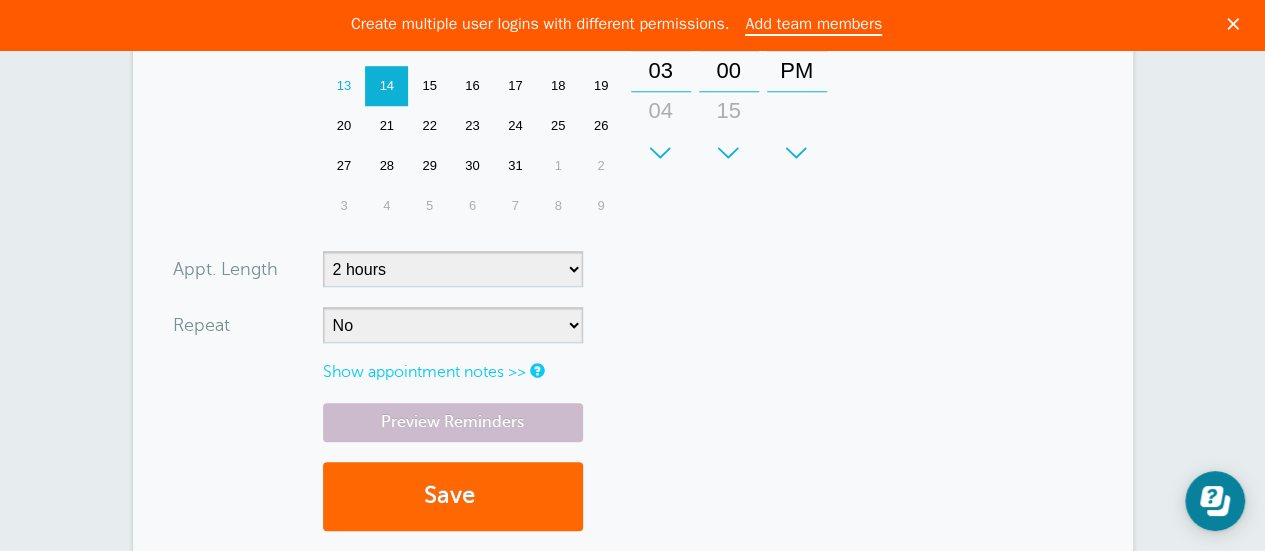 scroll, scrollTop: 800, scrollLeft: 0, axis: vertical 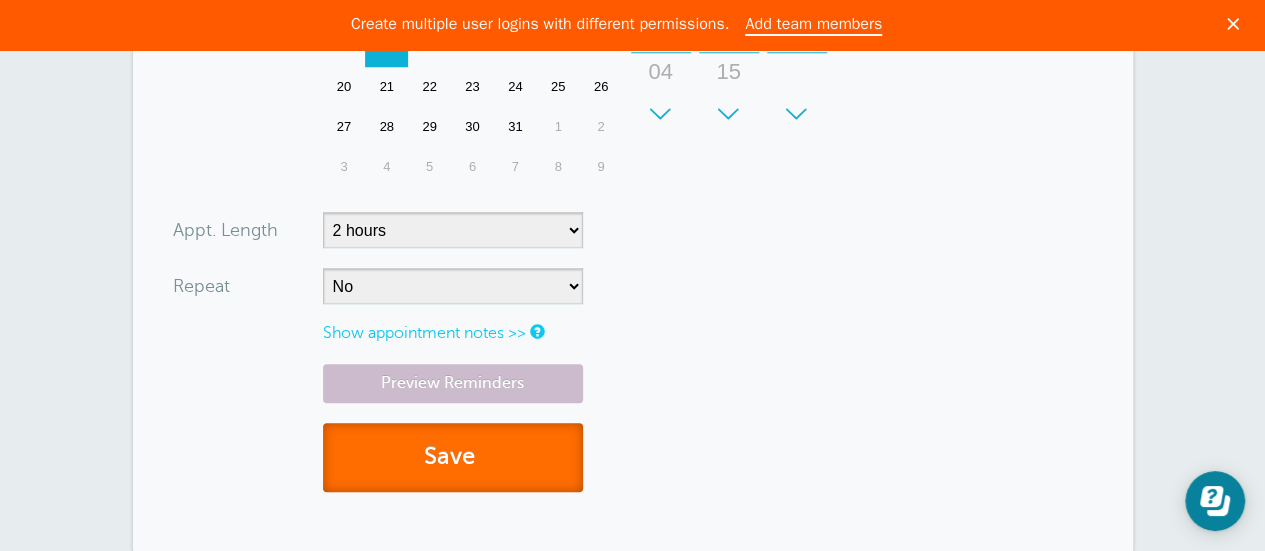 click on "Save" at bounding box center [453, 457] 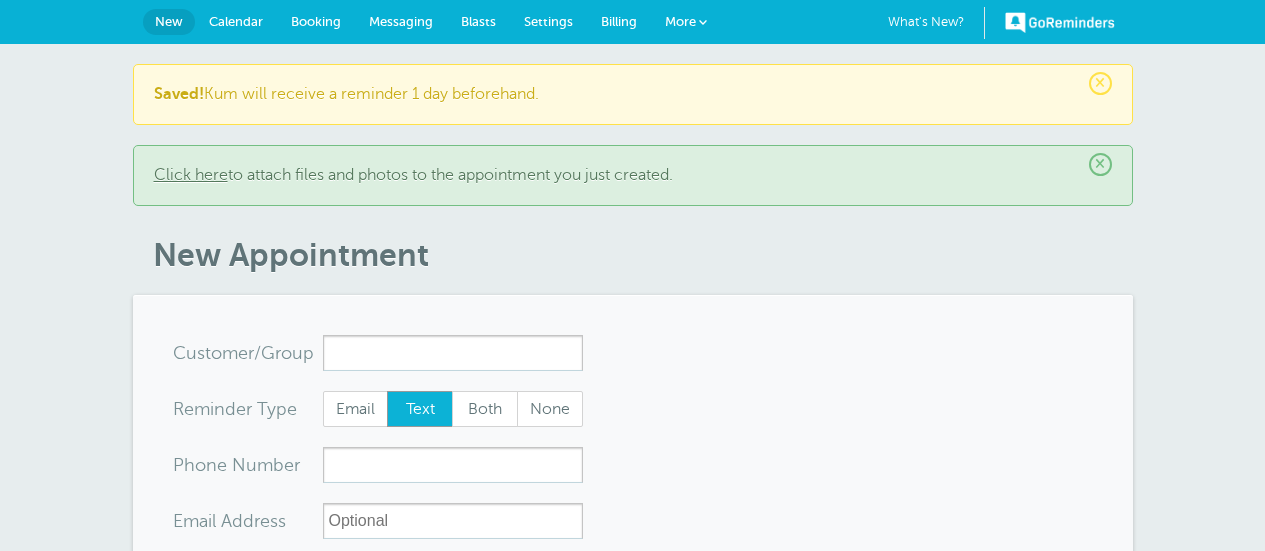 scroll, scrollTop: 0, scrollLeft: 0, axis: both 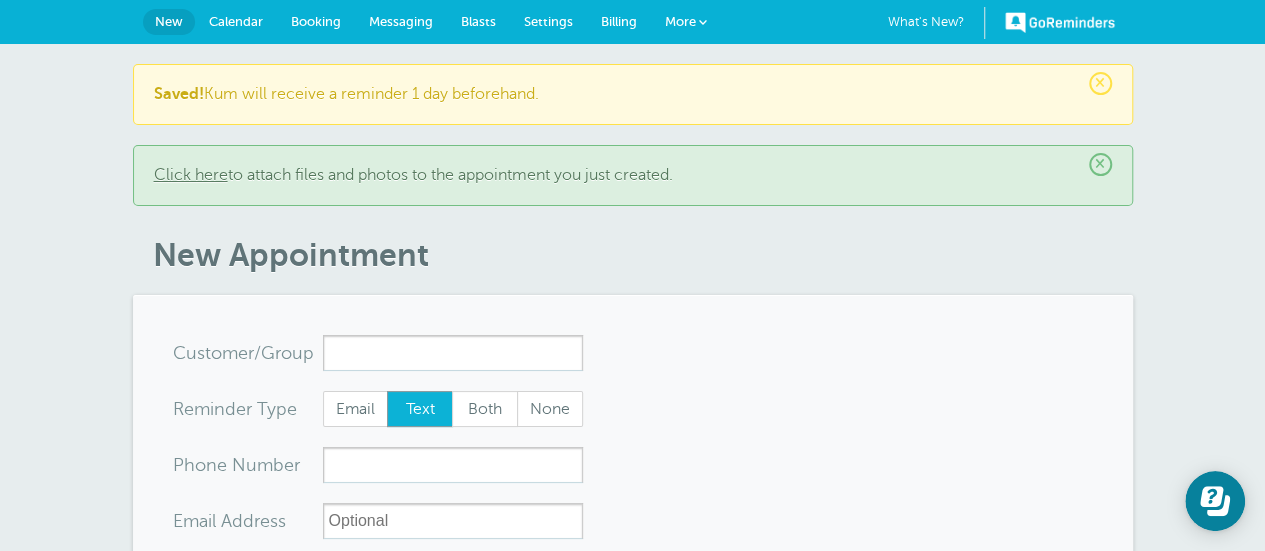 click on "Calendar" at bounding box center (236, 22) 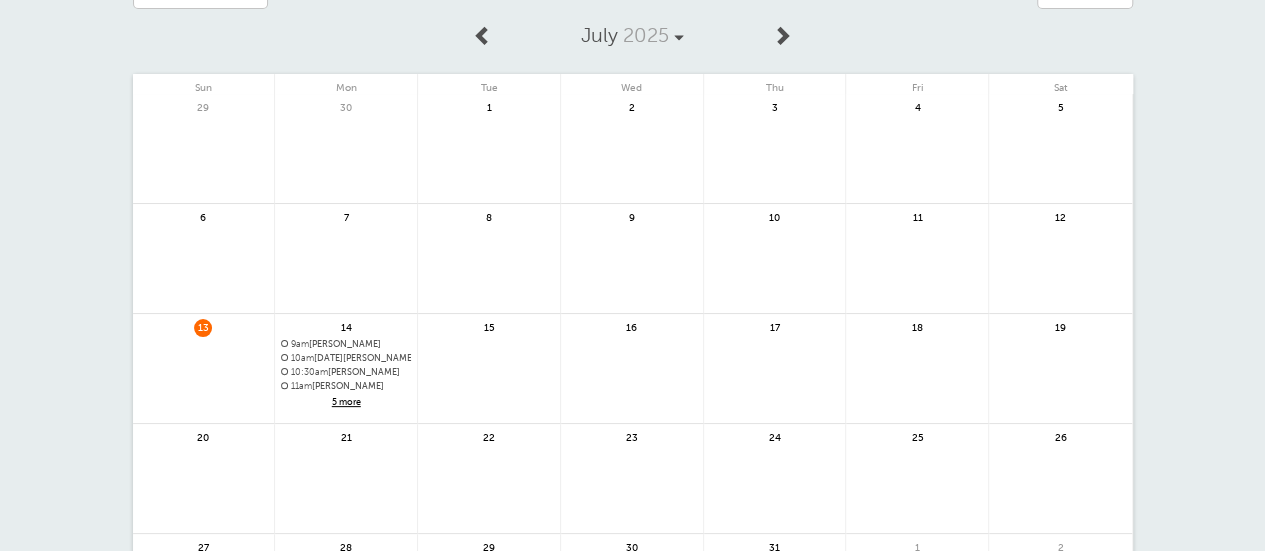 scroll, scrollTop: 133, scrollLeft: 0, axis: vertical 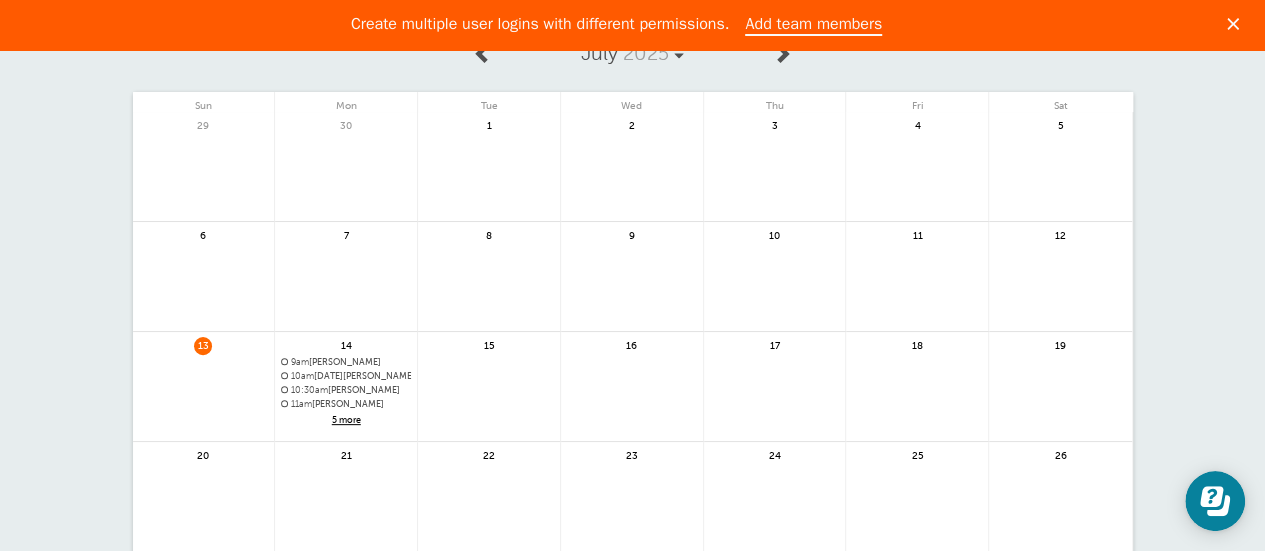 click on "10am
[DATE][PERSON_NAME]" at bounding box center [346, 376] 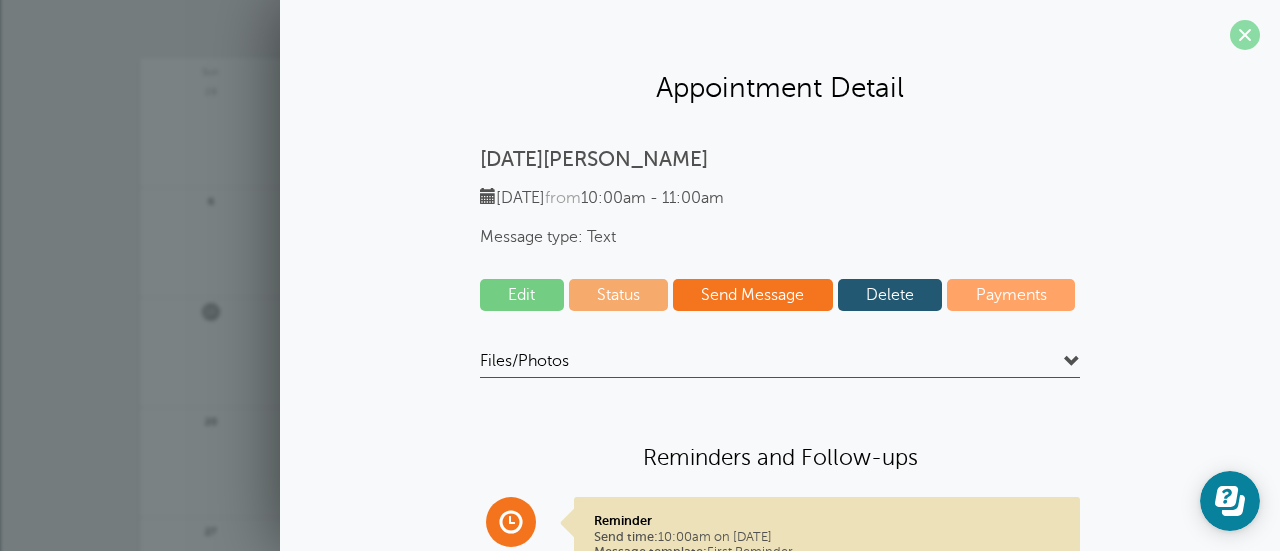click at bounding box center [1245, 35] 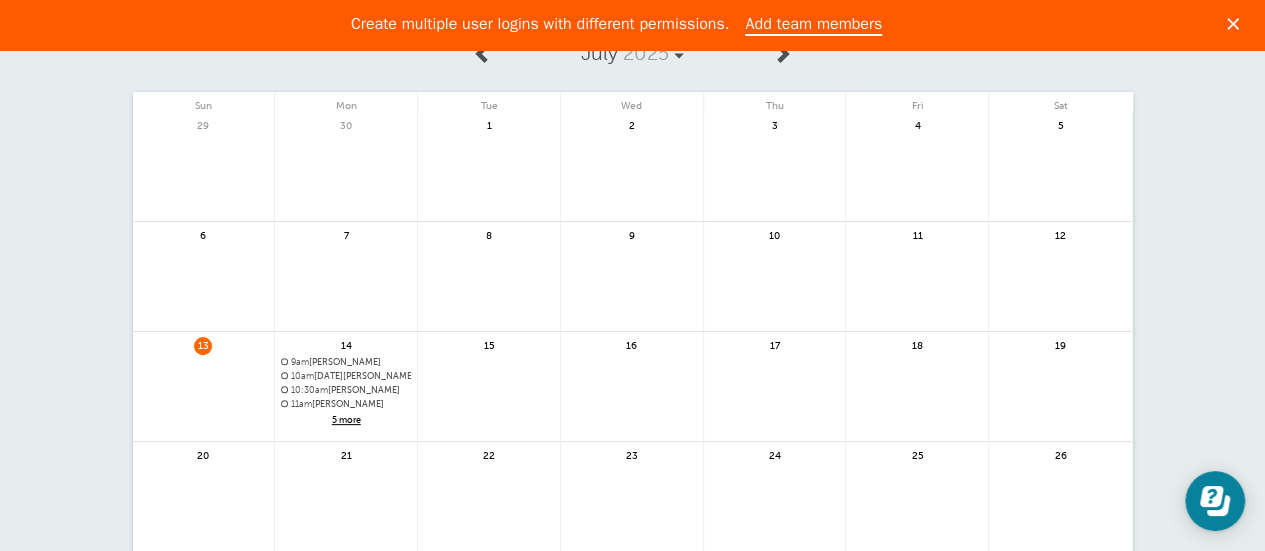click on "5 more" at bounding box center [346, 420] 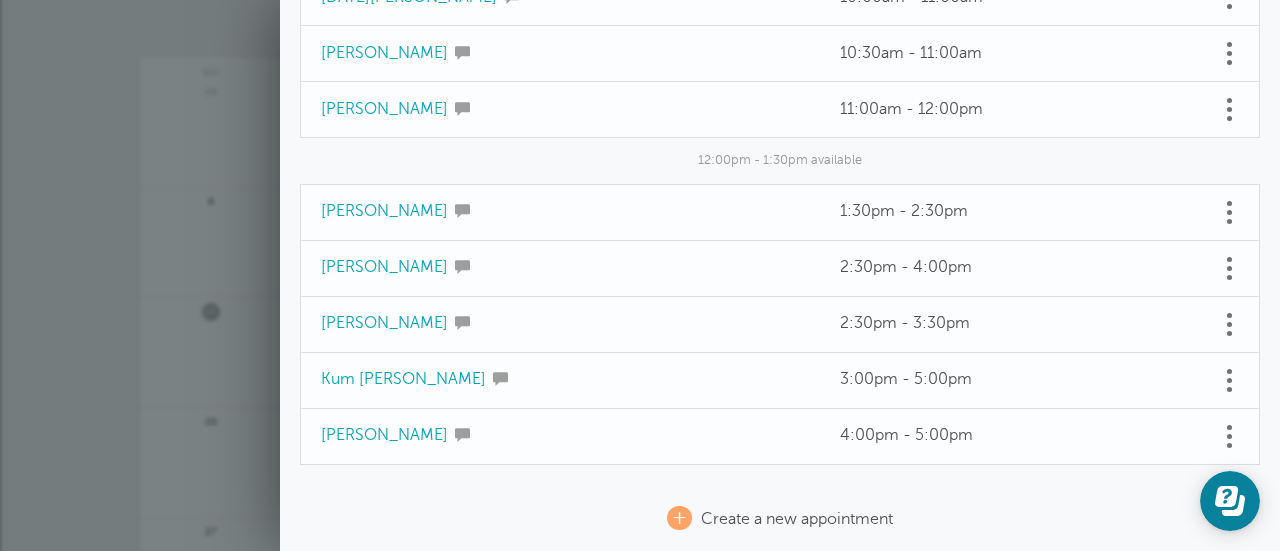 scroll, scrollTop: 291, scrollLeft: 0, axis: vertical 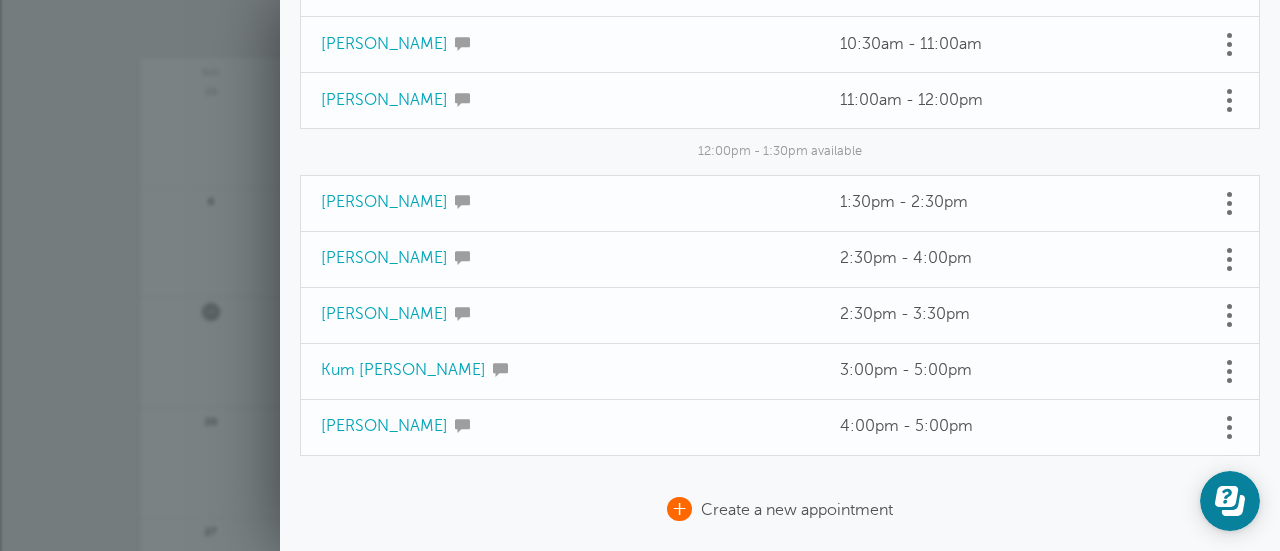 click on "+" at bounding box center [679, 509] 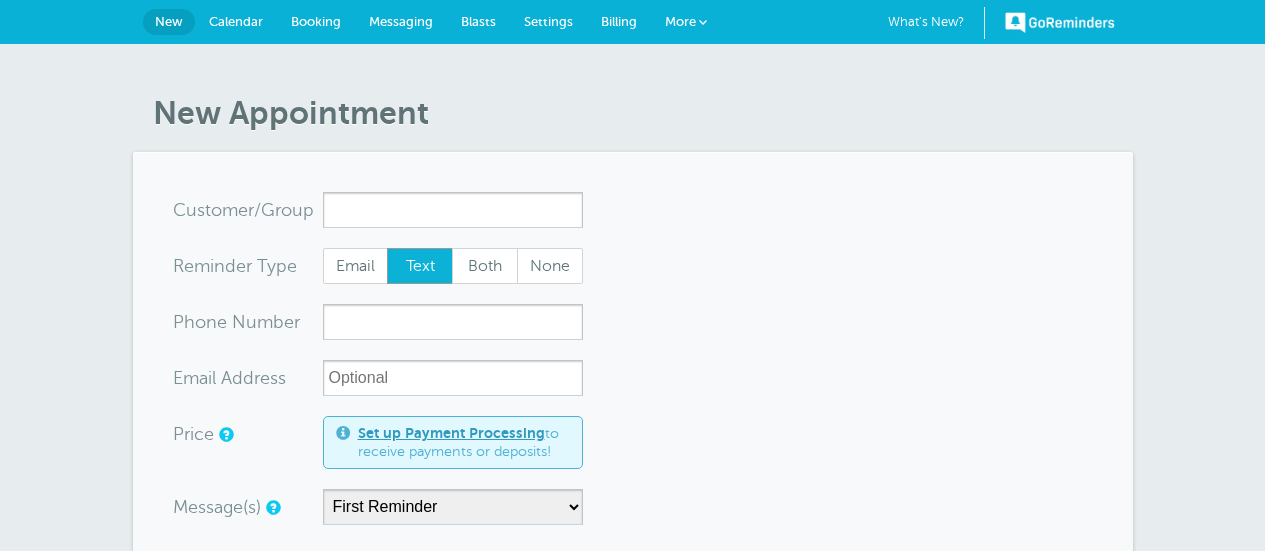 click on "x-no-autofill" at bounding box center (453, 210) 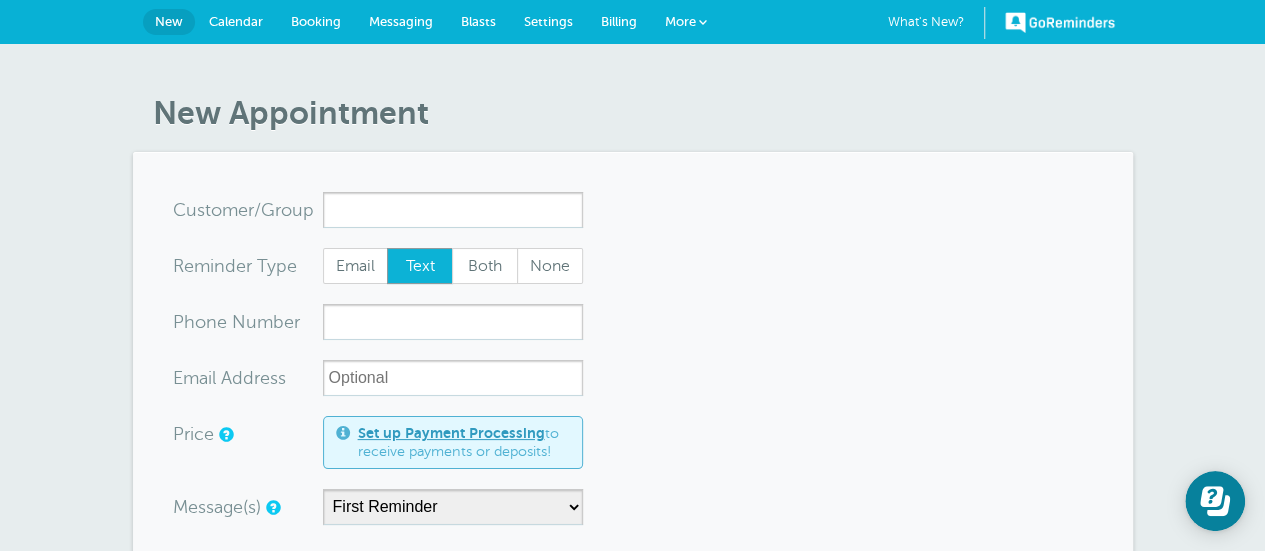 scroll, scrollTop: 0, scrollLeft: 0, axis: both 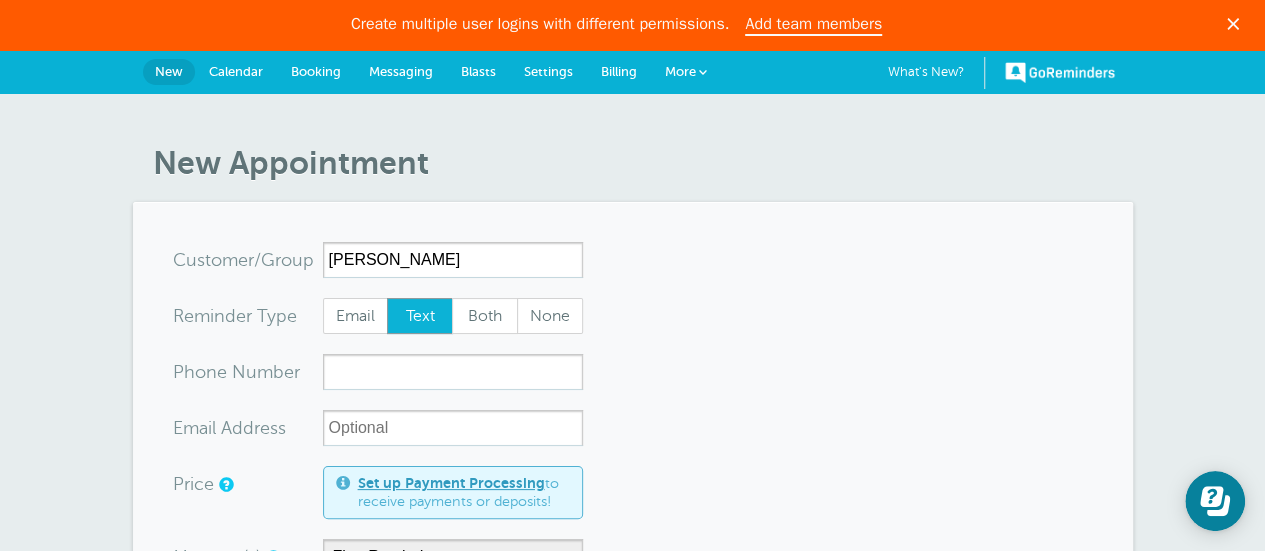 type on "[PERSON_NAME]" 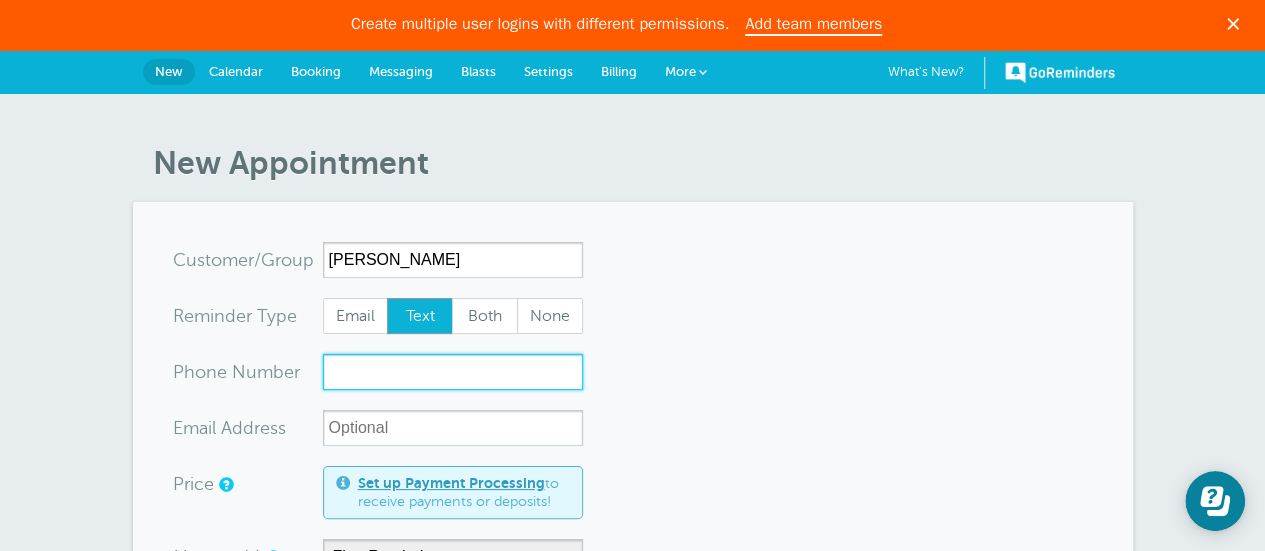 click on "xxx-no-autofill" at bounding box center [453, 372] 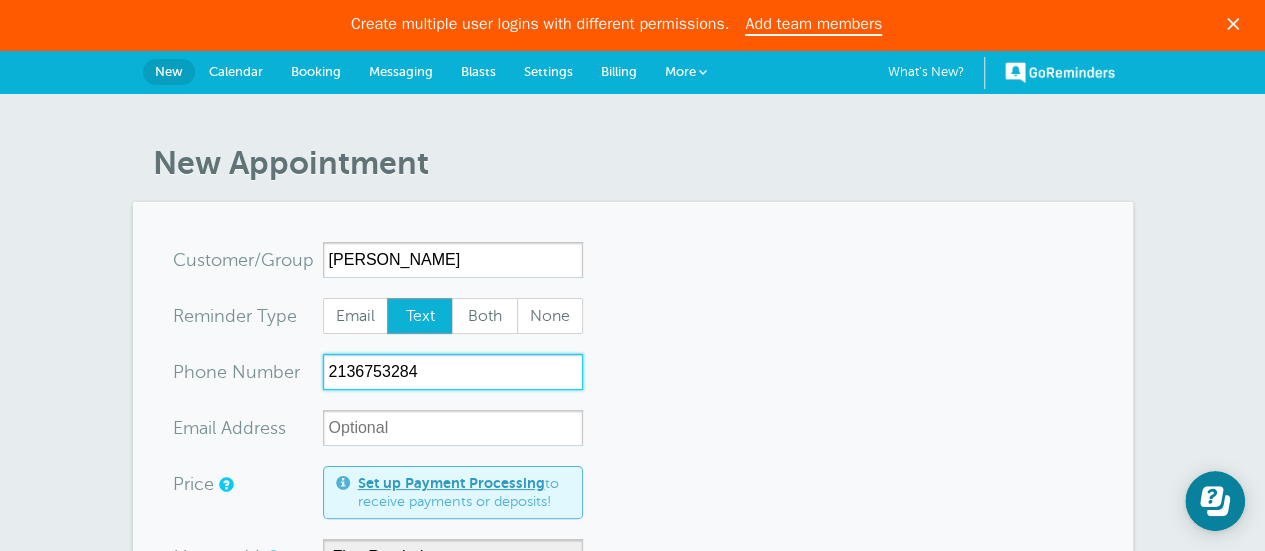 type on "2136753284" 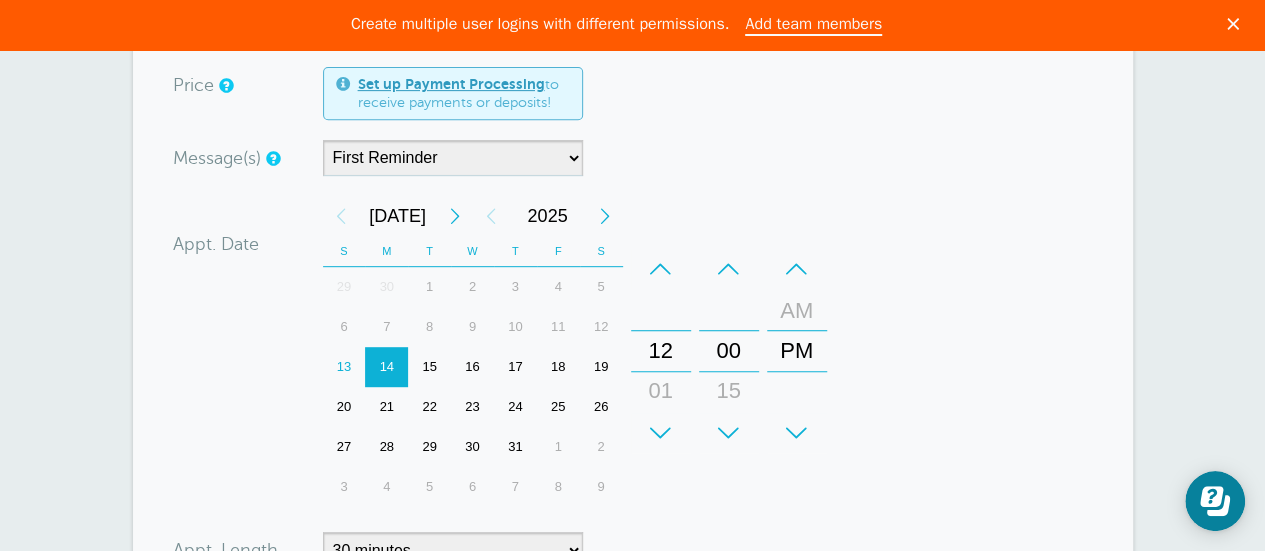 scroll, scrollTop: 400, scrollLeft: 0, axis: vertical 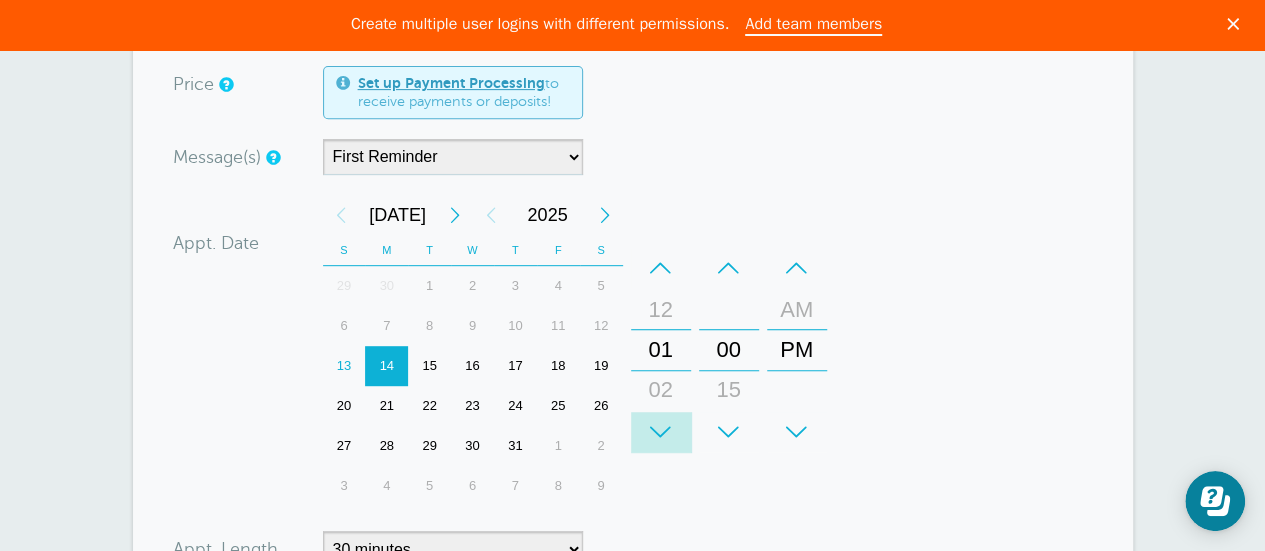 click on "+" at bounding box center (661, 432) 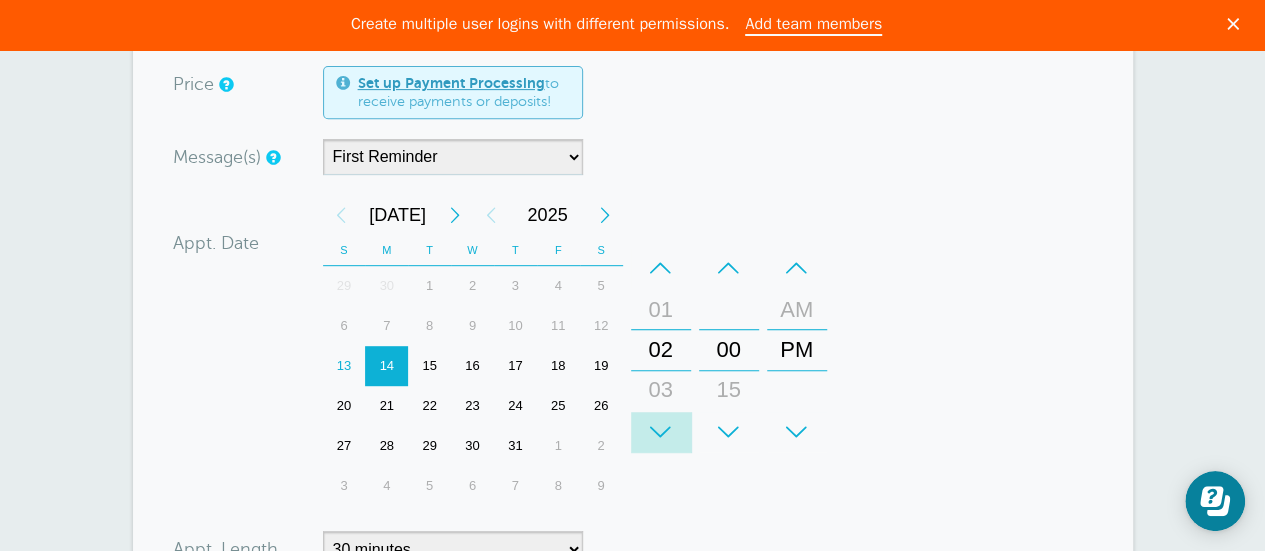 click on "+" at bounding box center (661, 432) 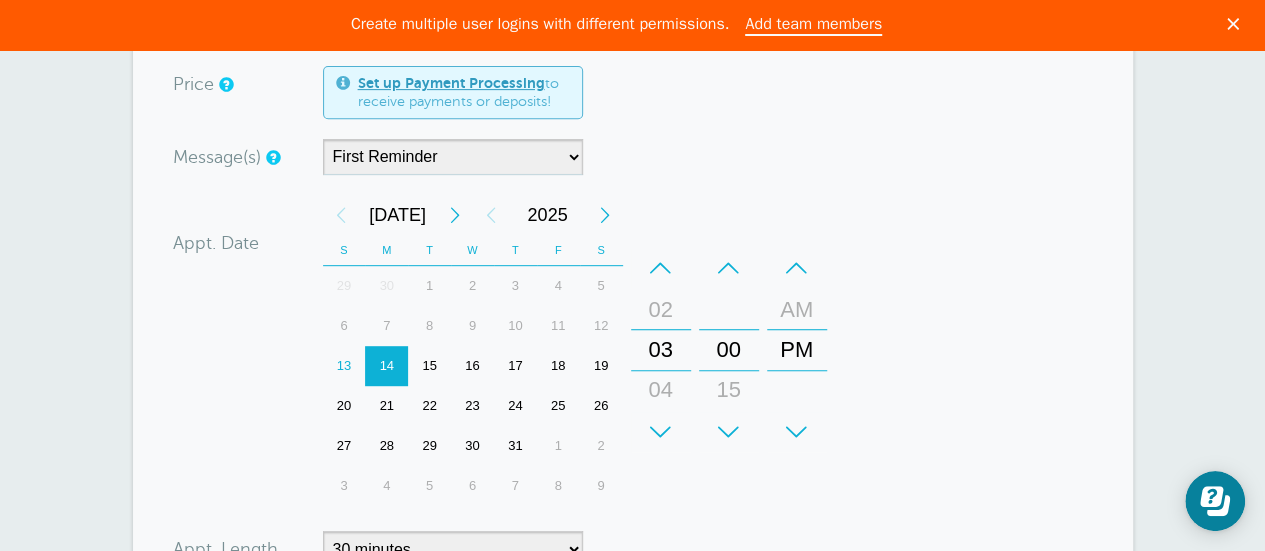 click on "+" at bounding box center [661, 432] 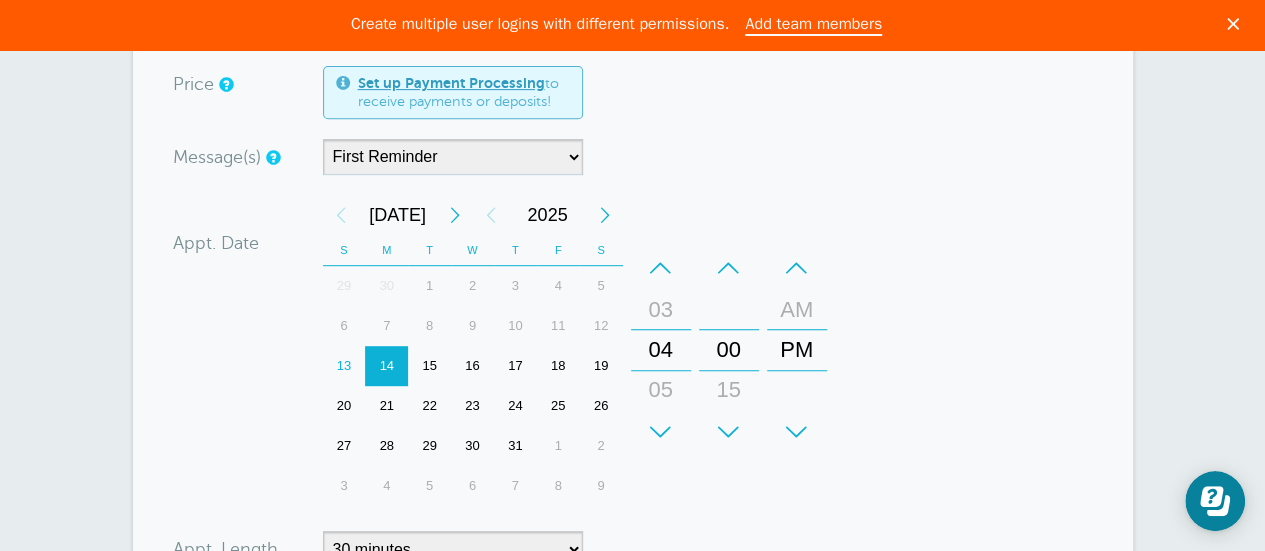 click on "+" at bounding box center [661, 432] 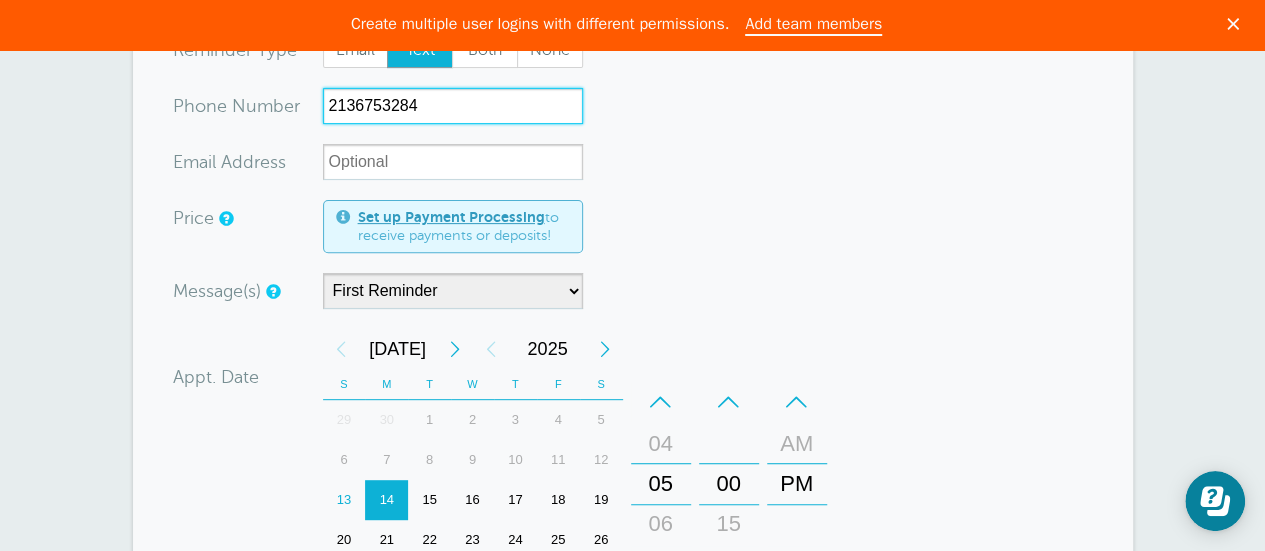 scroll, scrollTop: 666, scrollLeft: 0, axis: vertical 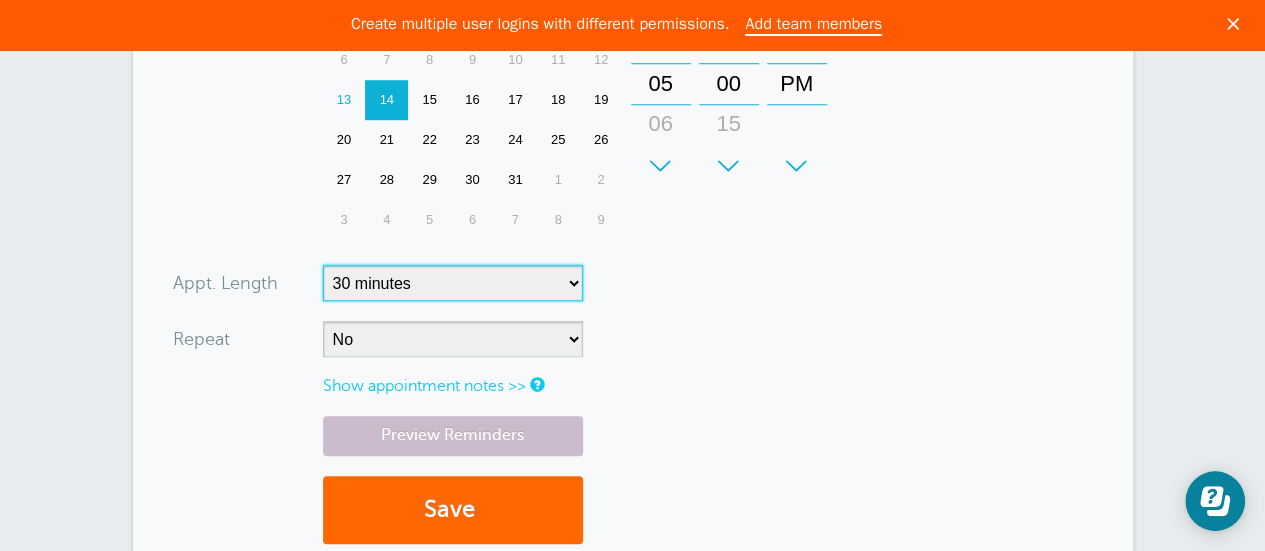 click on "5 minutes 10 minutes 15 minutes 20 minutes 25 minutes 30 minutes 35 minutes 40 minutes 45 minutes 50 minutes 55 minutes 1 hour 1 hour 15 minutes 1 hour 30 minutes 1 hour 45 minutes 2 hours 2 hours 15 minutes 2 hours 30 minutes 2 hours 45 minutes 3 hours 3 hours 30 minutes 4 hours 4 hours 30 minutes 5 hours 5 hours 30 minutes 6 hours 6 hours 30 minutes 7 hours 7 hours 30 minutes 8 hours 9 hours 10 hours 11 hours 12 hours 13 hours 14 hours 15 hours 16 hours" at bounding box center [453, 283] 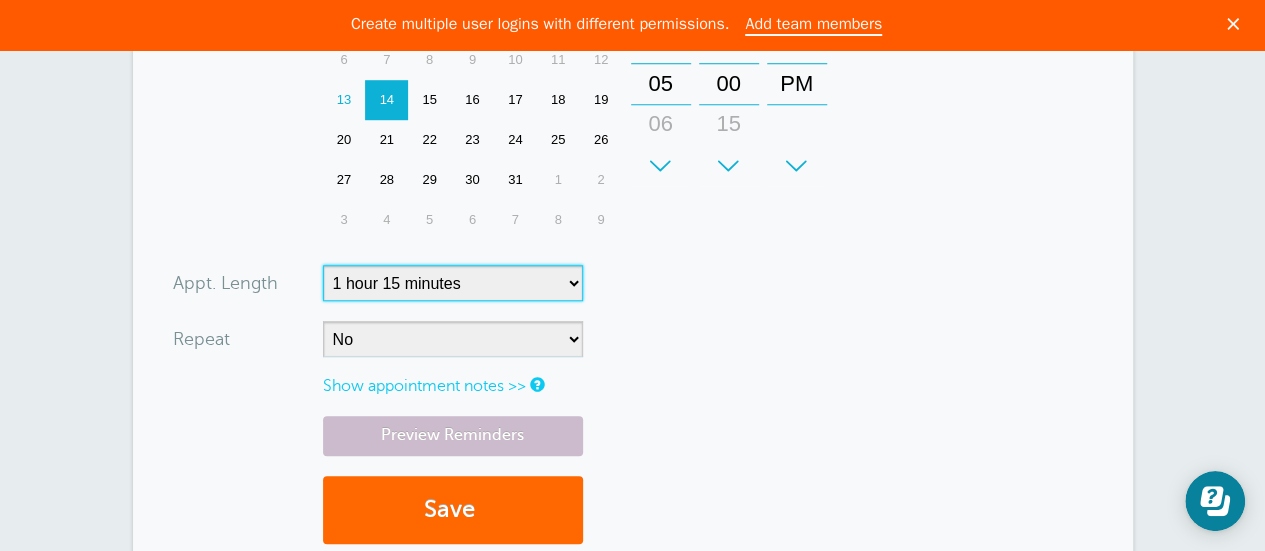 click on "5 minutes 10 minutes 15 minutes 20 minutes 25 minutes 30 minutes 35 minutes 40 minutes 45 minutes 50 minutes 55 minutes 1 hour 1 hour 15 minutes 1 hour 30 minutes 1 hour 45 minutes 2 hours 2 hours 15 minutes 2 hours 30 minutes 2 hours 45 minutes 3 hours 3 hours 30 minutes 4 hours 4 hours 30 minutes 5 hours 5 hours 30 minutes 6 hours 6 hours 30 minutes 7 hours 7 hours 30 minutes 8 hours 9 hours 10 hours 11 hours 12 hours 13 hours 14 hours 15 hours 16 hours" at bounding box center (453, 283) 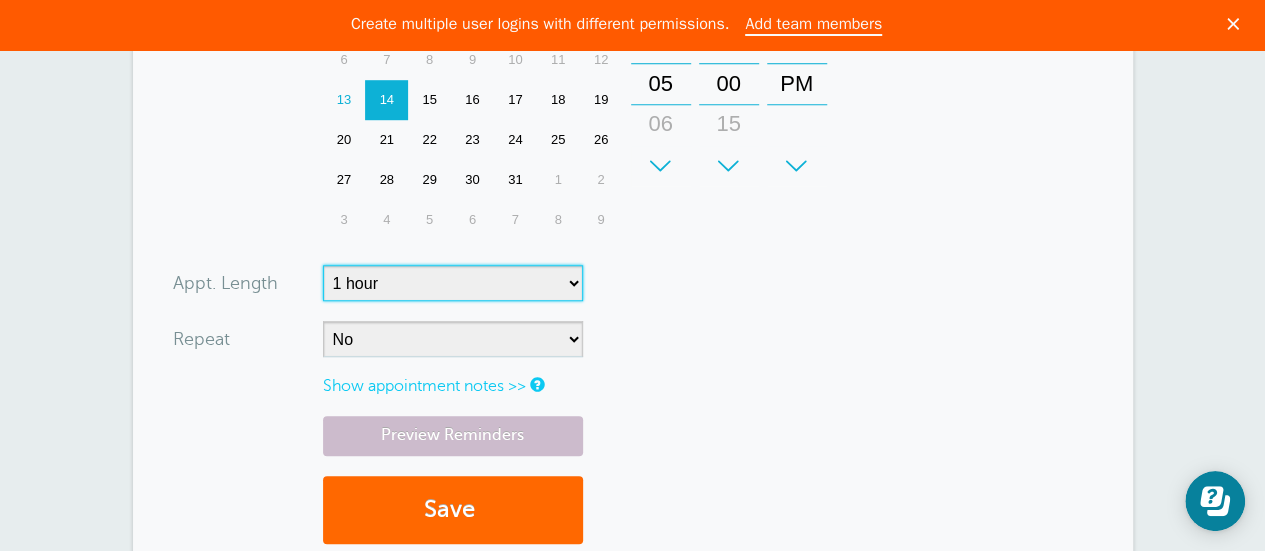 click on "5 minutes 10 minutes 15 minutes 20 minutes 25 minutes 30 minutes 35 minutes 40 minutes 45 minutes 50 minutes 55 minutes 1 hour 1 hour 15 minutes 1 hour 30 minutes 1 hour 45 minutes 2 hours 2 hours 15 minutes 2 hours 30 minutes 2 hours 45 minutes 3 hours 3 hours 30 minutes 4 hours 4 hours 30 minutes 5 hours 5 hours 30 minutes 6 hours 6 hours 30 minutes 7 hours 7 hours 30 minutes 8 hours 9 hours 10 hours 11 hours 12 hours 13 hours 14 hours 15 hours 16 hours" at bounding box center (453, 283) 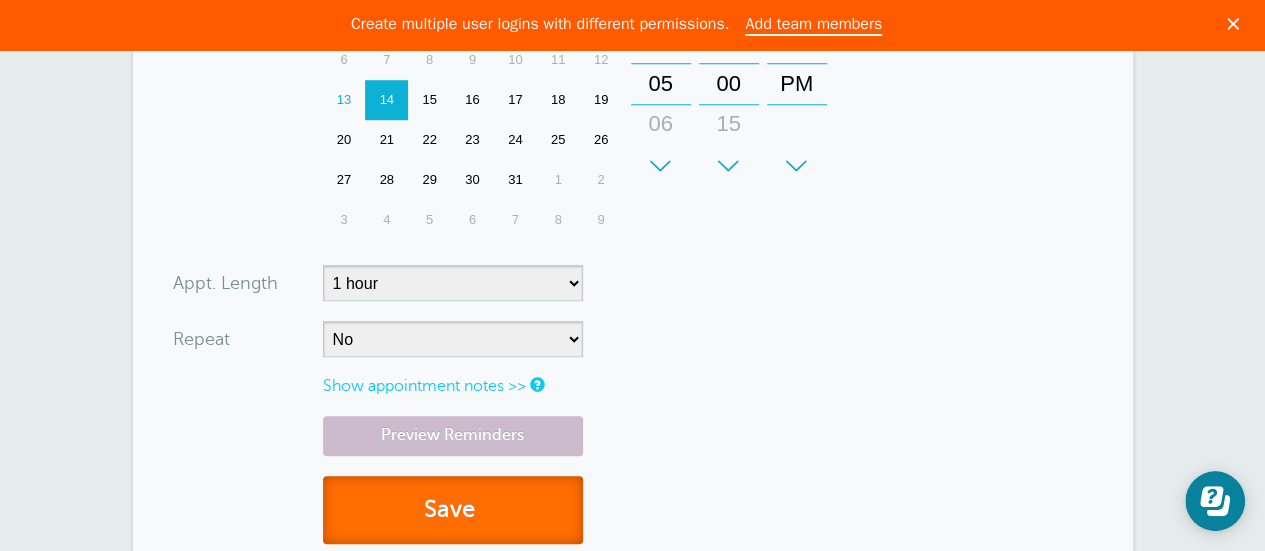 click on "Save" at bounding box center [453, 510] 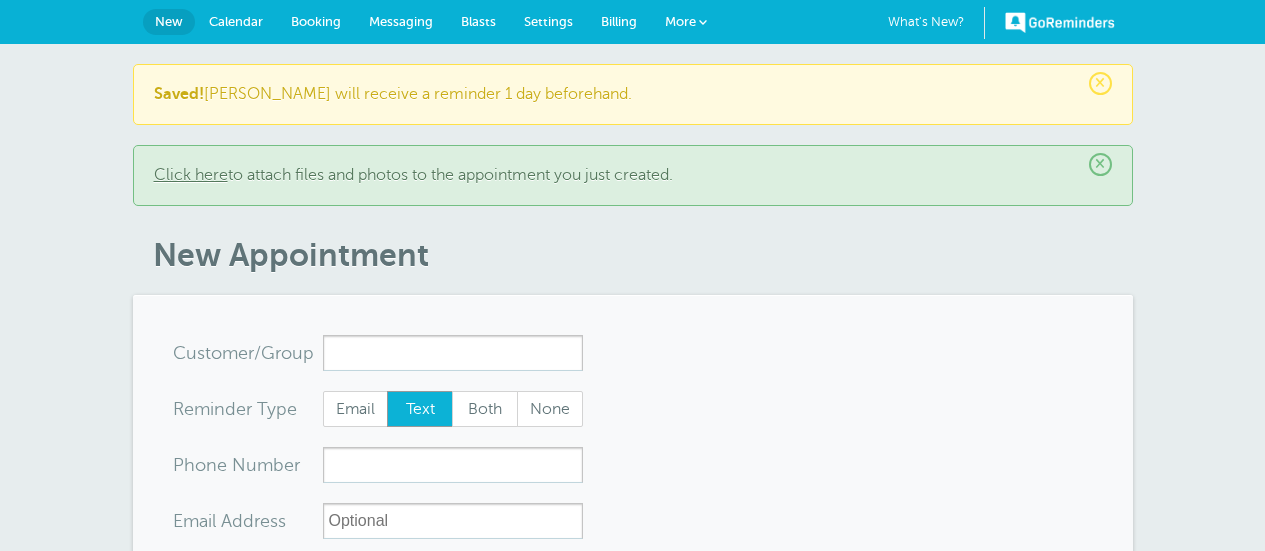 scroll, scrollTop: 0, scrollLeft: 0, axis: both 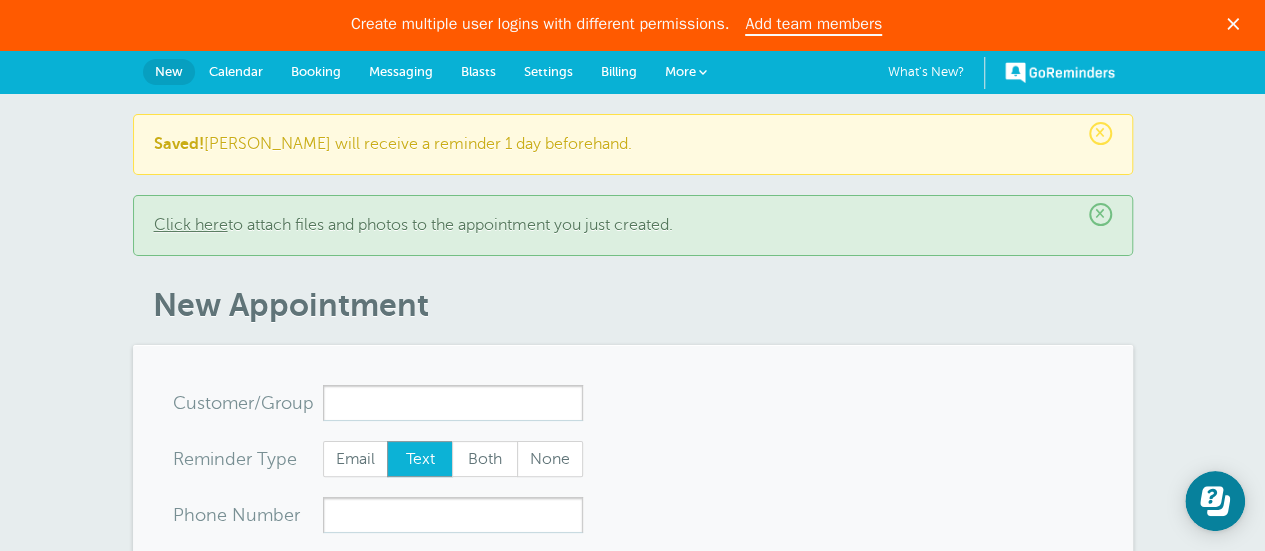 click on "Calendar" at bounding box center (236, 71) 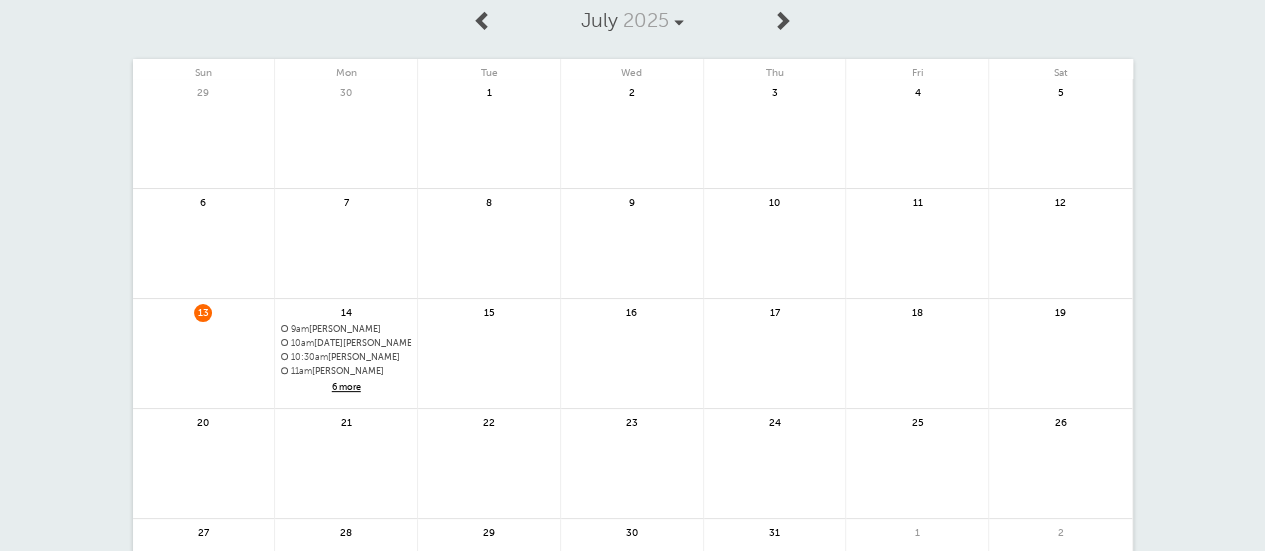 scroll, scrollTop: 133, scrollLeft: 0, axis: vertical 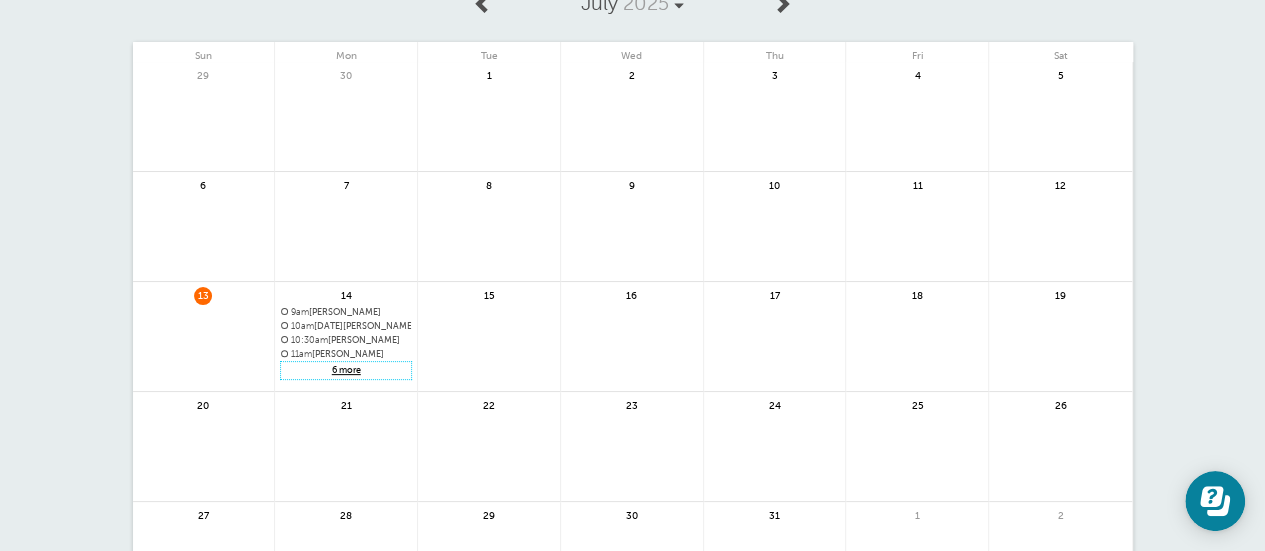 click on "9am
[PERSON_NAME]
6 more" at bounding box center (346, 343) 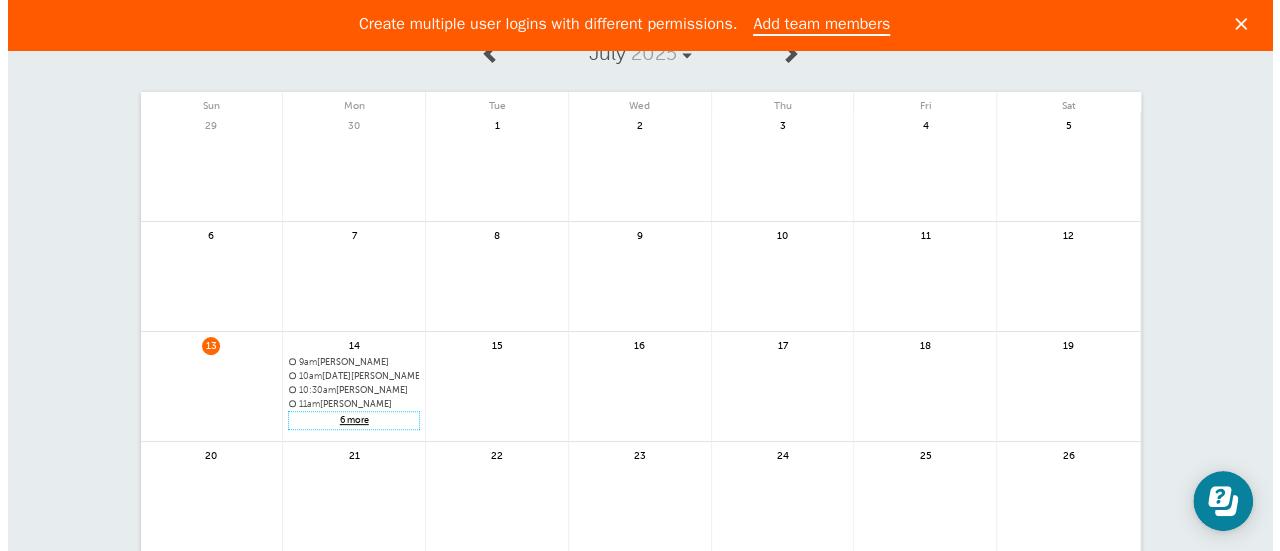 scroll, scrollTop: 0, scrollLeft: 0, axis: both 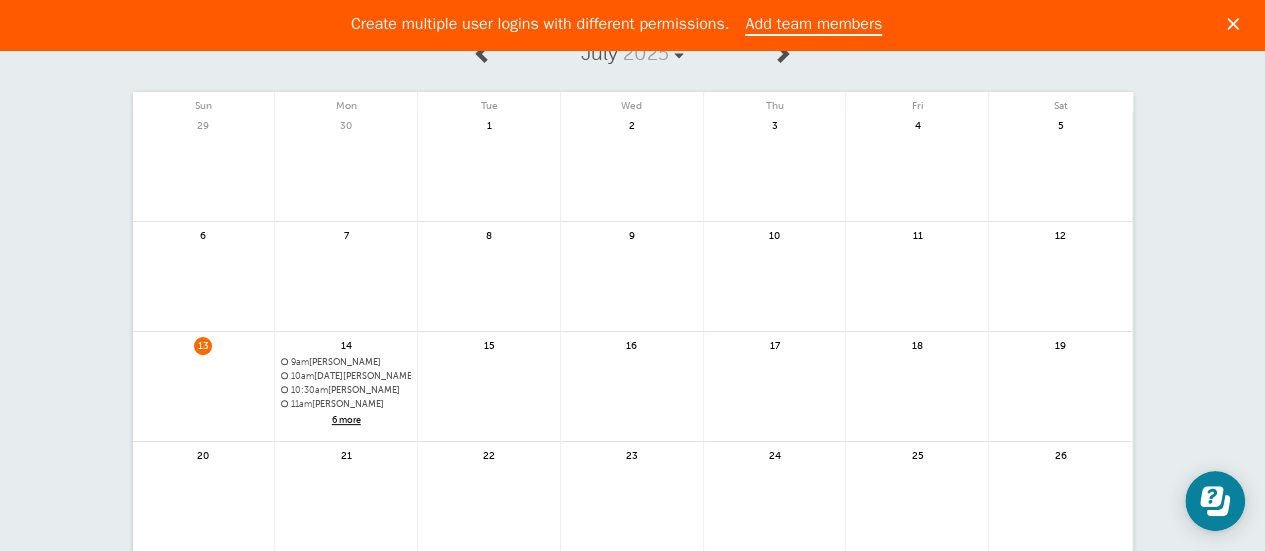 click on "6 more" at bounding box center [346, 420] 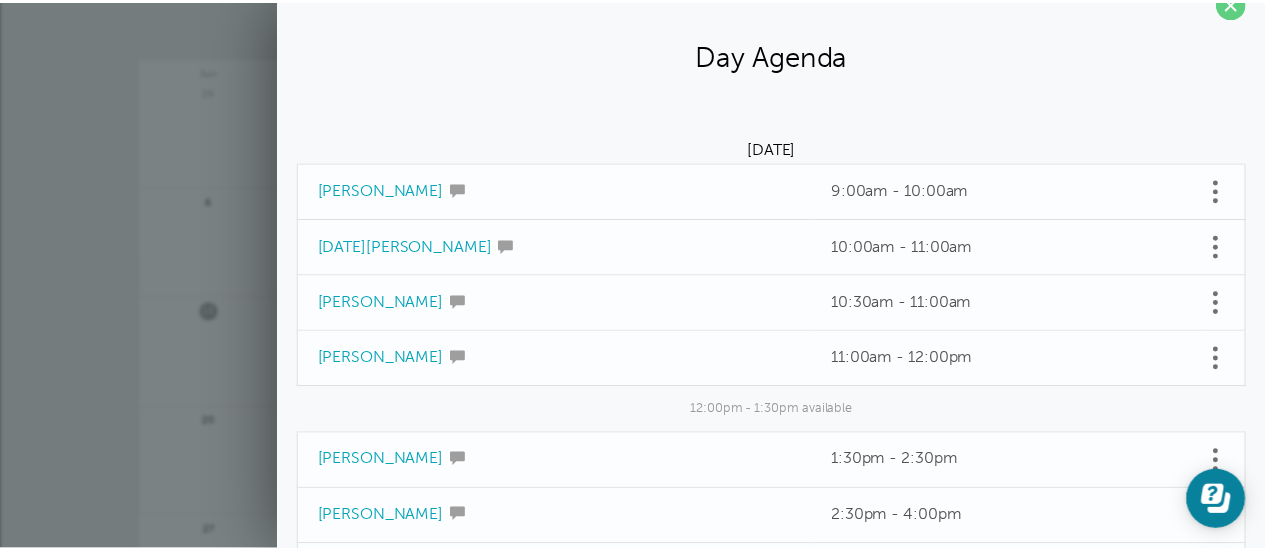 scroll, scrollTop: 0, scrollLeft: 0, axis: both 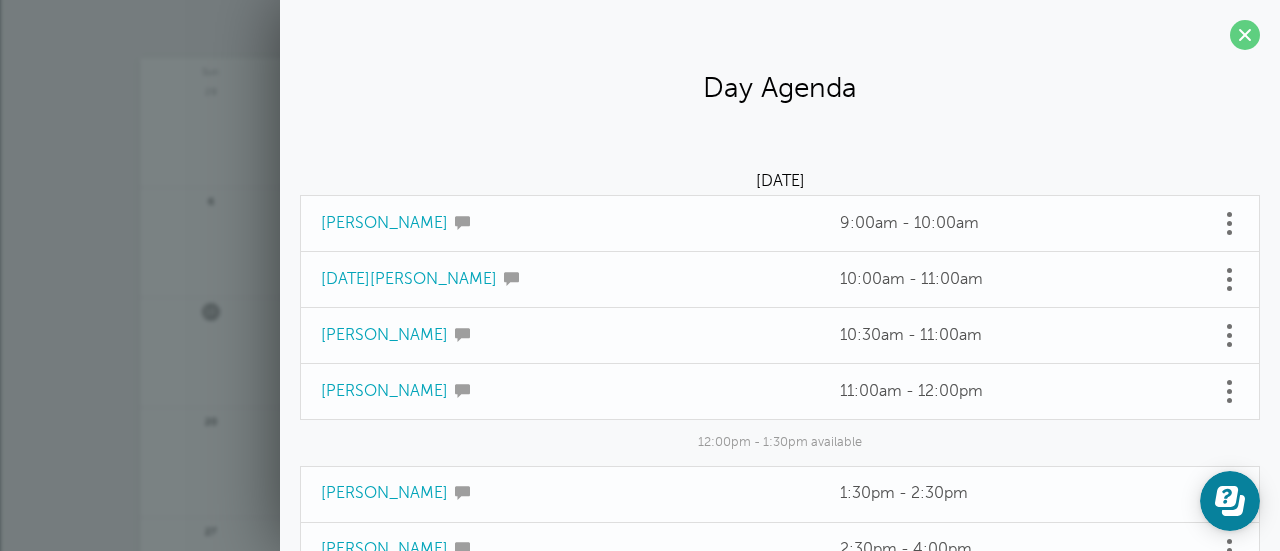 click at bounding box center [1245, 35] 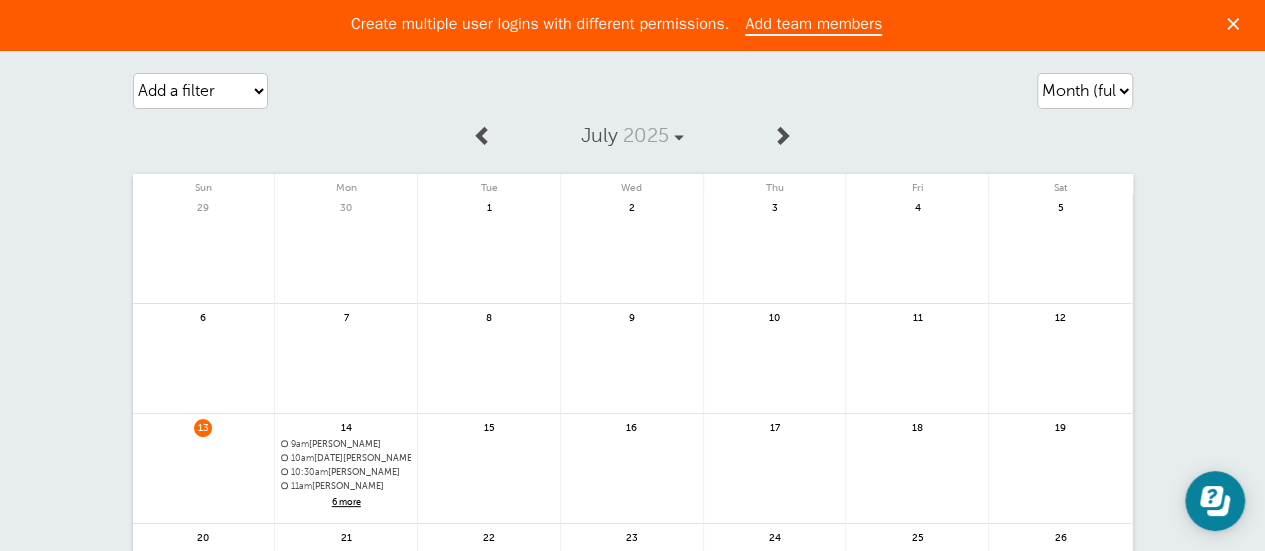 scroll, scrollTop: 0, scrollLeft: 0, axis: both 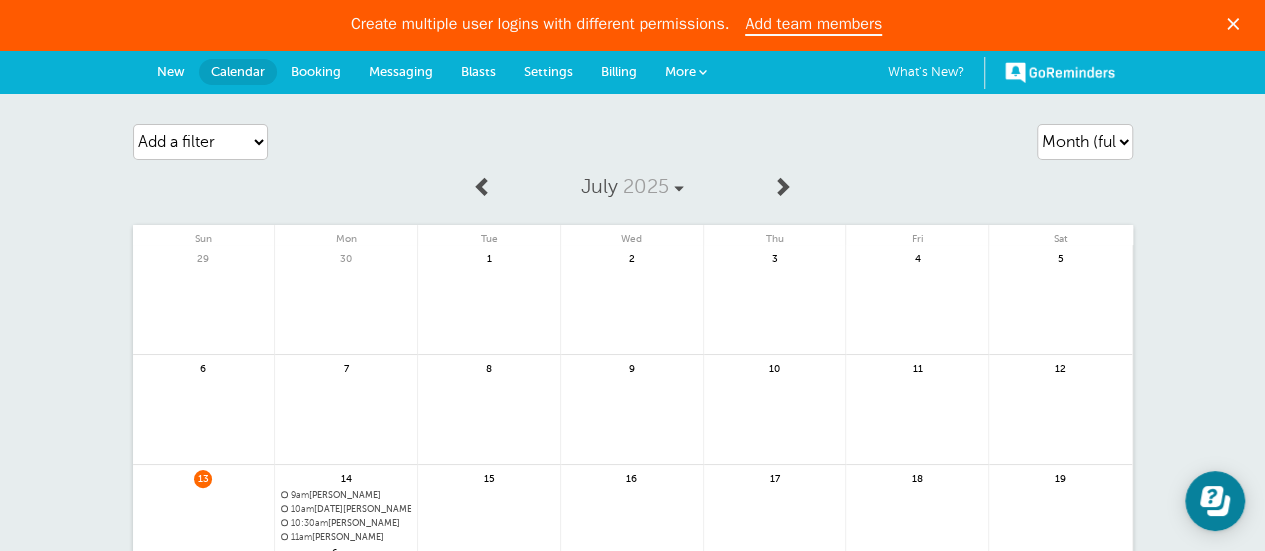 click on "Billing" at bounding box center (619, 71) 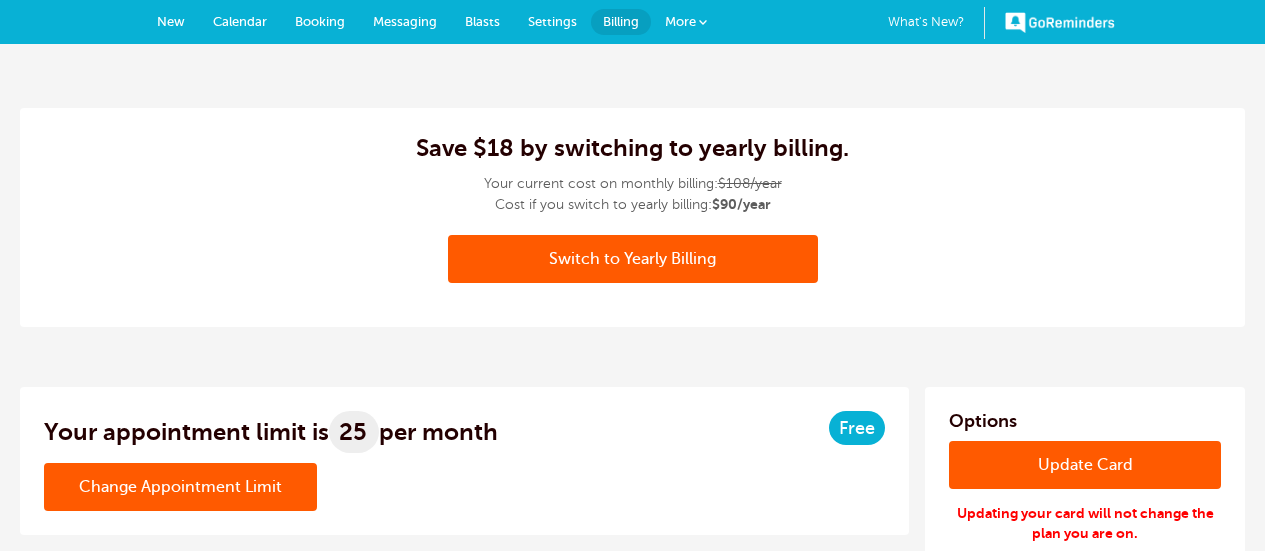 scroll, scrollTop: 0, scrollLeft: 0, axis: both 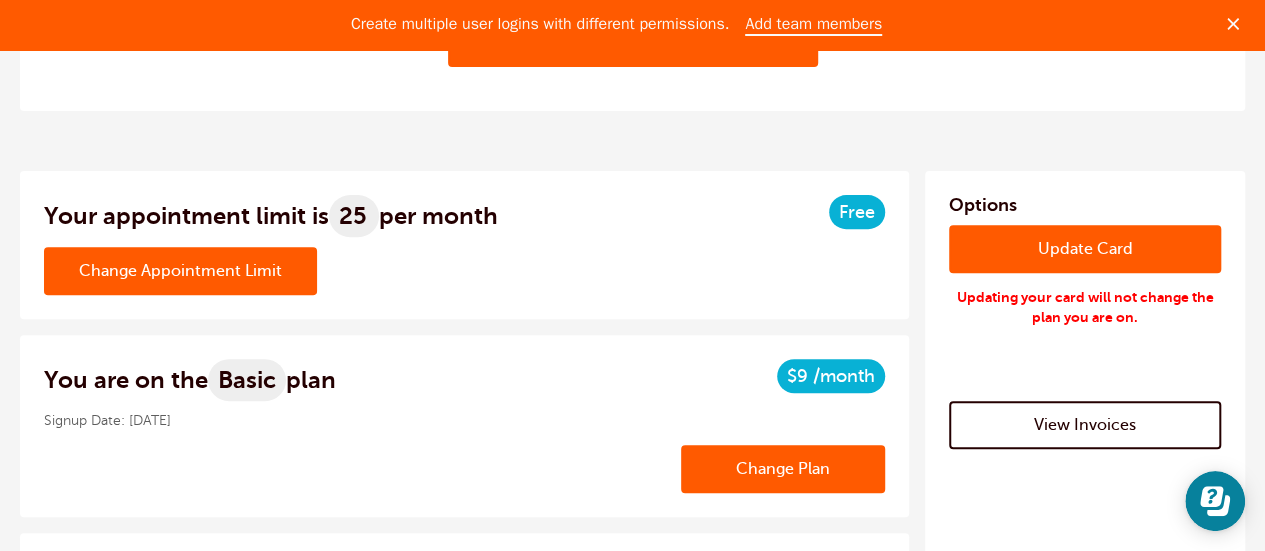 click on "Change Appointment Limit" at bounding box center [180, 271] 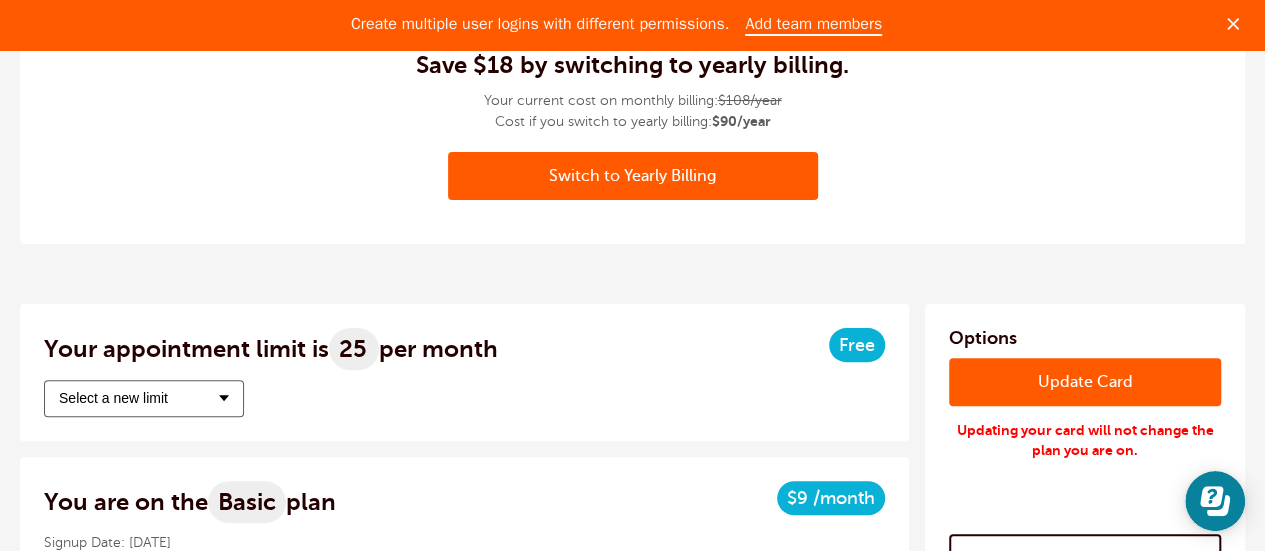 scroll, scrollTop: 266, scrollLeft: 0, axis: vertical 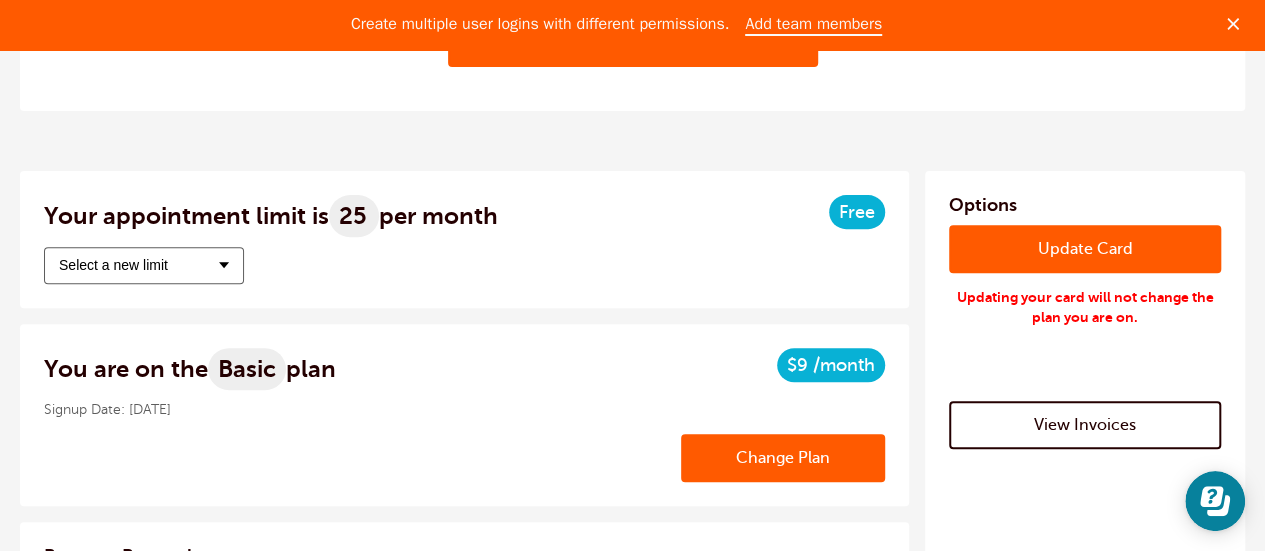 click on "Select a new limit" at bounding box center [144, 265] 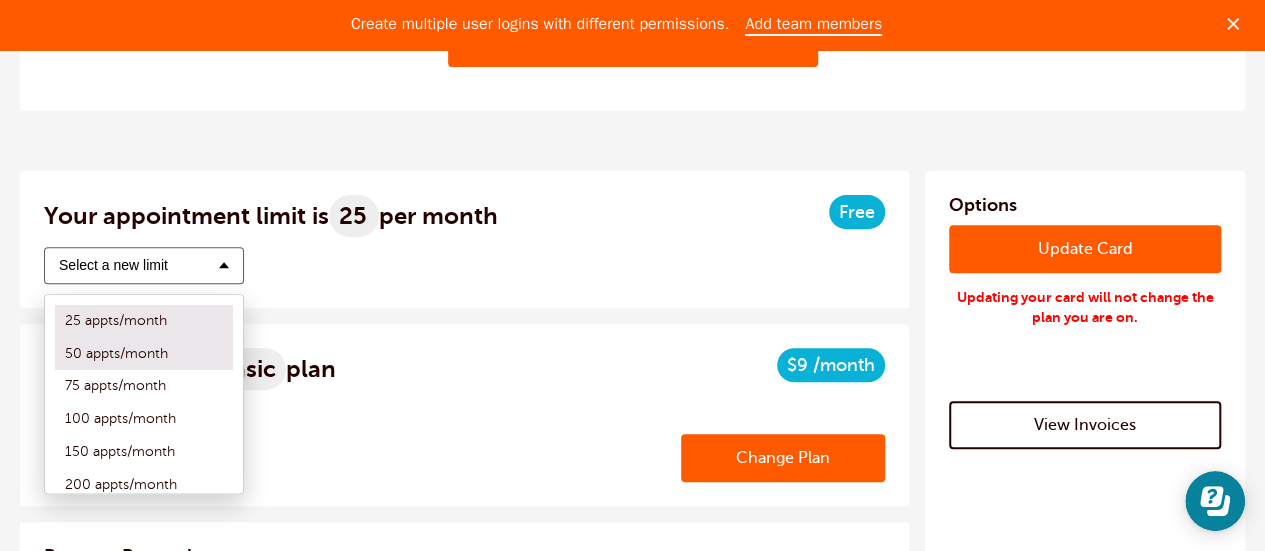 click on "50 appts/month" at bounding box center [144, 354] 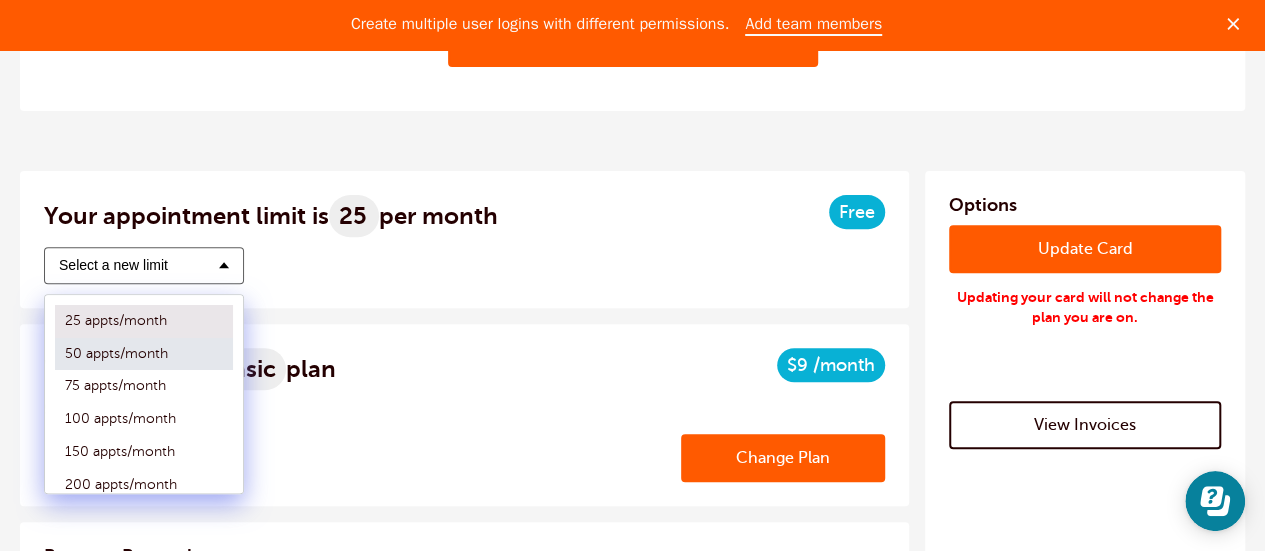 click on "50 appts/month" at bounding box center (55, 354) 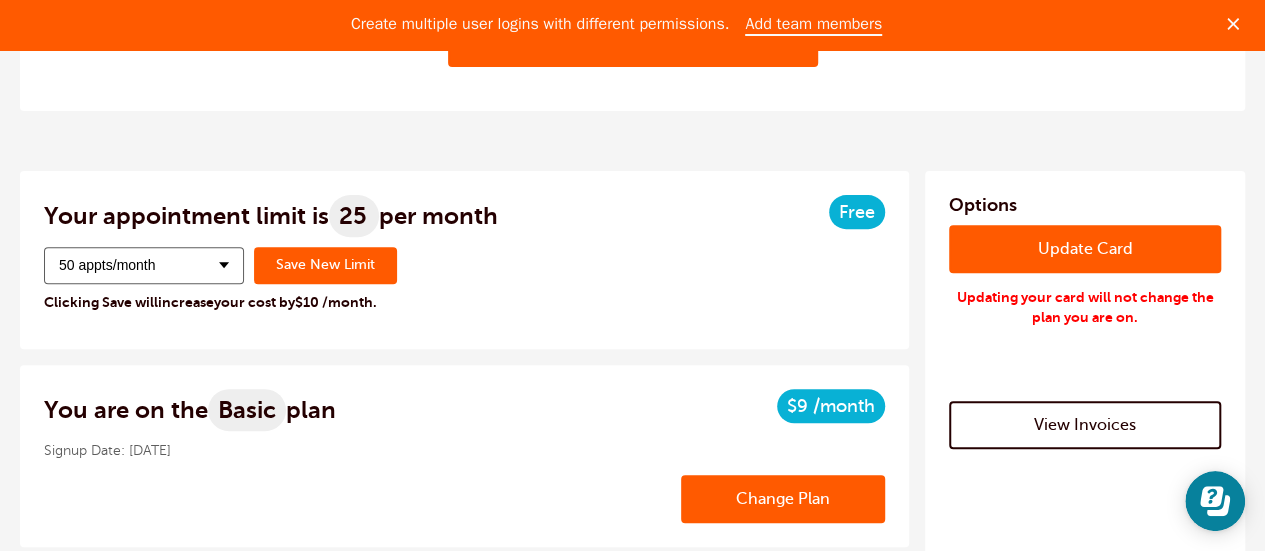 click on "50 appts/month" at bounding box center (144, 265) 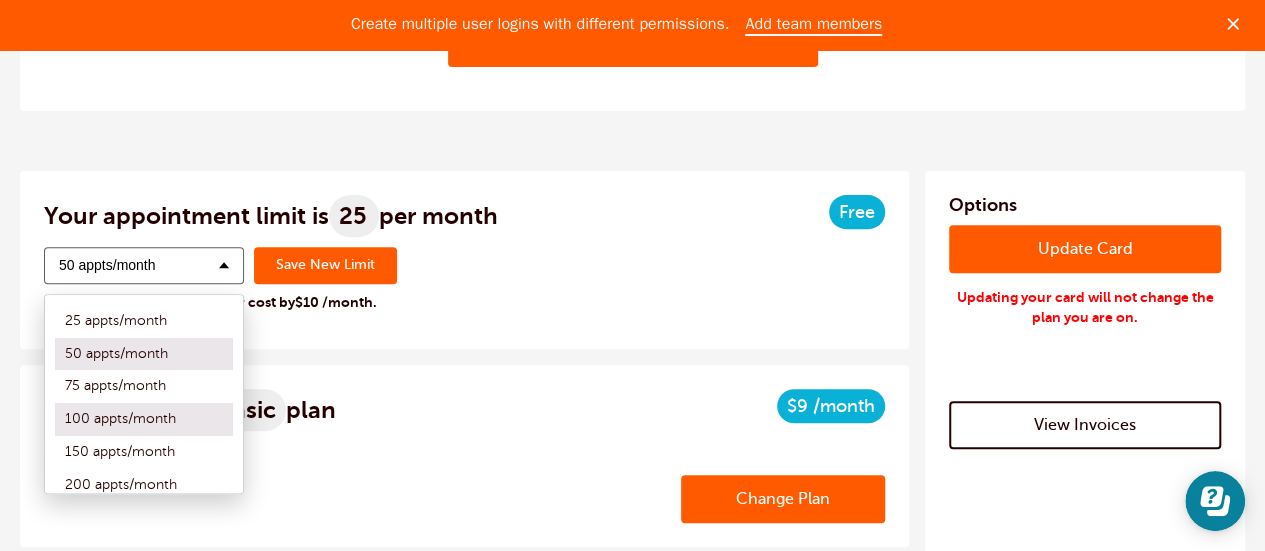 click on "100 appts/month" at bounding box center (144, 419) 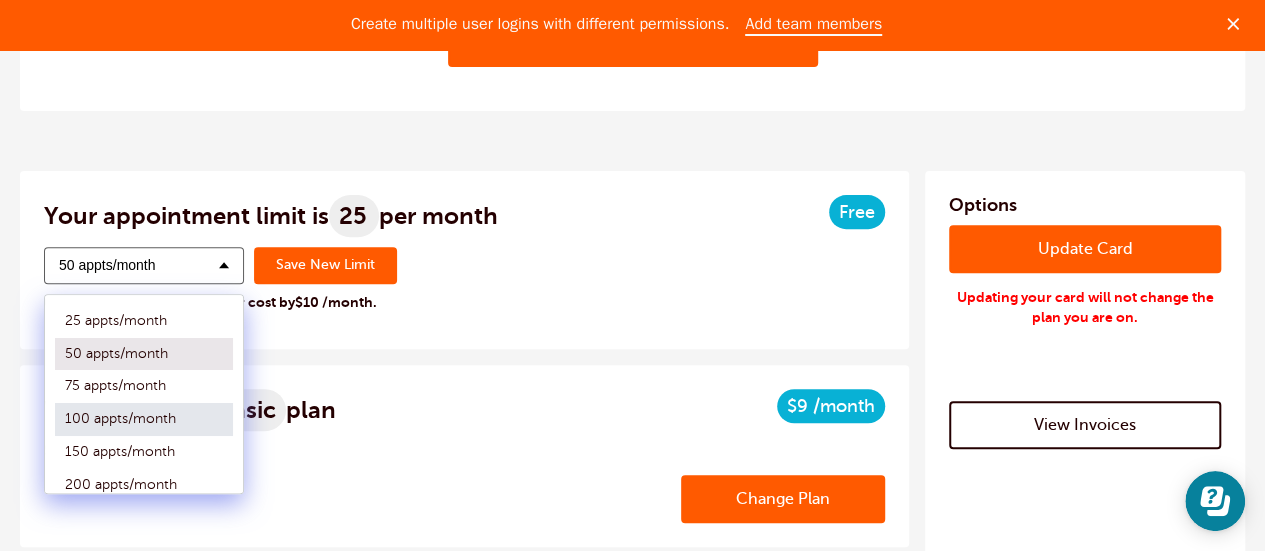 click on "100 appts/month" at bounding box center [55, 419] 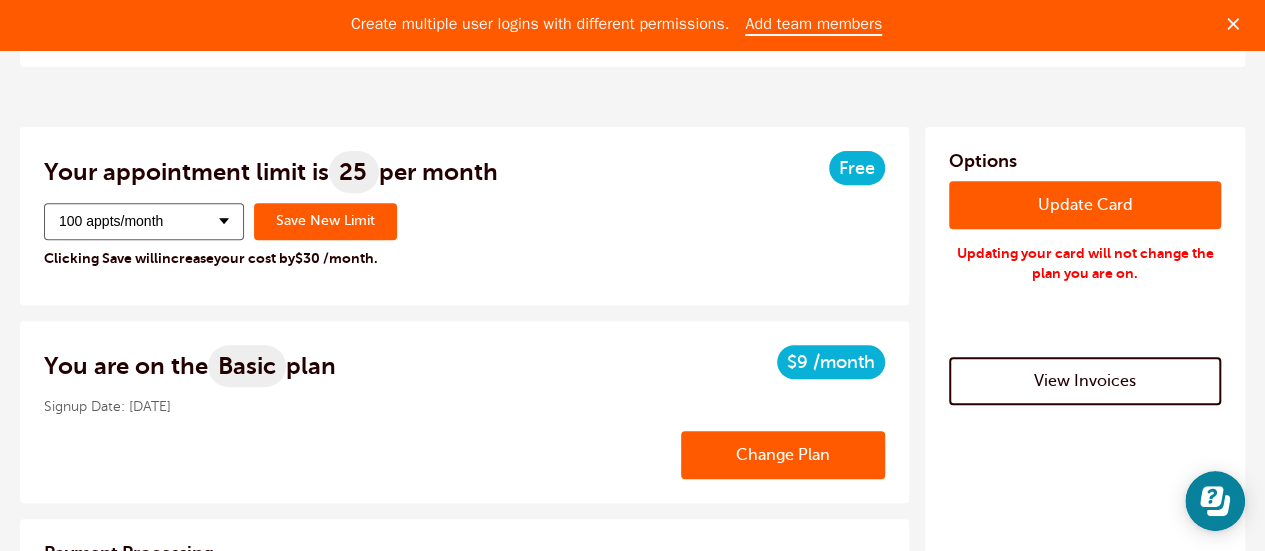 scroll, scrollTop: 133, scrollLeft: 0, axis: vertical 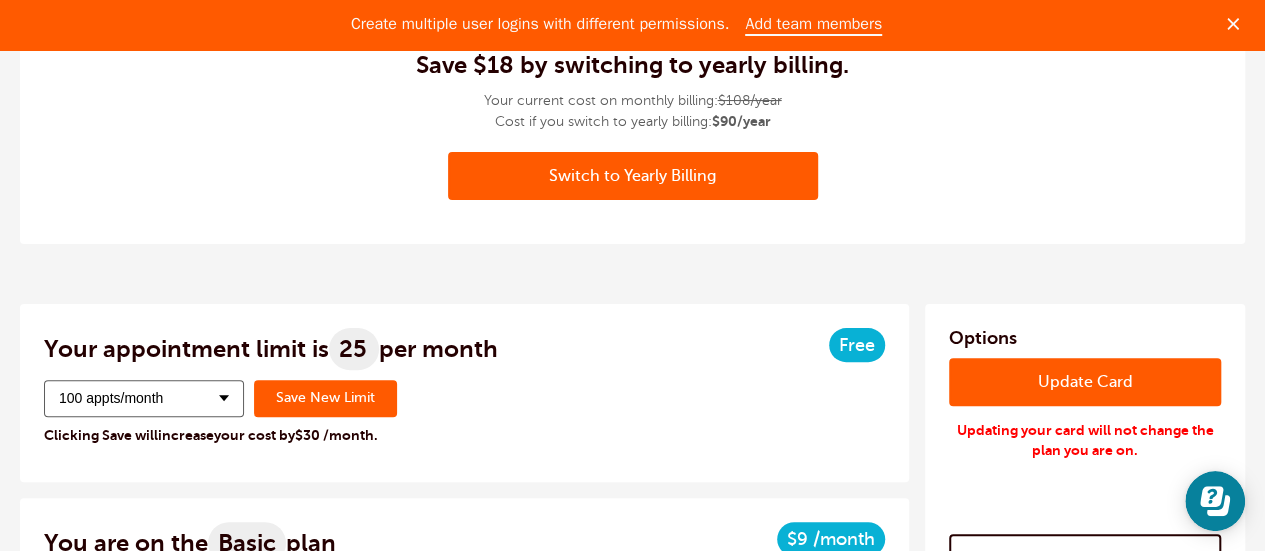click on "100 appts/month" at bounding box center (144, 398) 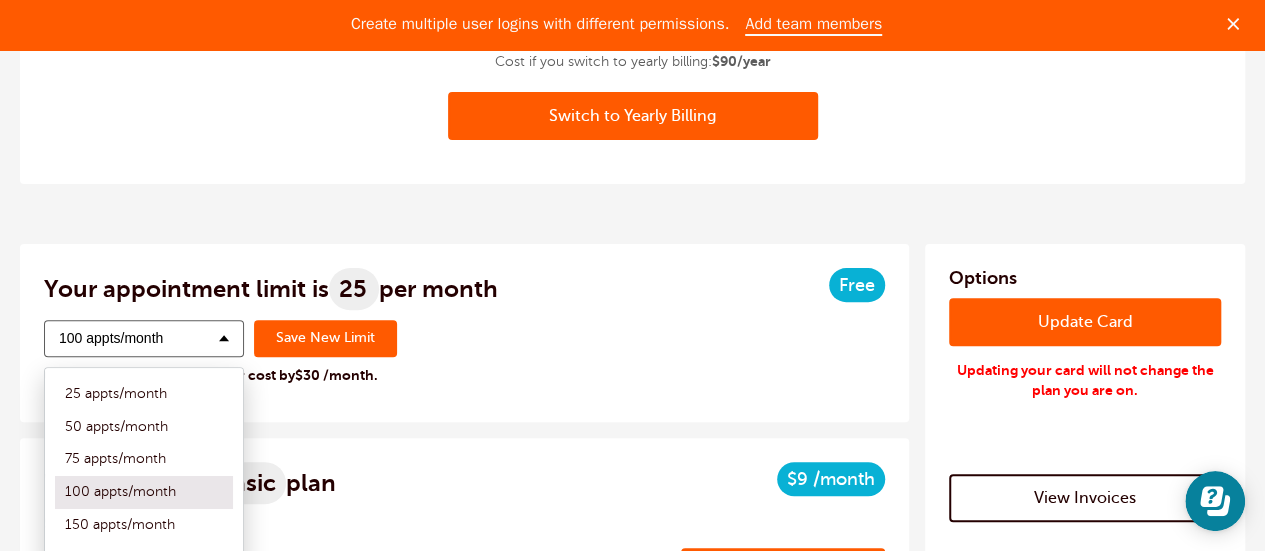 scroll, scrollTop: 266, scrollLeft: 0, axis: vertical 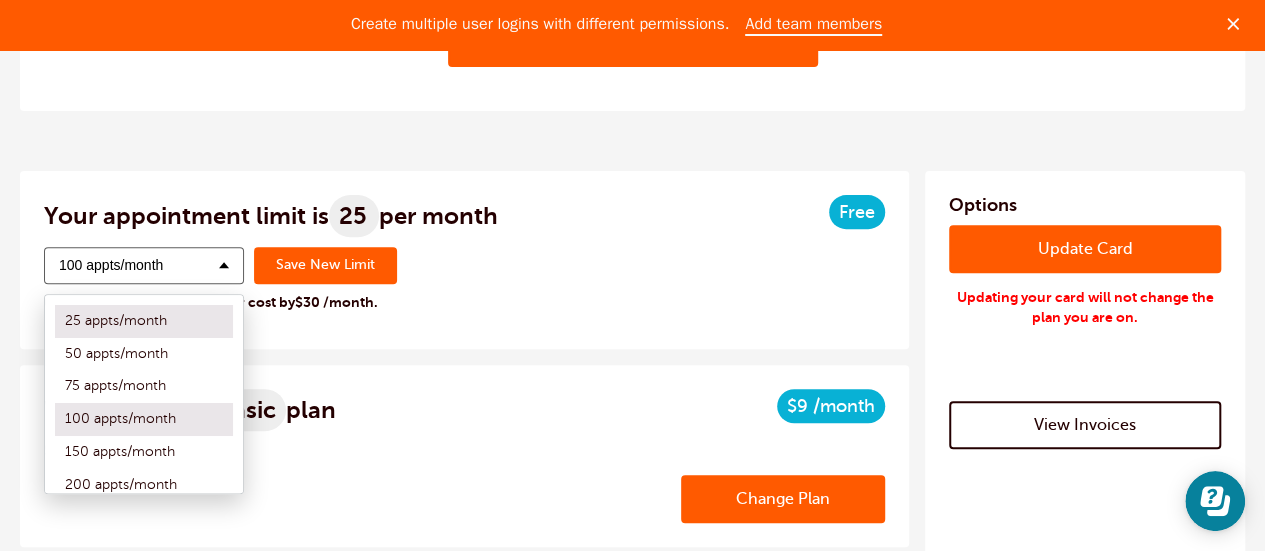 click on "25 appts/month" at bounding box center [144, 321] 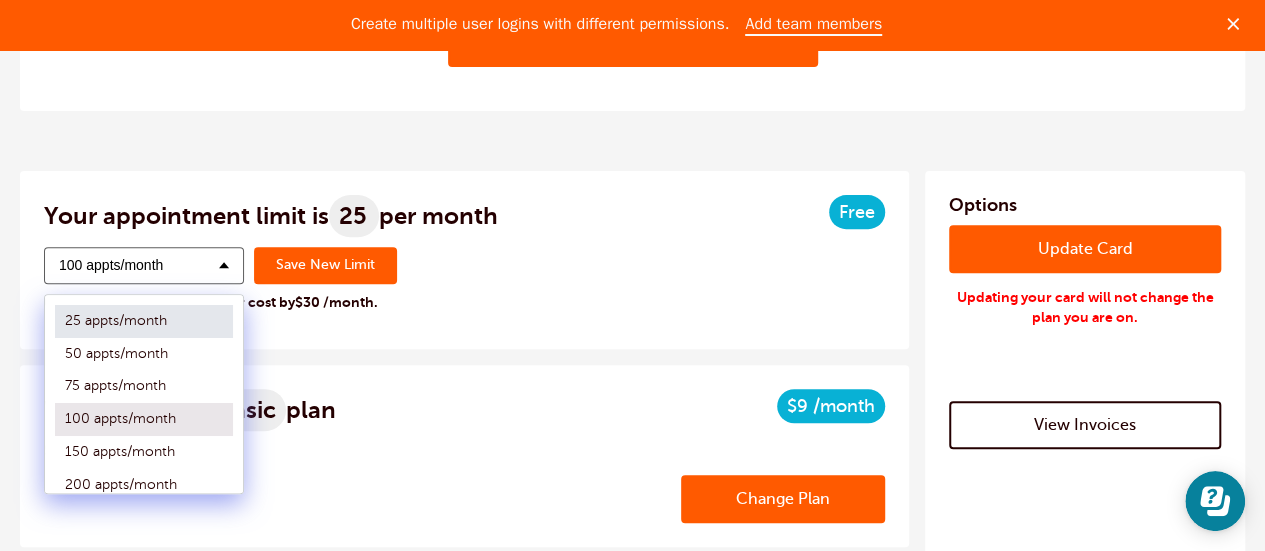 click on "25 appts/month" at bounding box center [55, 321] 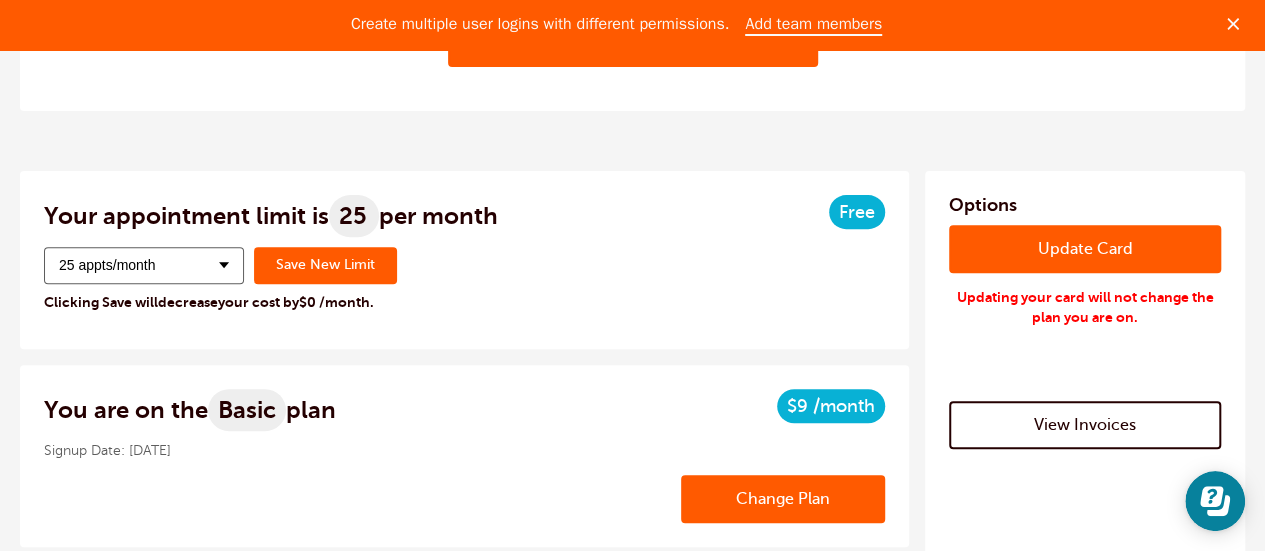 click on "Your appointment limit is  25  per month
Free
Change Appointment Limit
25 appts/month
25 appts/month
50 appts/month
75 appts/month
decrease" at bounding box center (464, 260) 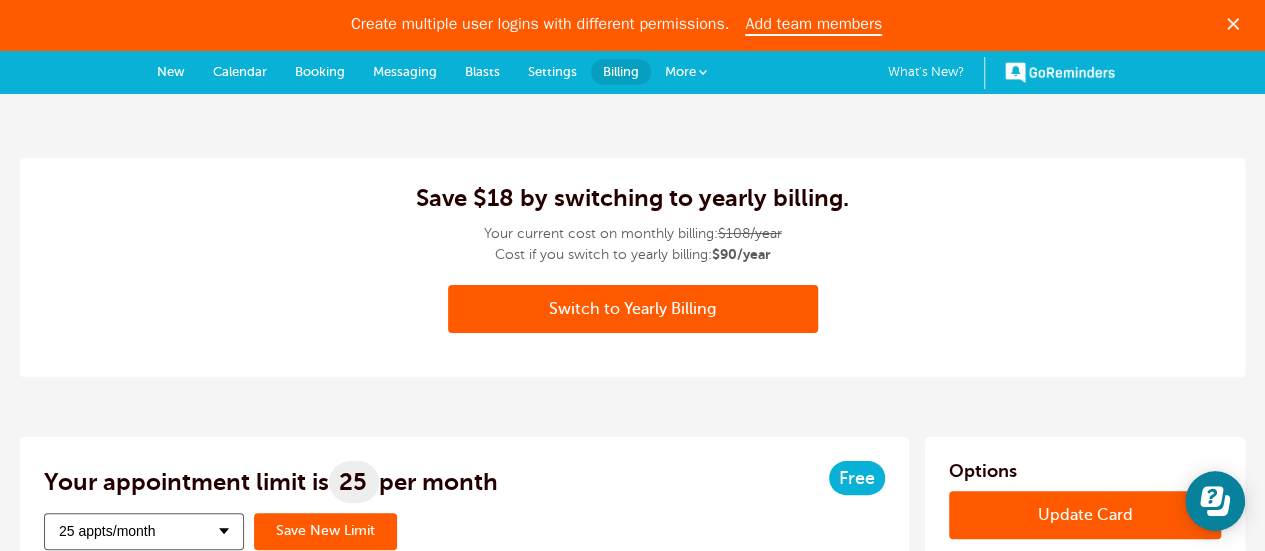 click on "Calendar" at bounding box center [240, 72] 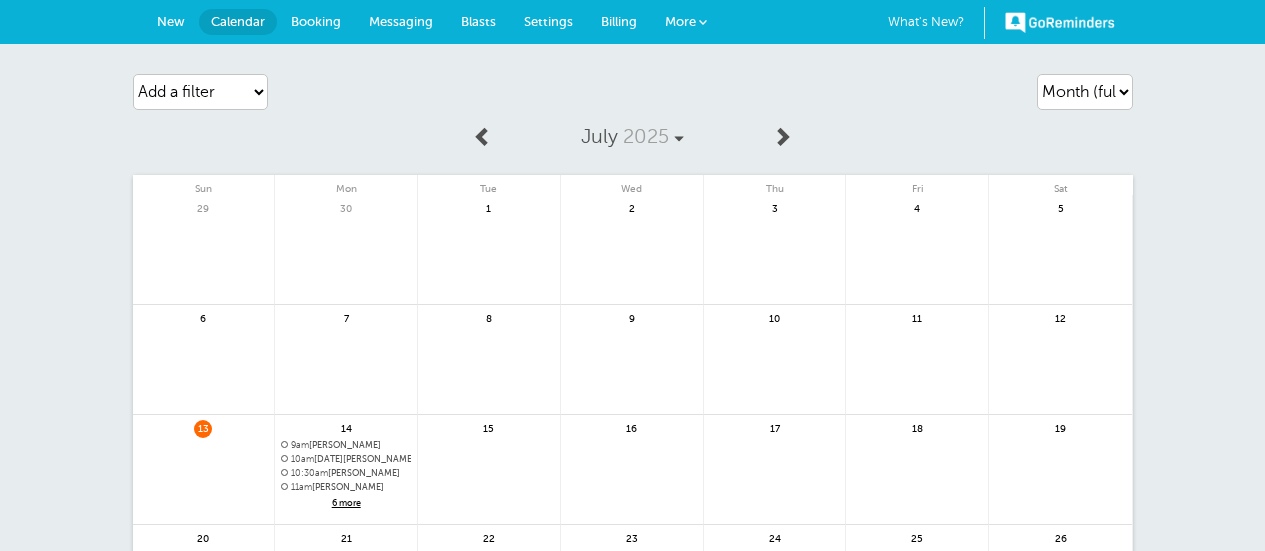 scroll, scrollTop: 0, scrollLeft: 0, axis: both 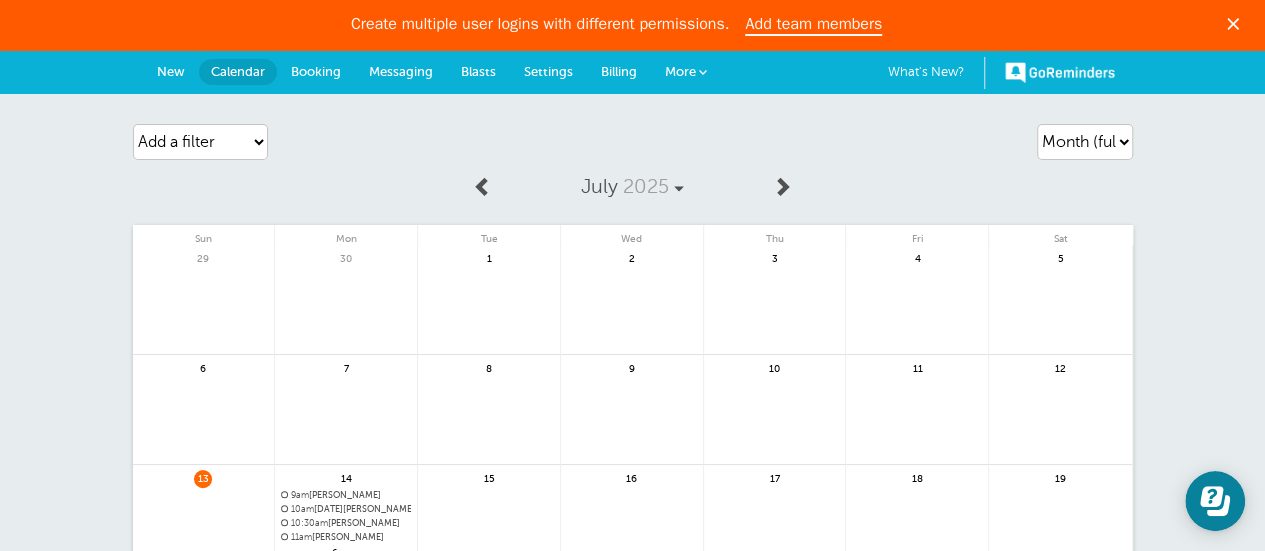 click on "Billing" at bounding box center (619, 71) 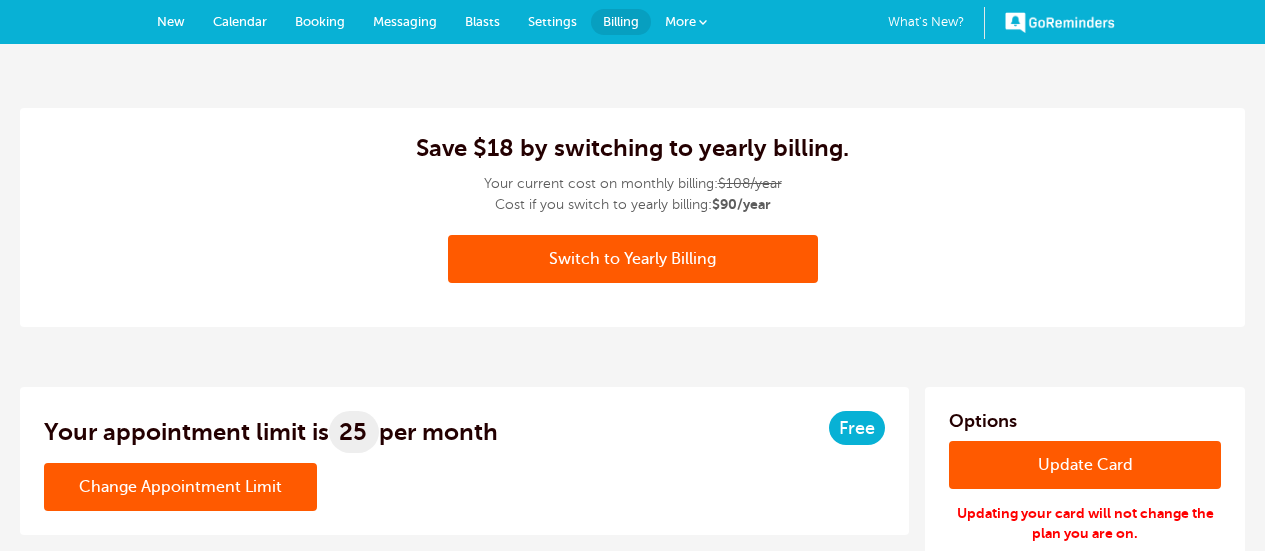 scroll, scrollTop: 266, scrollLeft: 0, axis: vertical 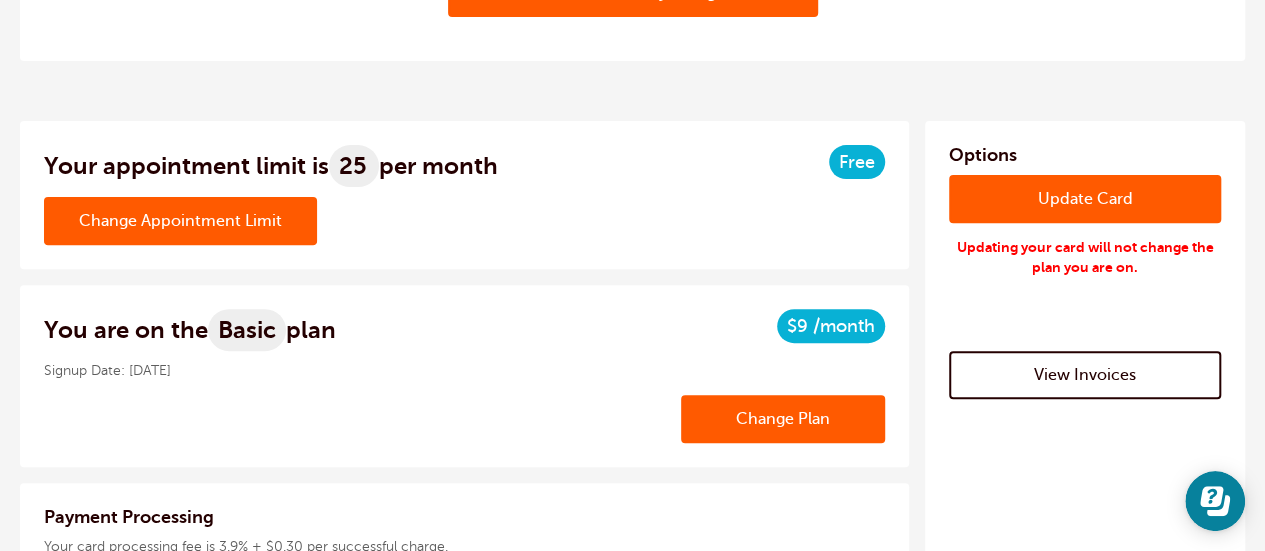 click on "Change Appointment Limit" at bounding box center [180, 221] 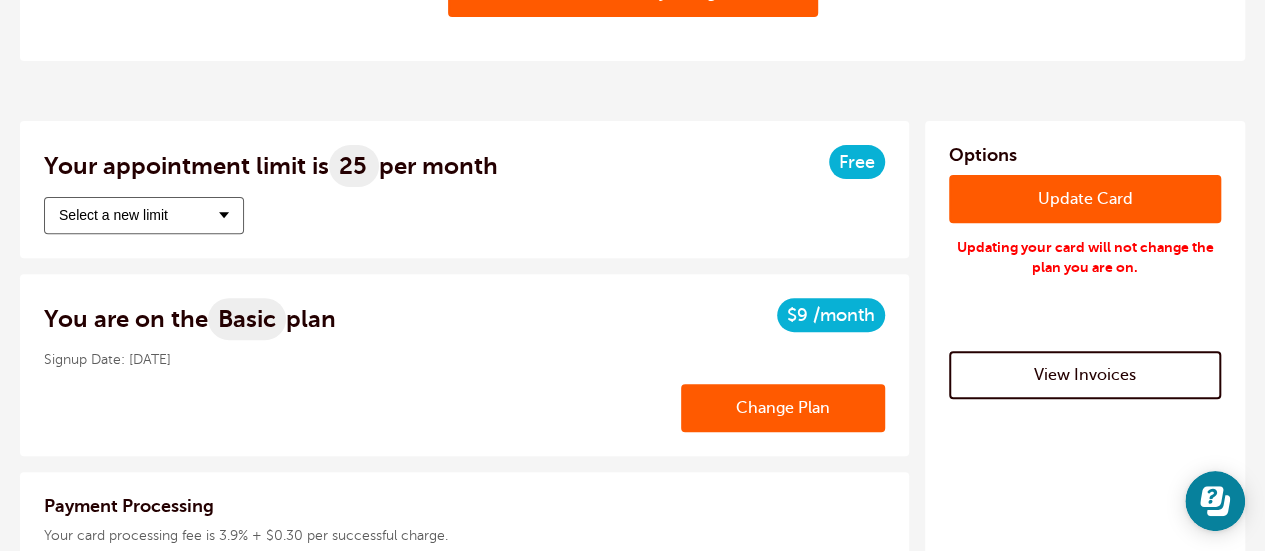 scroll, scrollTop: 0, scrollLeft: 0, axis: both 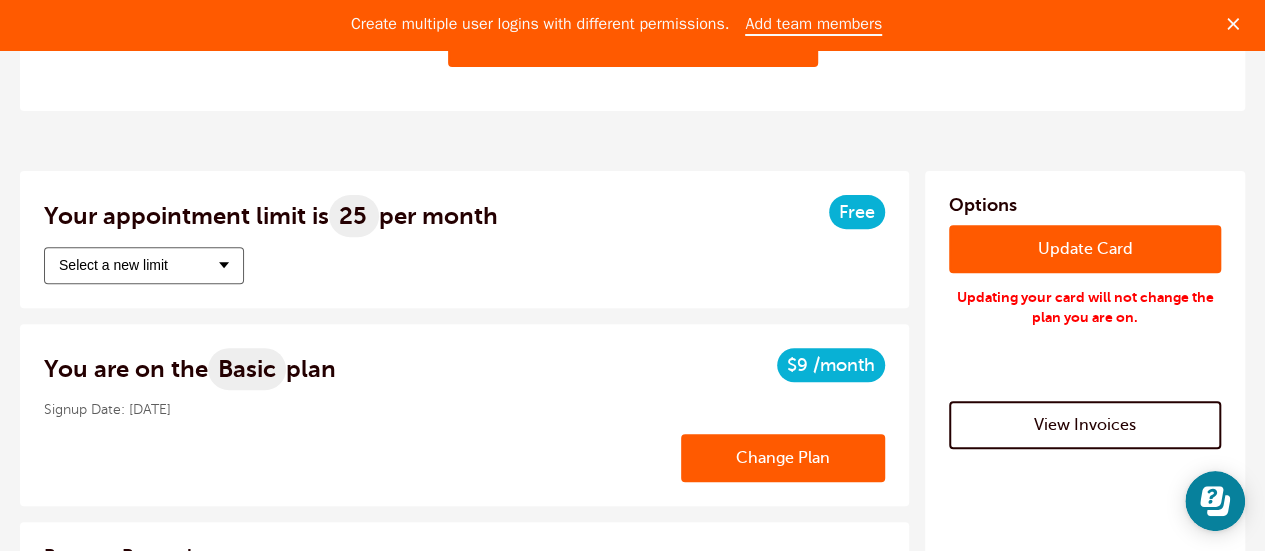 click on "Select a new limit" at bounding box center [144, 265] 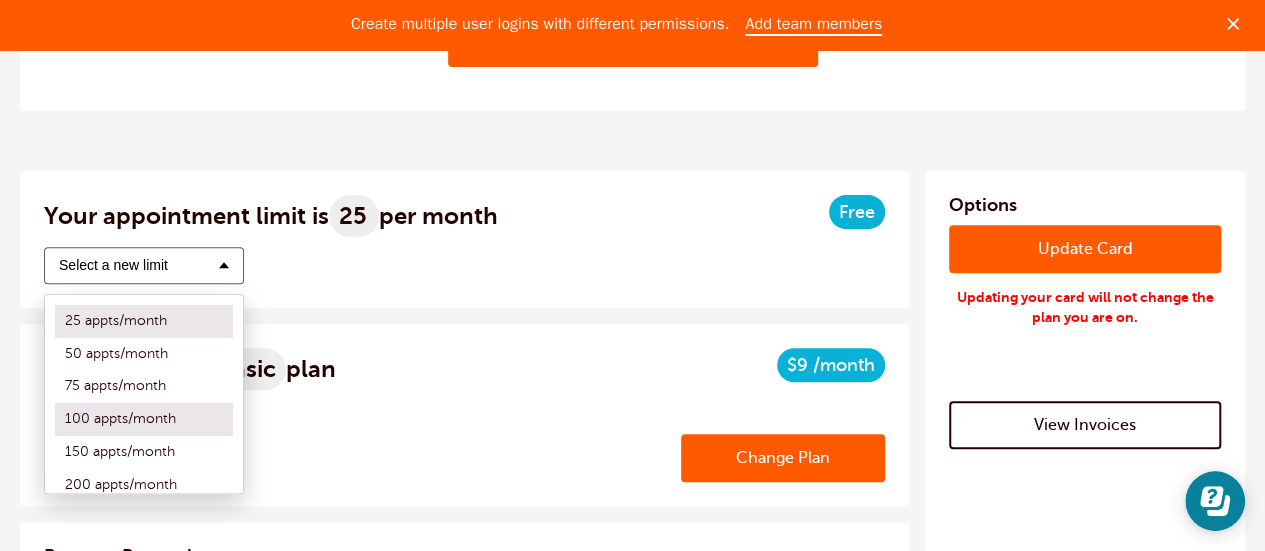 click on "100 appts/month" at bounding box center (144, 419) 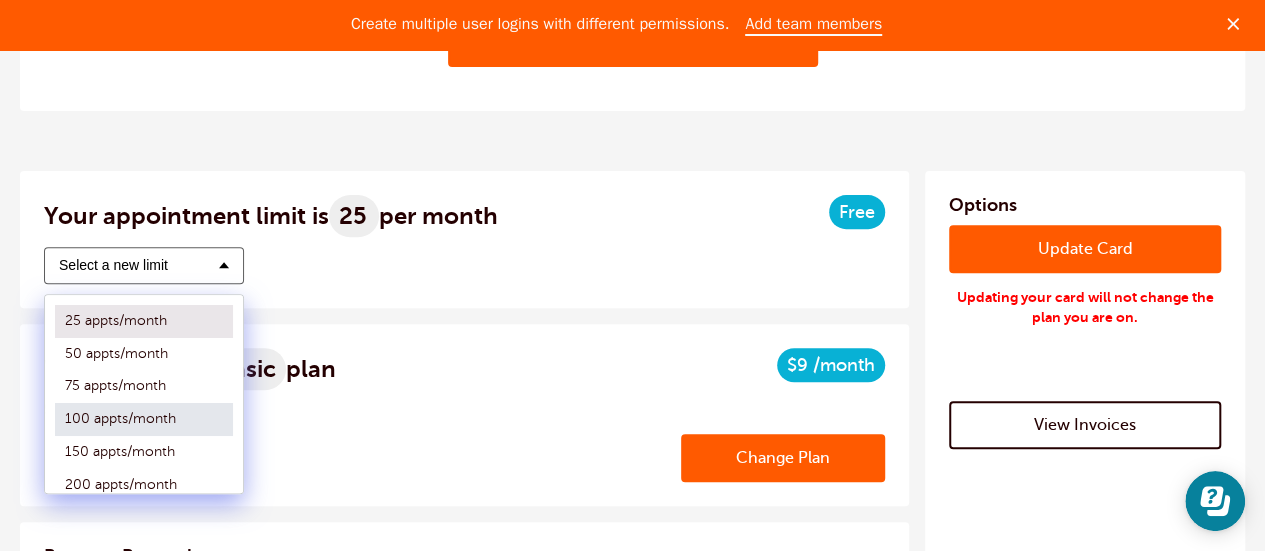 click on "100 appts/month" at bounding box center (55, 419) 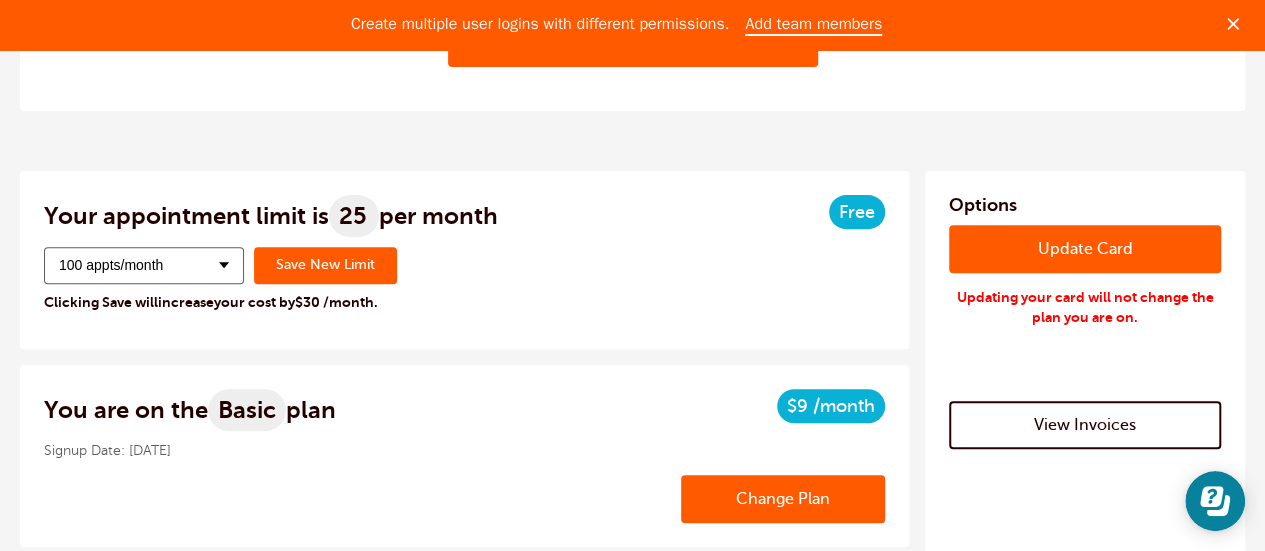click on "100 appts/month" at bounding box center [144, 265] 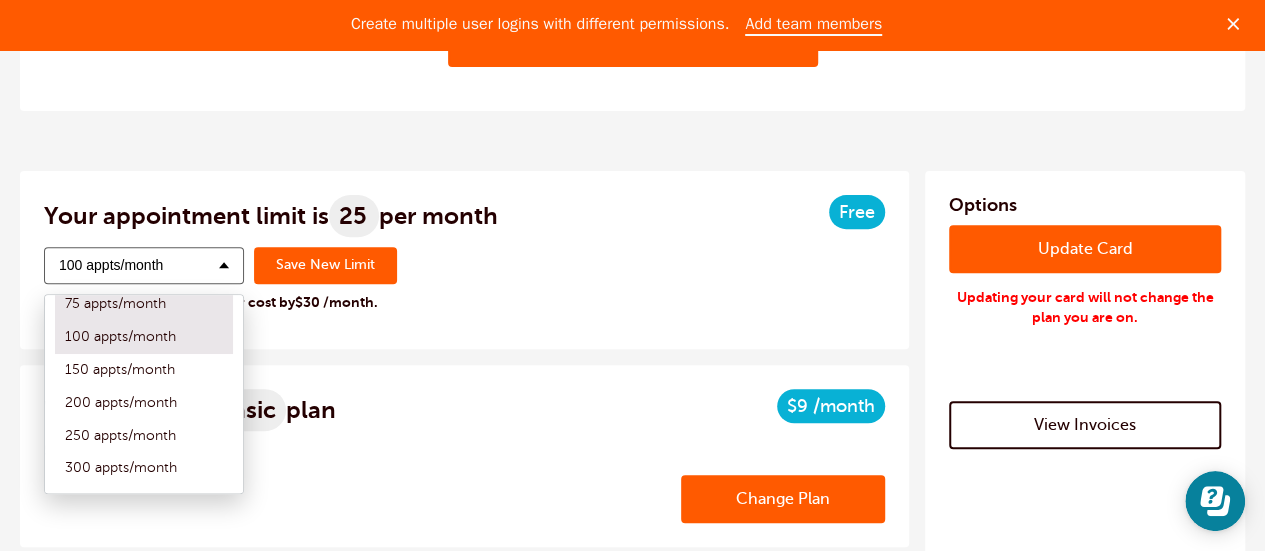 scroll, scrollTop: 133, scrollLeft: 0, axis: vertical 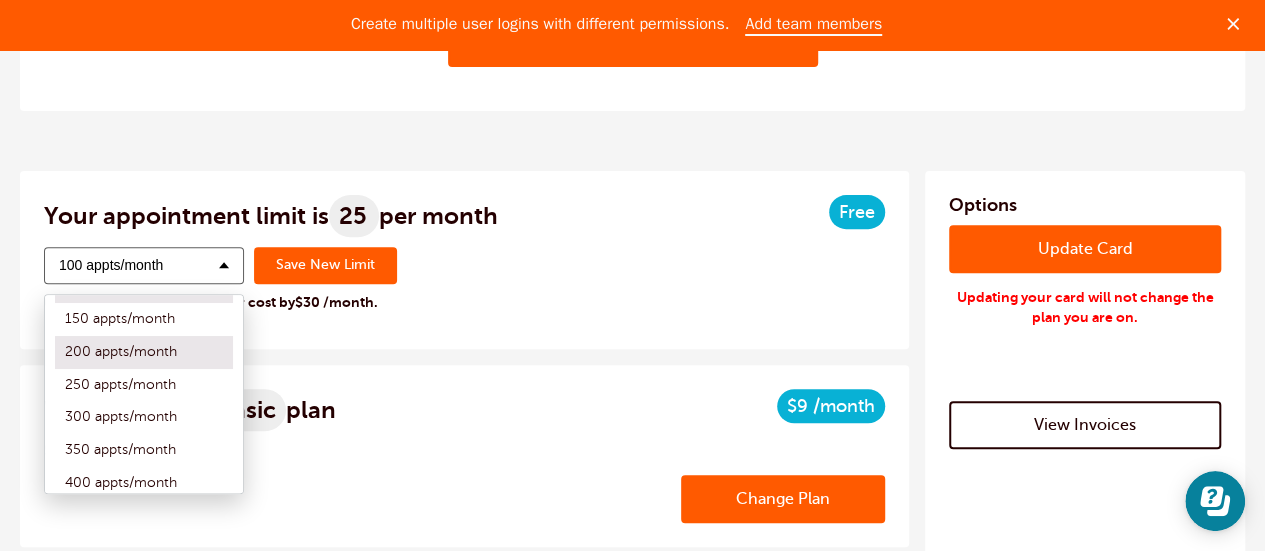 click on "200 appts/month" at bounding box center (144, 352) 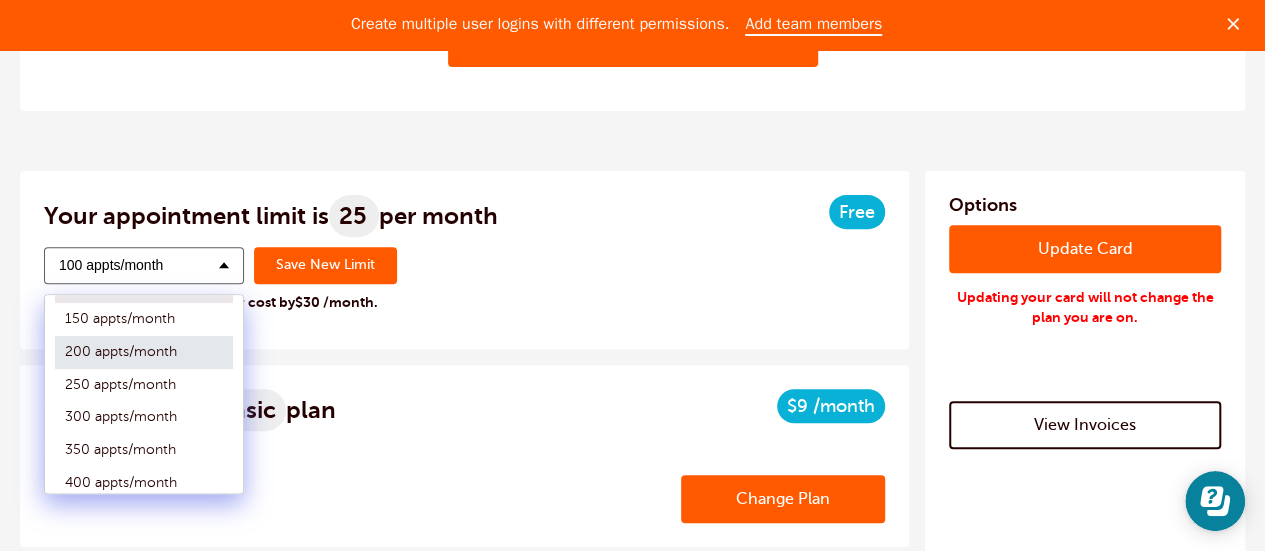 click on "200 appts/month" at bounding box center (55, 352) 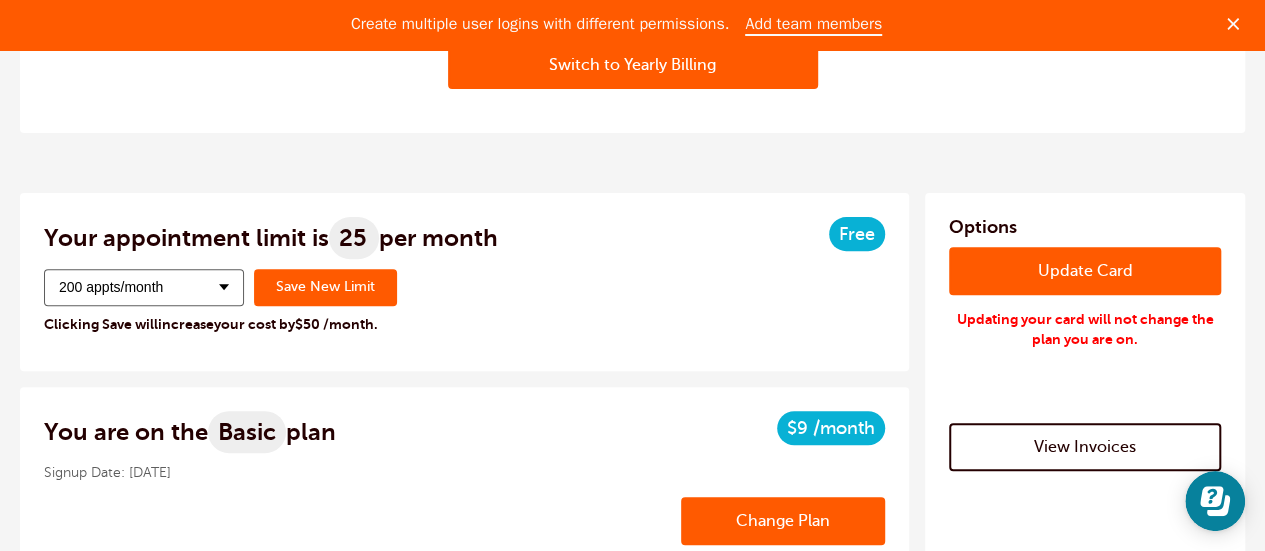 scroll, scrollTop: 0, scrollLeft: 0, axis: both 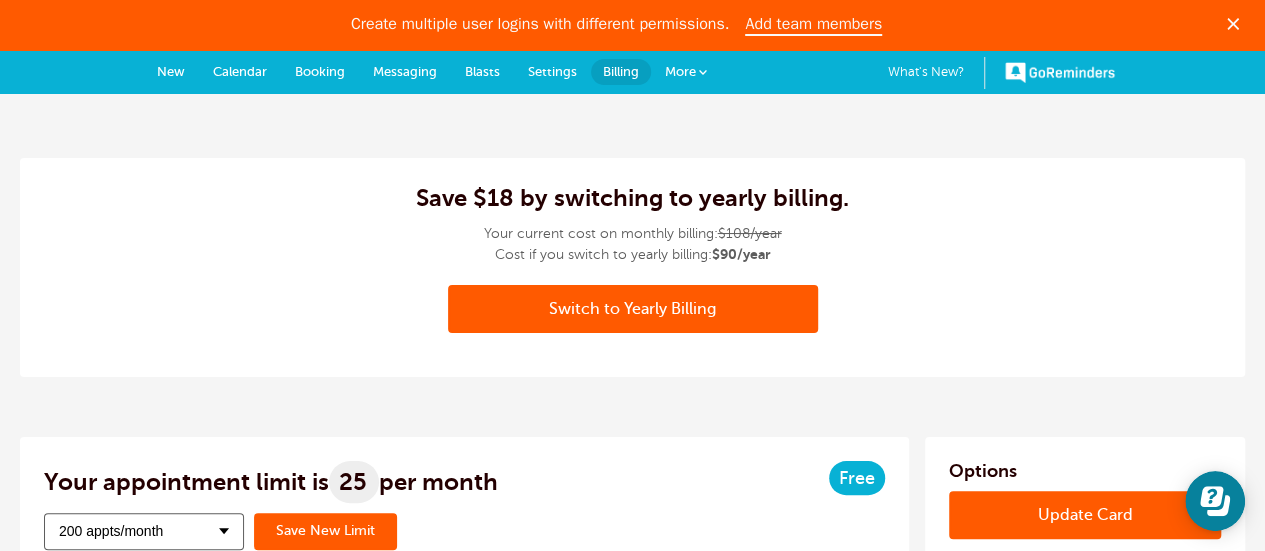 click on "Calendar" at bounding box center [240, 71] 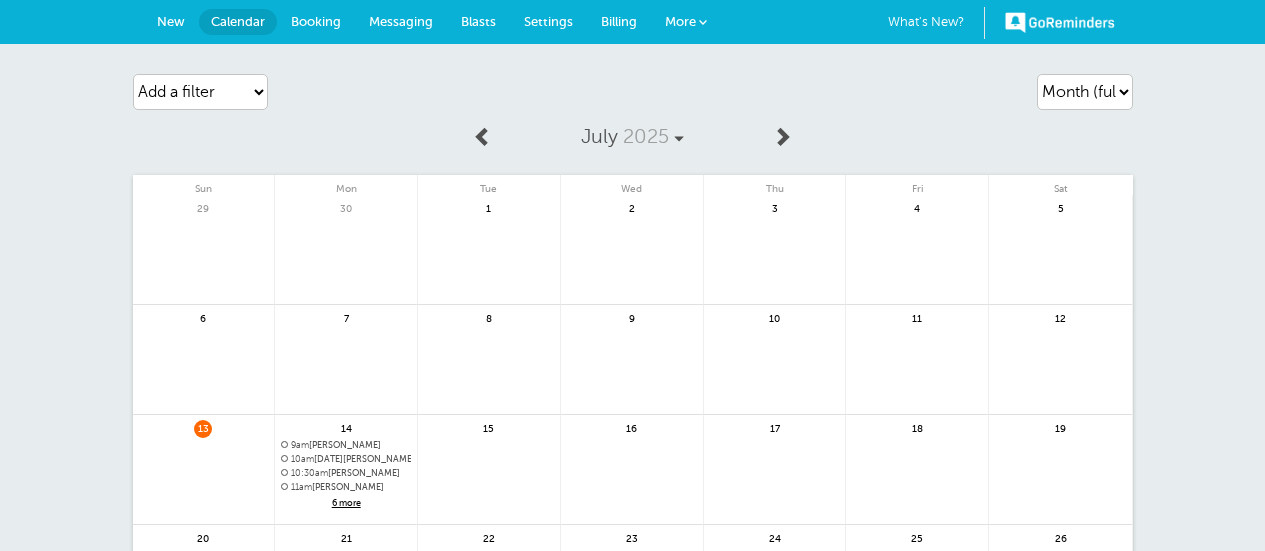 scroll, scrollTop: 0, scrollLeft: 0, axis: both 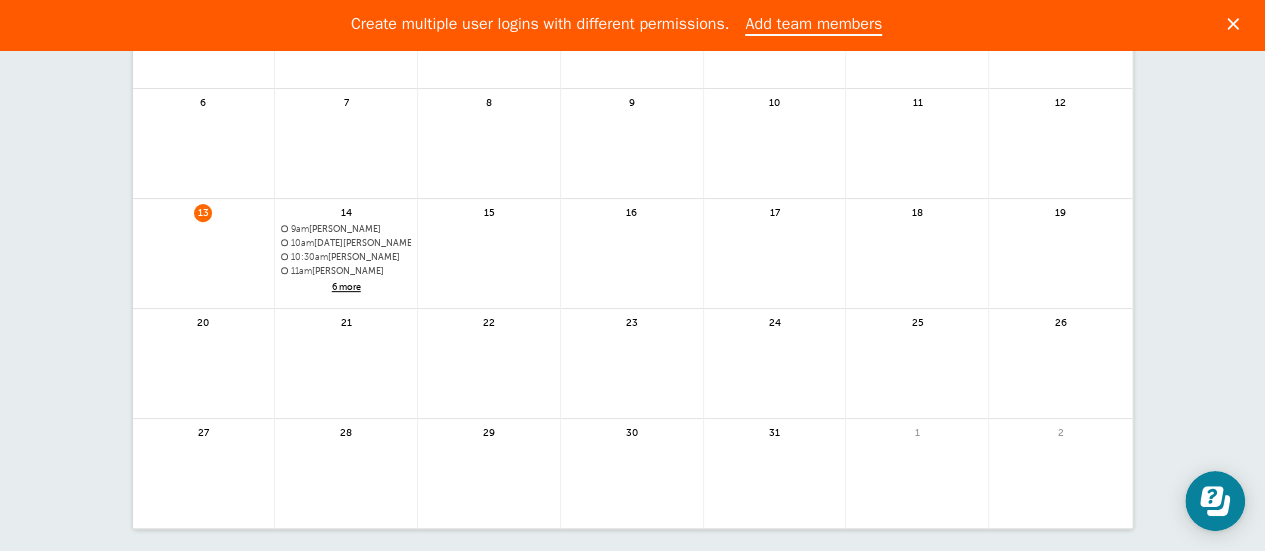 click on "6 more" at bounding box center [346, 287] 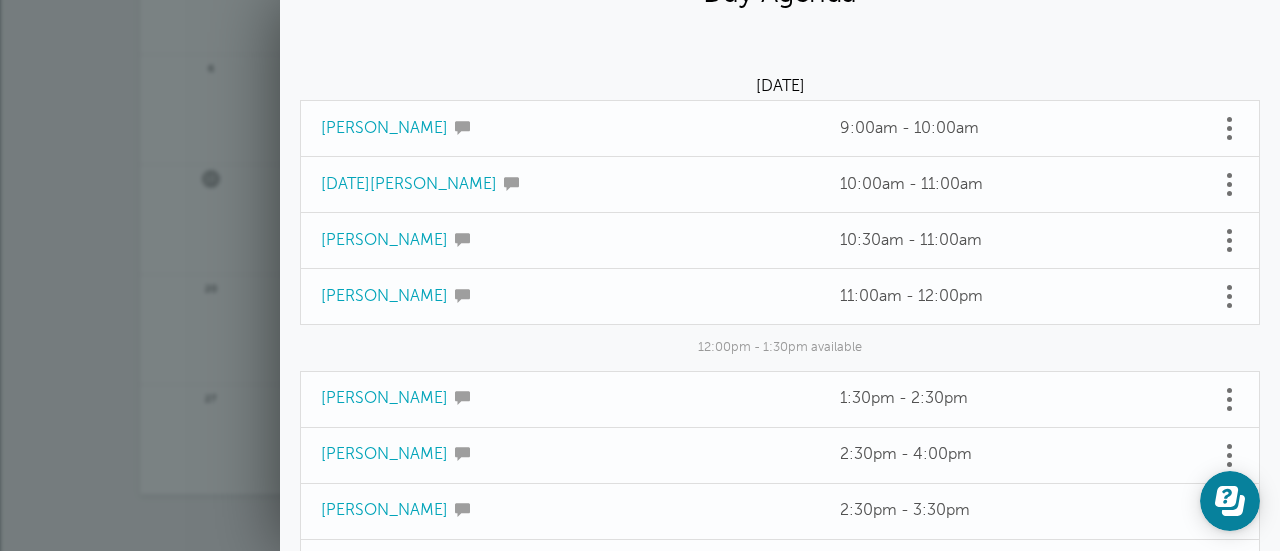 scroll, scrollTop: 0, scrollLeft: 0, axis: both 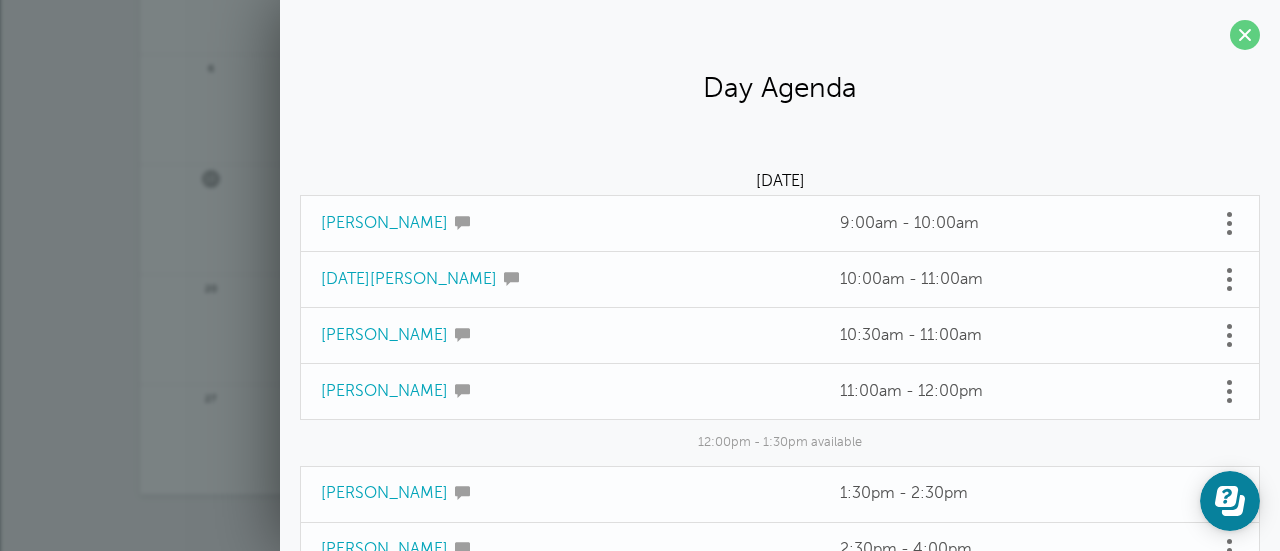 click on "Agenda Day Week Month (full view) Month (condensed)
Add a filter Customer Search Appointment Status Payment Status
Clear filters
Choose a payment status Paid Not Paid No price set on appt.
Choose an appointment status Confirmed Reschedule Requested Cancelled
Choose a location" at bounding box center [640, 221] 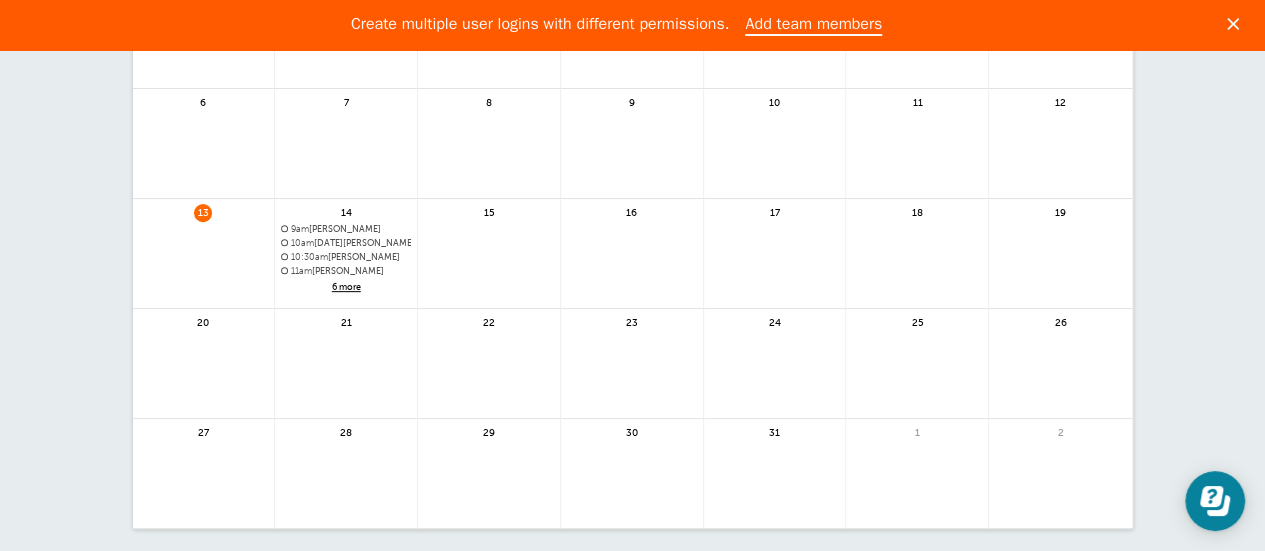 click on "6 more" at bounding box center (346, 287) 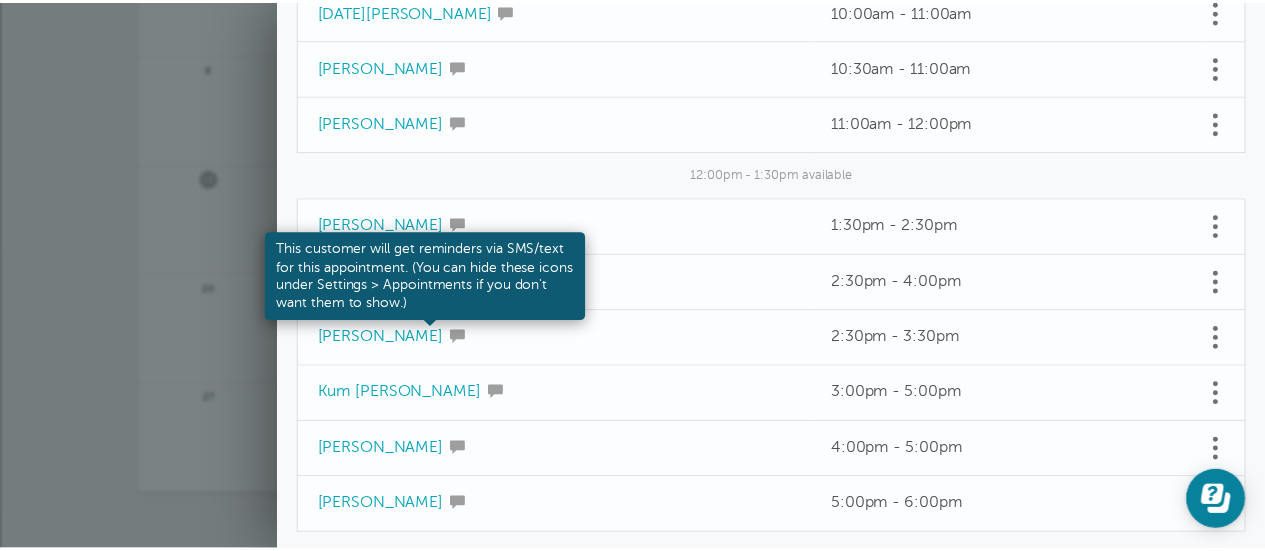 scroll, scrollTop: 347, scrollLeft: 0, axis: vertical 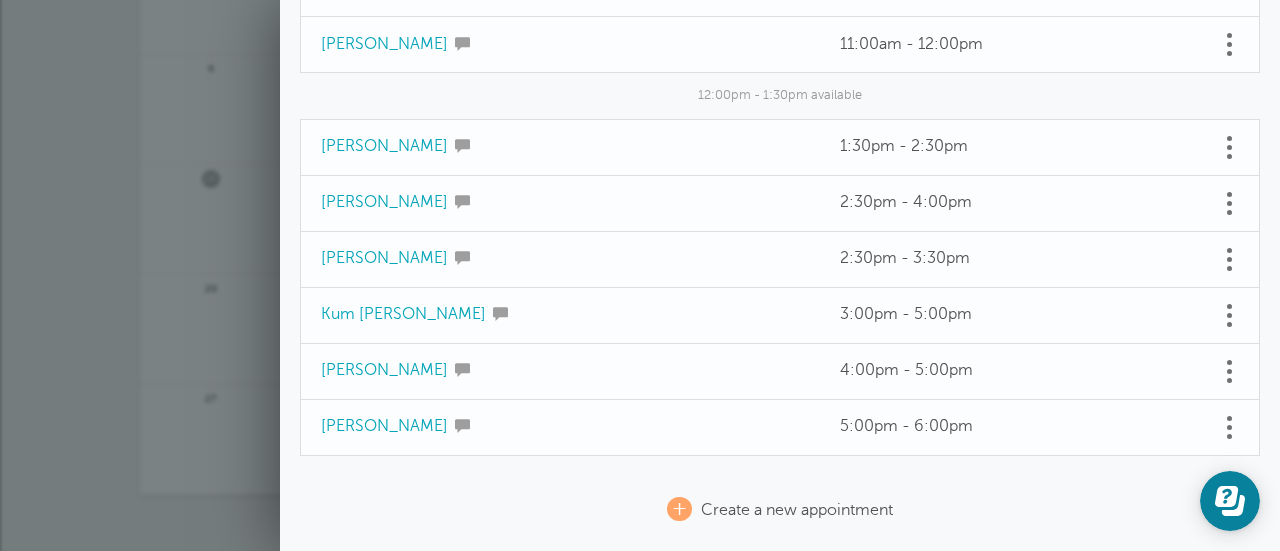 click on "Agenda Day Week Month (full view) Month (condensed)
Add a filter Customer Search Appointment Status Payment Status
Clear filters
Choose a payment status Paid Not Paid No price set on appt.
Choose an appointment status Confirmed Reschedule Requested Cancelled
Choose a location" at bounding box center (640, 221) 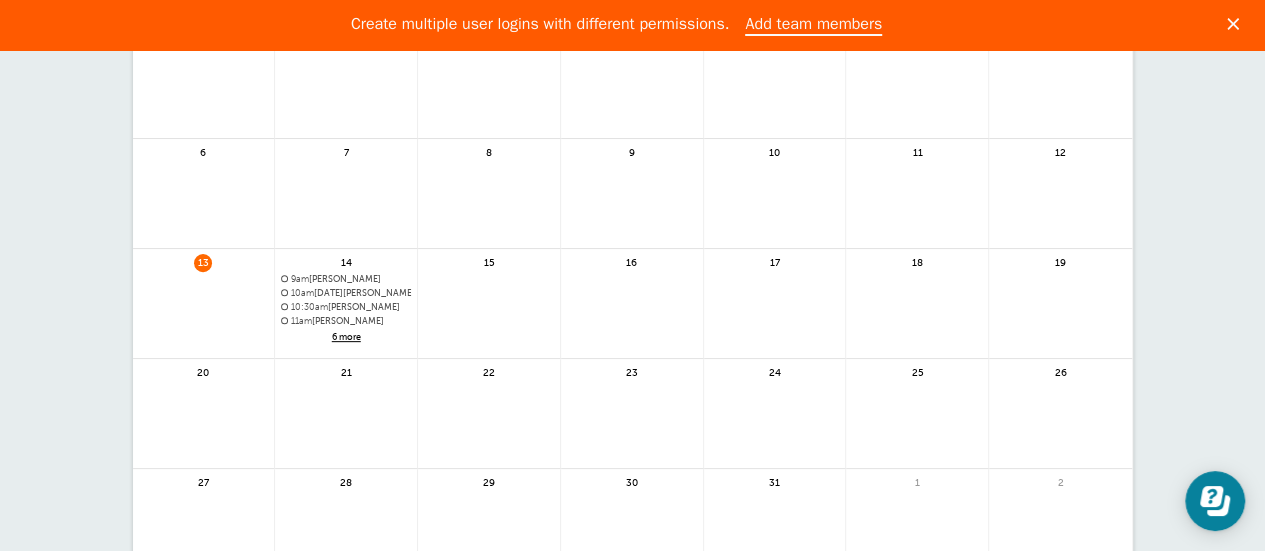 scroll, scrollTop: 266, scrollLeft: 0, axis: vertical 